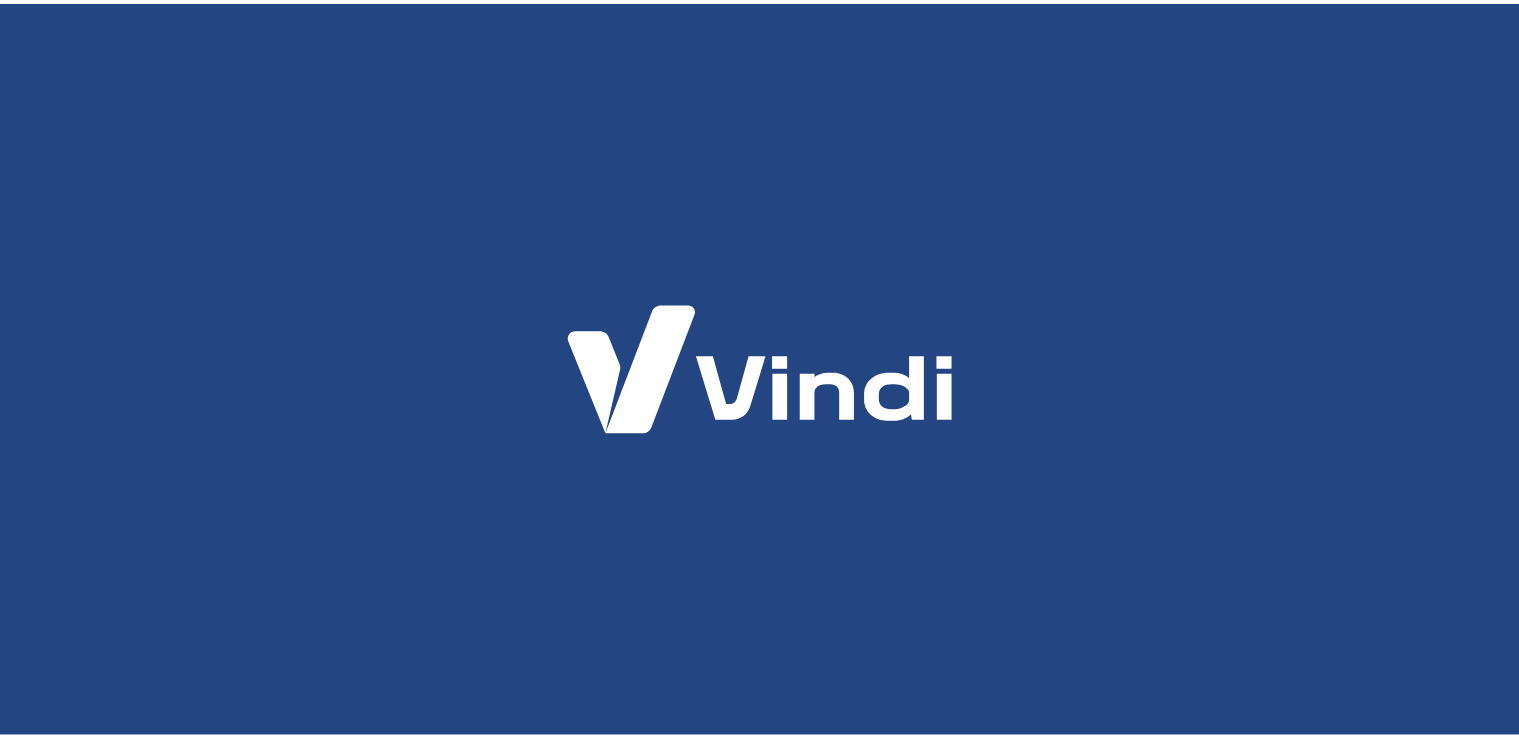 scroll, scrollTop: 0, scrollLeft: 0, axis: both 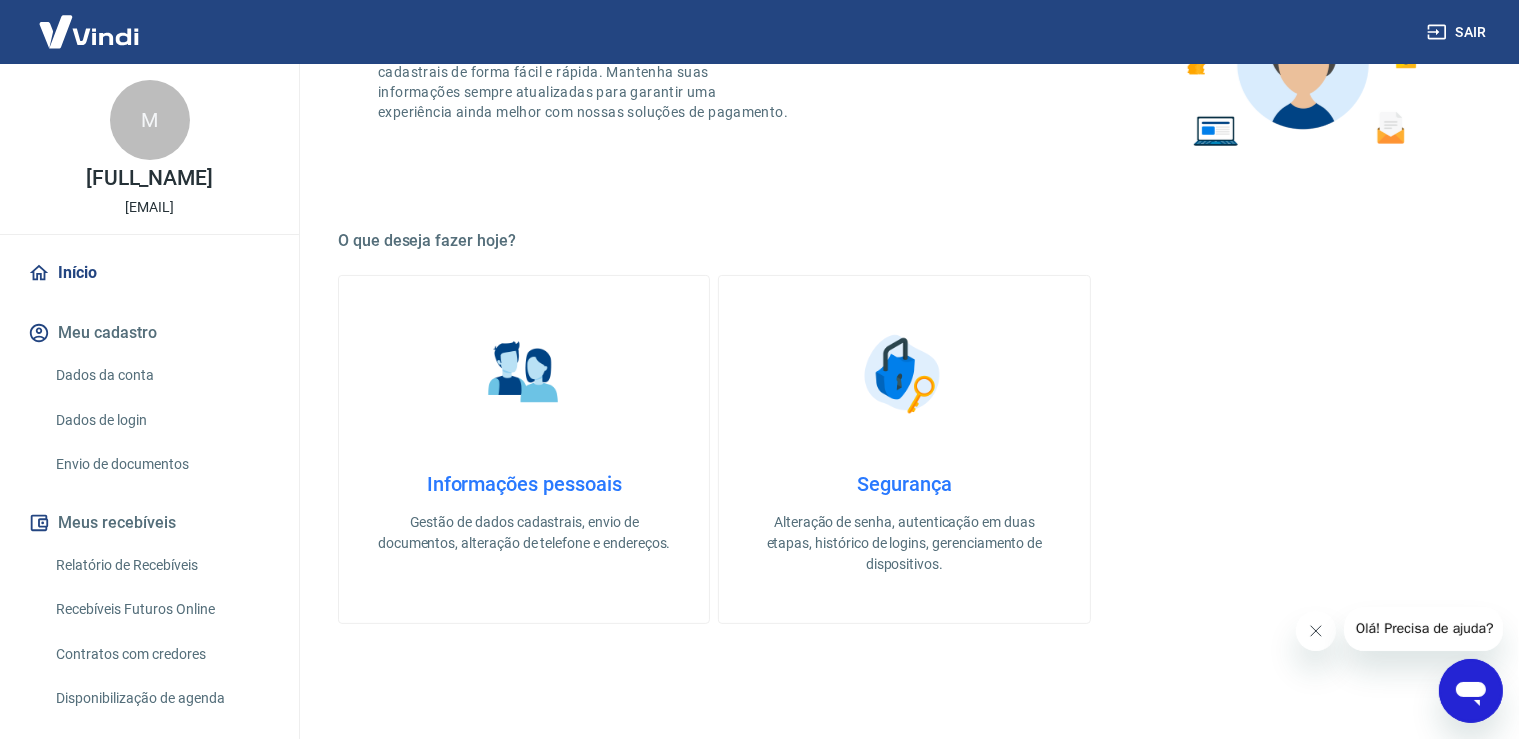 click on "Dados da conta" at bounding box center [161, 375] 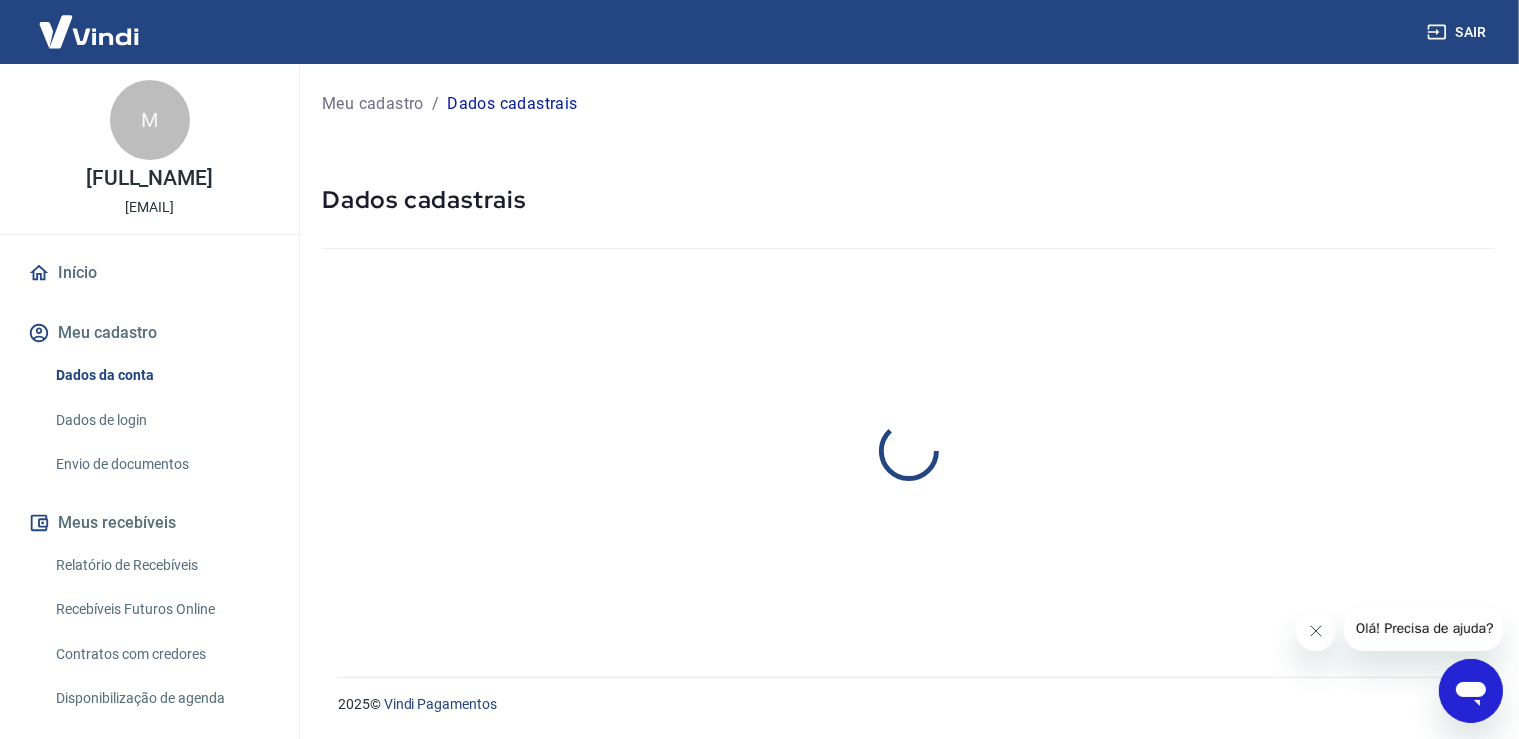 scroll, scrollTop: 0, scrollLeft: 0, axis: both 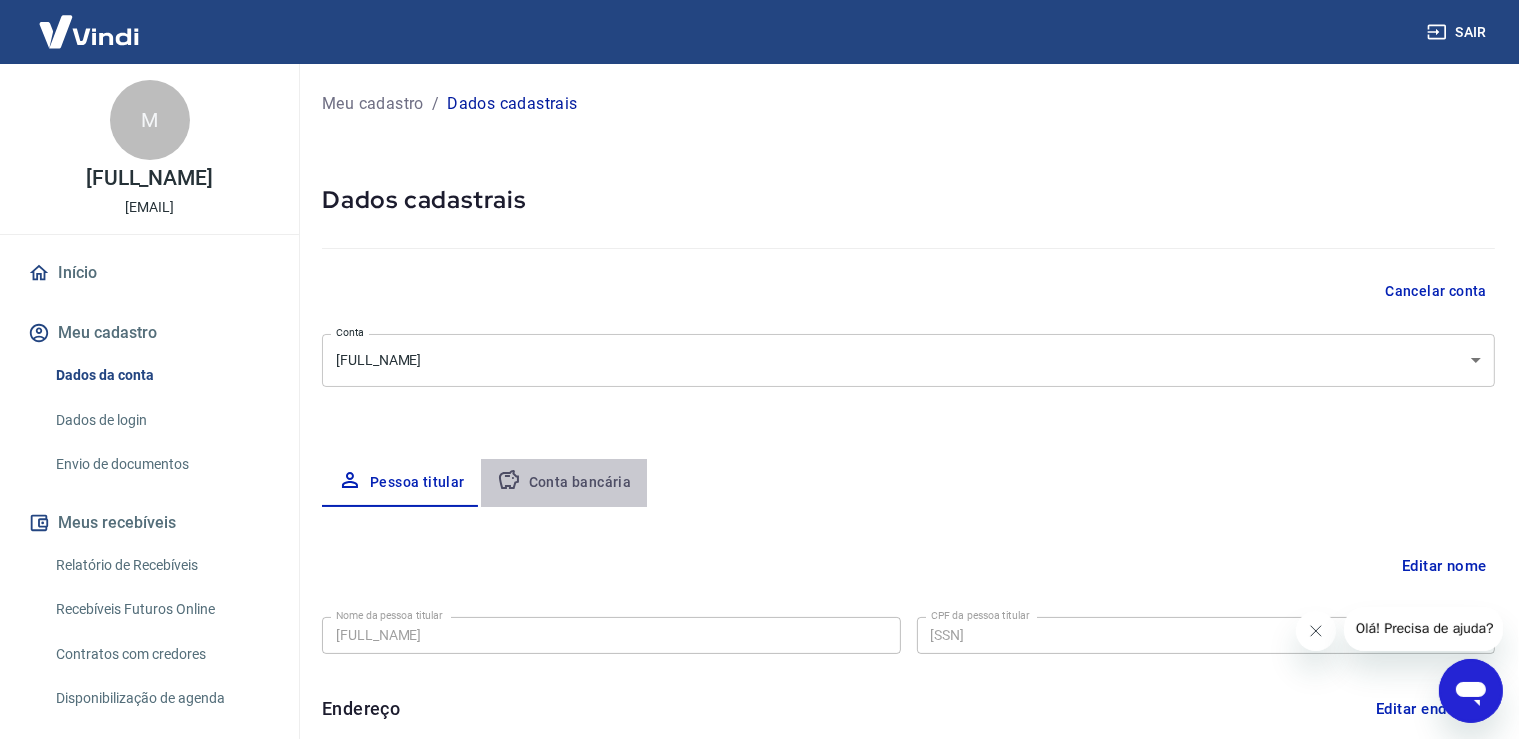 click on "Conta bancária" at bounding box center [564, 483] 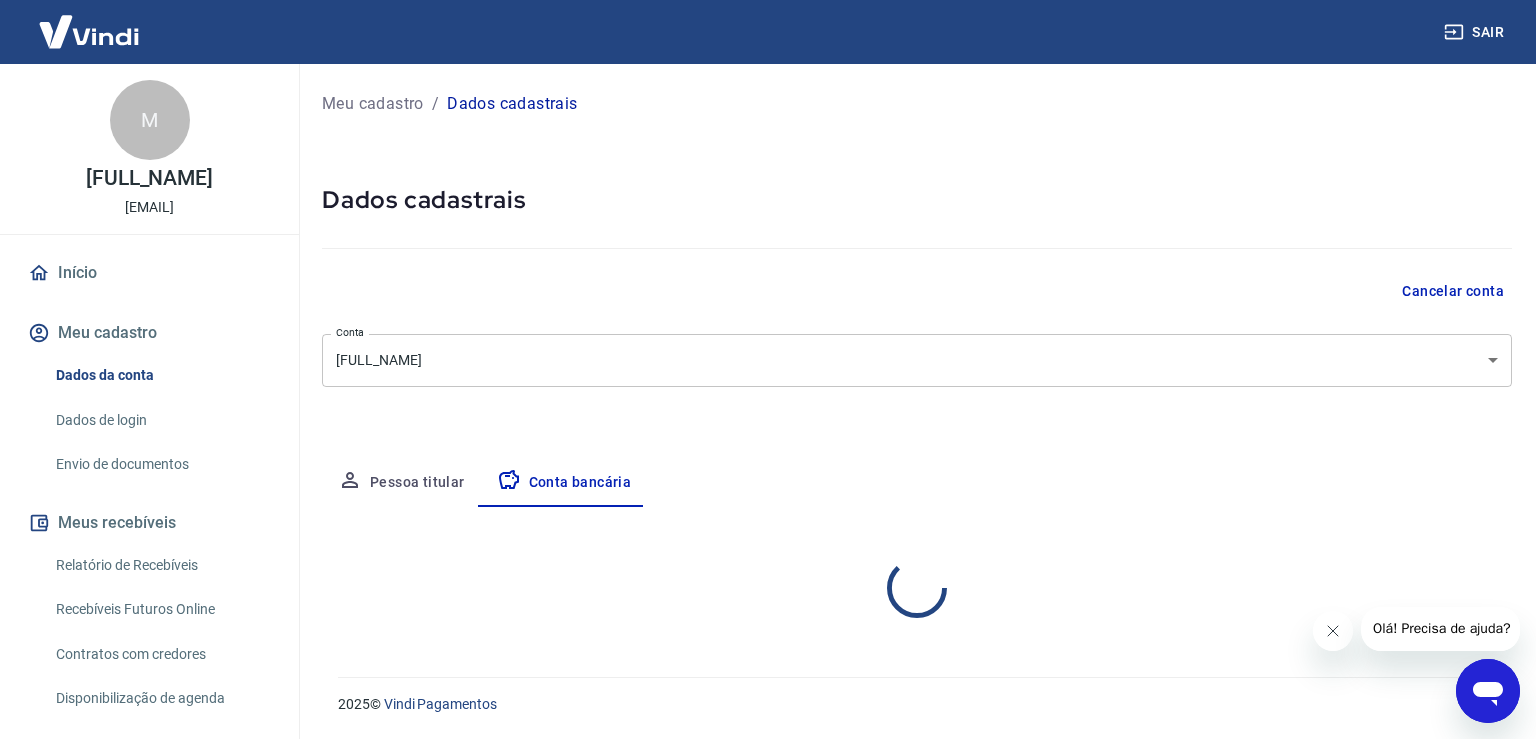select on "1" 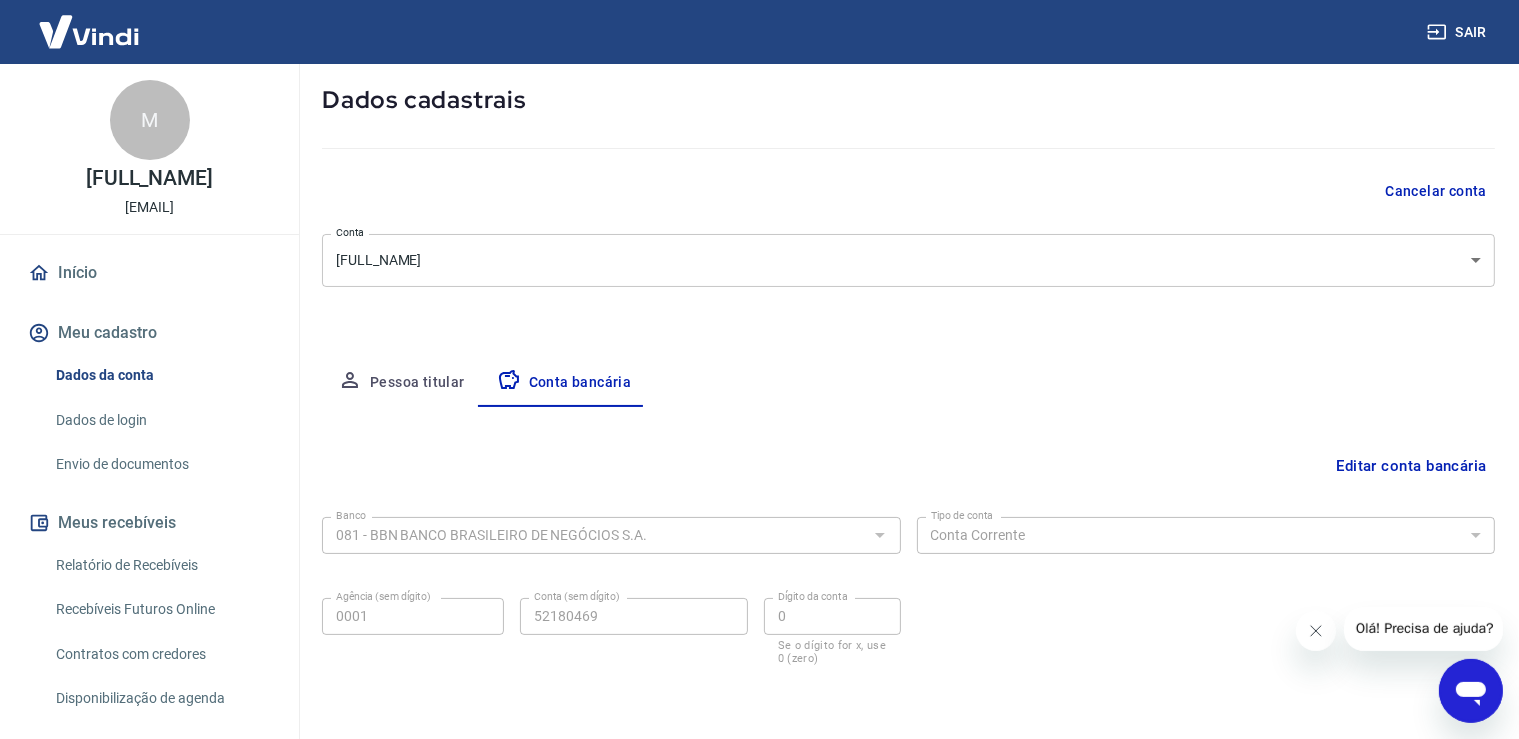 scroll, scrollTop: 171, scrollLeft: 0, axis: vertical 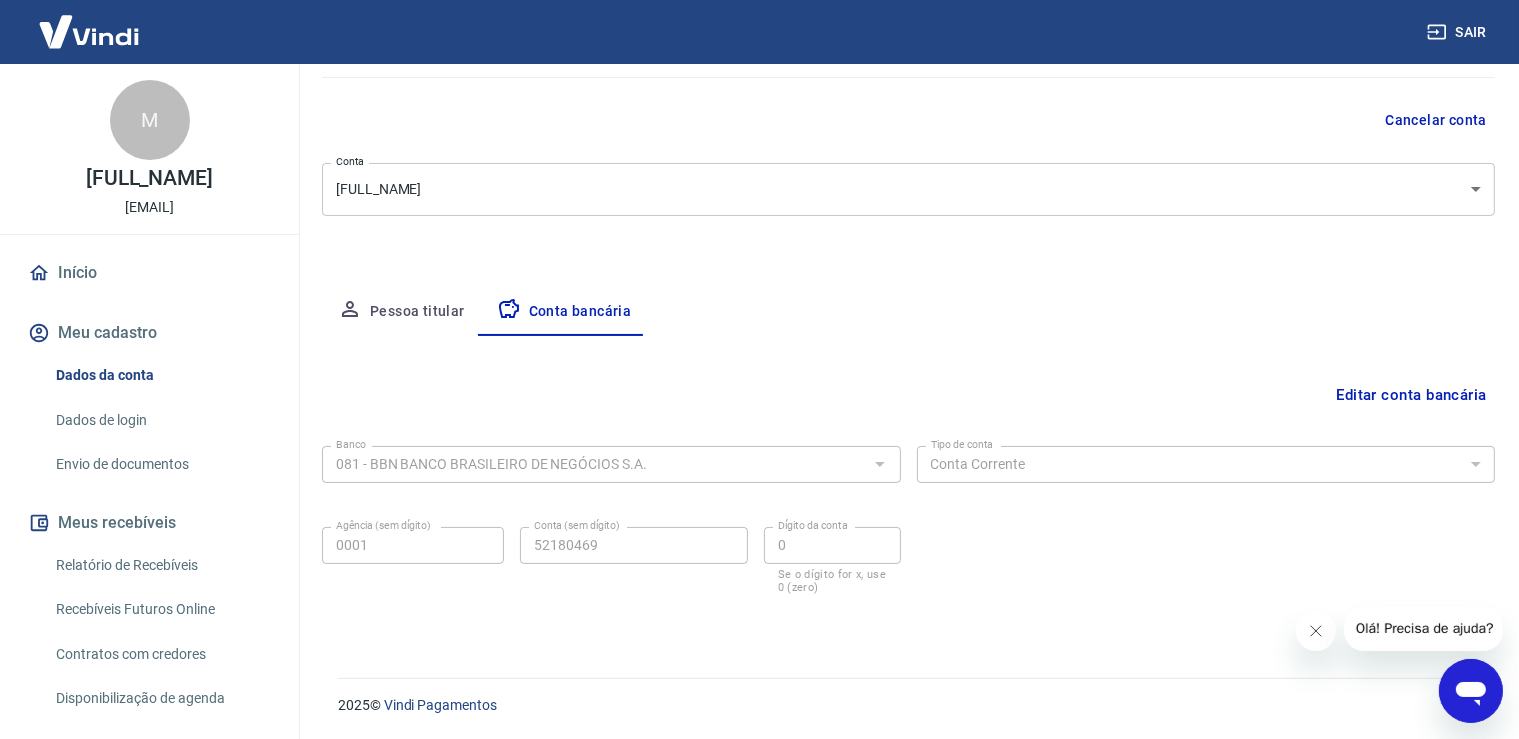 click 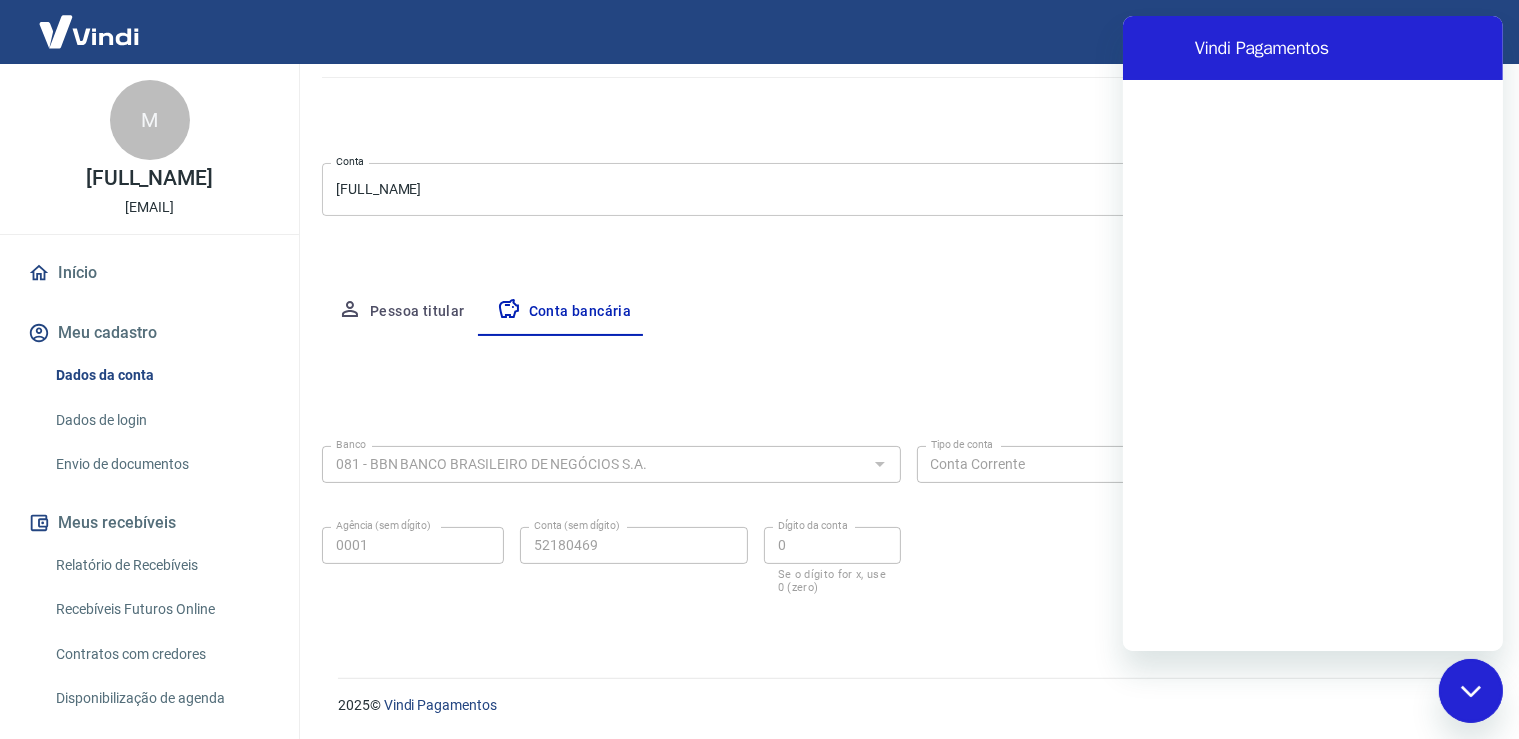 scroll, scrollTop: 0, scrollLeft: 0, axis: both 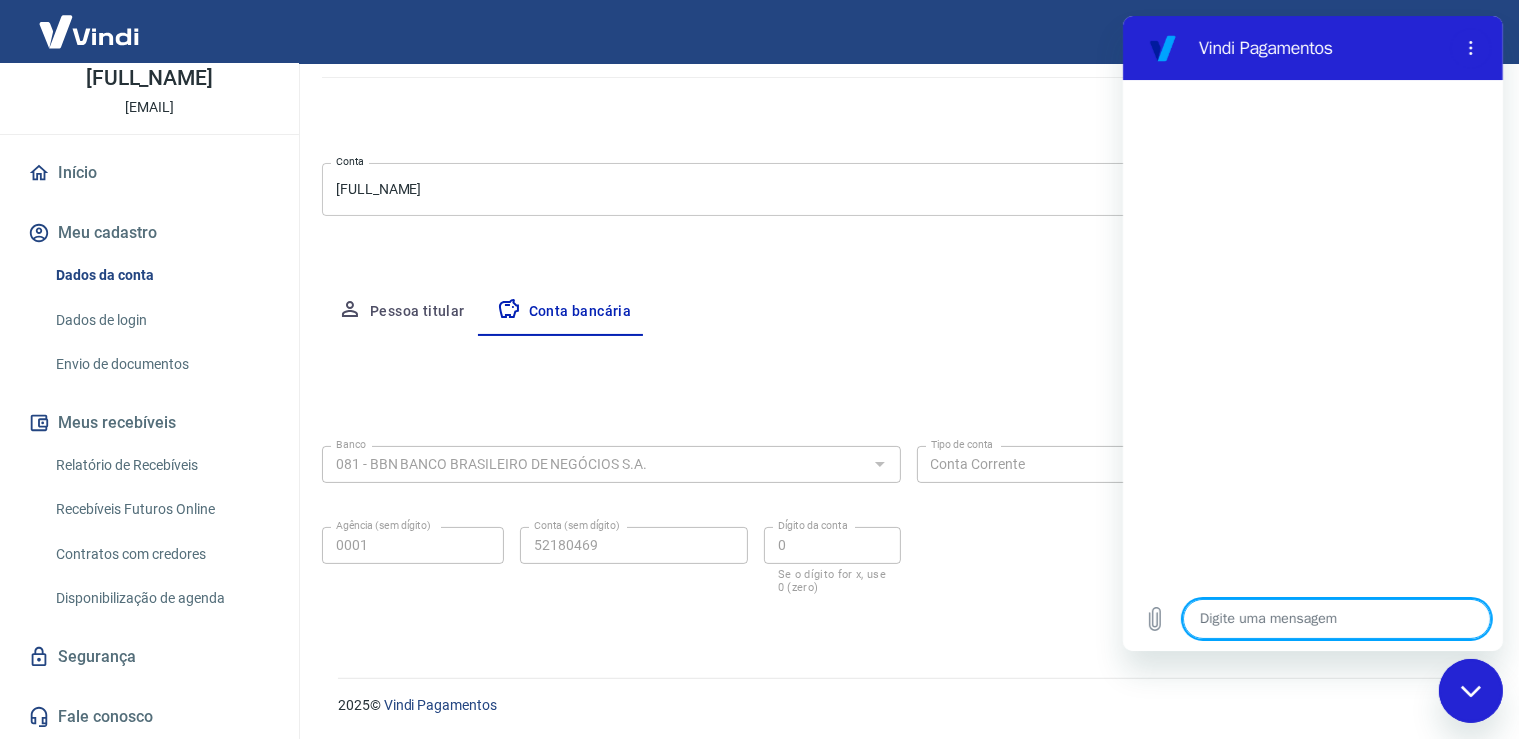 click on "Pessoa titular" at bounding box center [401, 312] 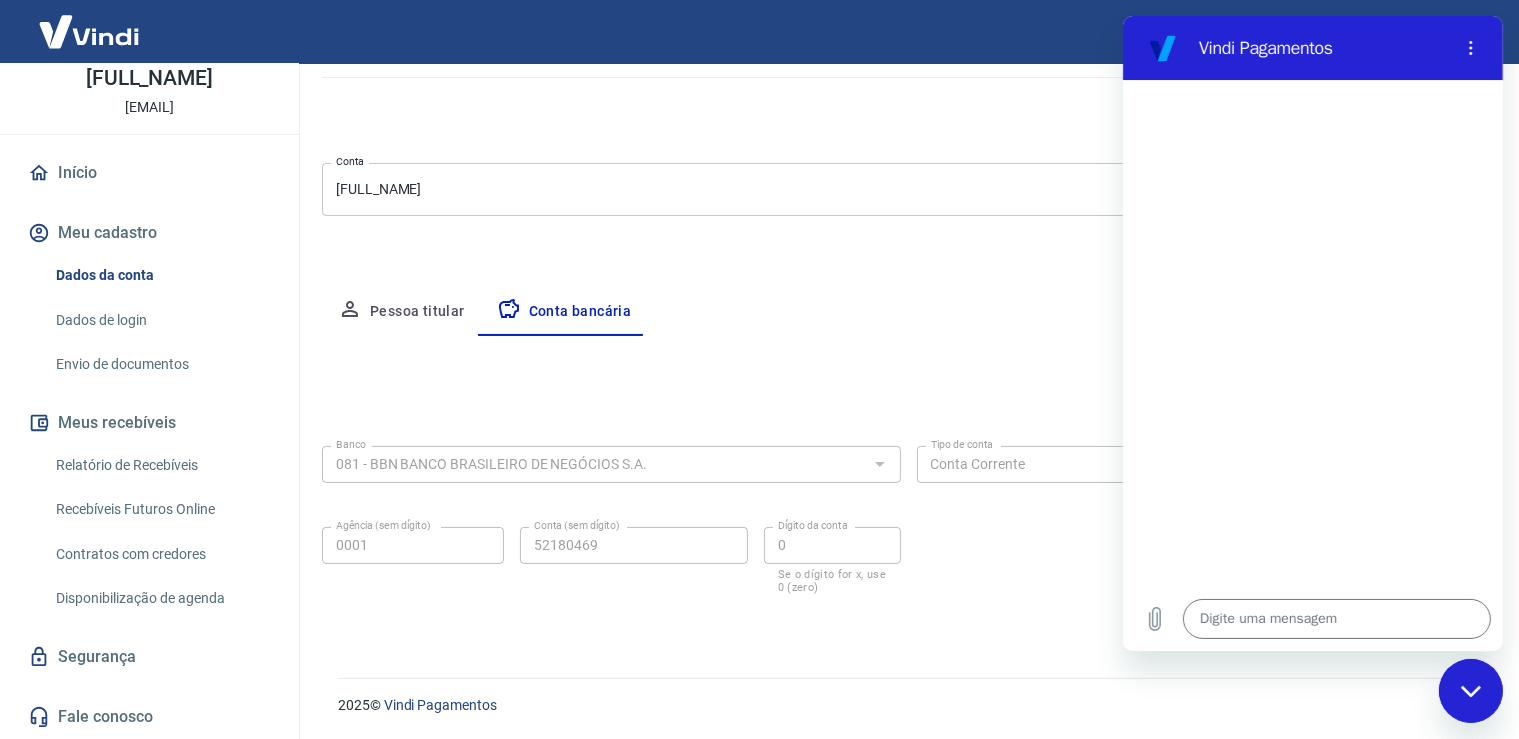select on "SP" 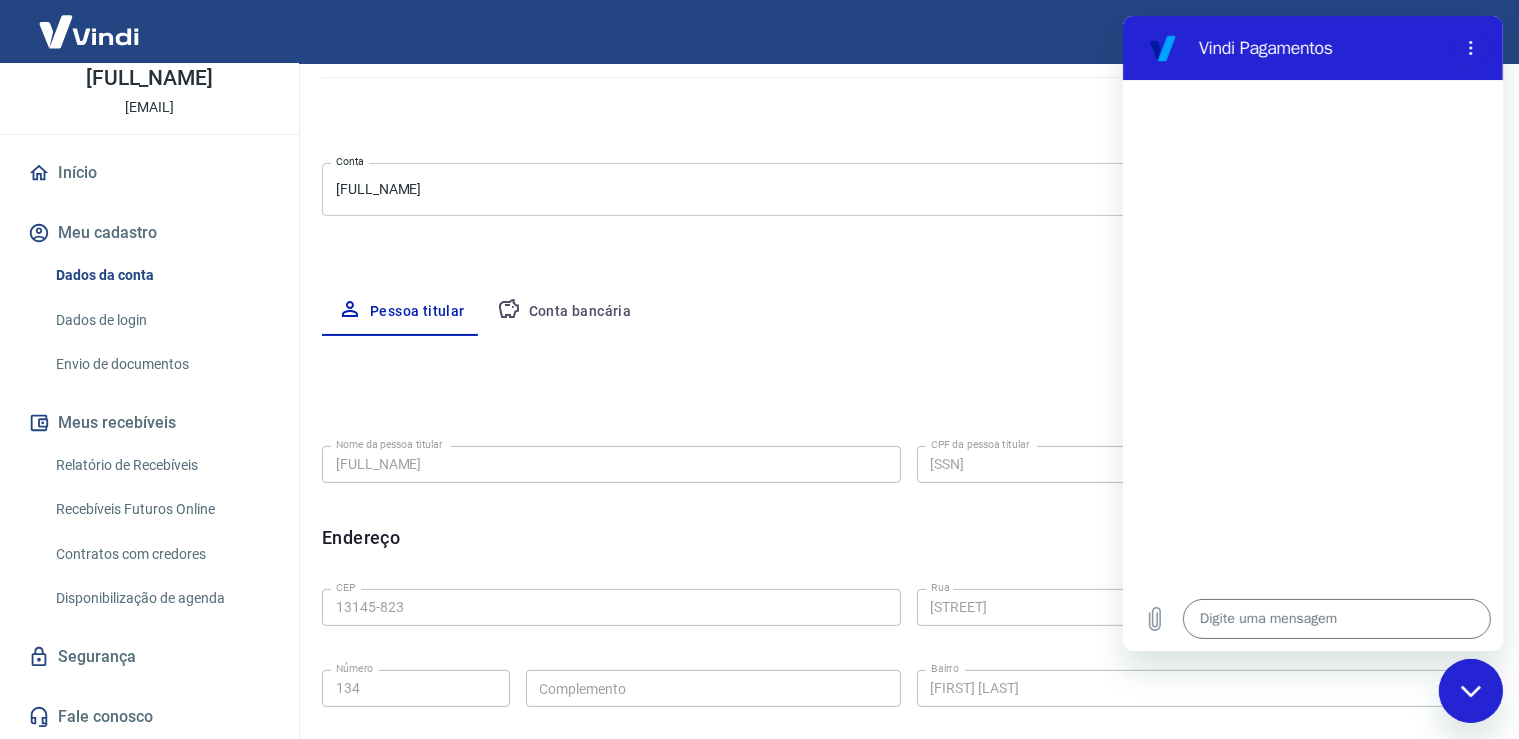 click on "Conta bancária" at bounding box center [564, 312] 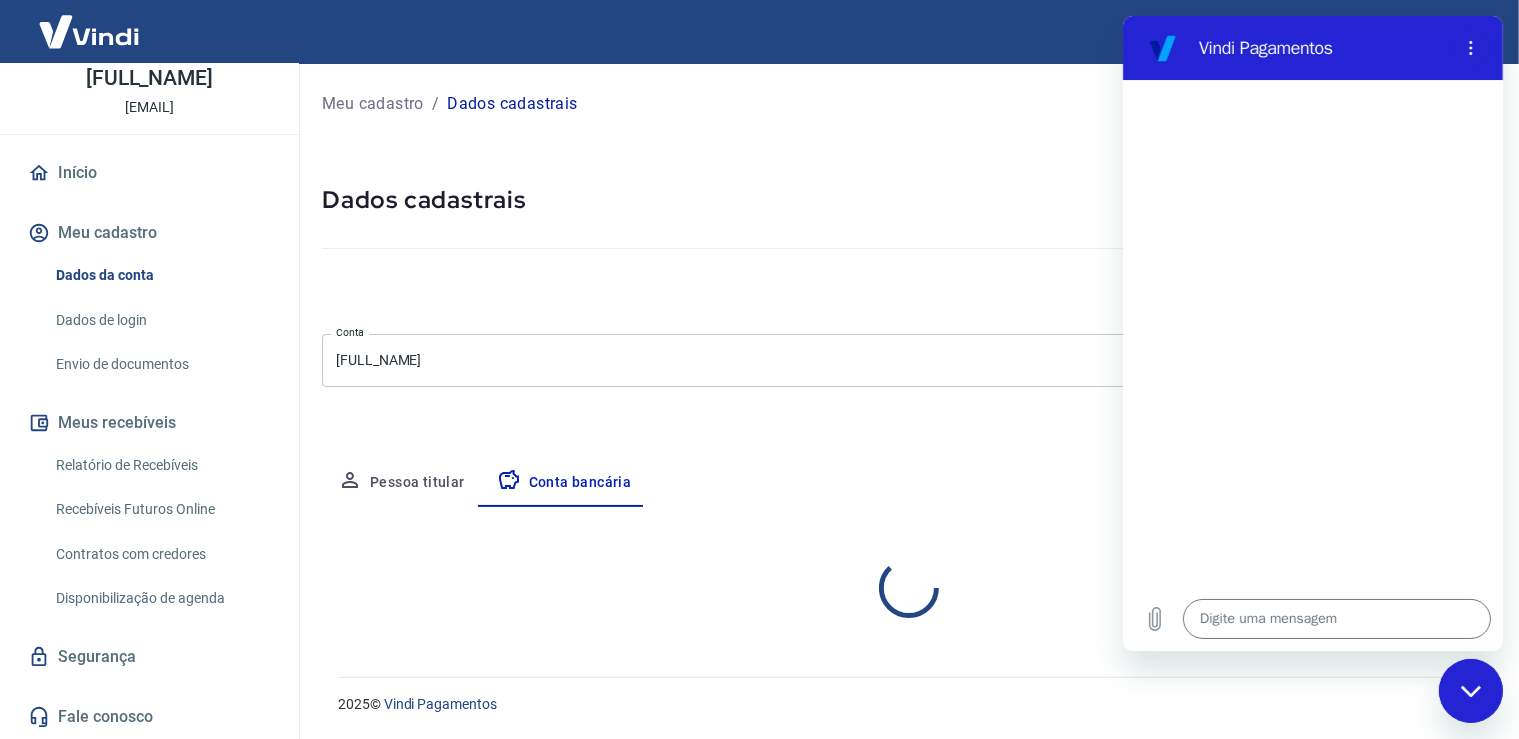 scroll, scrollTop: 0, scrollLeft: 0, axis: both 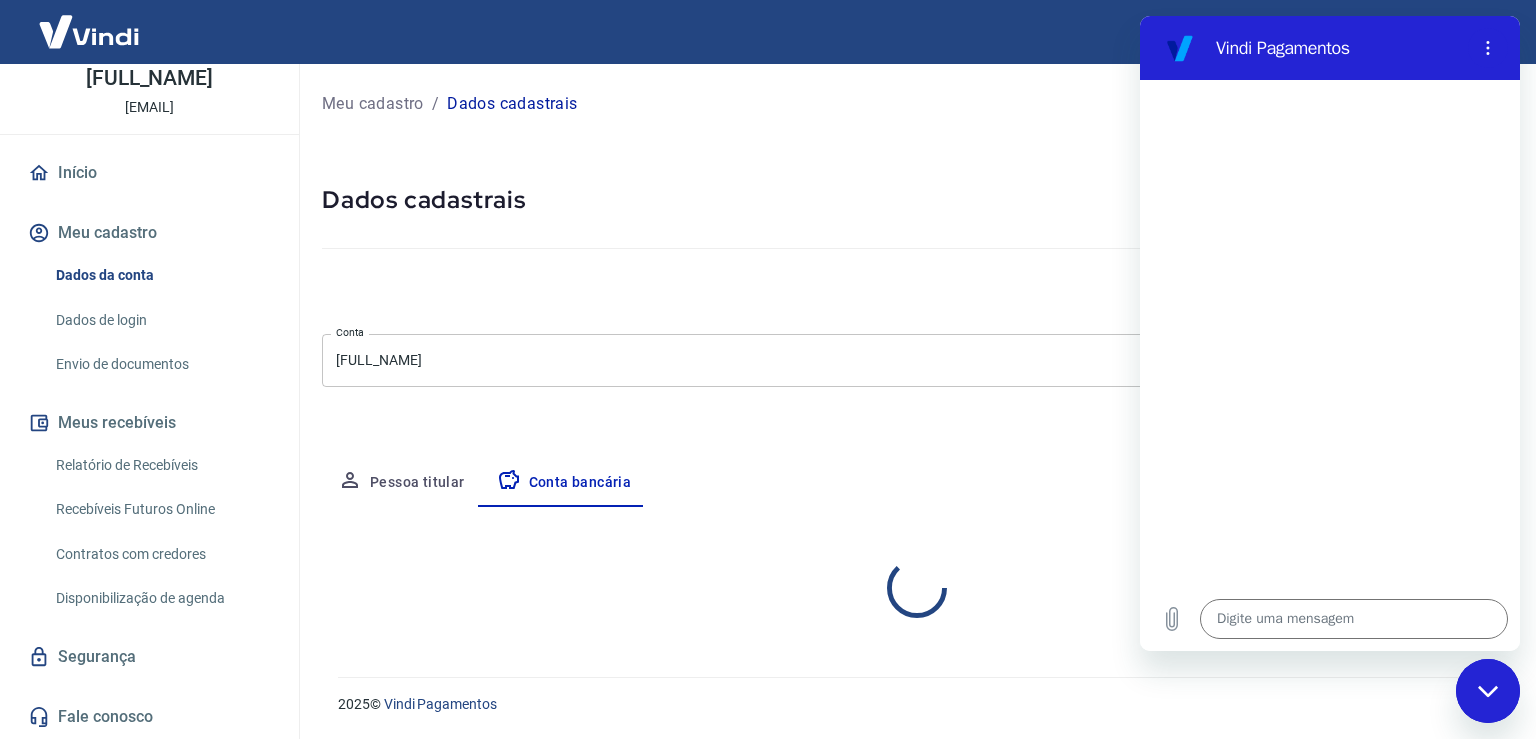 select on "1" 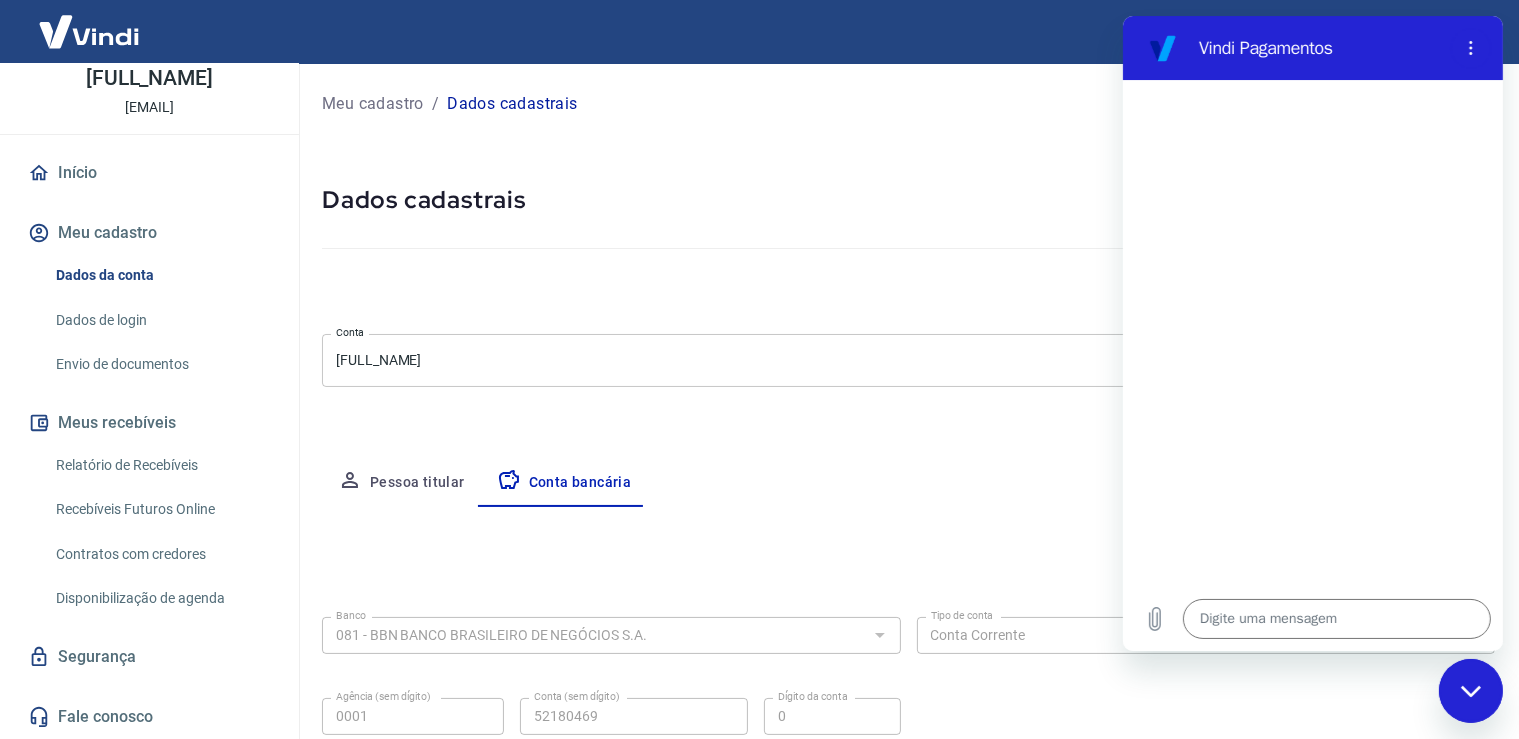 click on "Digite uma mensagem x" at bounding box center (1312, 619) 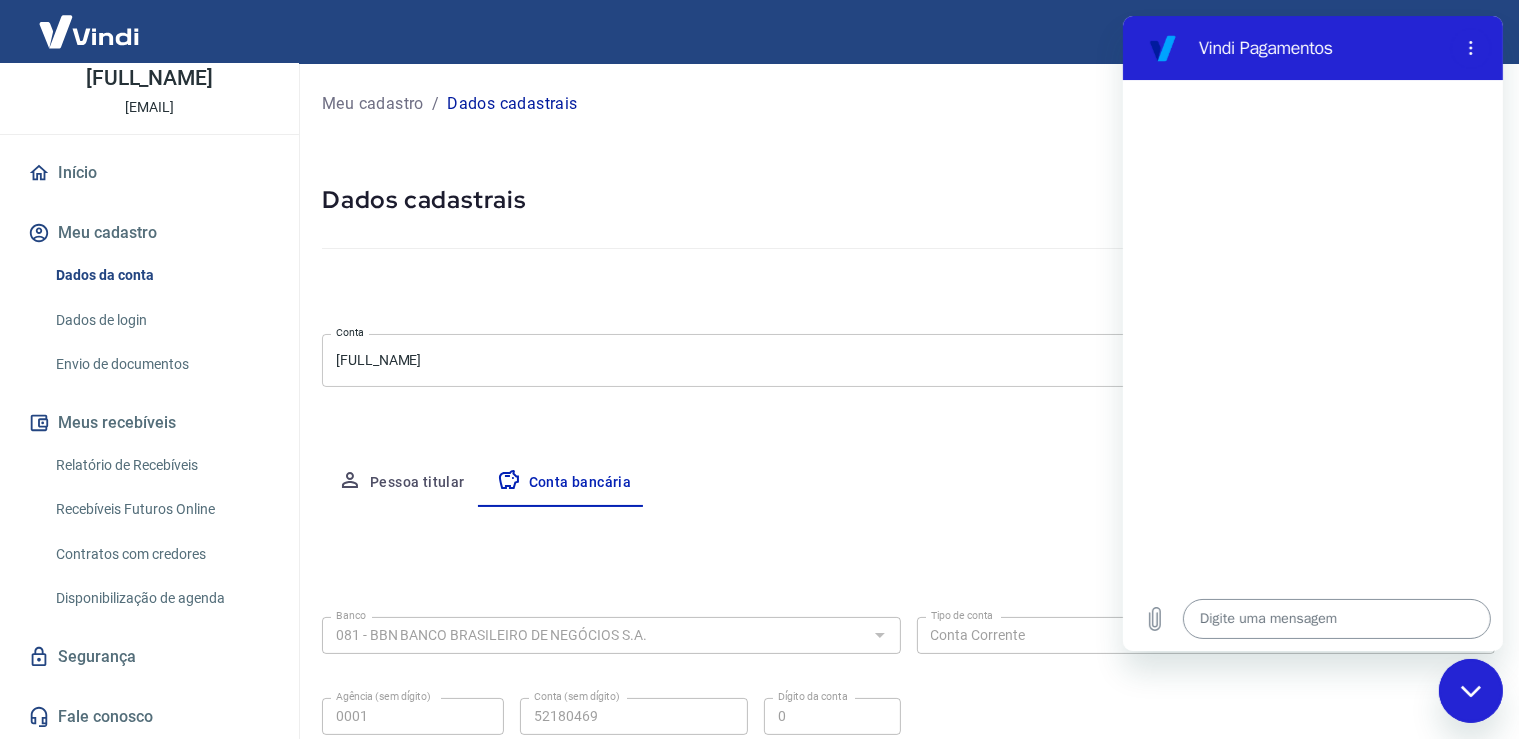 click at bounding box center [1336, 619] 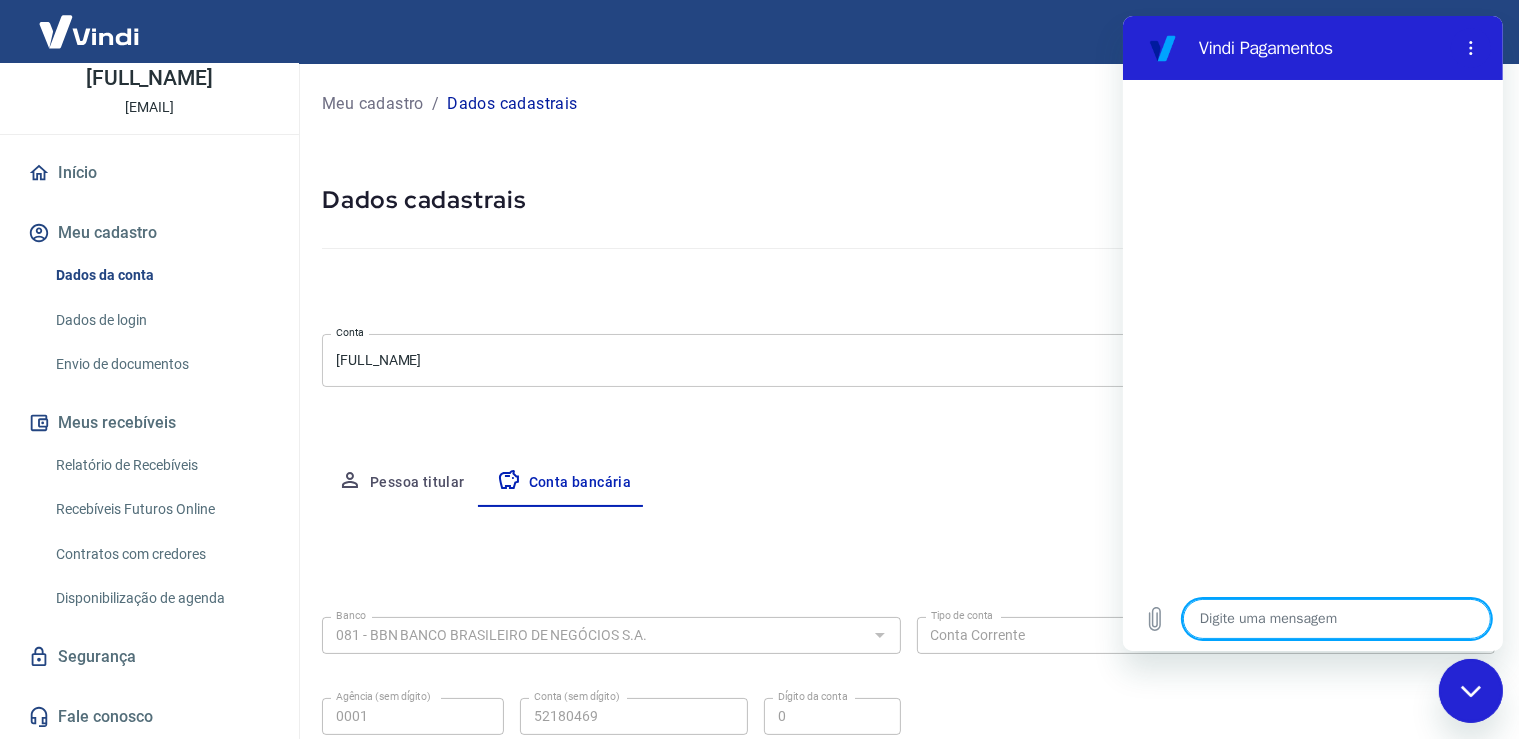type on "O" 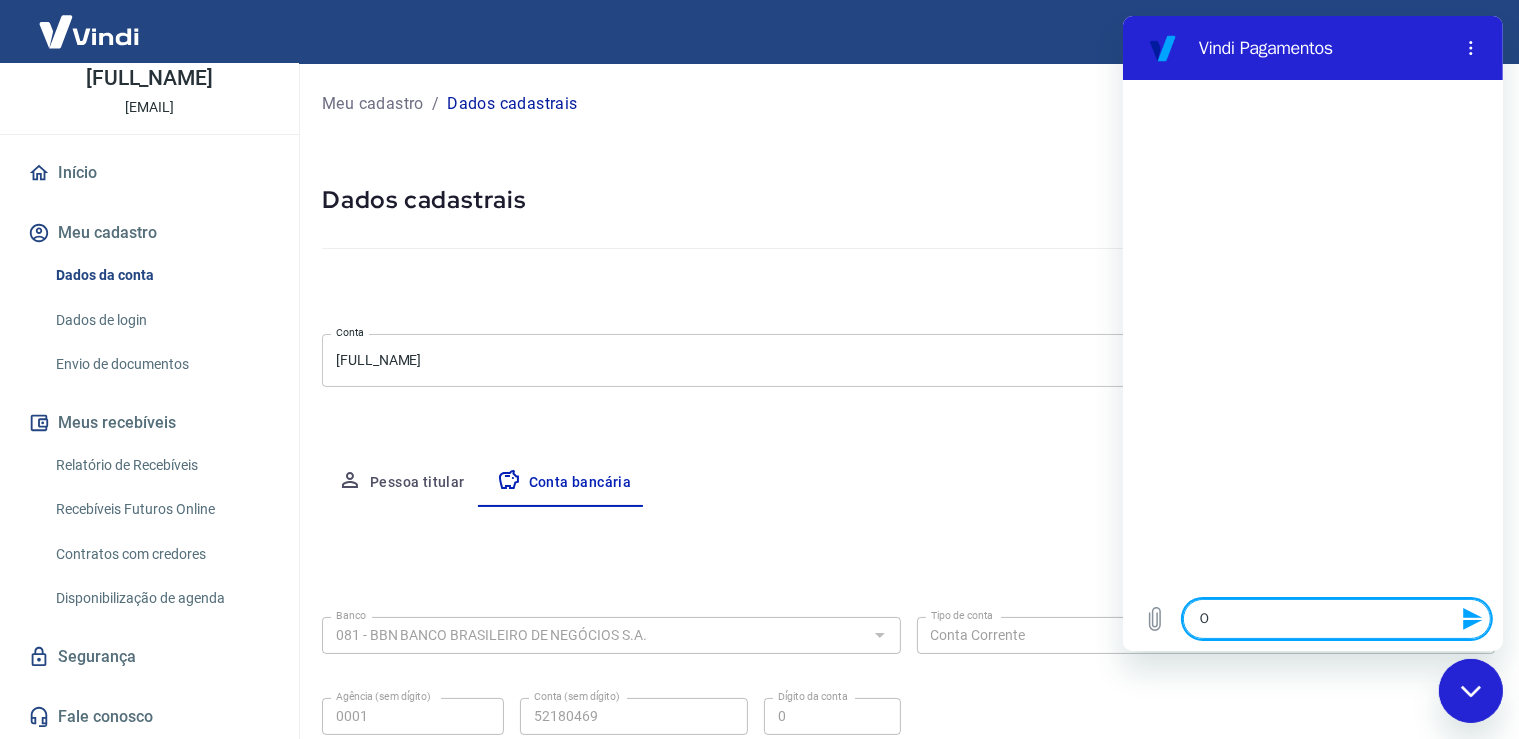 type on "OL" 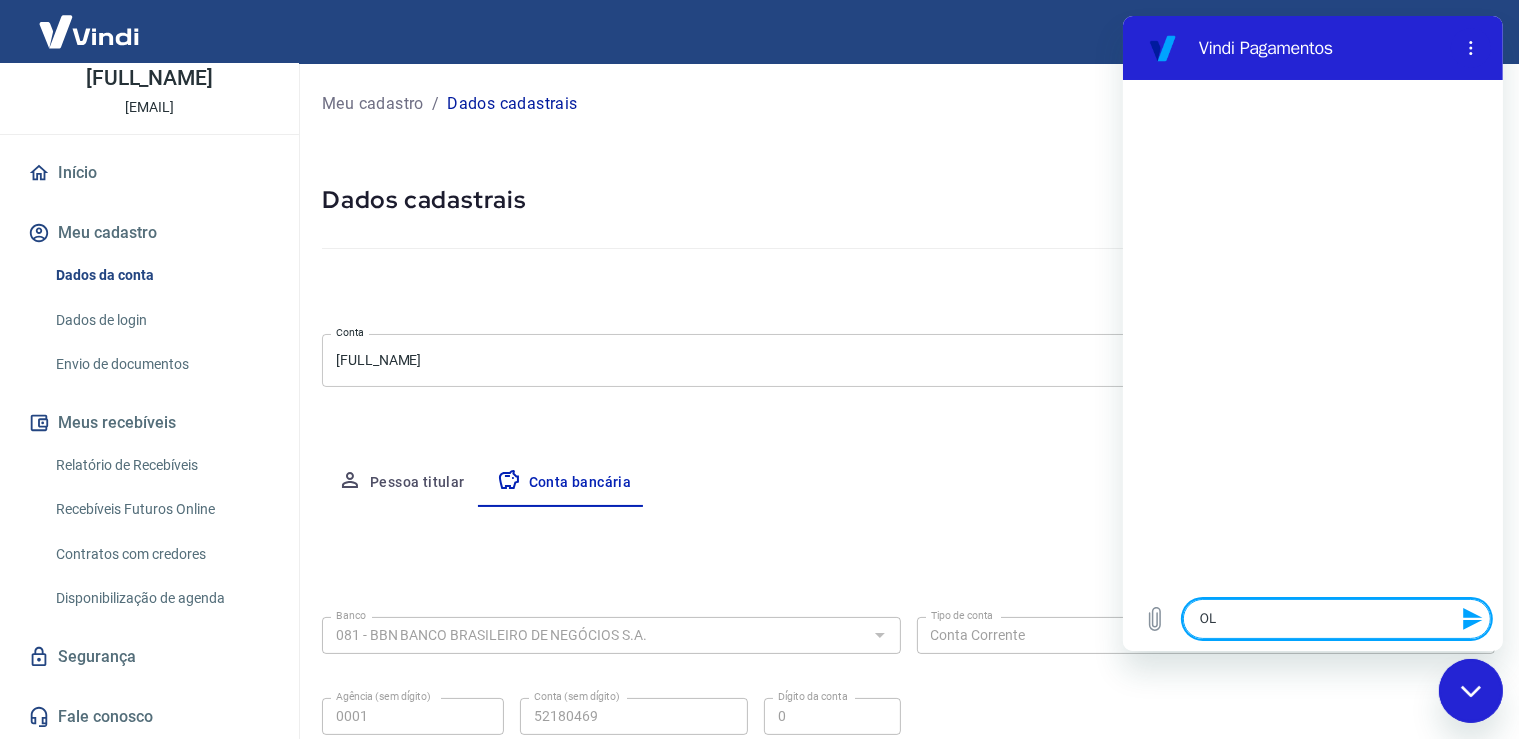 type on "OLA" 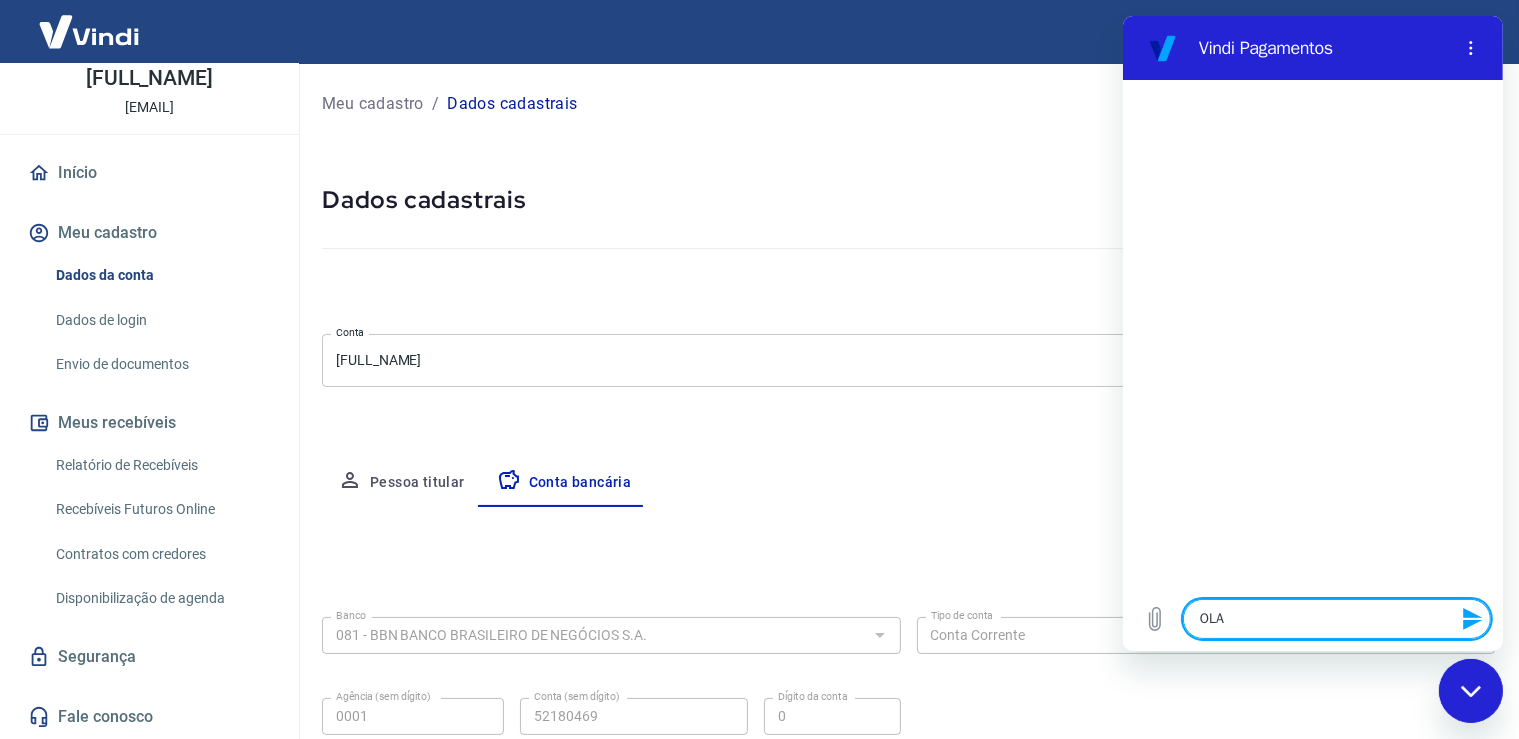 type on "x" 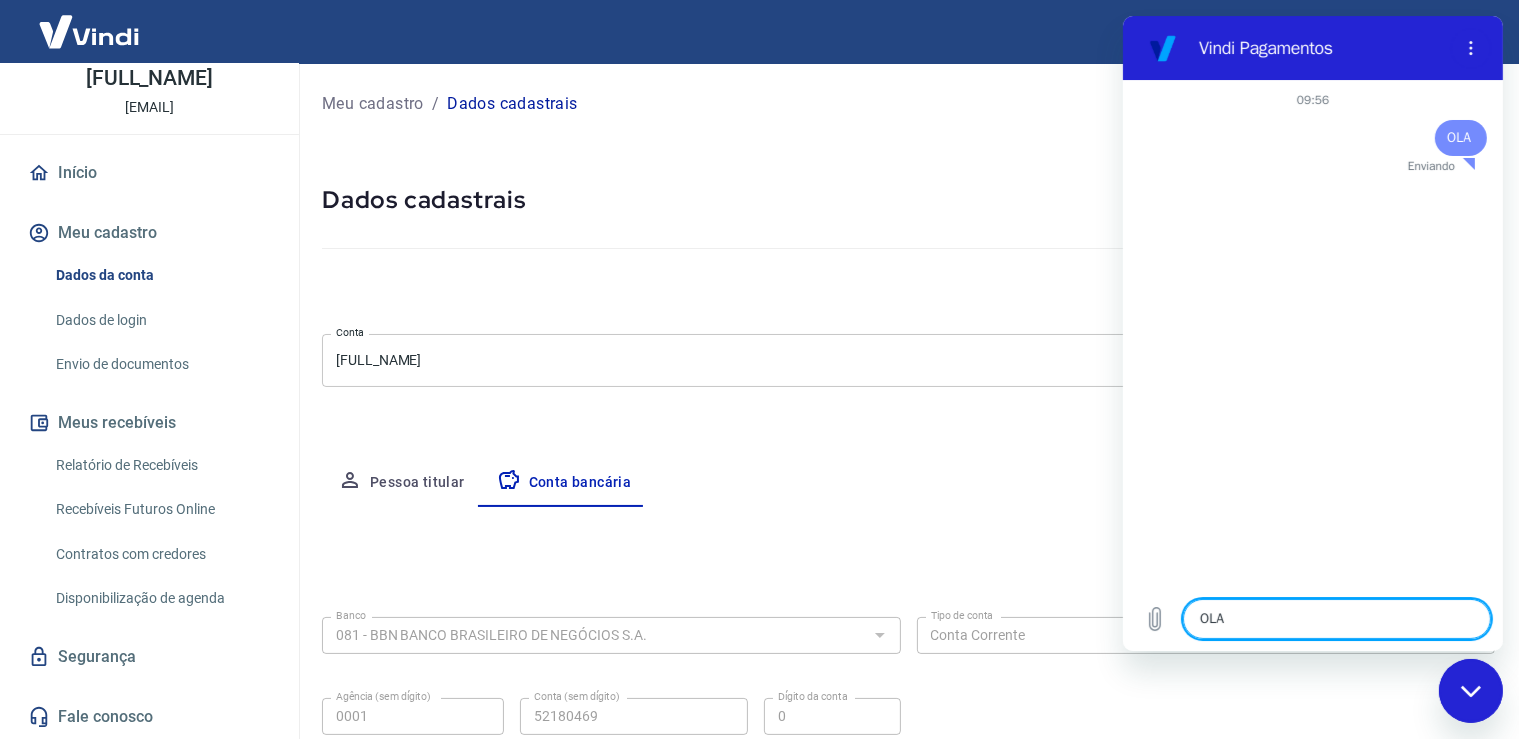 type 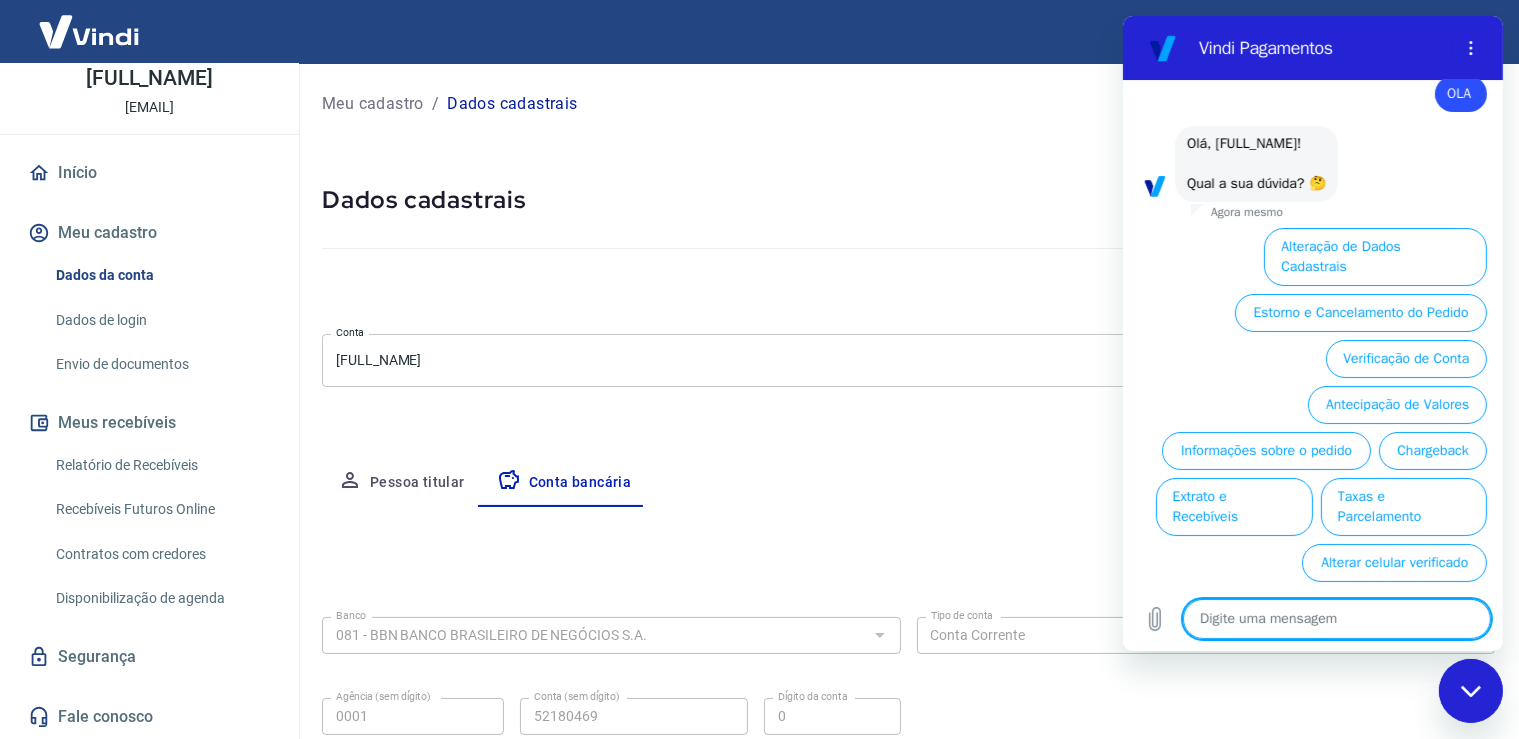 scroll, scrollTop: 66, scrollLeft: 0, axis: vertical 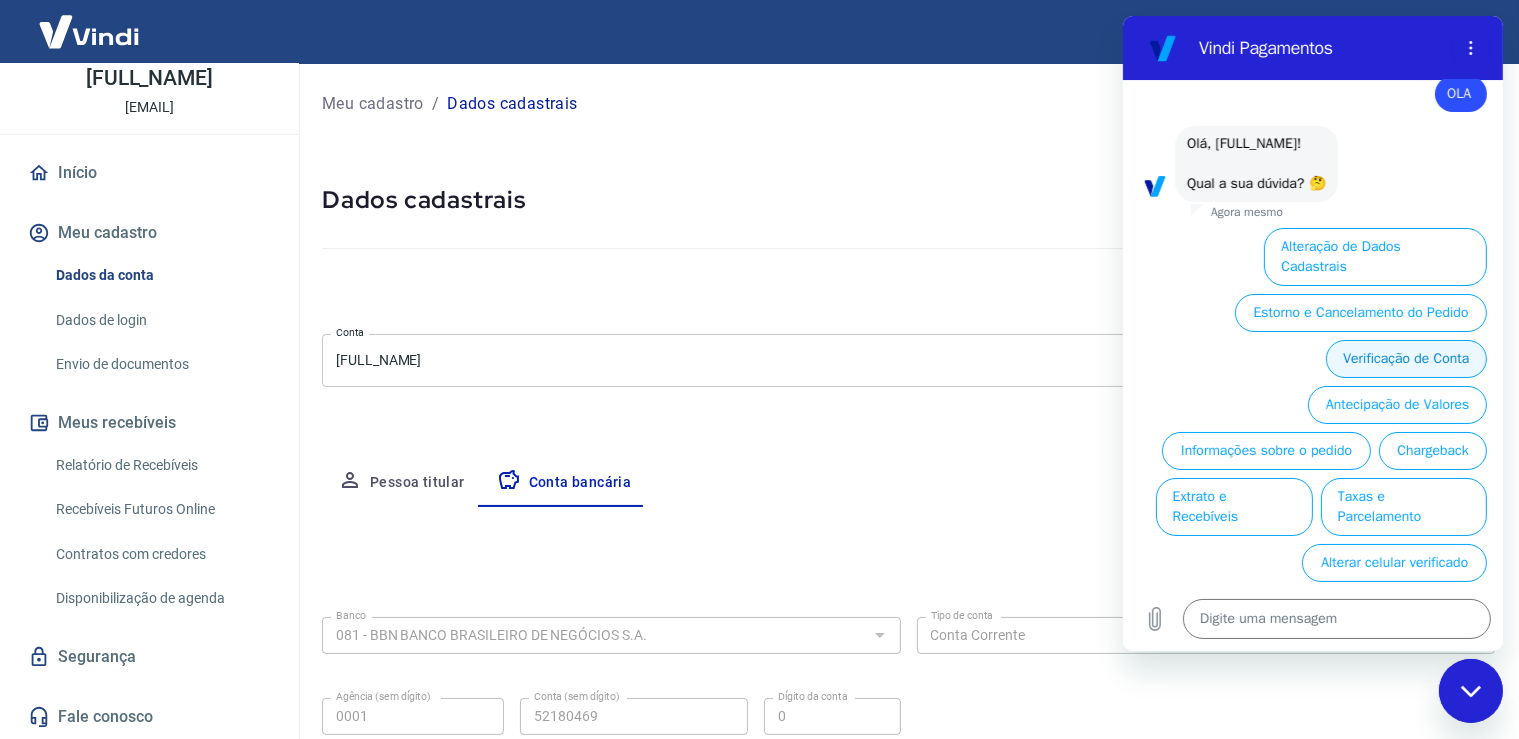 click on "Verificação de Conta" at bounding box center (1405, 359) 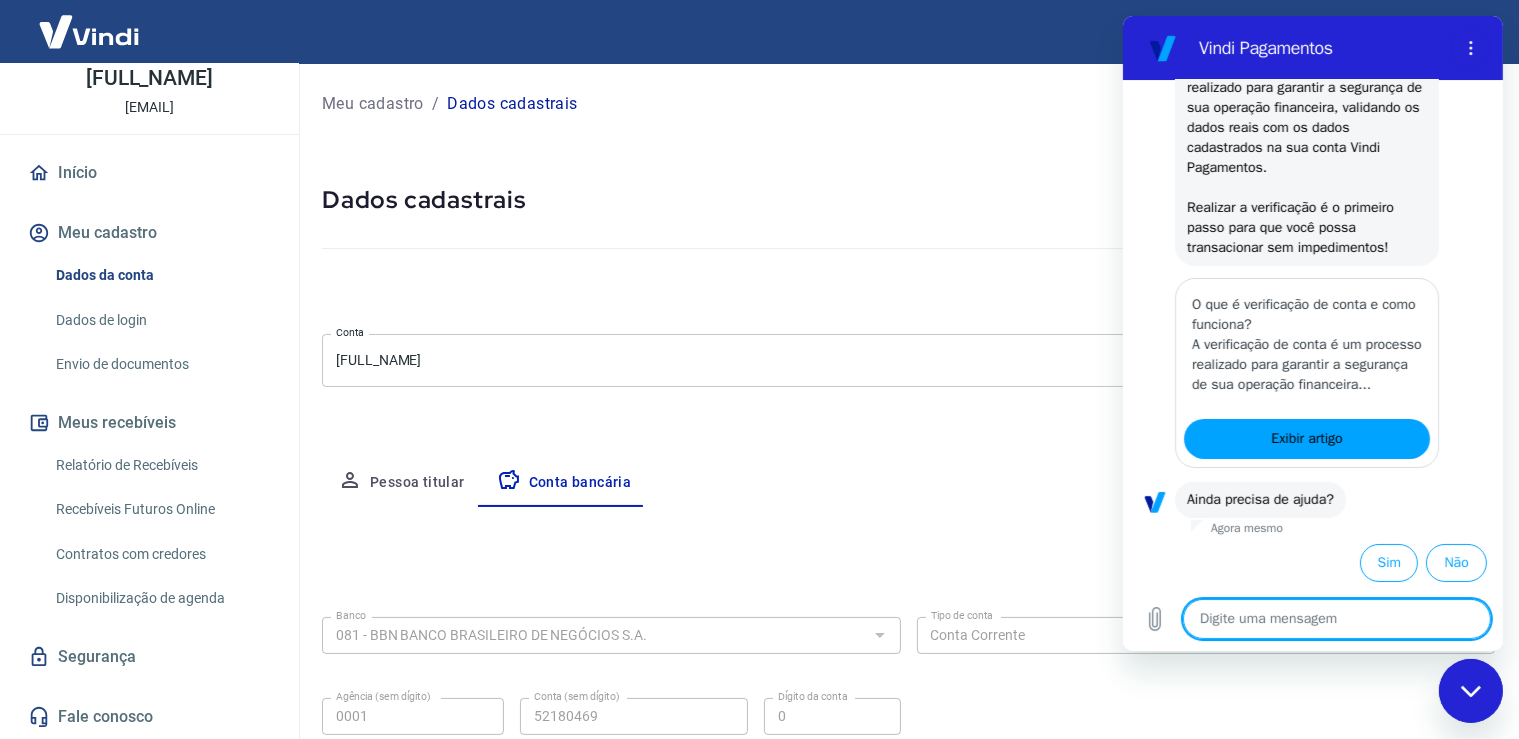 scroll, scrollTop: 292, scrollLeft: 0, axis: vertical 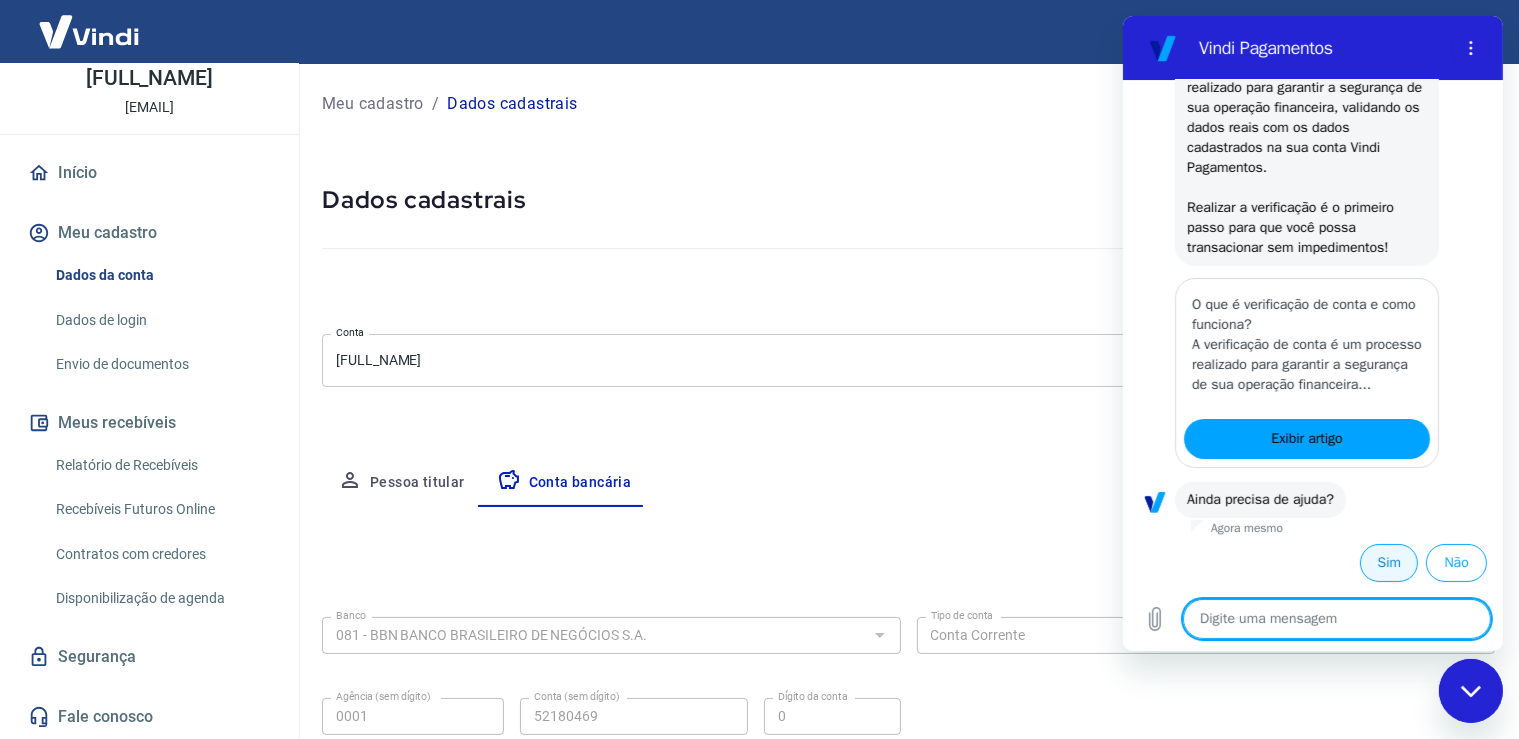 click on "Sim" at bounding box center (1388, 563) 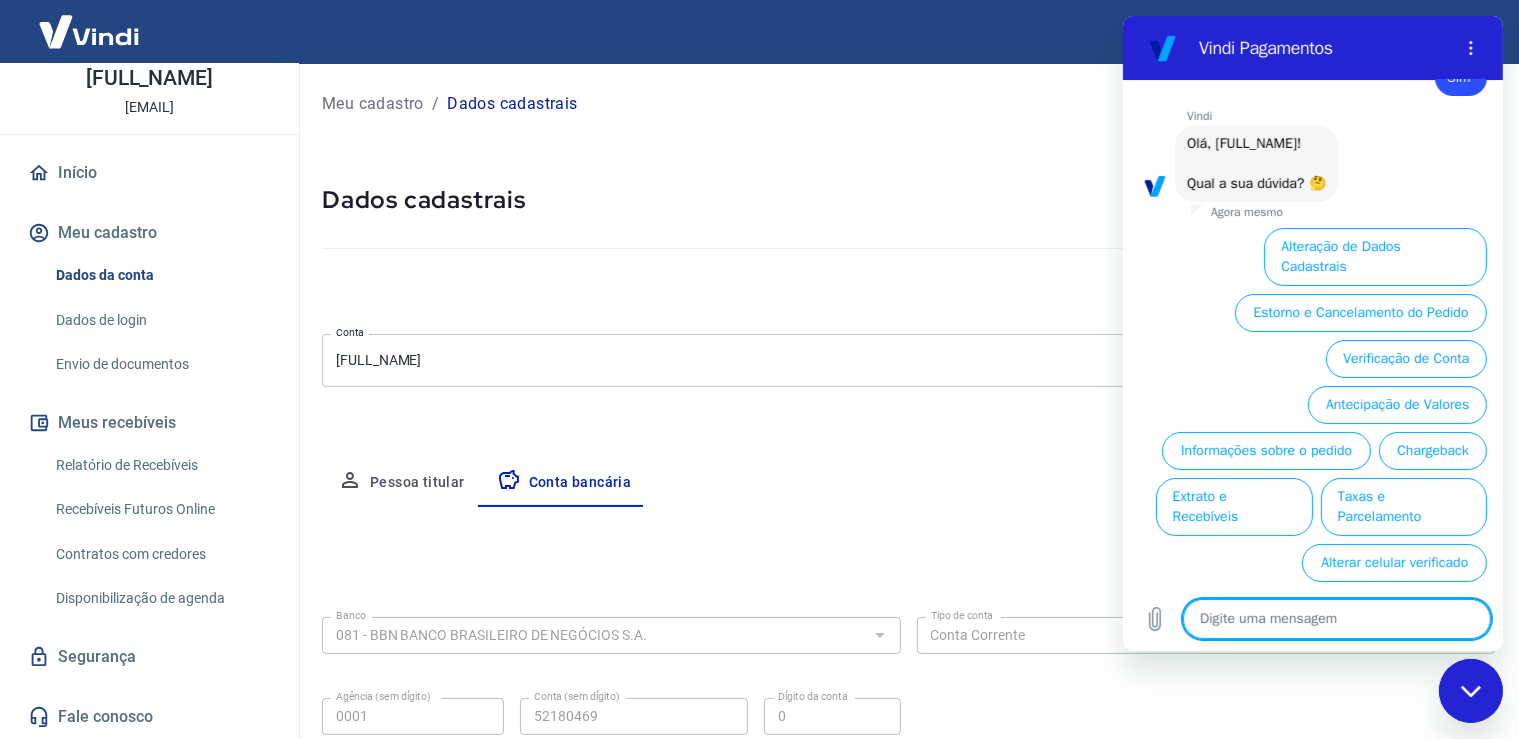 scroll, scrollTop: 786, scrollLeft: 0, axis: vertical 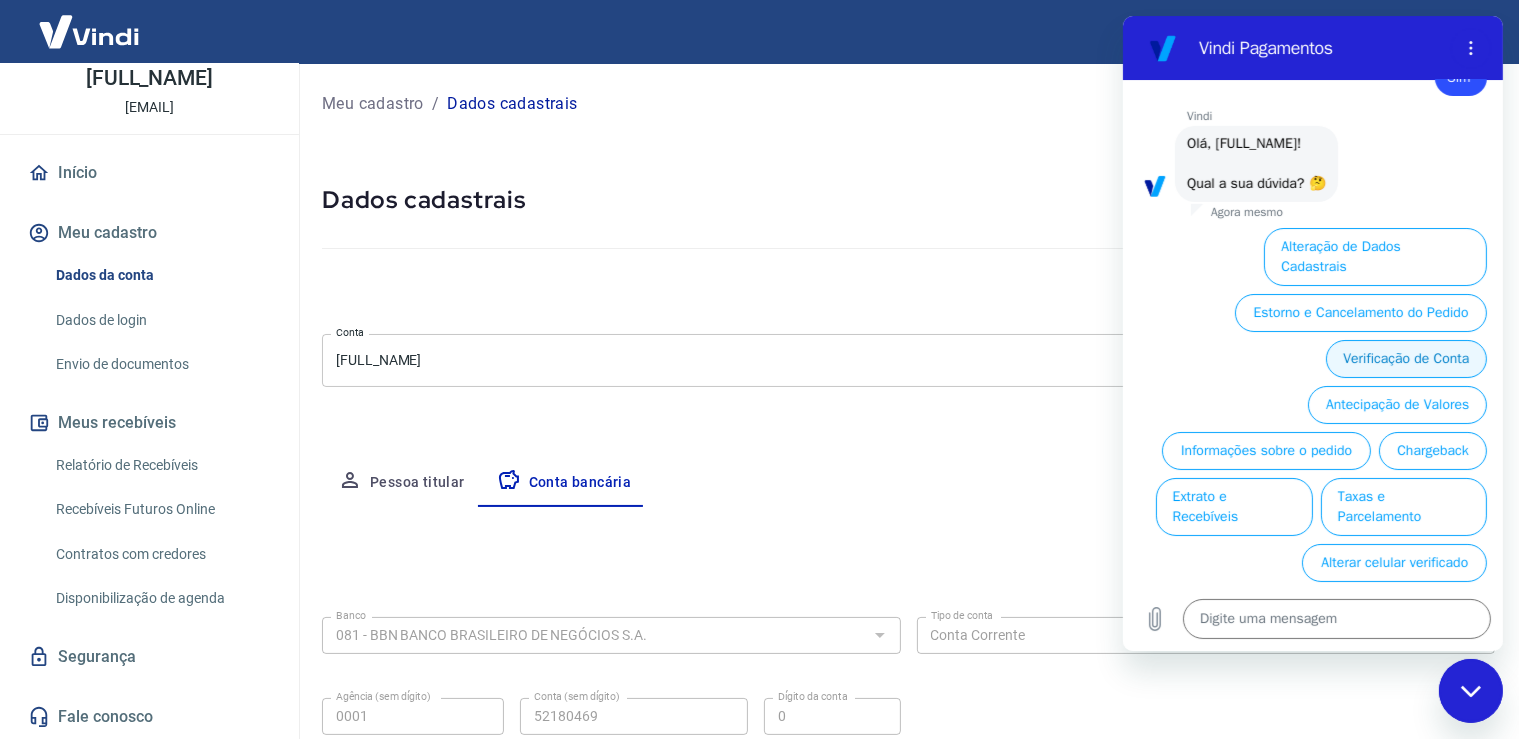 click on "Verificação de Conta" at bounding box center [1405, 359] 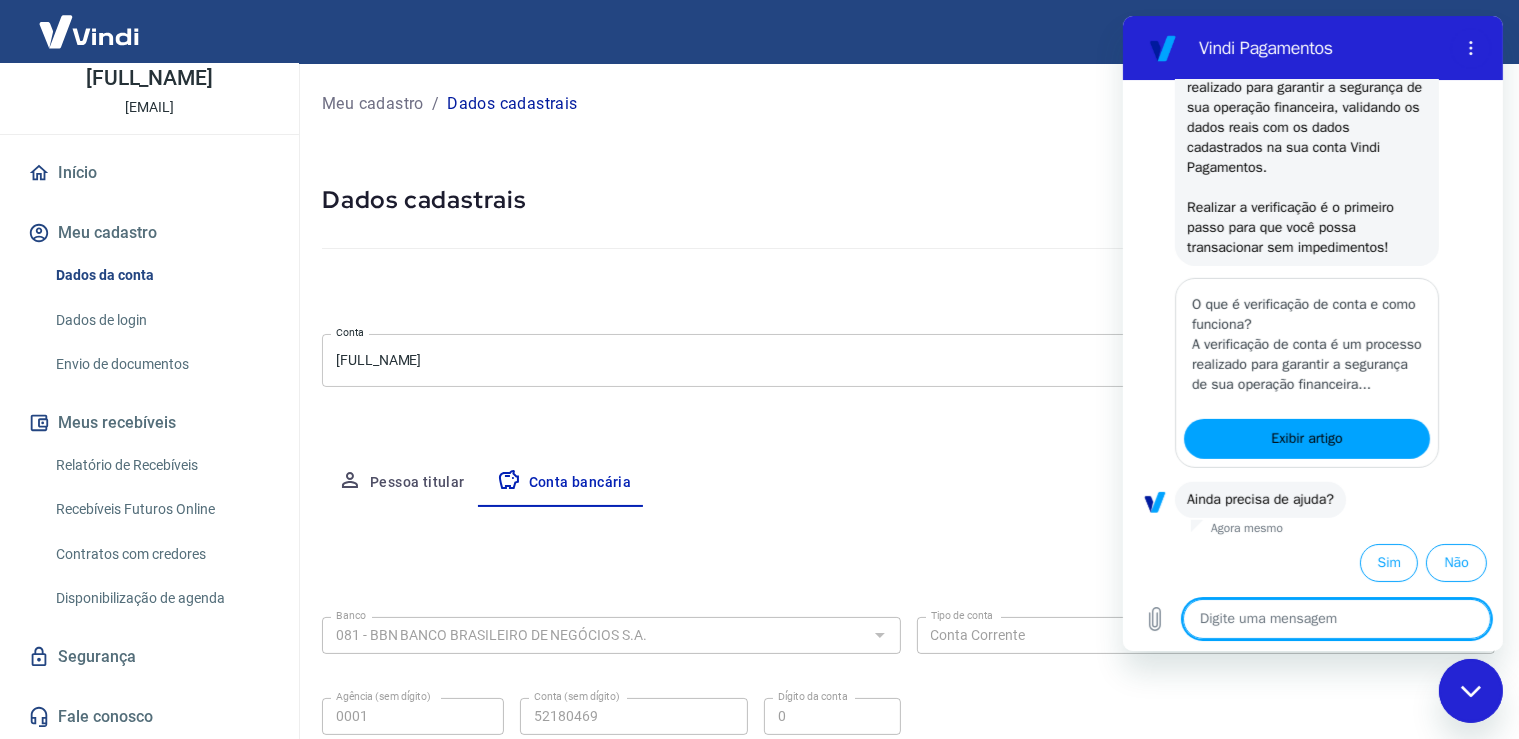 scroll, scrollTop: 1012, scrollLeft: 0, axis: vertical 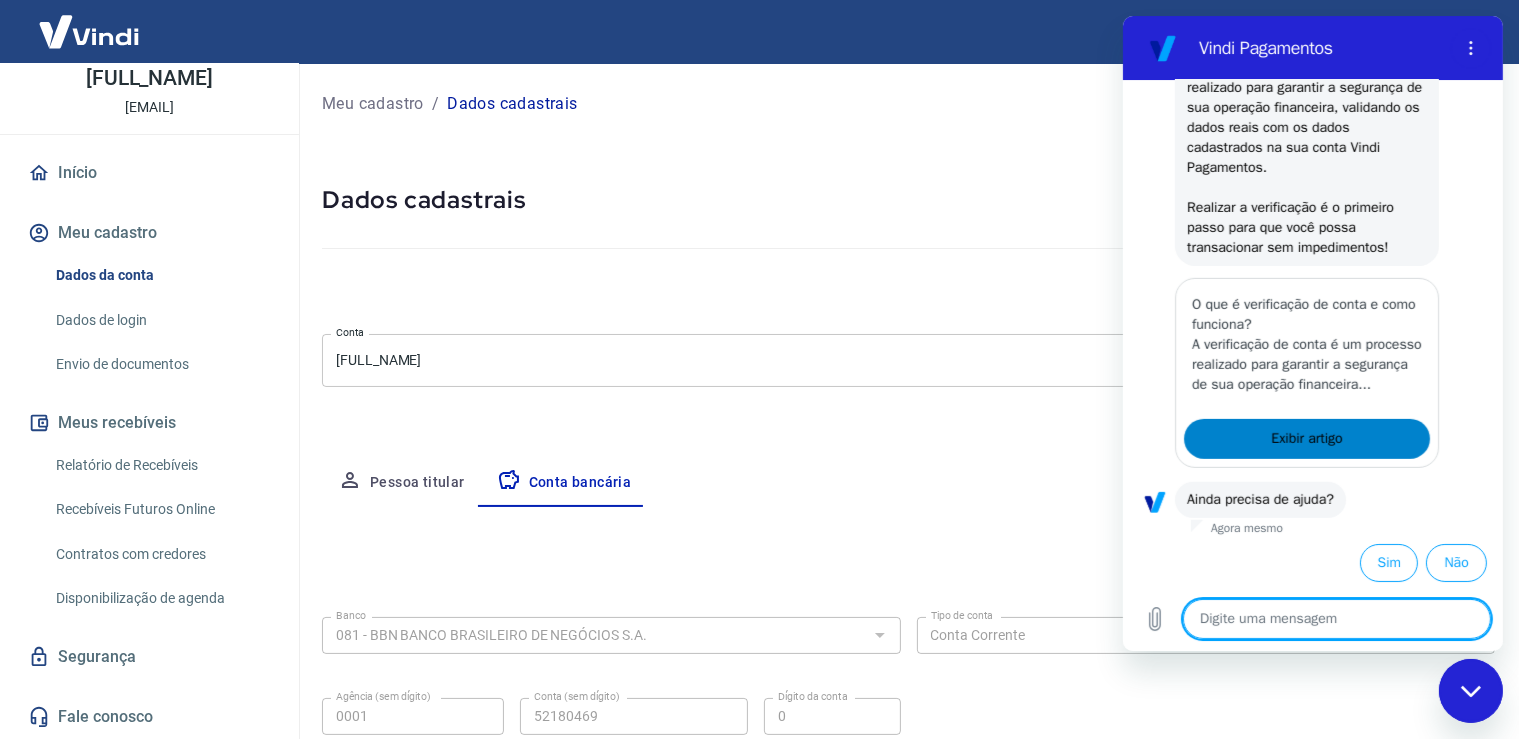 click on "Exibir artigo" at bounding box center (1306, 439) 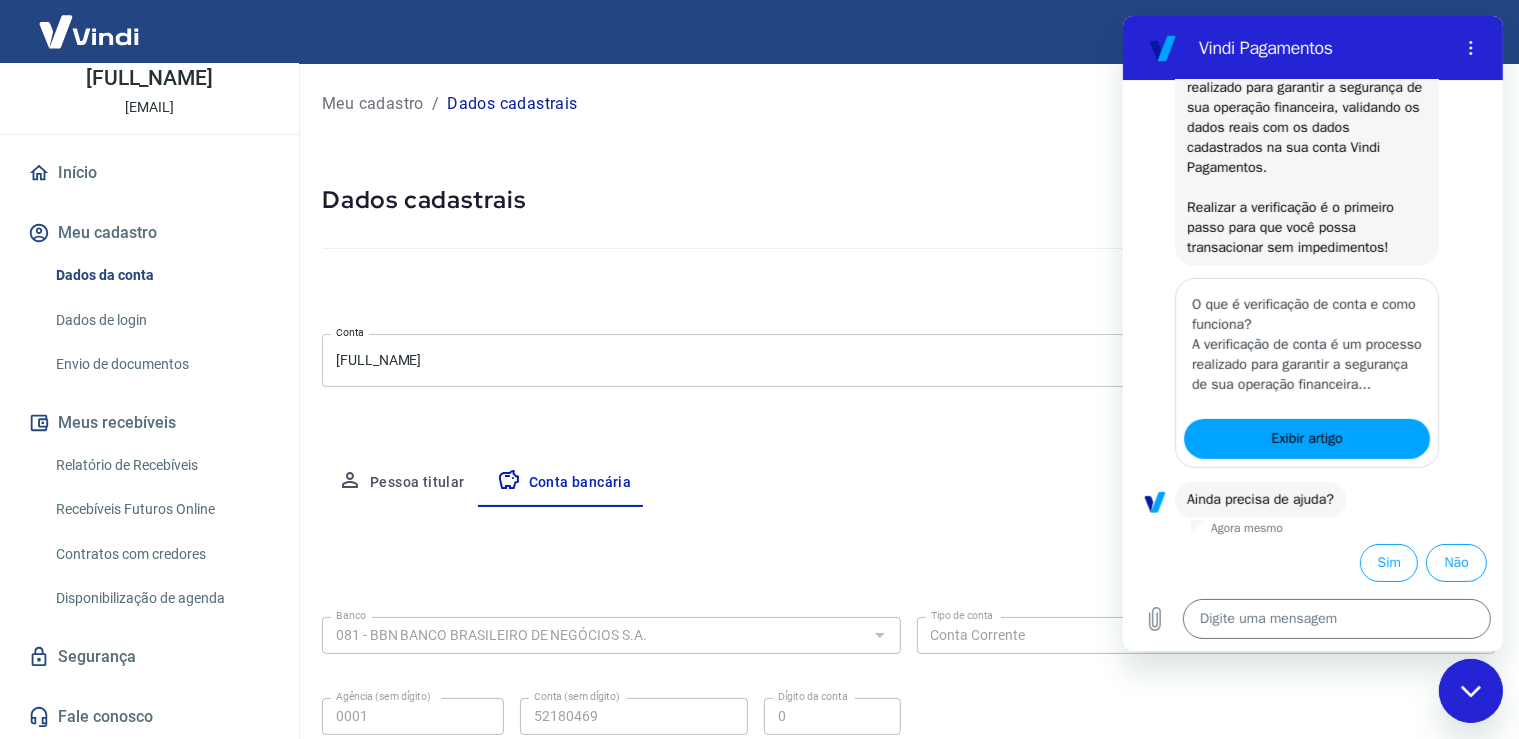 scroll, scrollTop: 0, scrollLeft: 0, axis: both 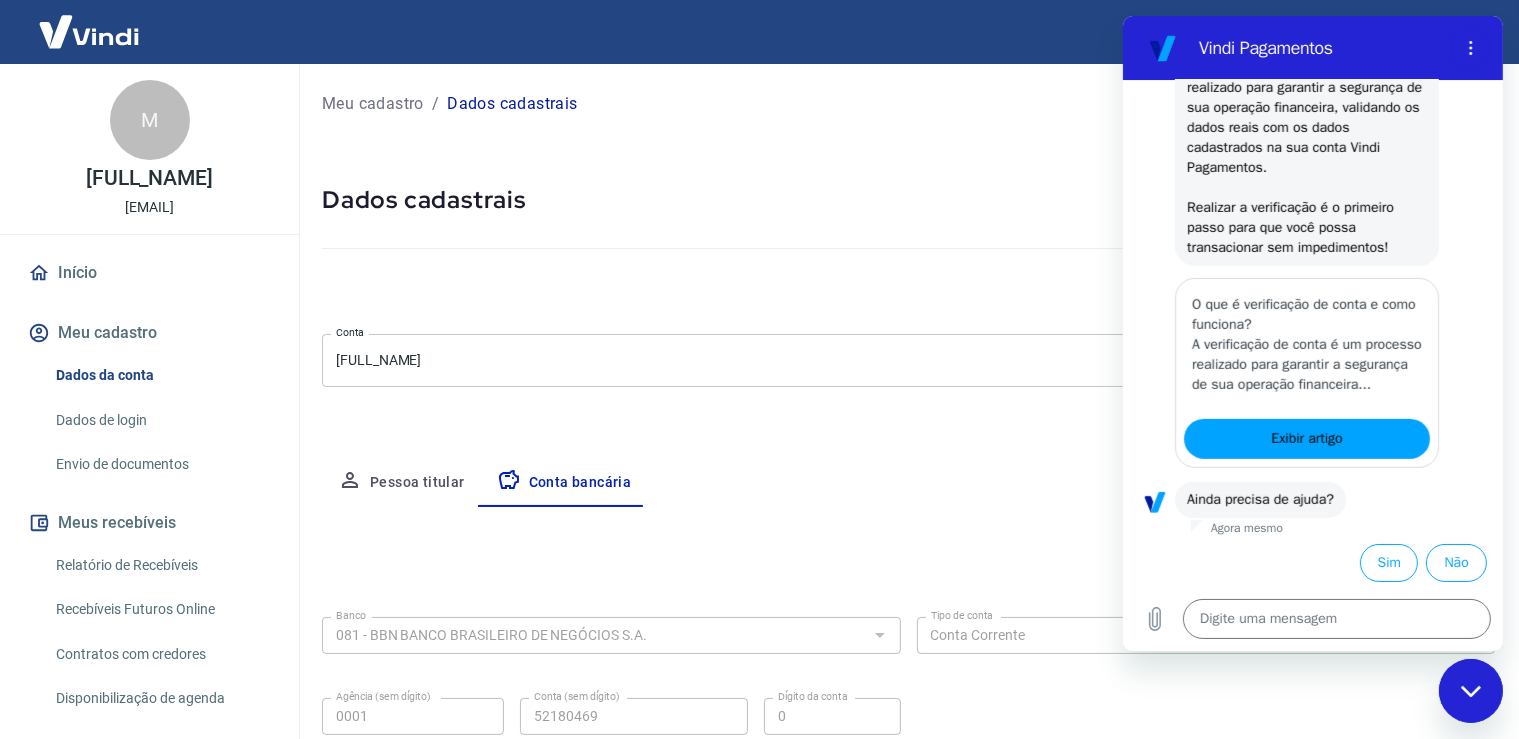 click on "Início" at bounding box center (149, 273) 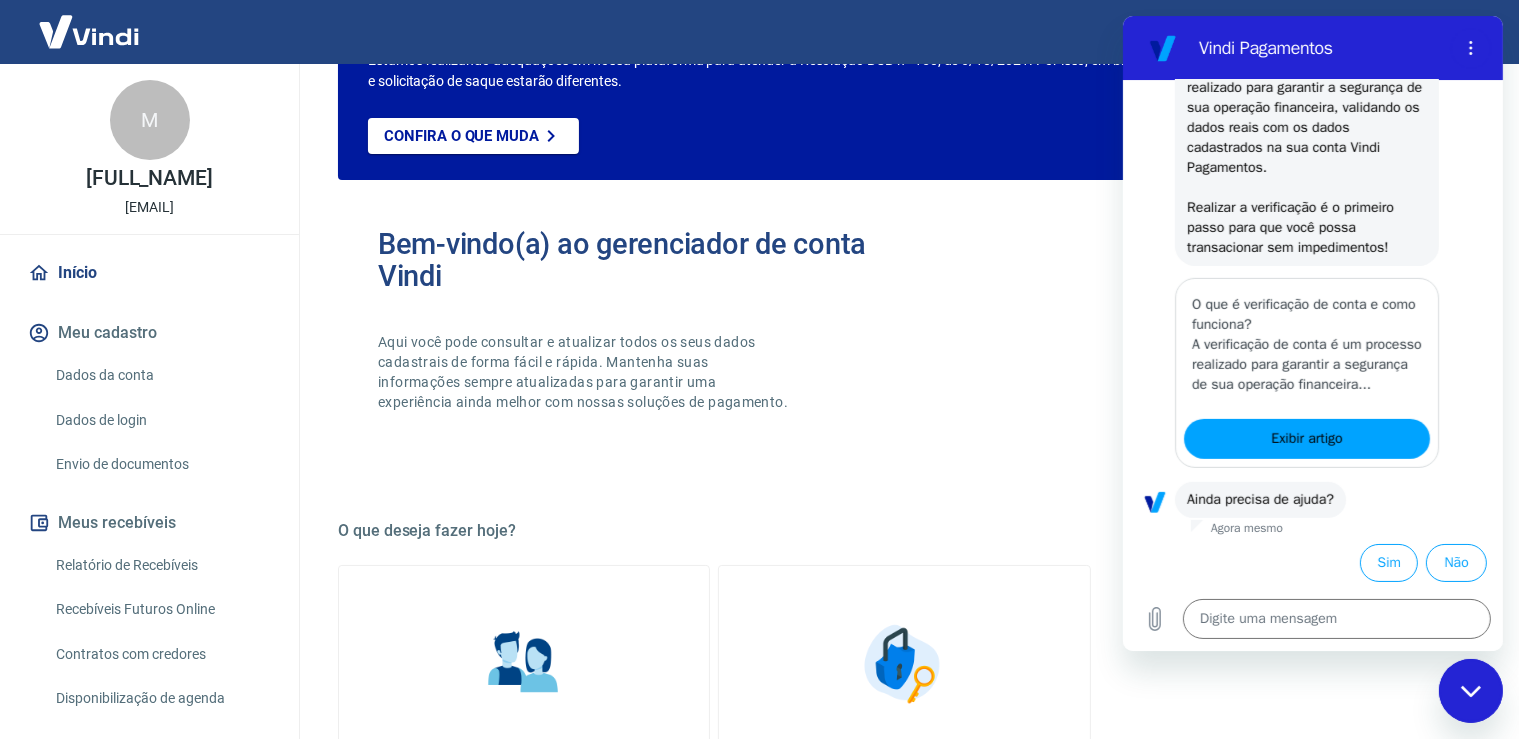 scroll, scrollTop: 316, scrollLeft: 0, axis: vertical 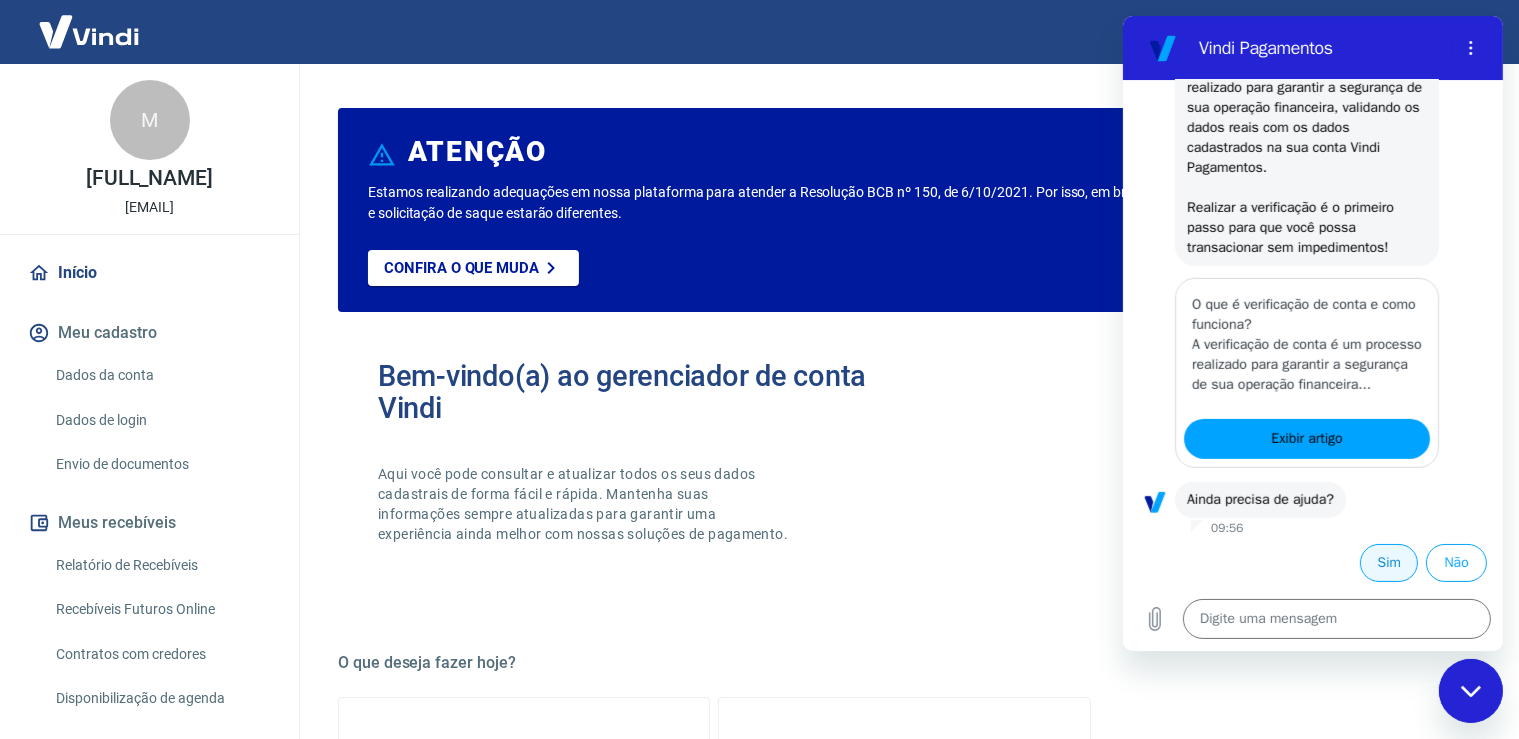 click on "Sim" at bounding box center [1388, 563] 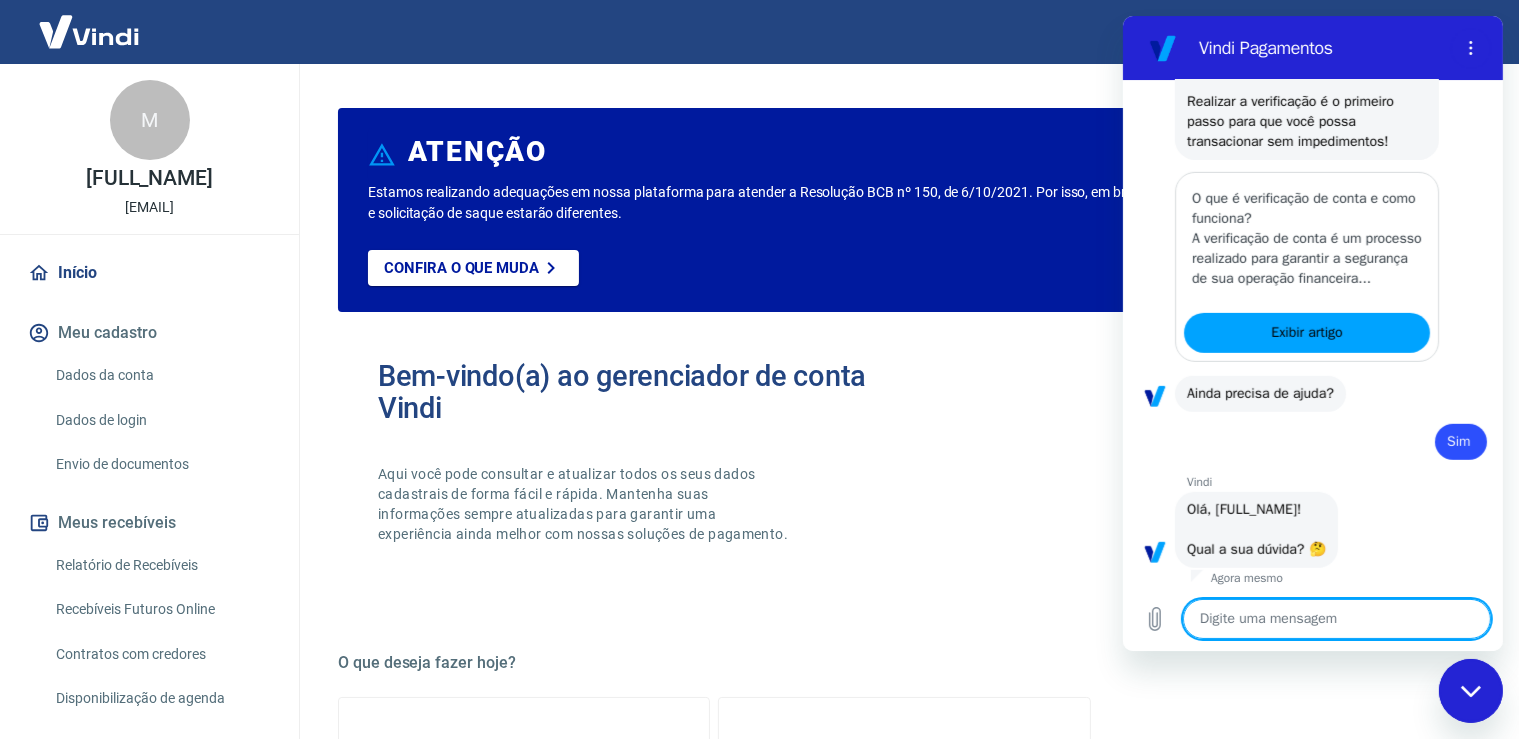 type on "x" 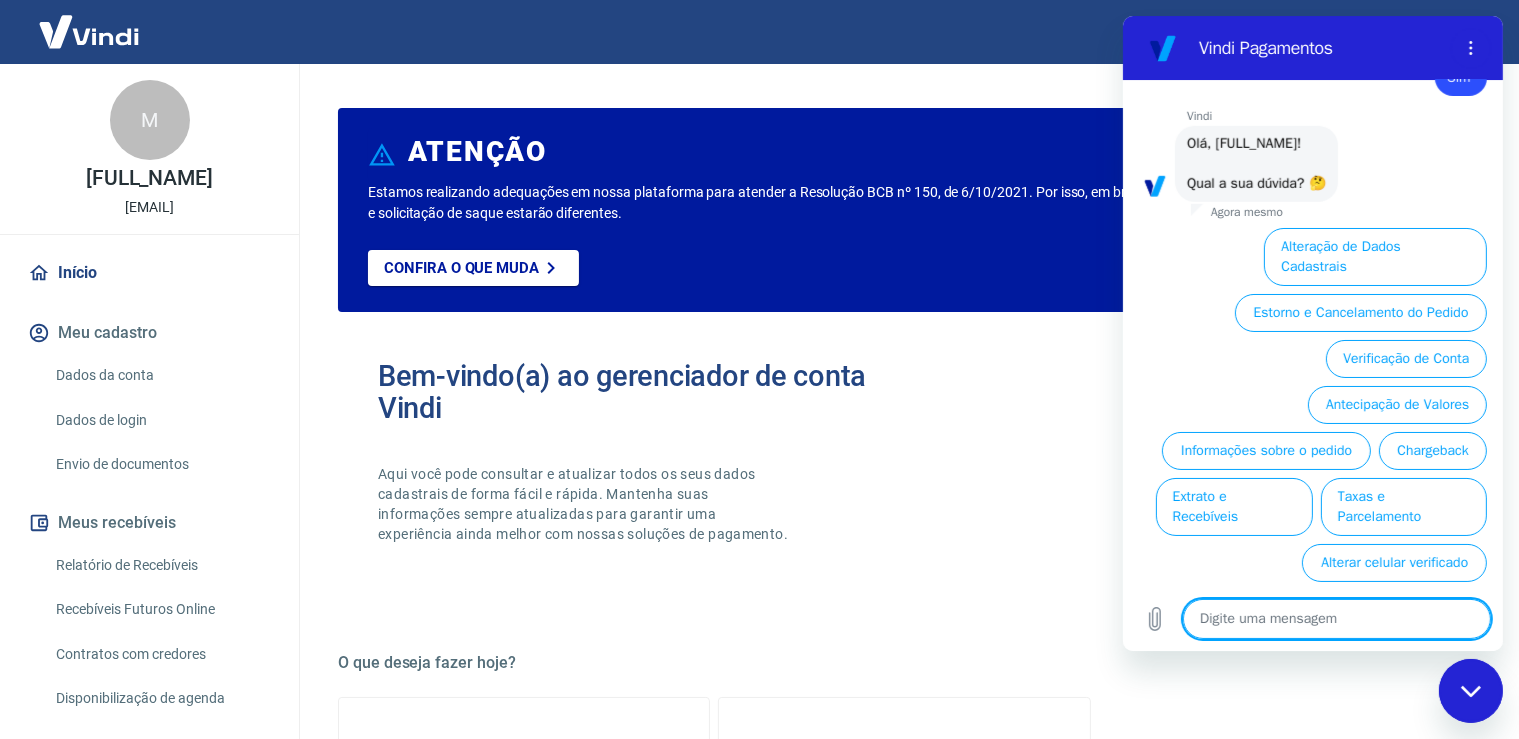 scroll, scrollTop: 1505, scrollLeft: 0, axis: vertical 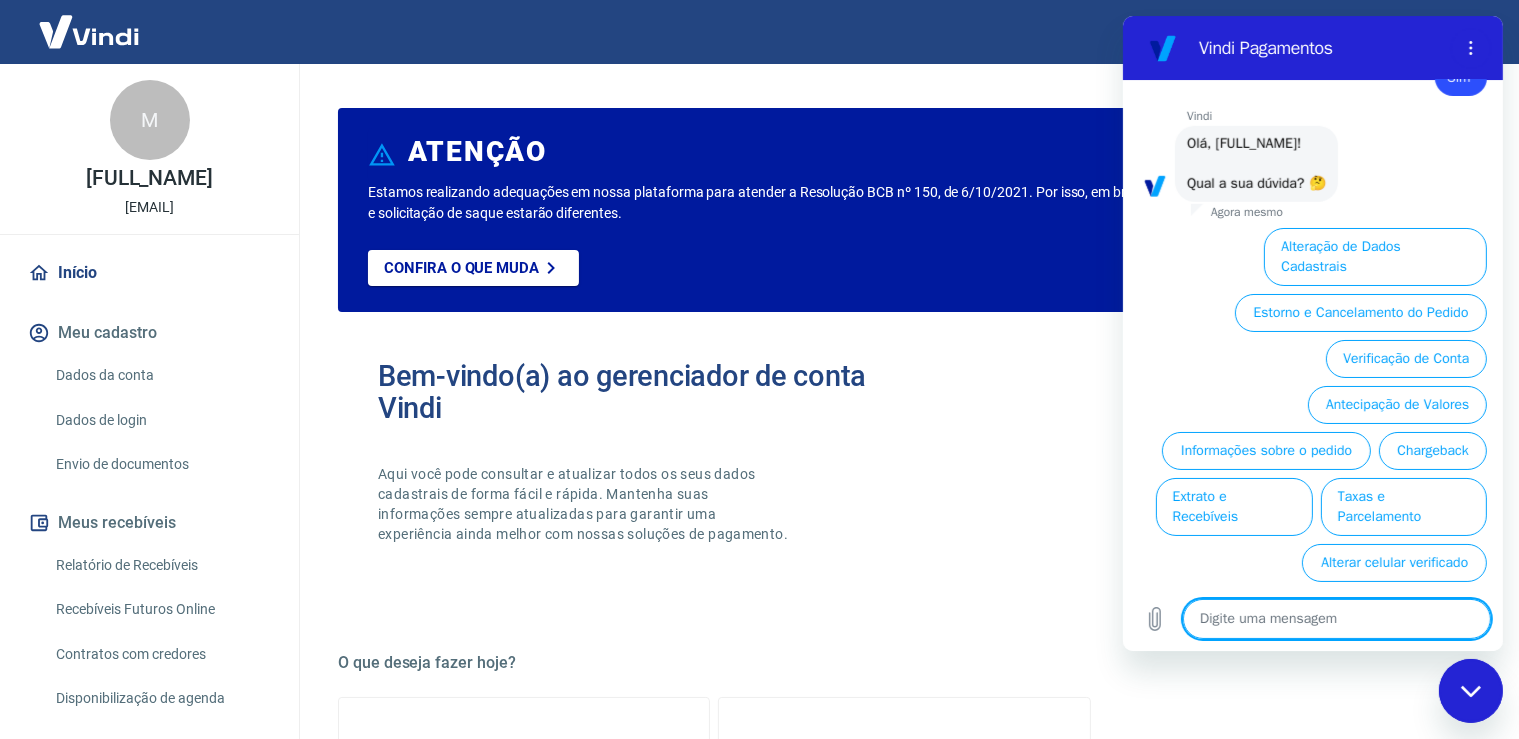 type on "a" 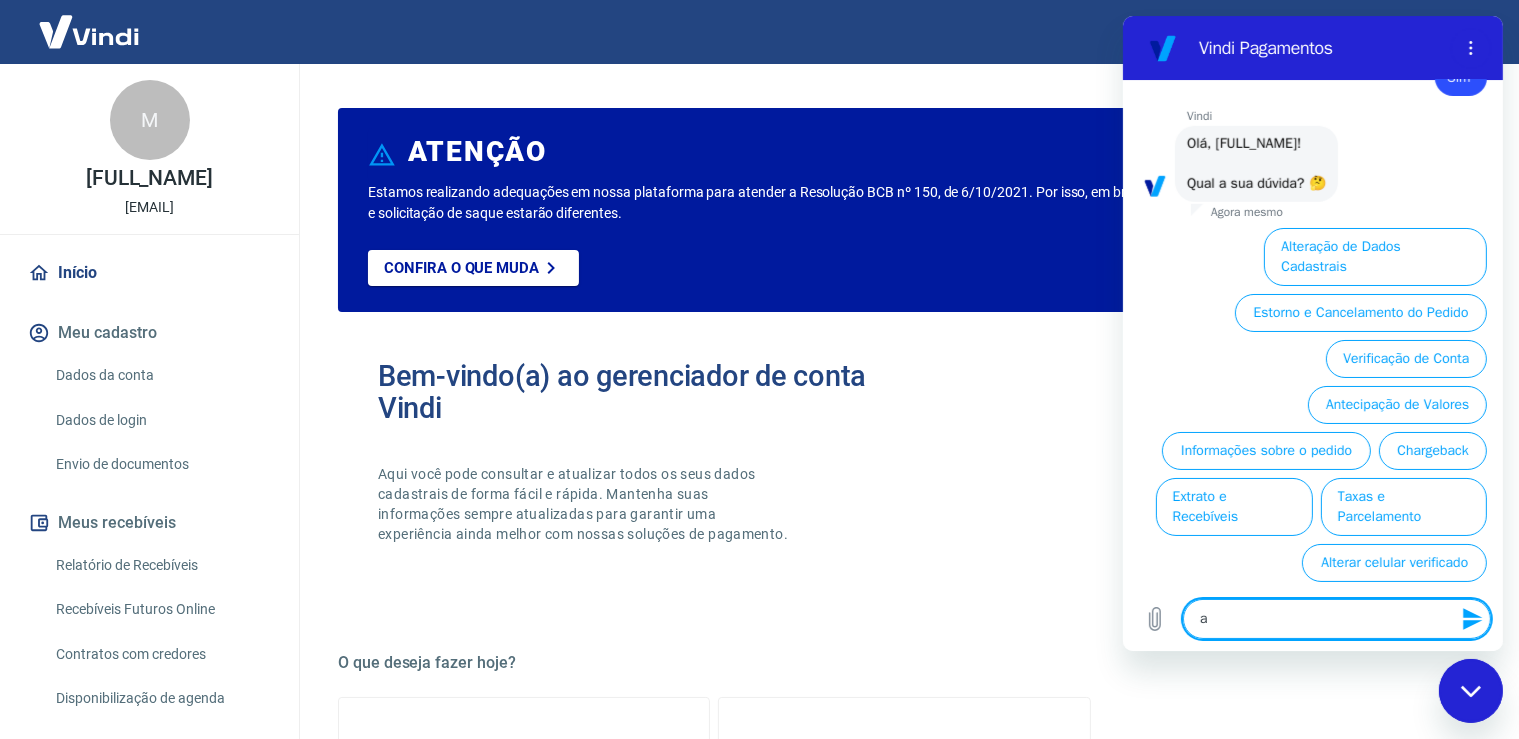 type on "at" 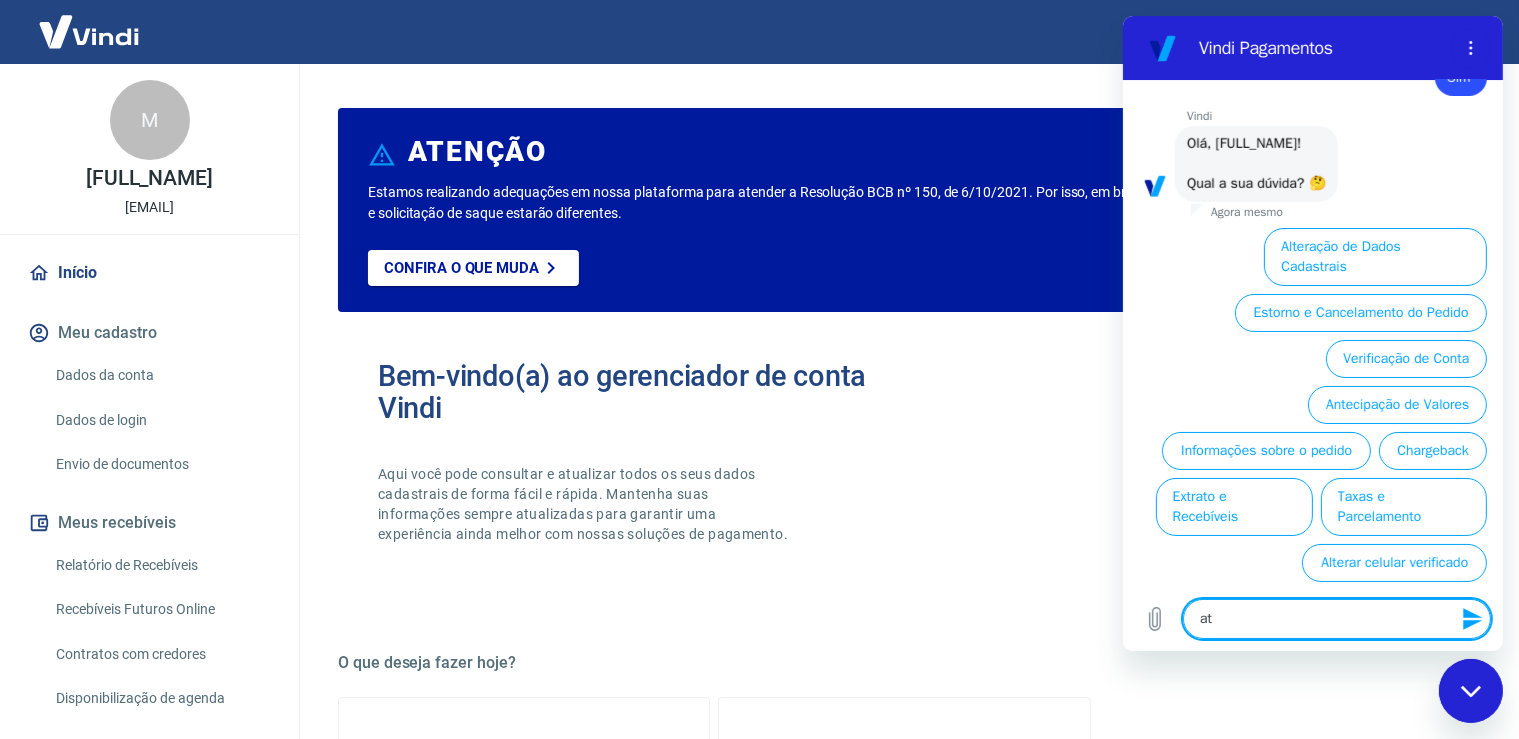 type on "ate" 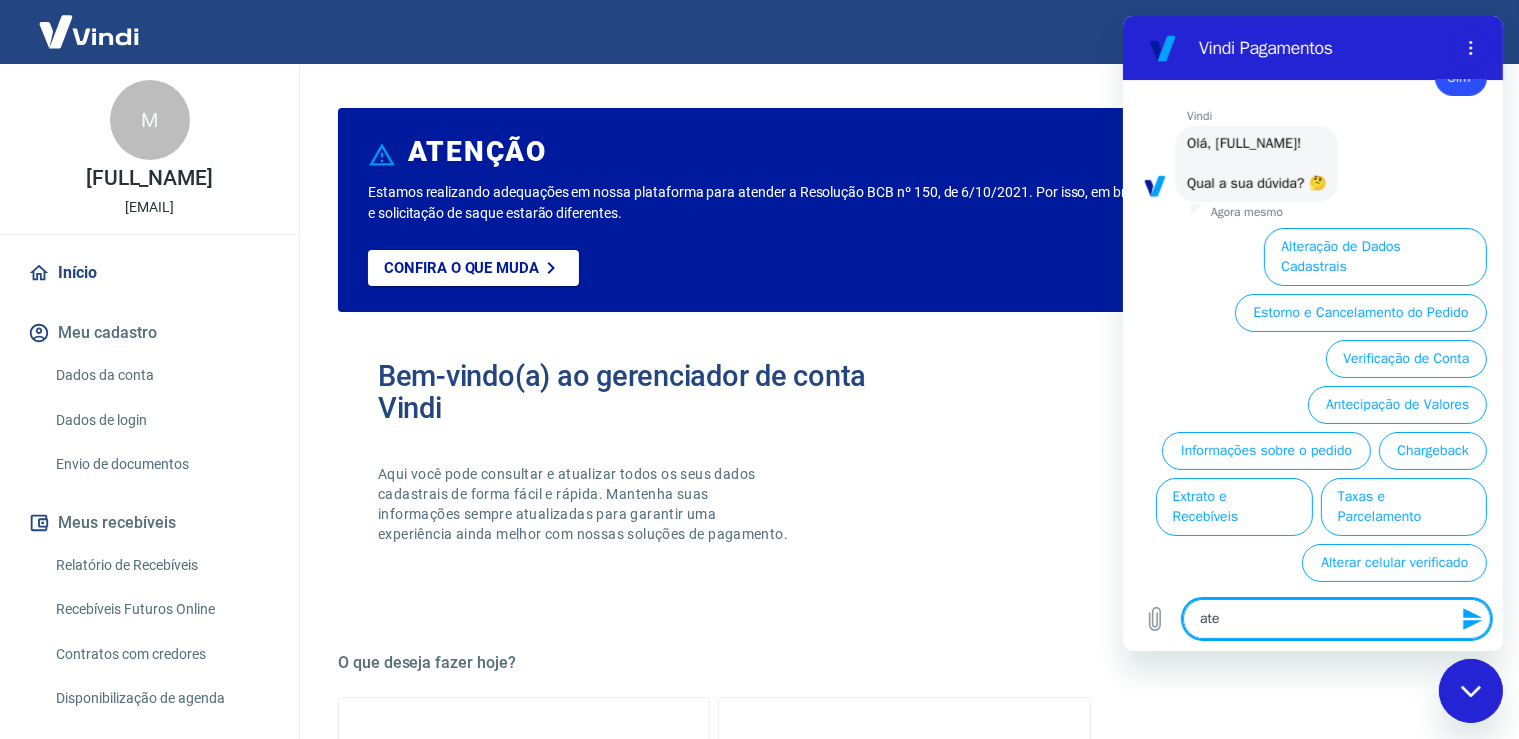 type on "aten" 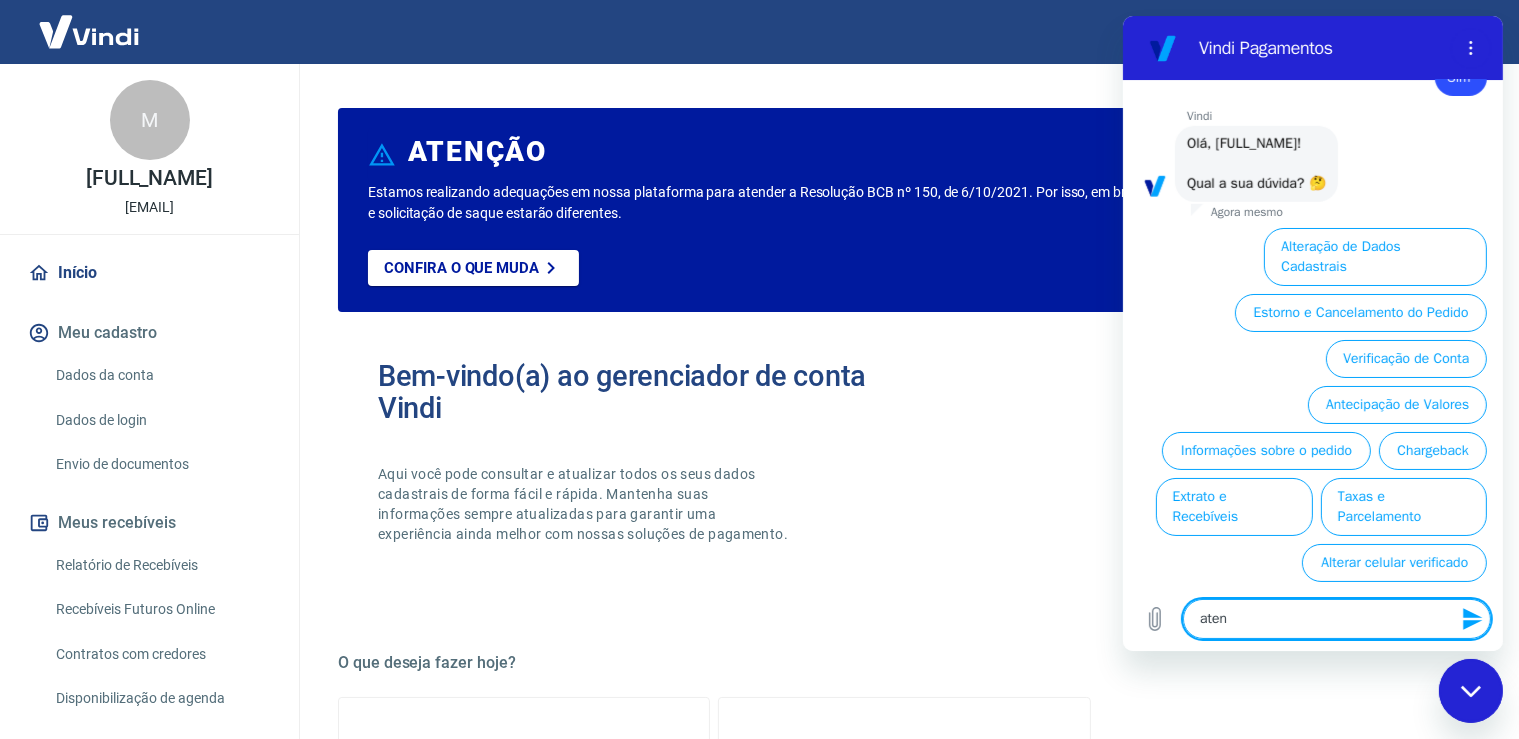 type on "atend" 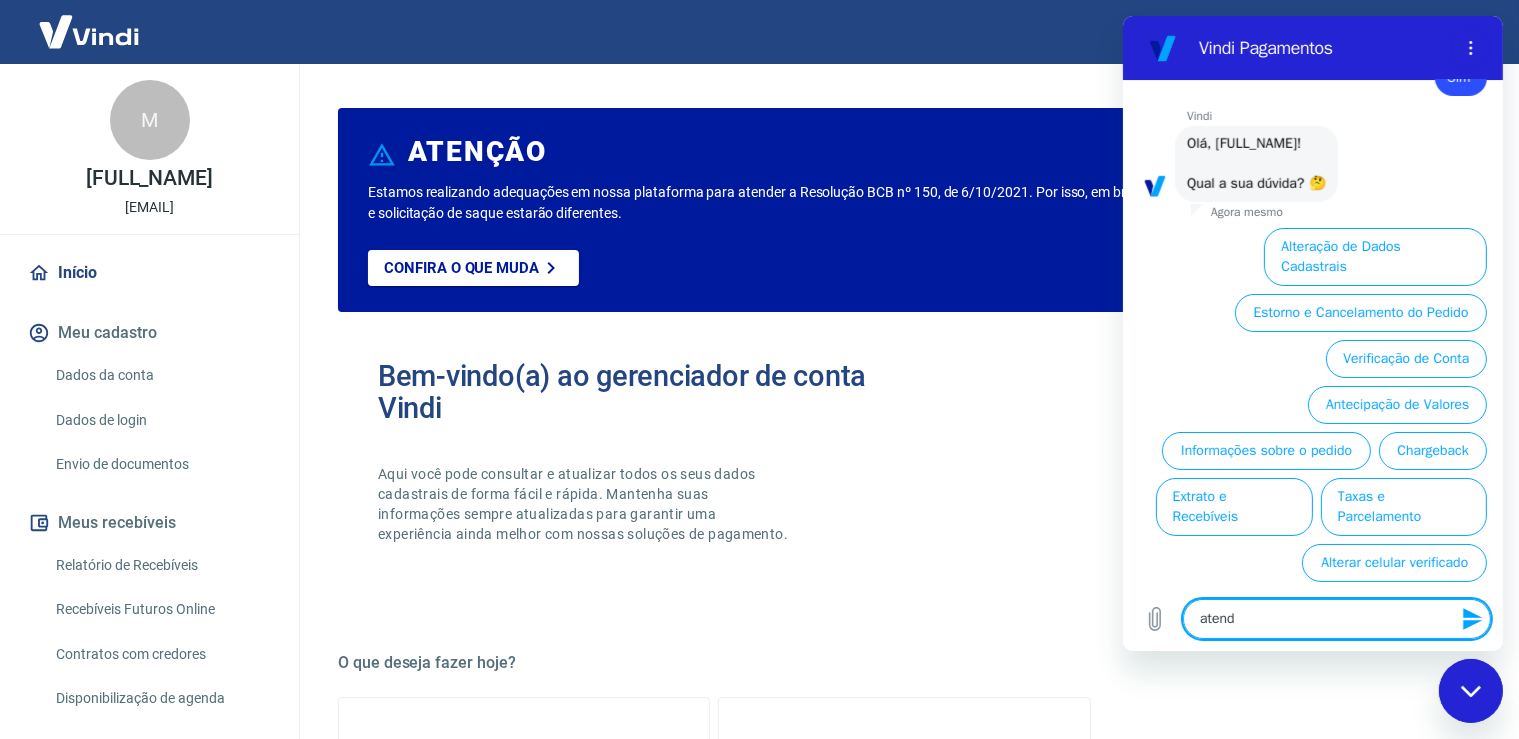 type on "atendi" 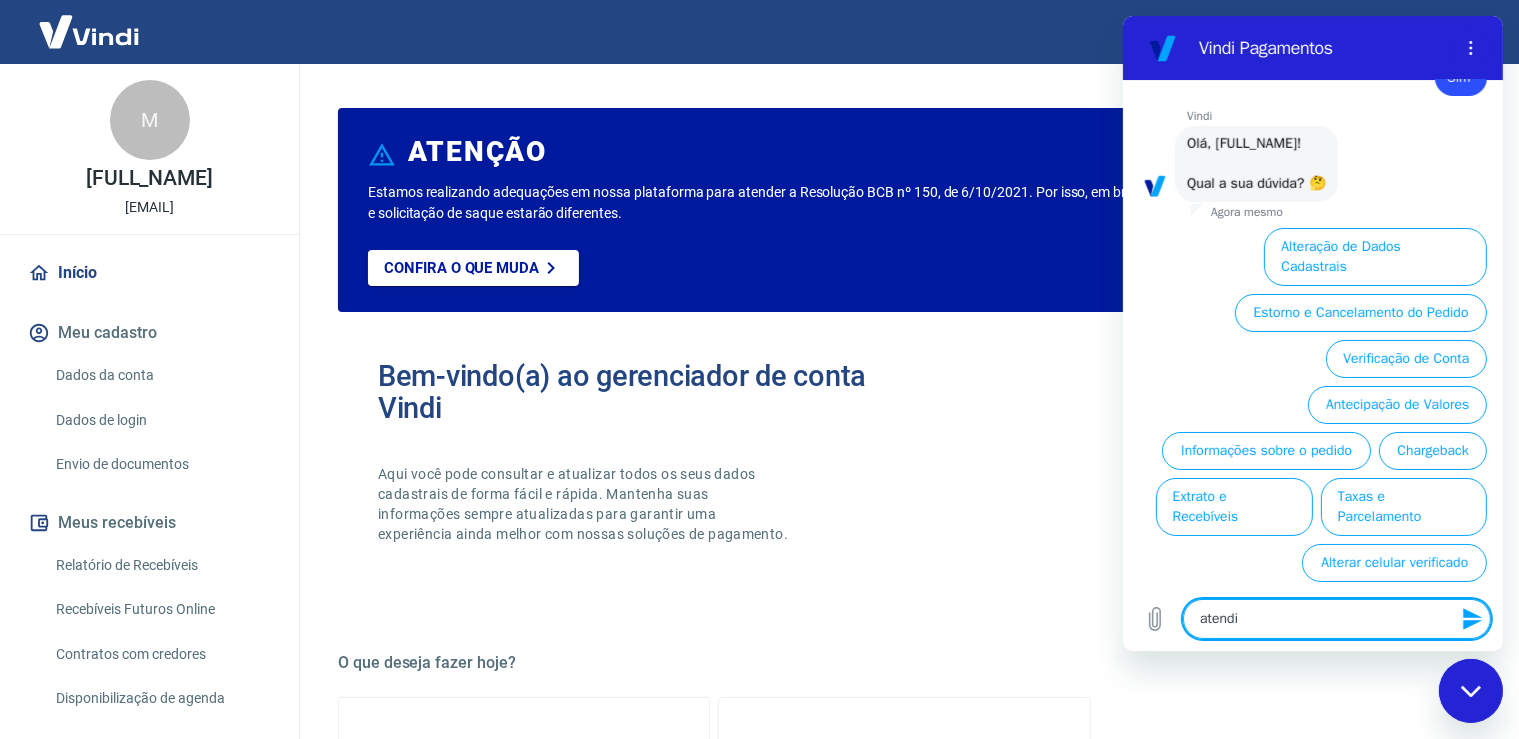 type on "x" 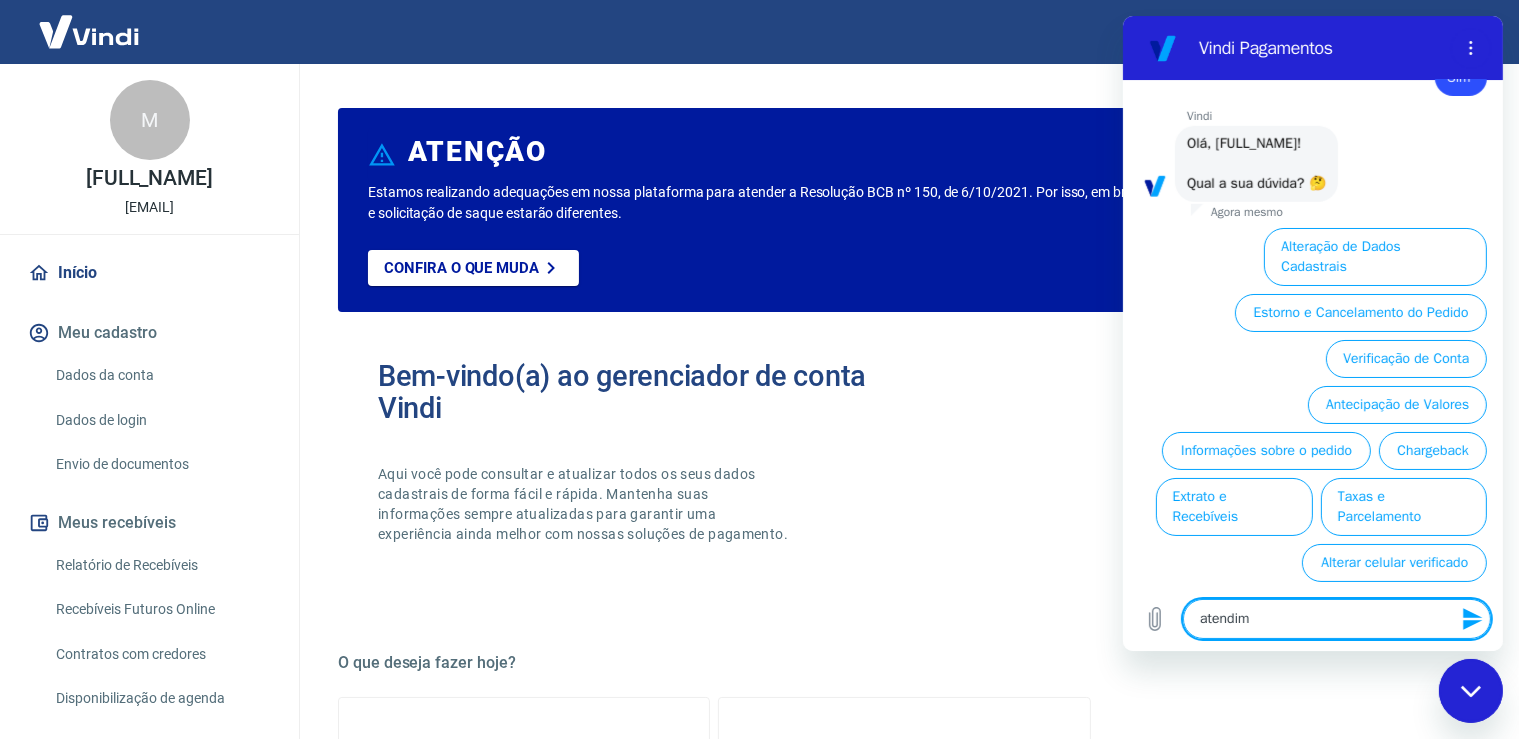 type on "atendime" 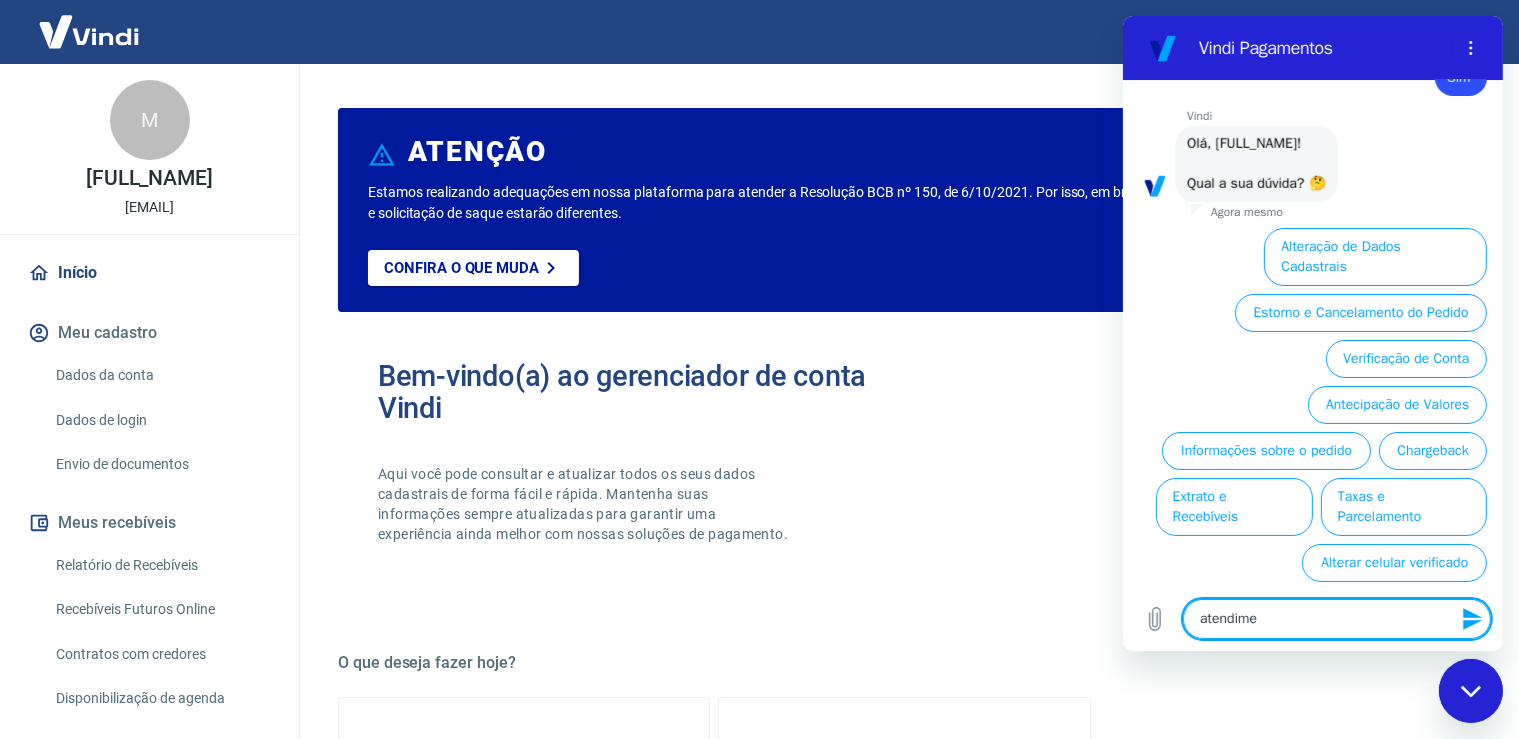 type on "atendimen" 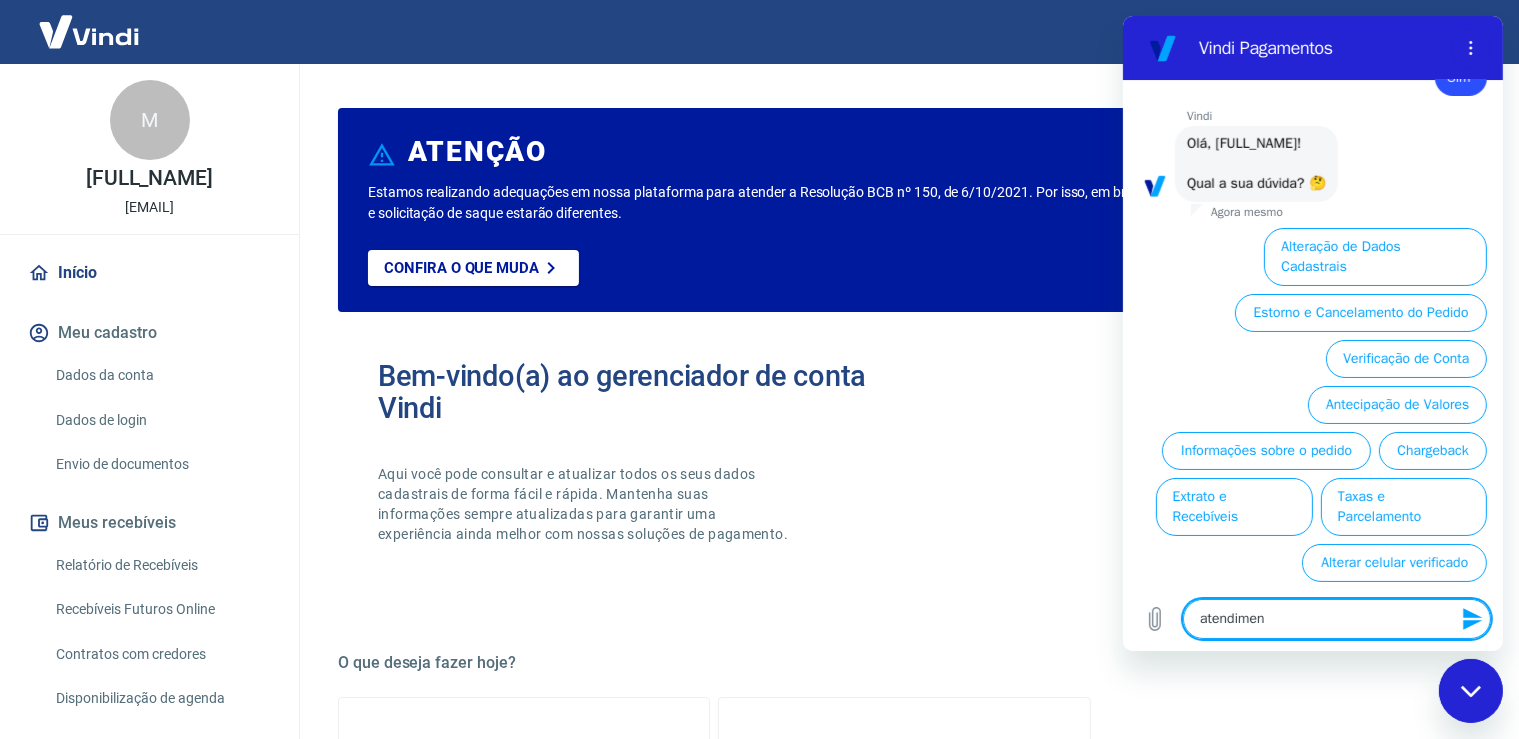 type on "x" 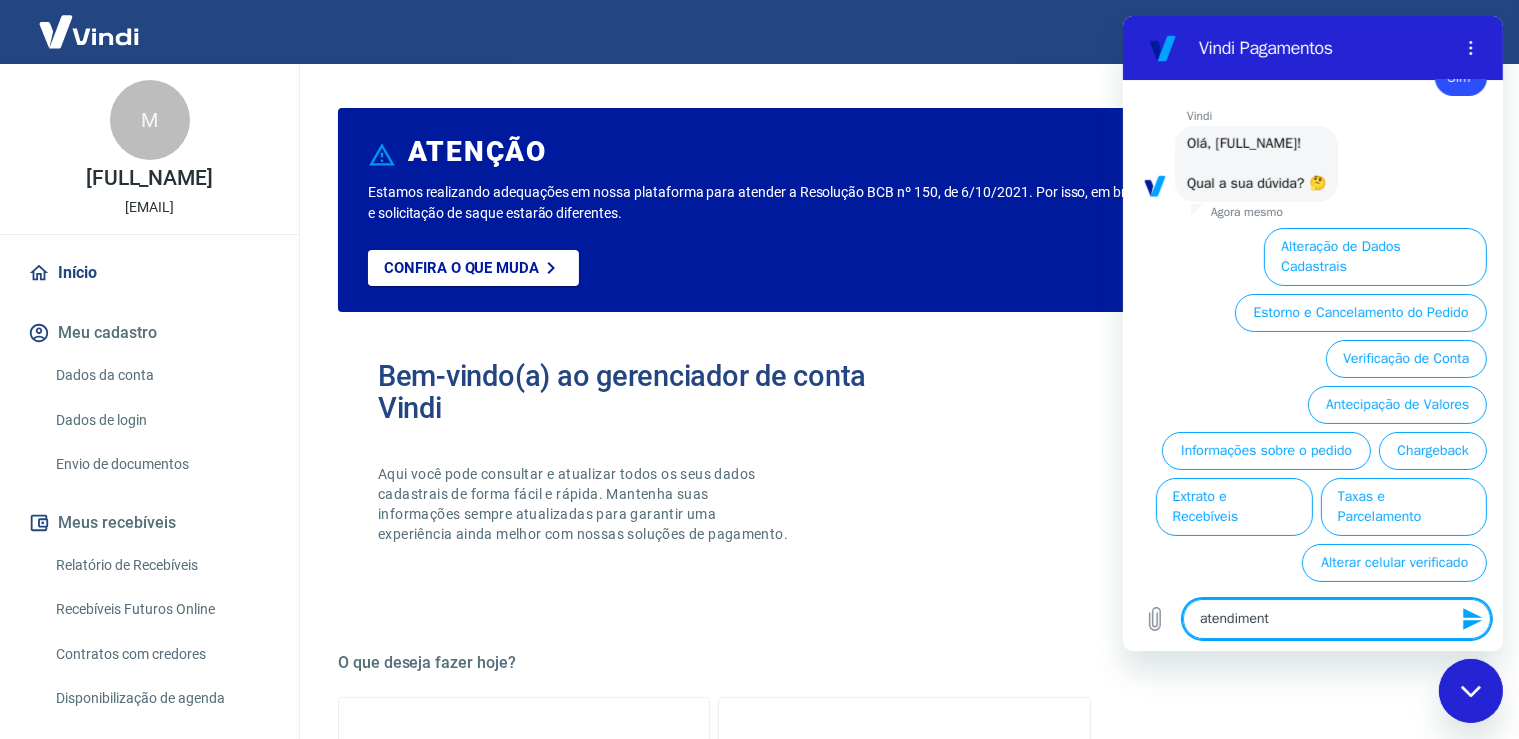 type on "atendimento" 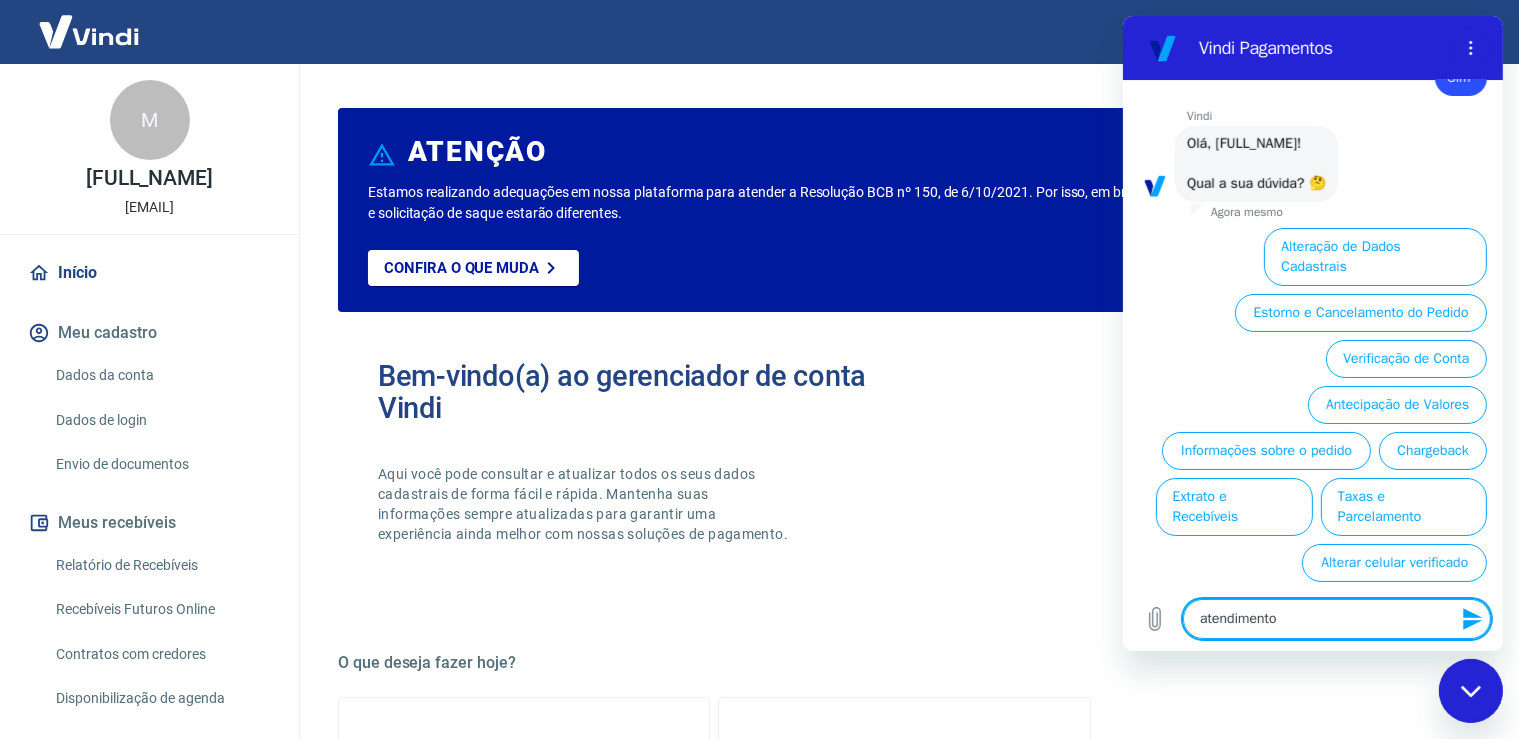 type on "atendimento" 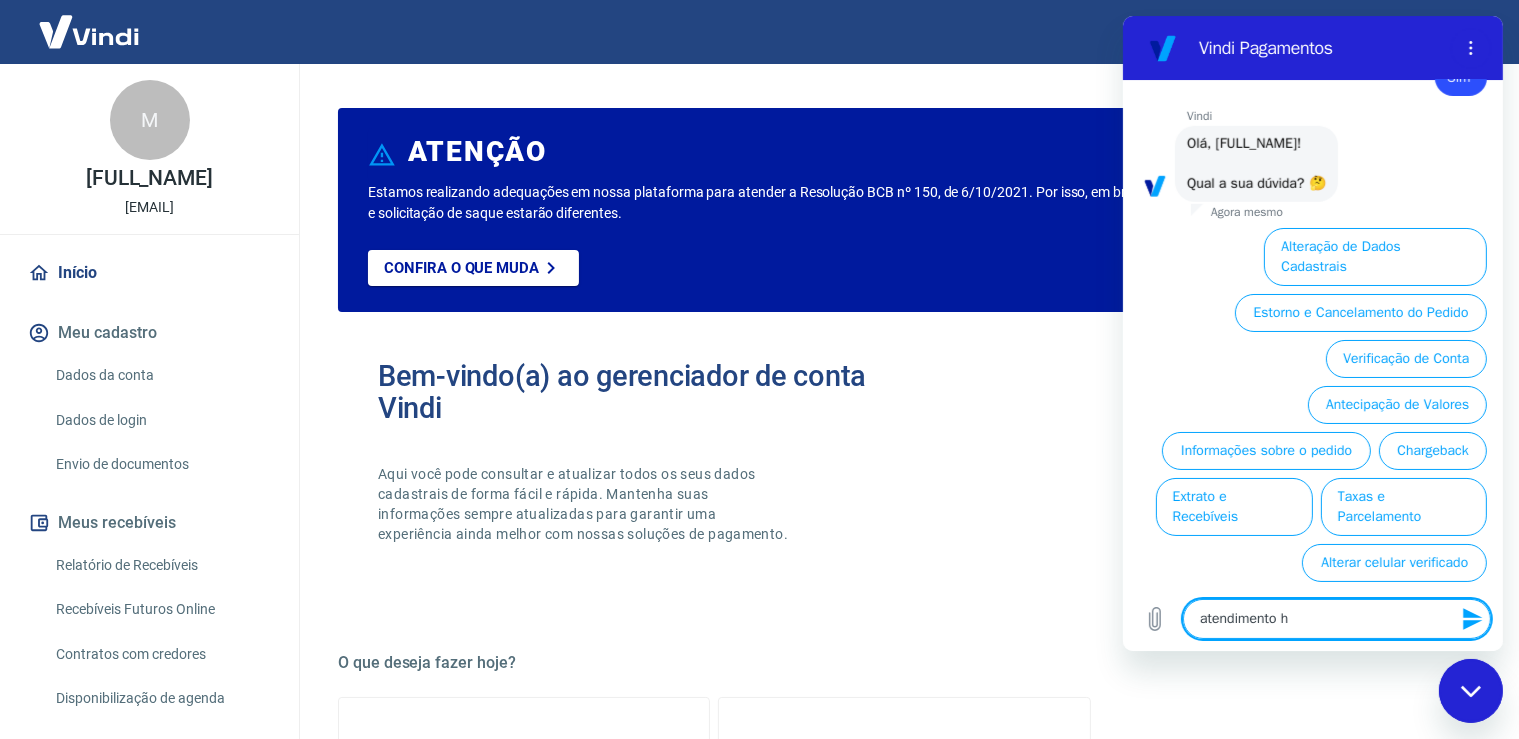 type on "x" 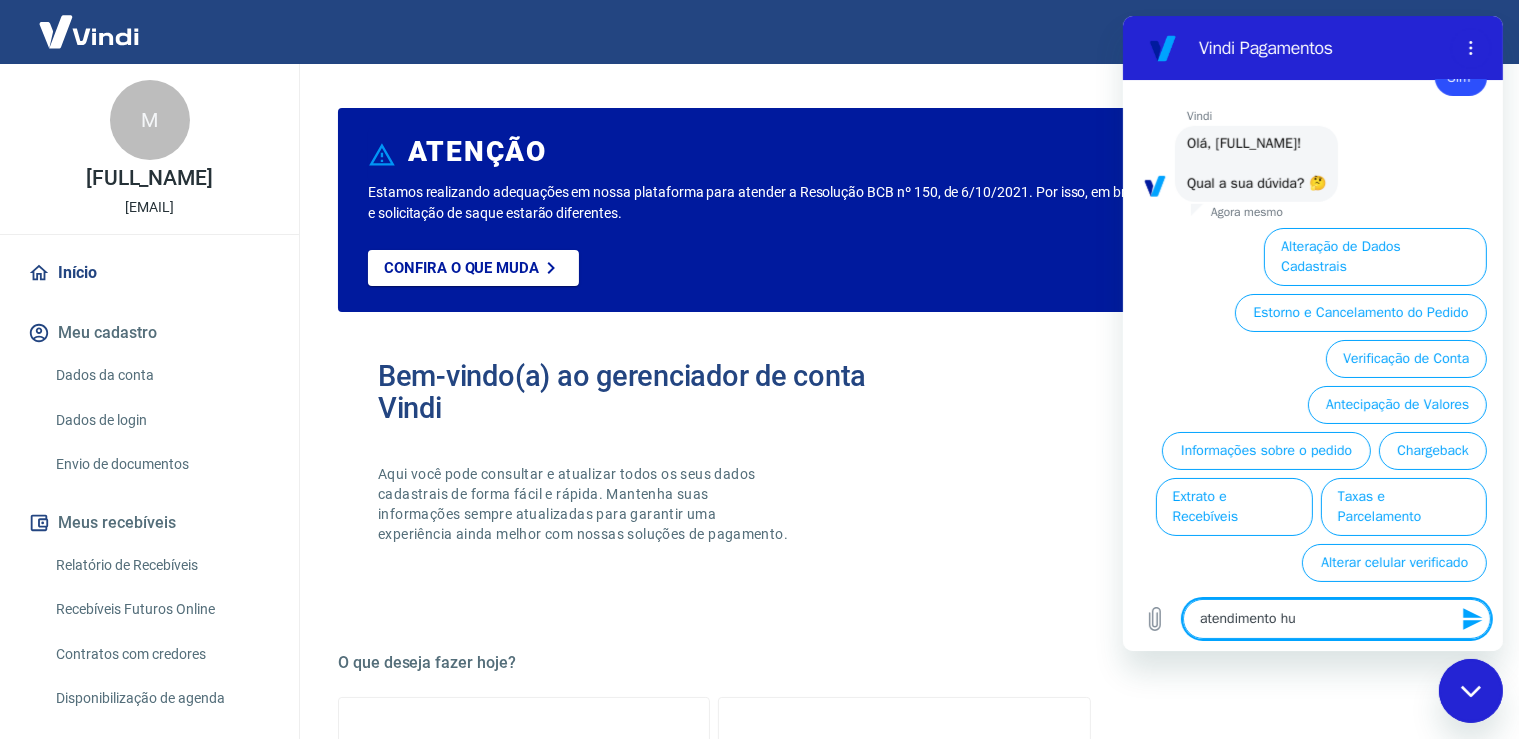 type on "x" 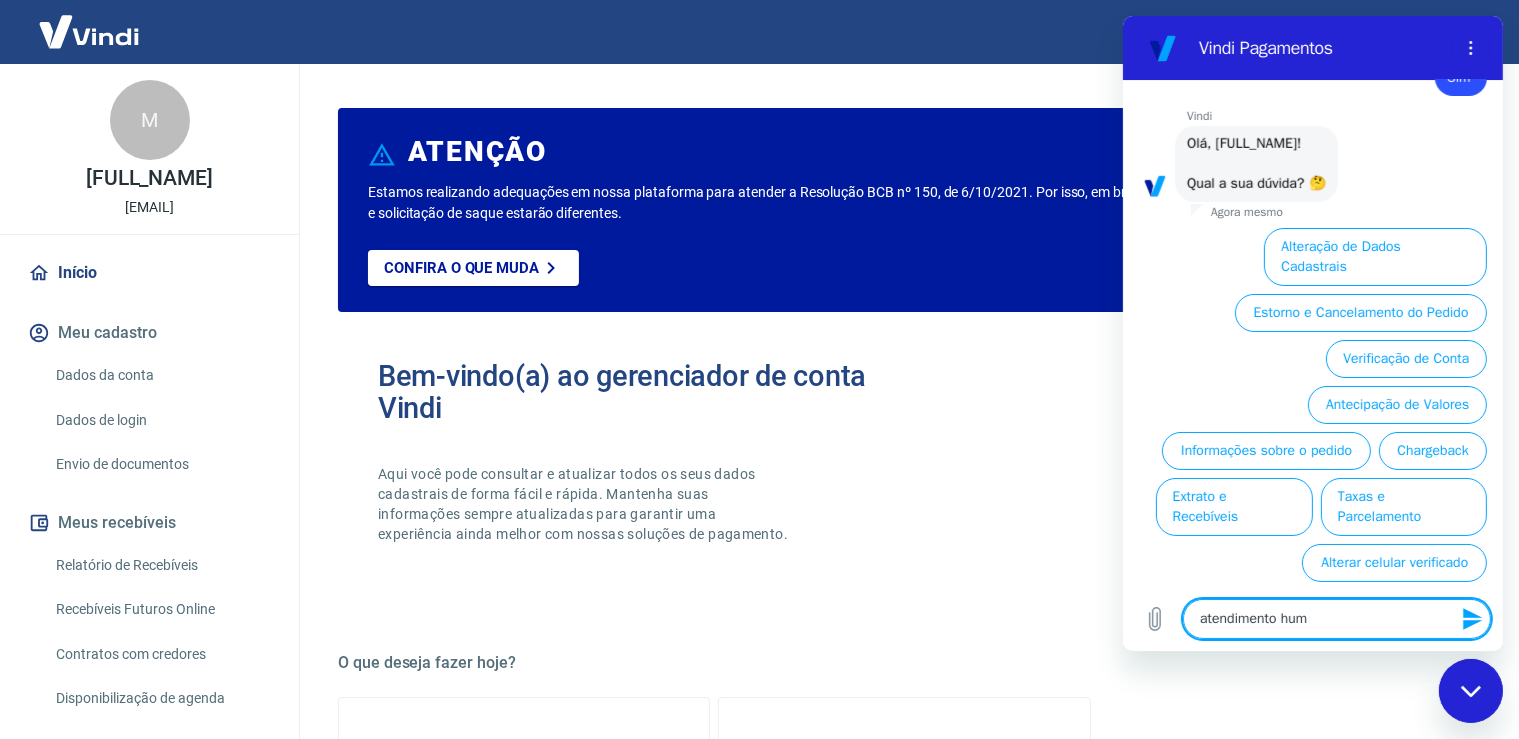 type on "atendimento huma" 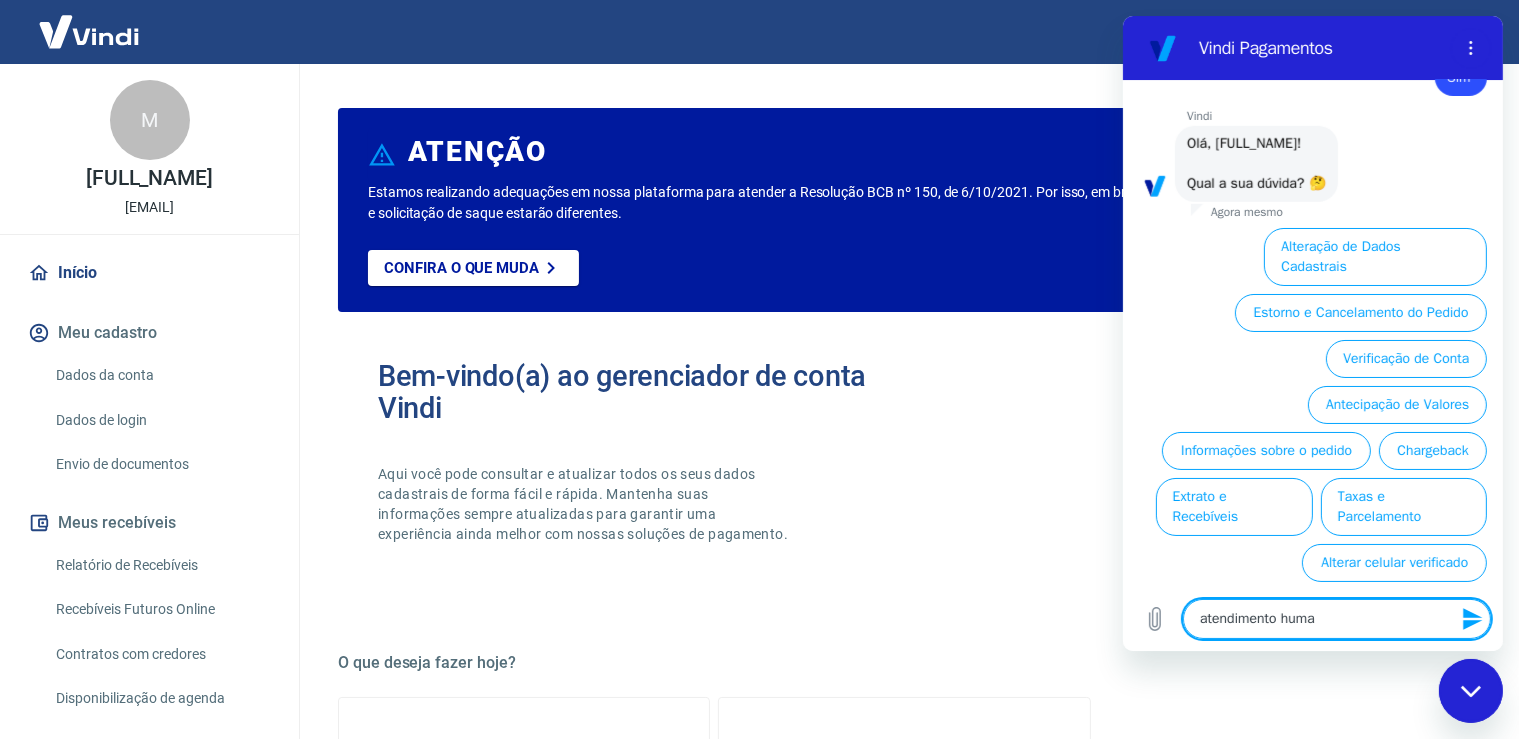type on "atendimento human" 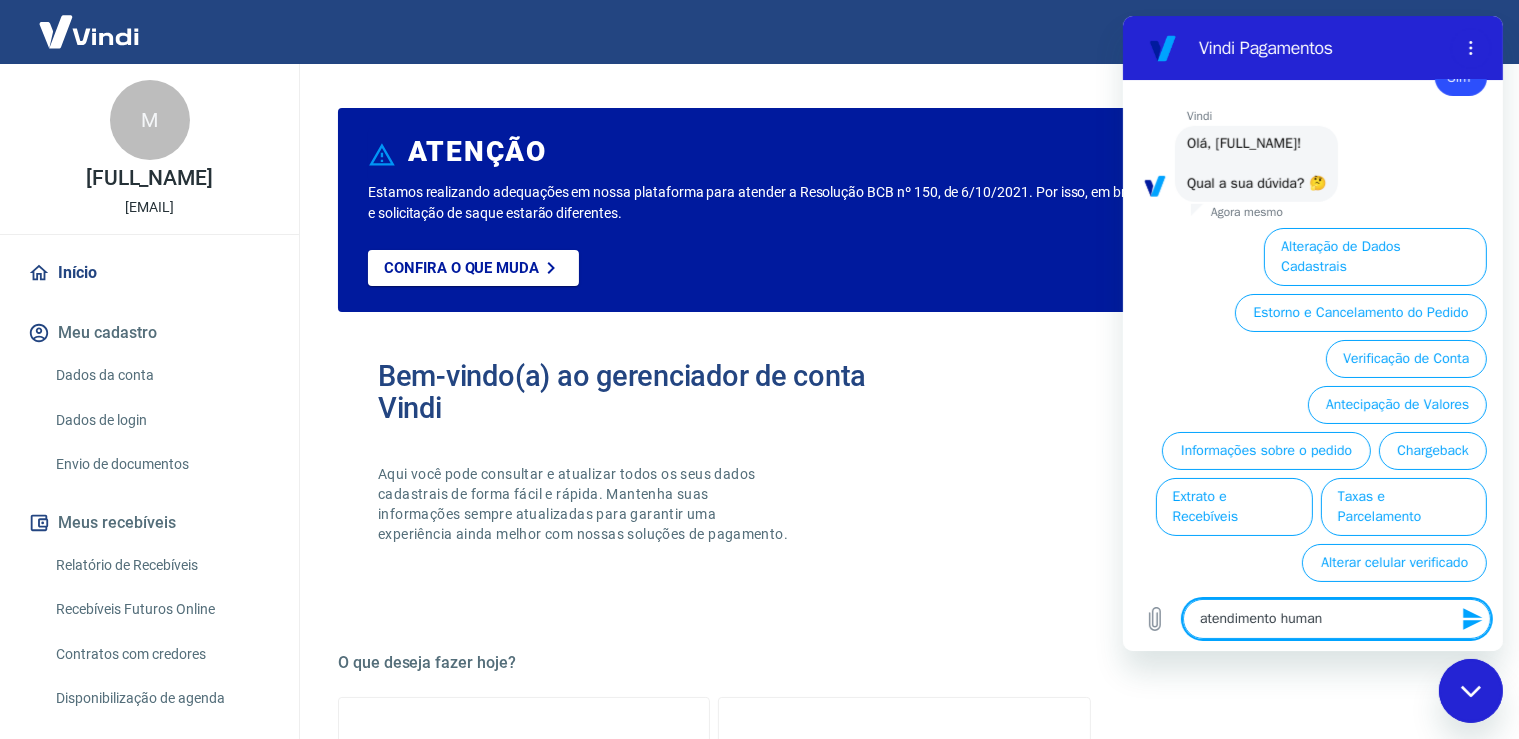 type on "x" 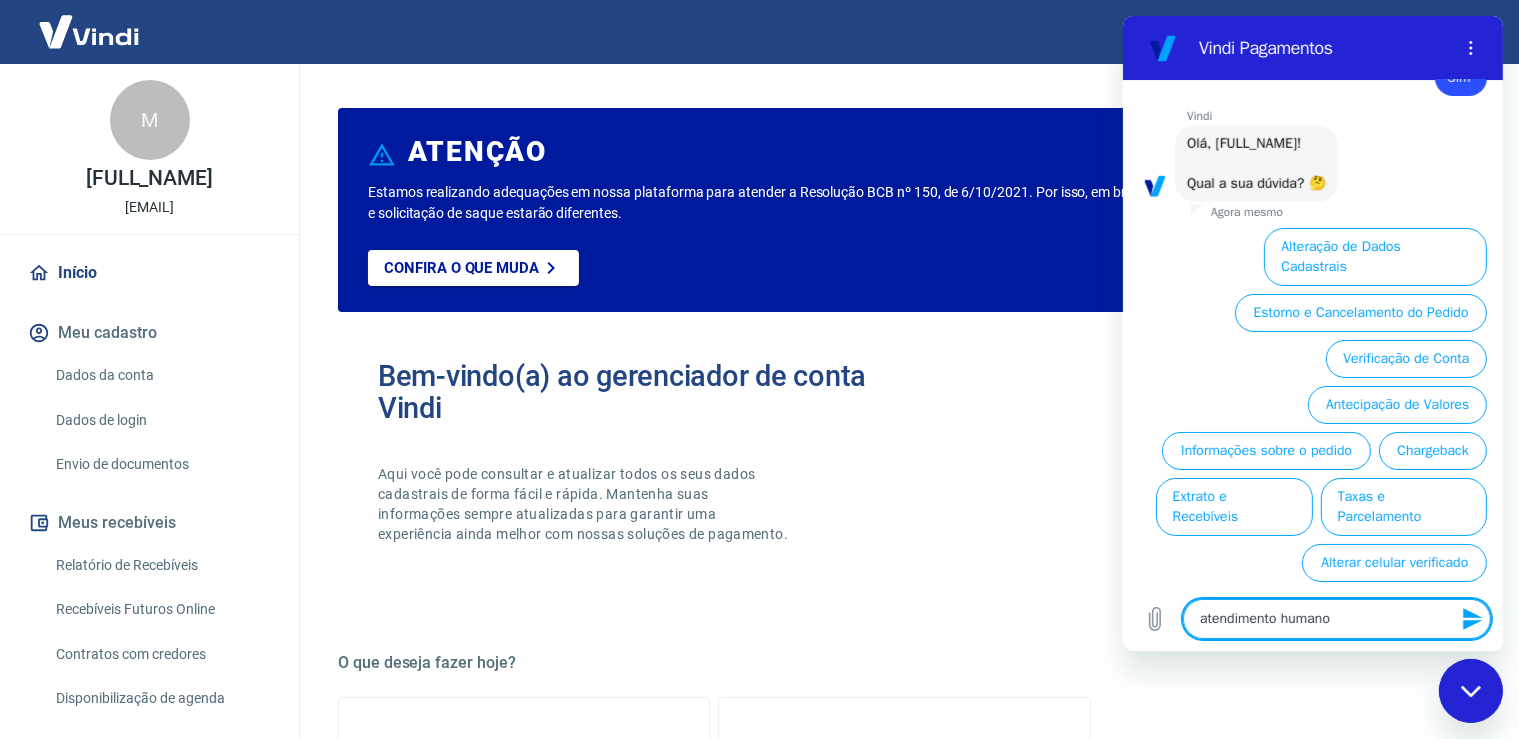 type 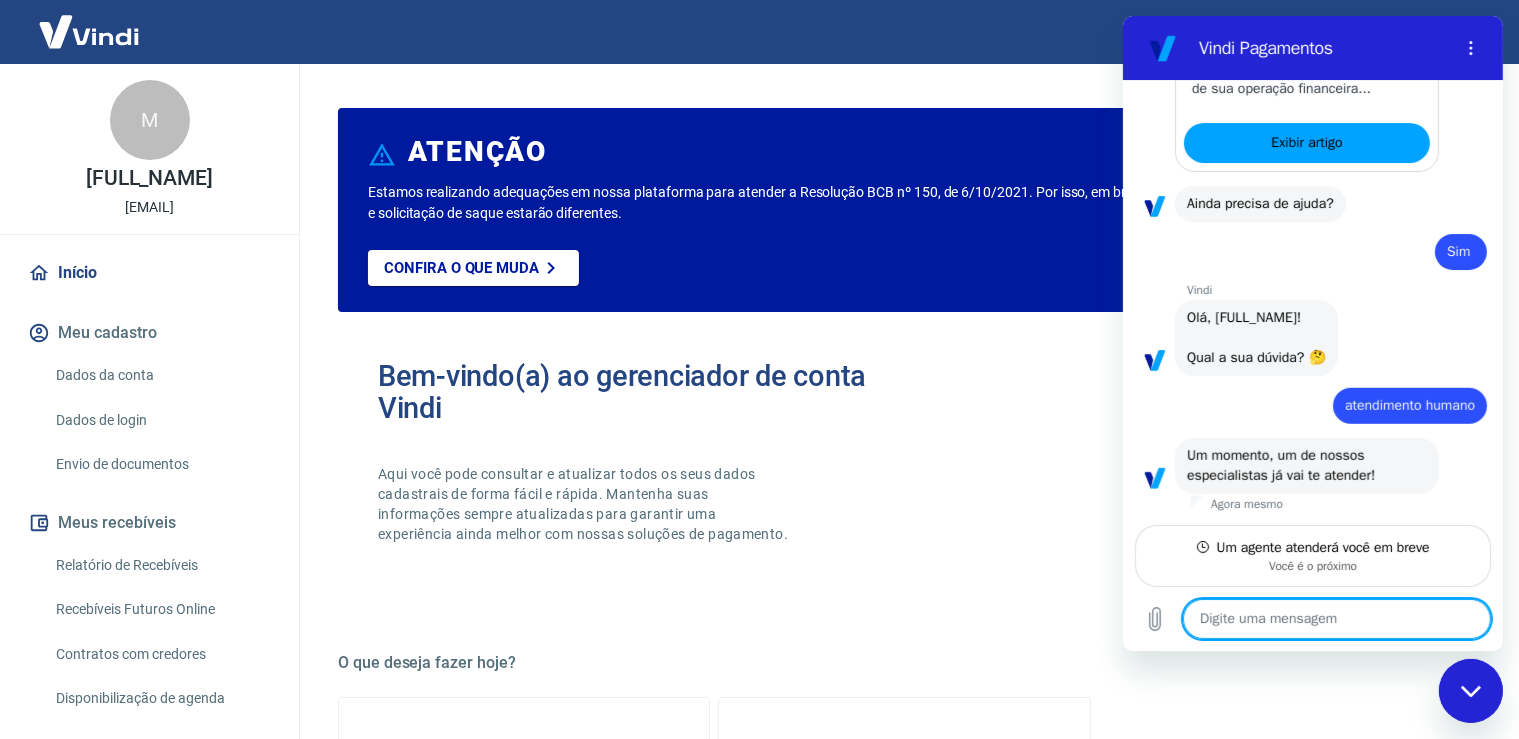 scroll, scrollTop: 1328, scrollLeft: 0, axis: vertical 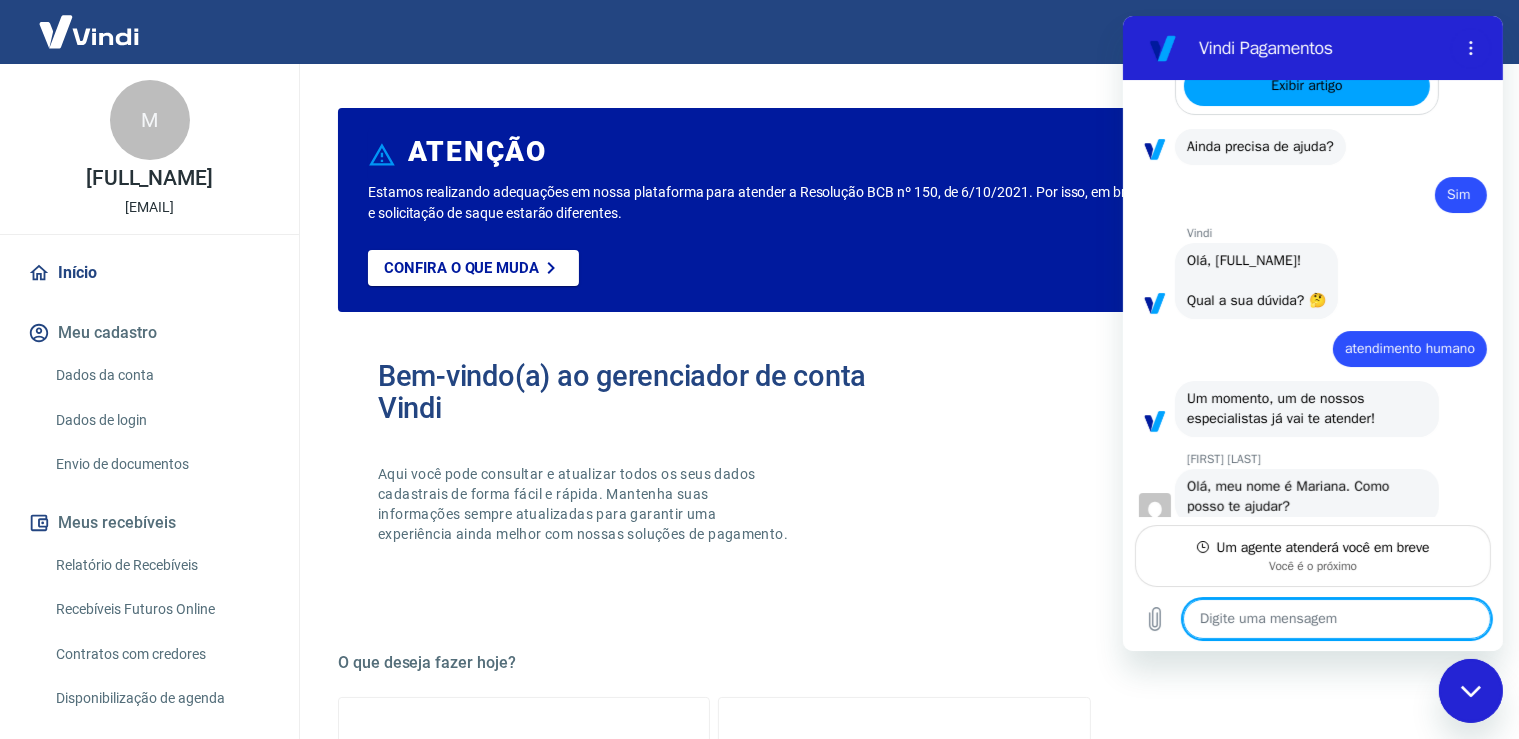 type on "x" 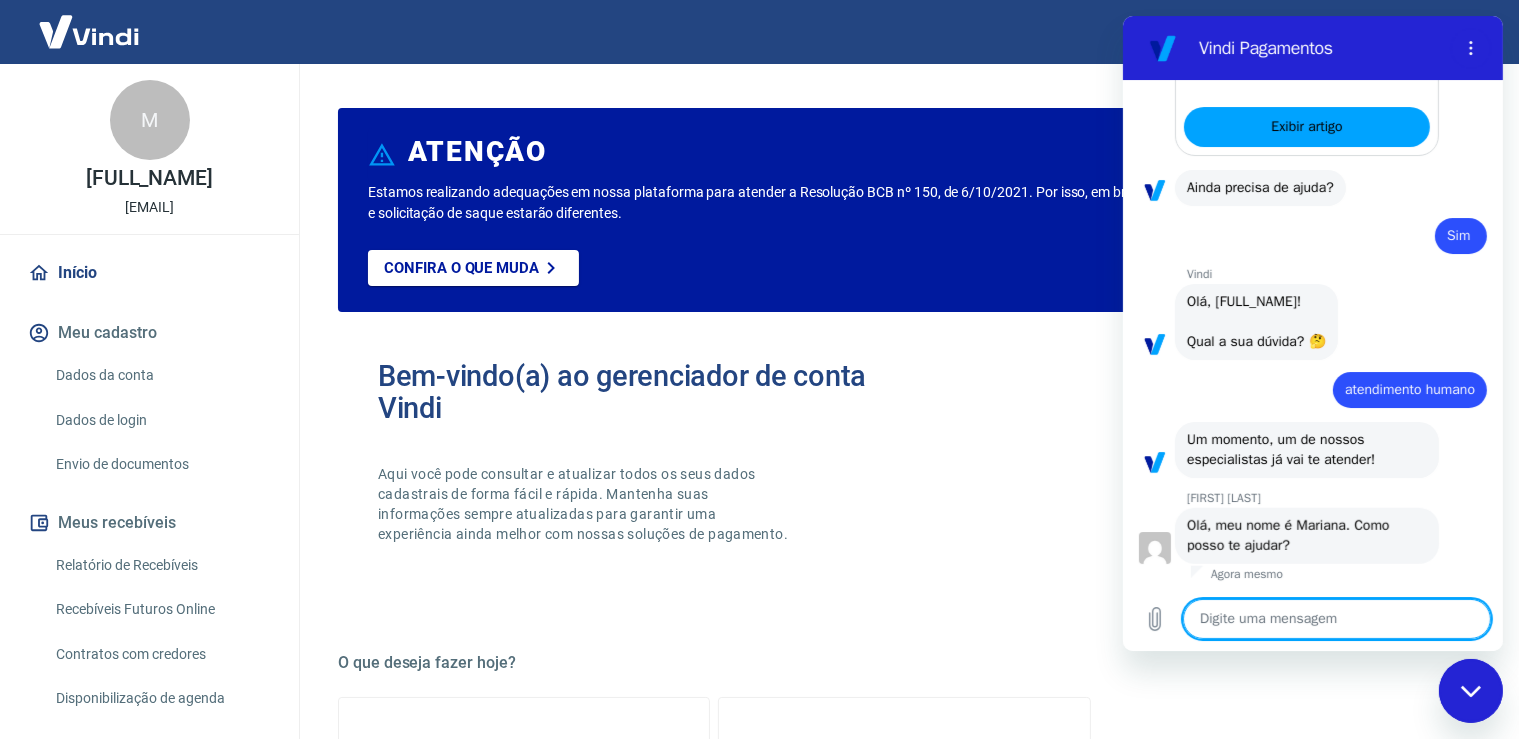 scroll, scrollTop: 1344, scrollLeft: 0, axis: vertical 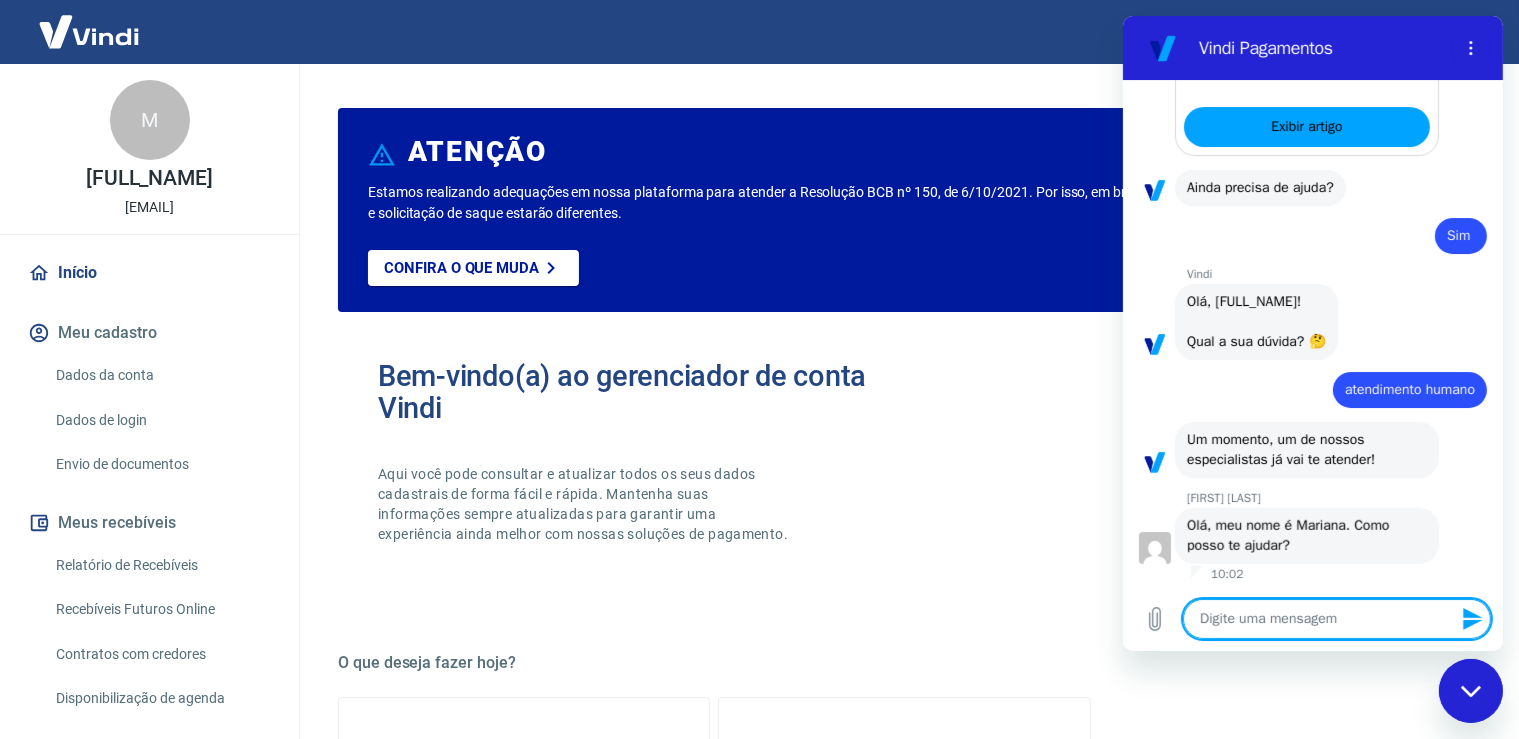 type on "o" 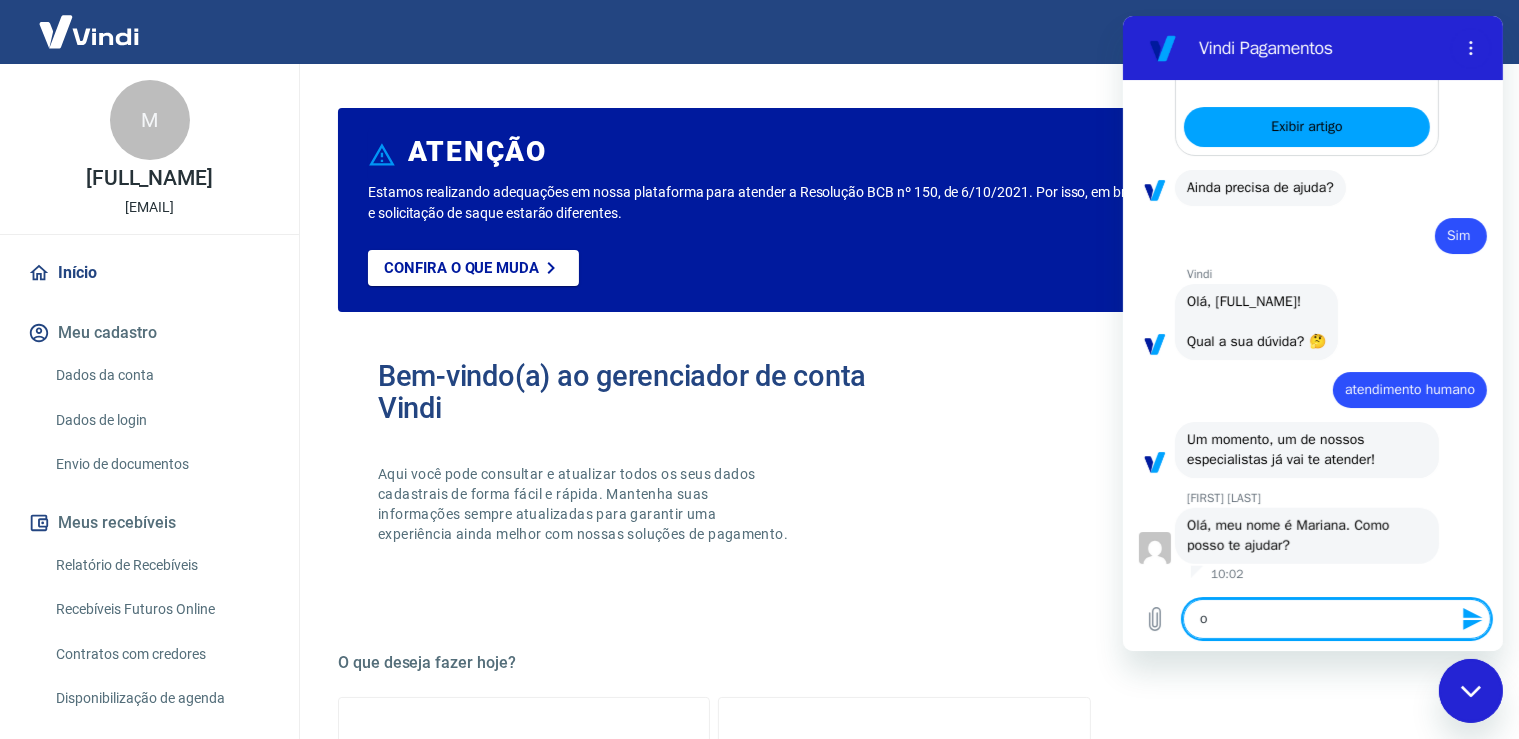 type on "x" 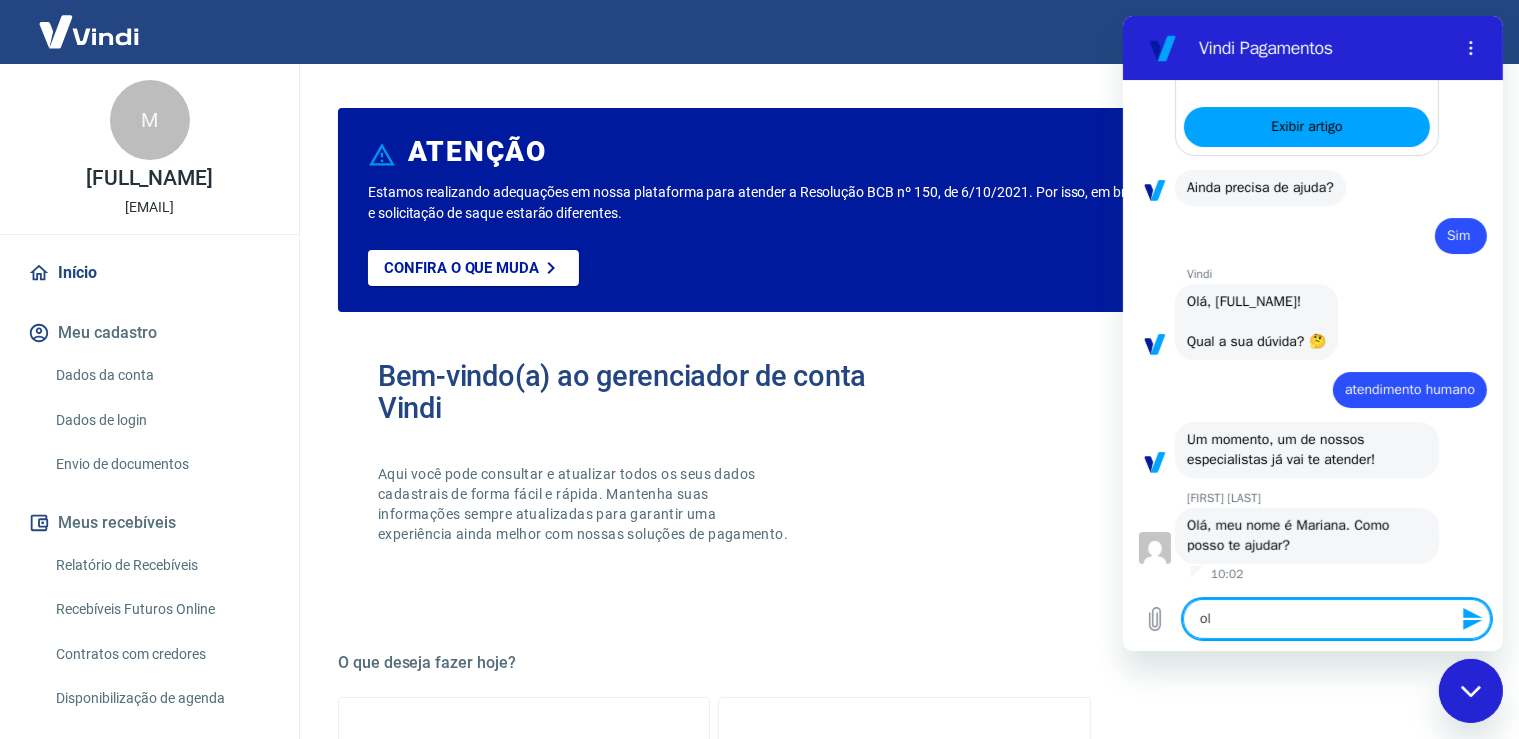 type on "ola" 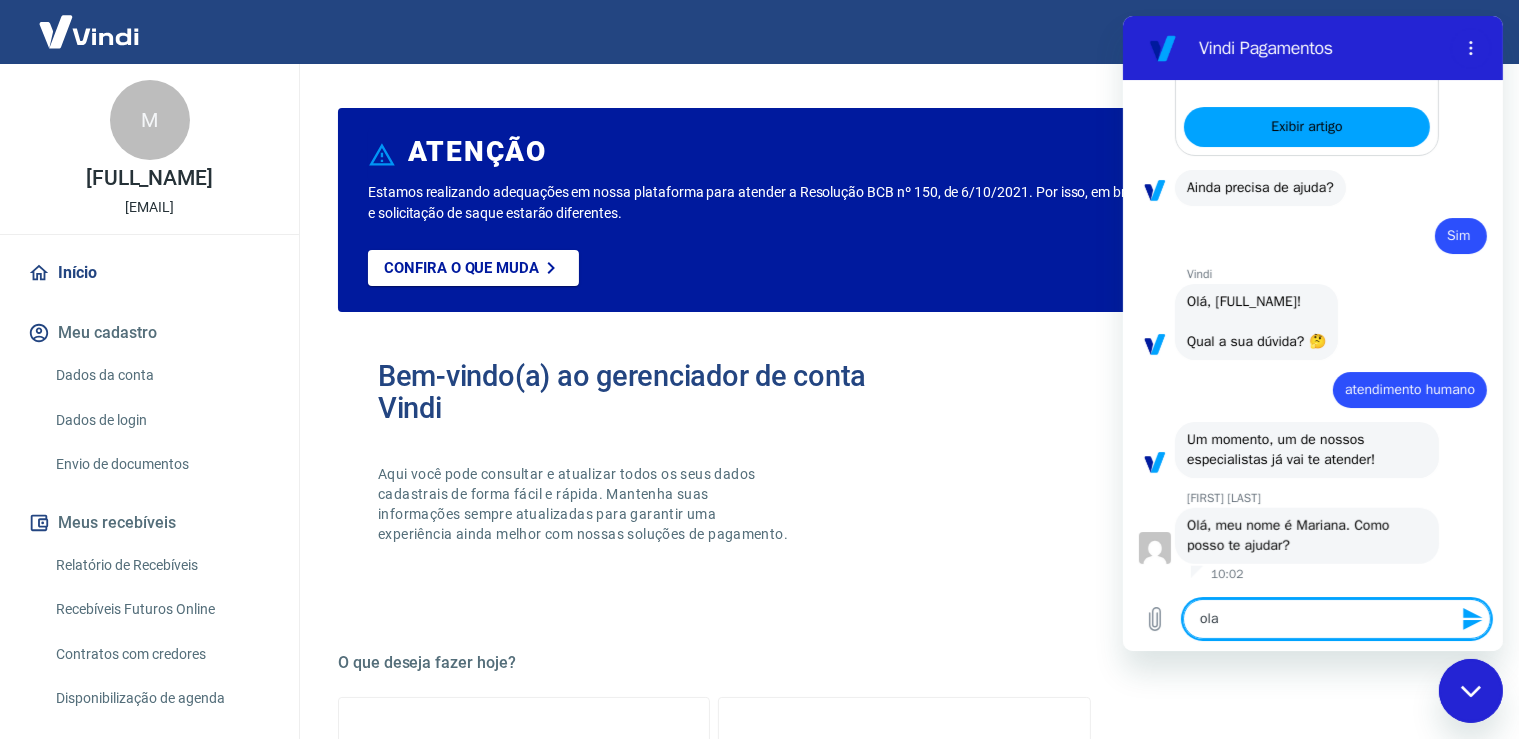 type 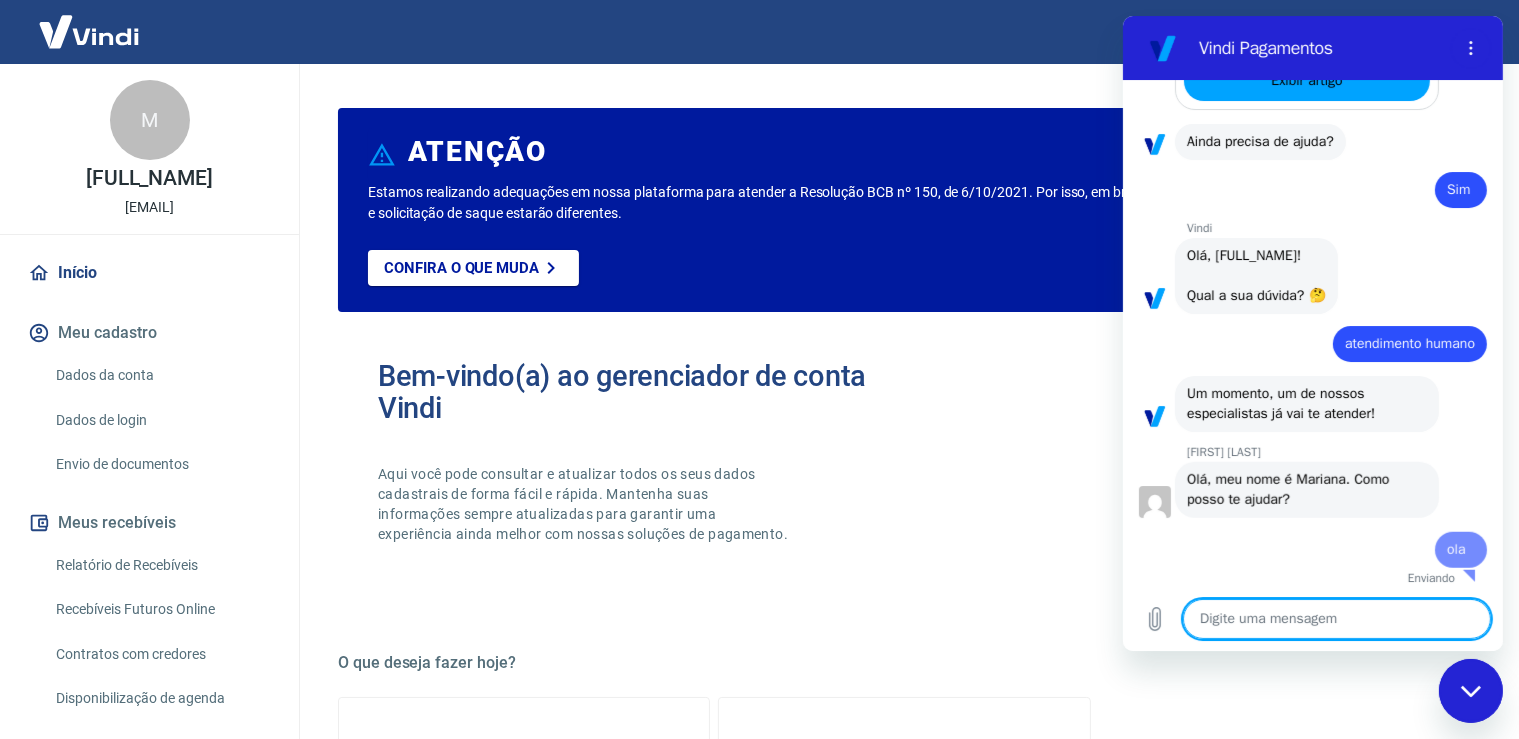 type on "x" 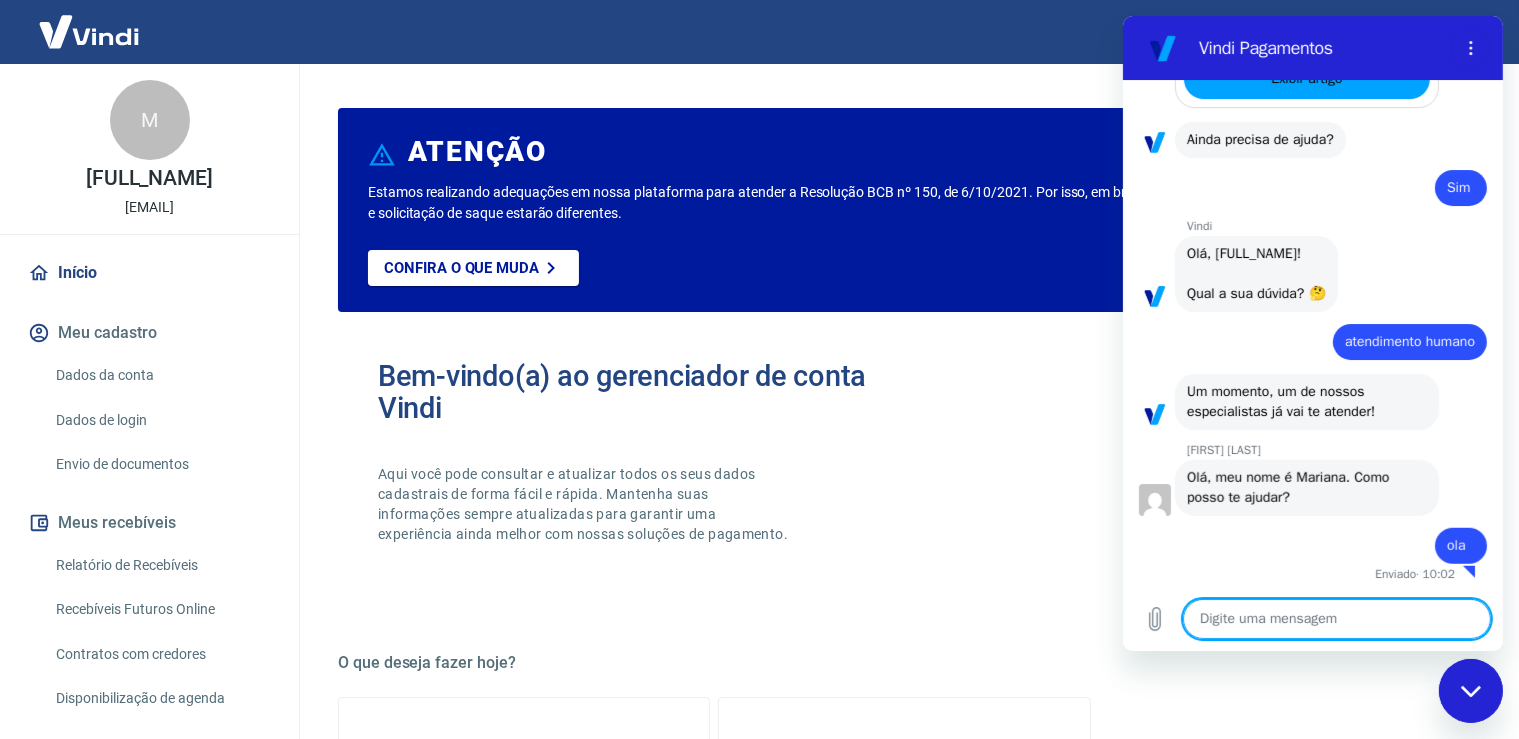 scroll, scrollTop: 1392, scrollLeft: 0, axis: vertical 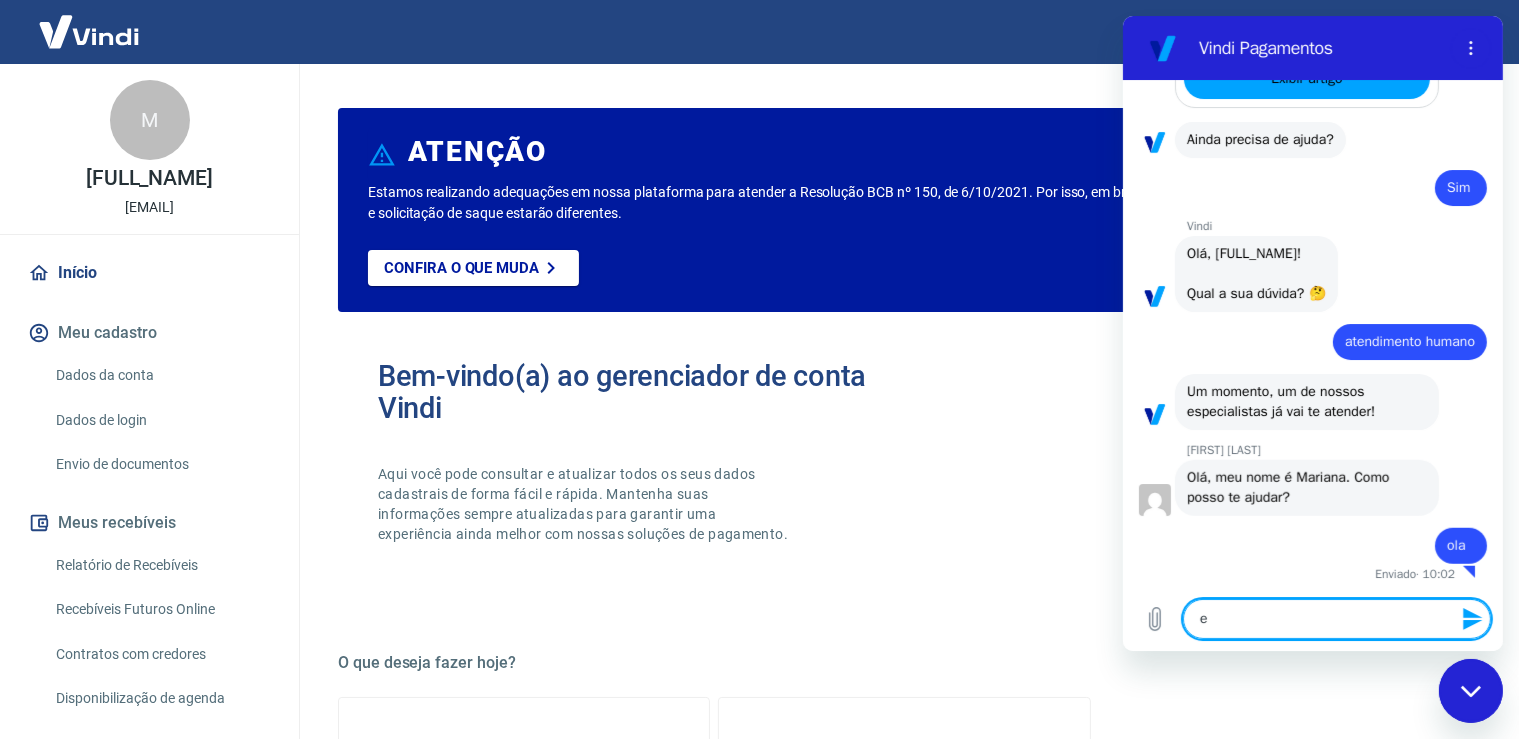 type on "es" 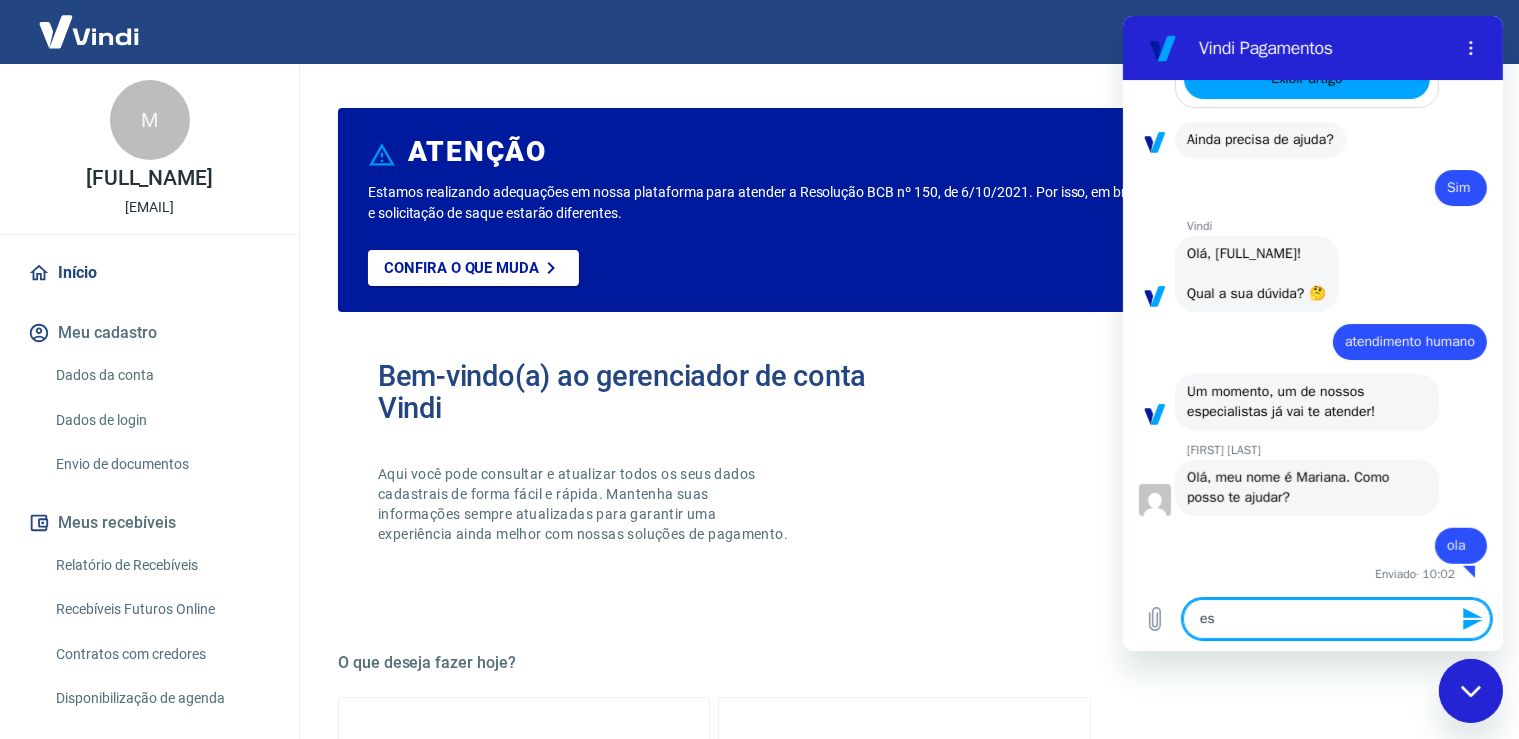 type on "est" 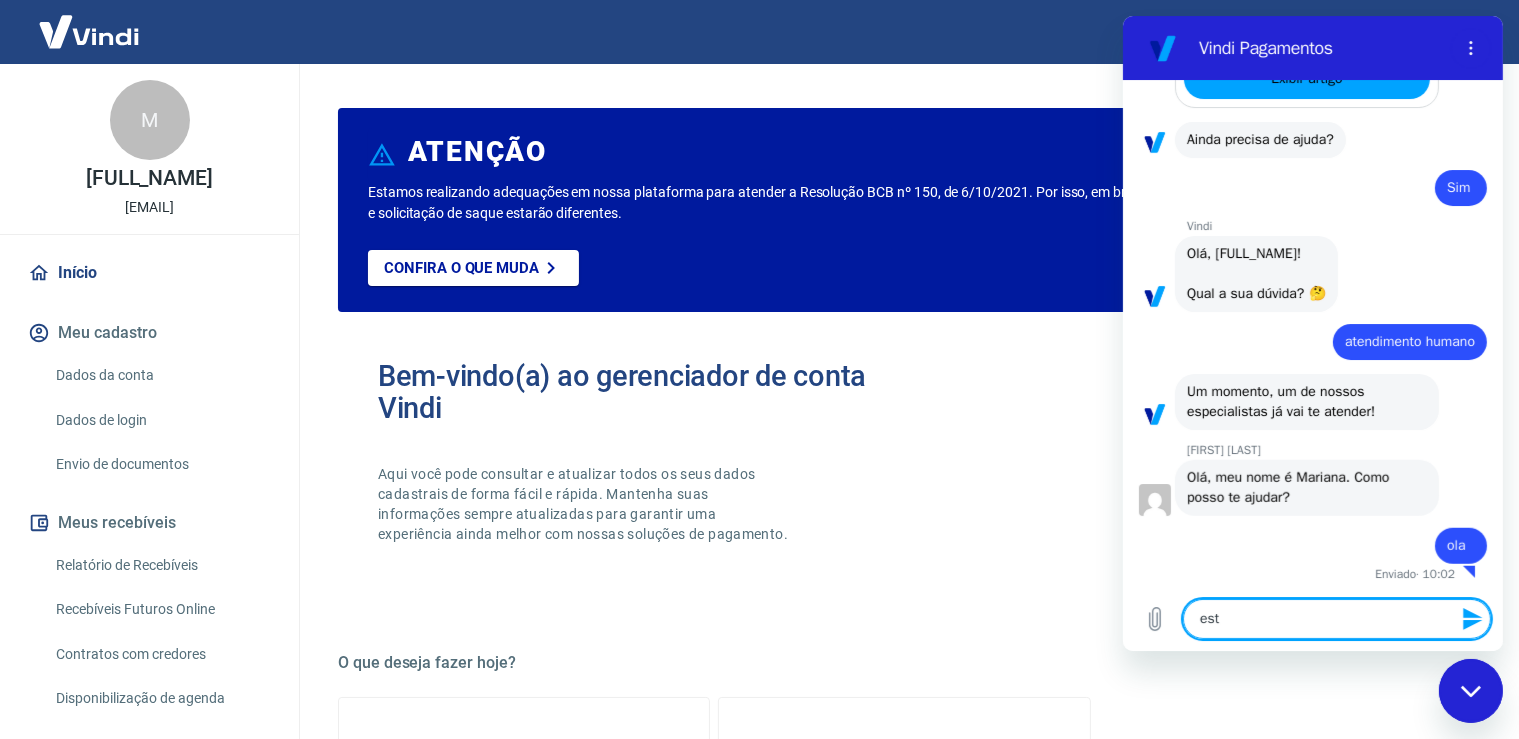 type on "esta" 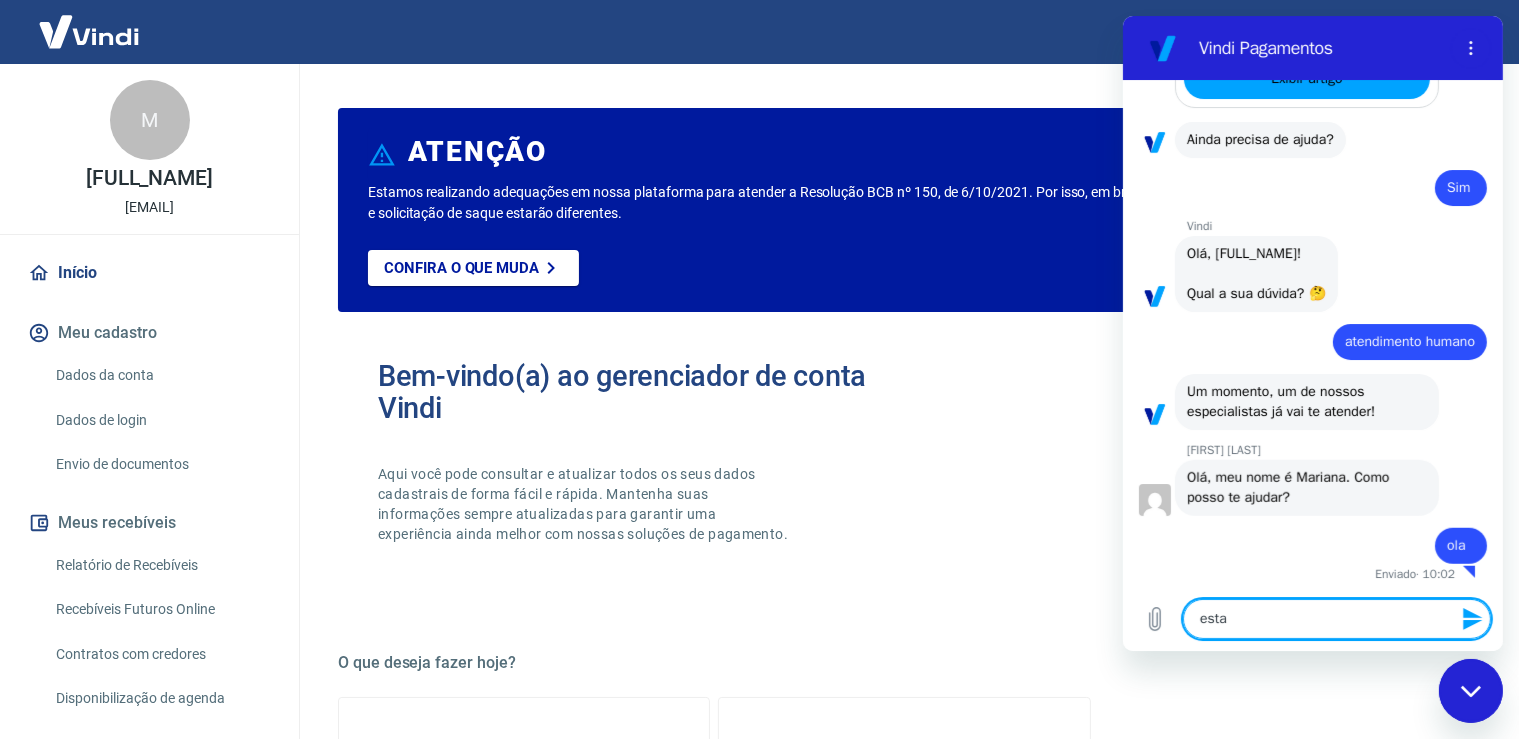 type on "esta" 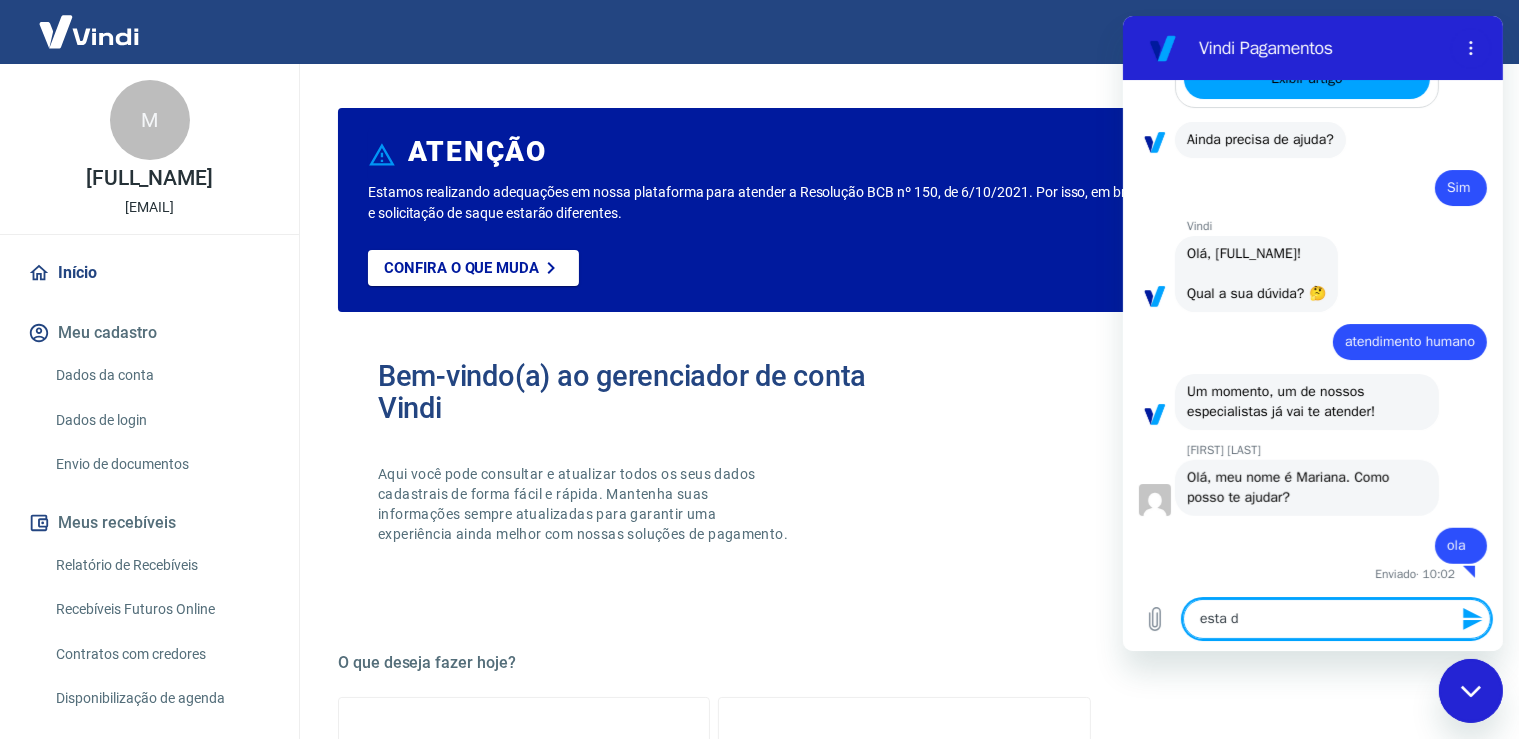 type on "esta di" 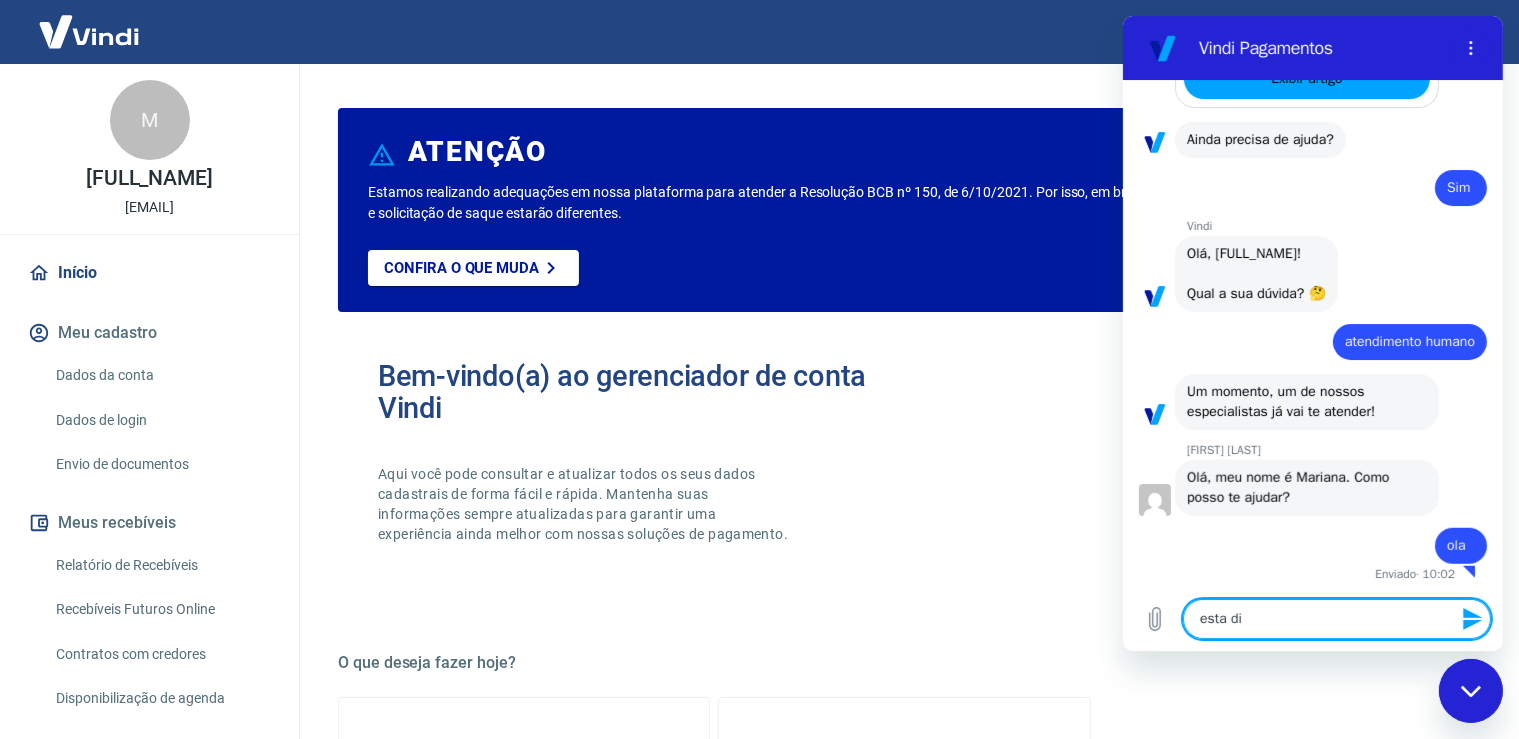 type on "esta diz" 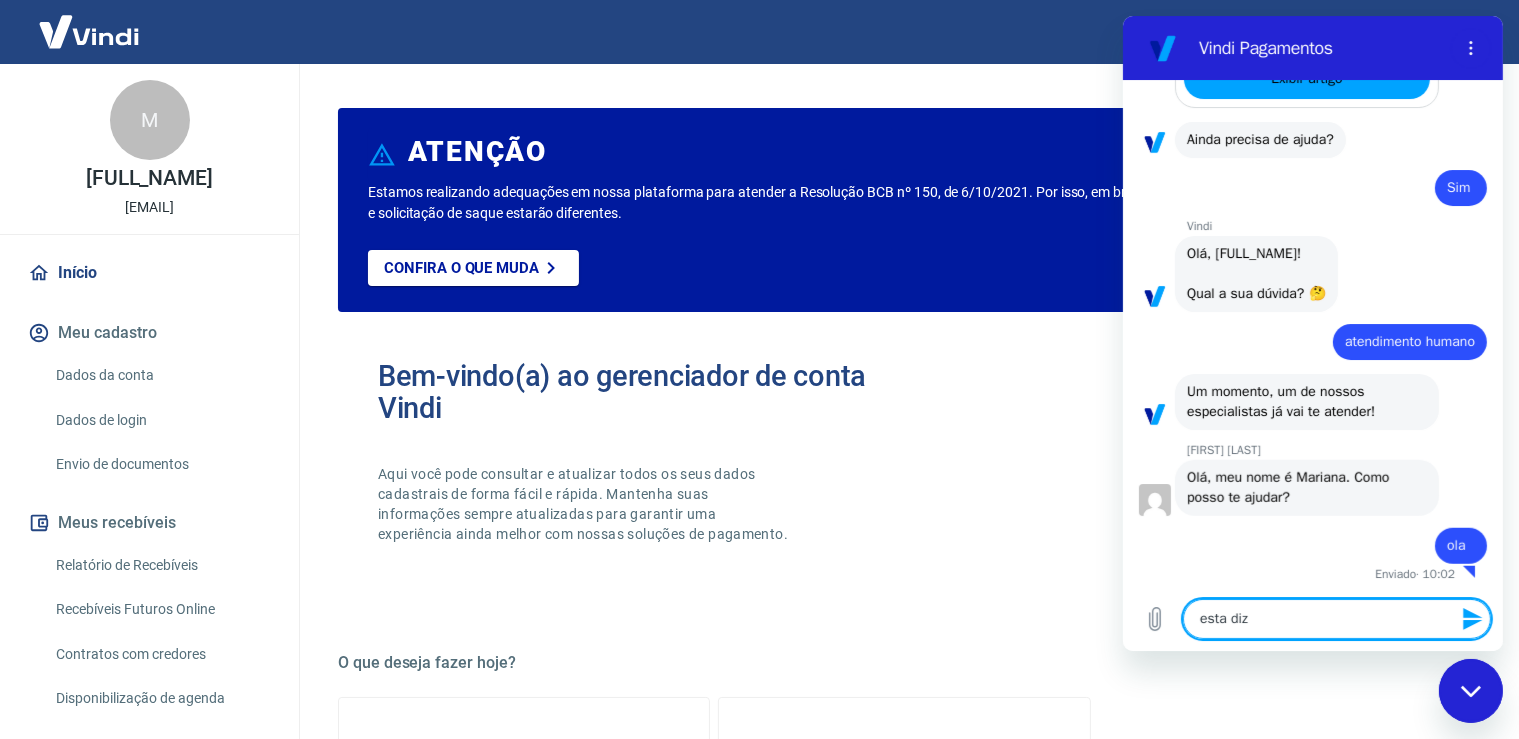 type on "esta dize" 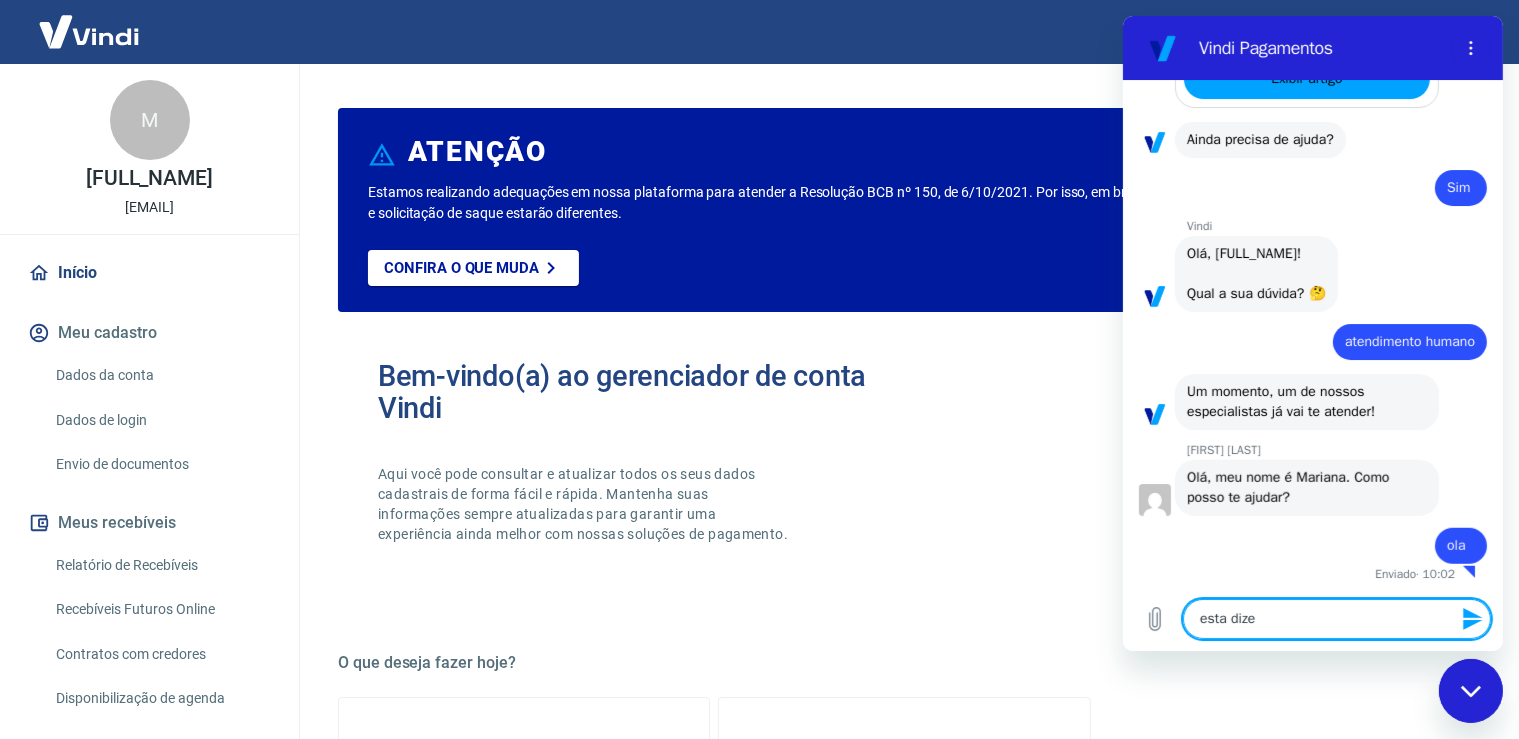 type on "esta dizen" 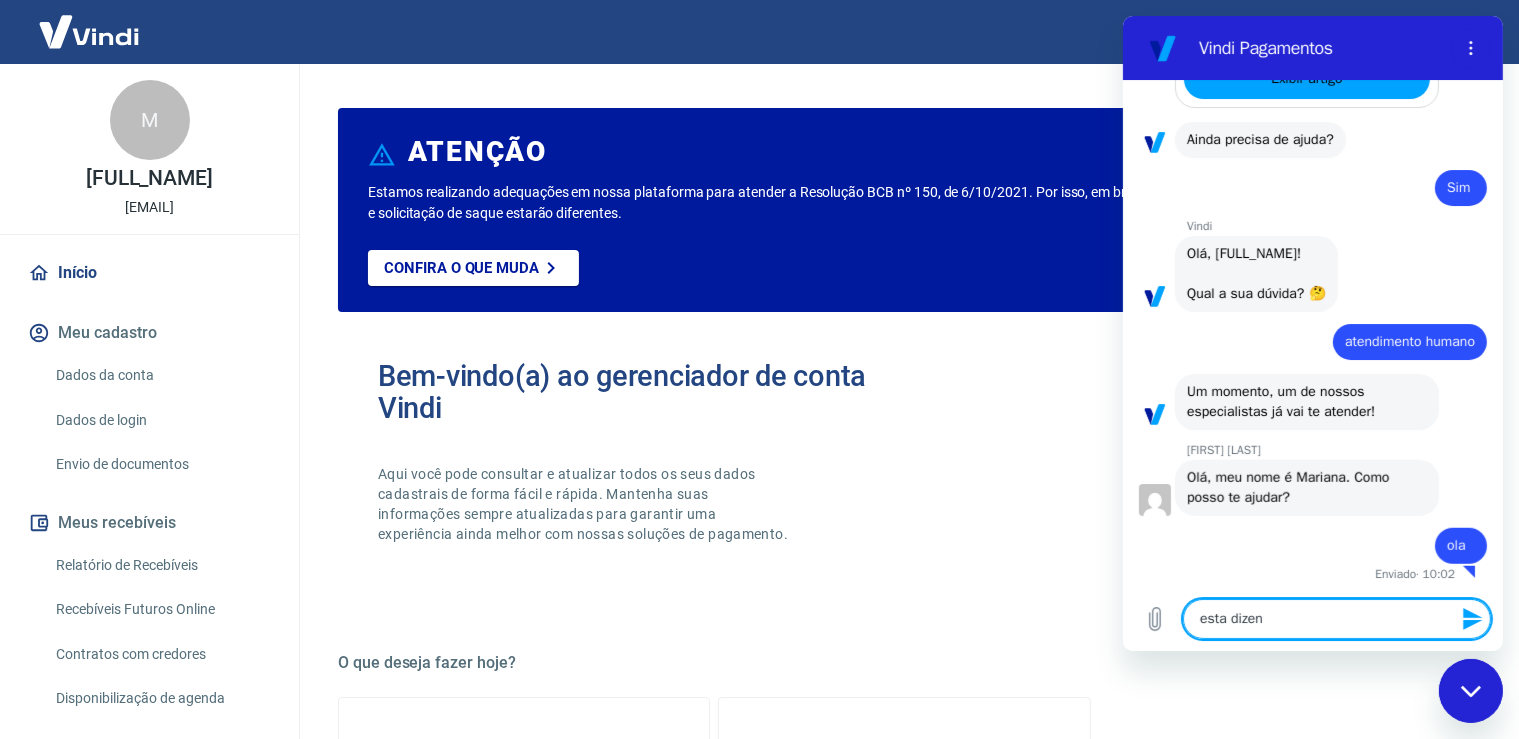 type on "x" 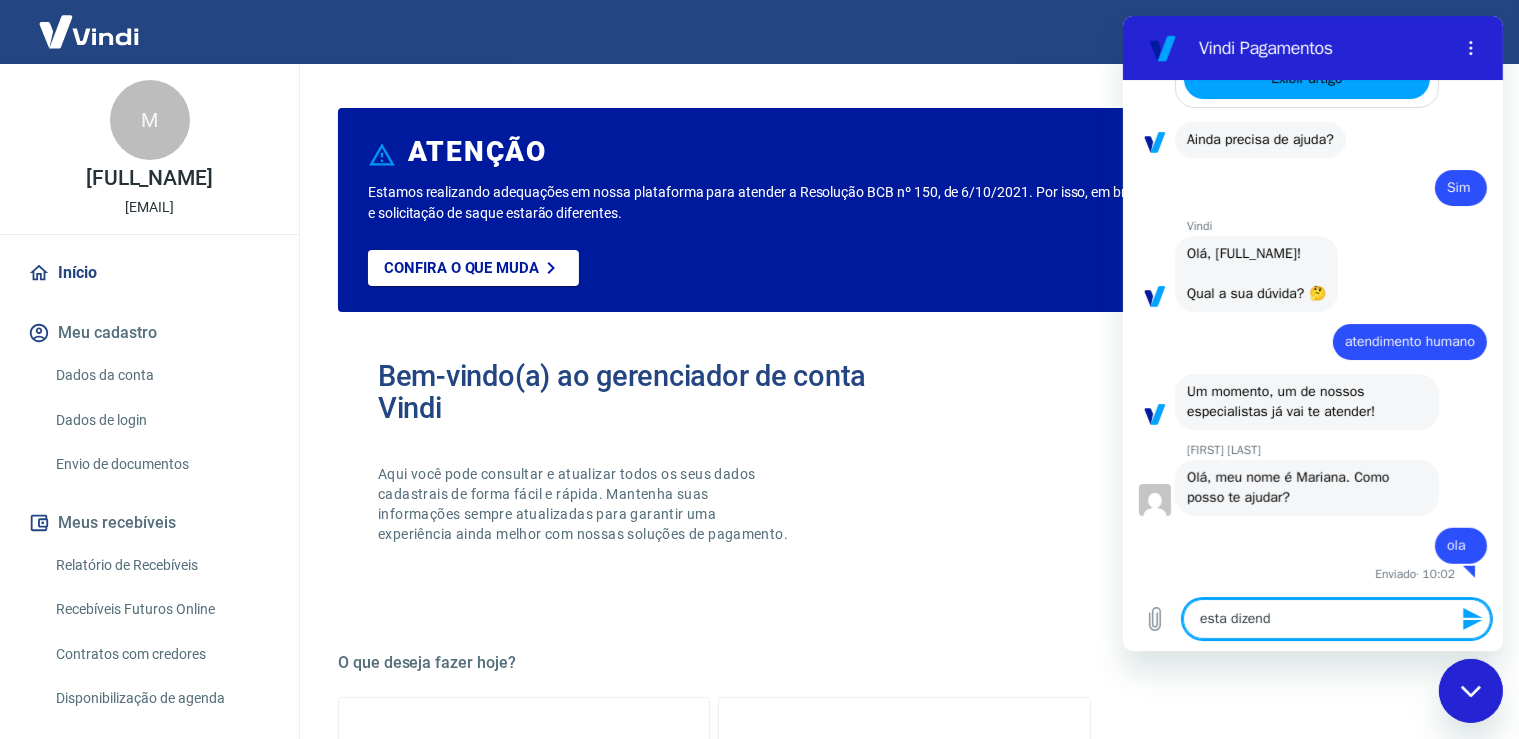 type on "esta dizendo" 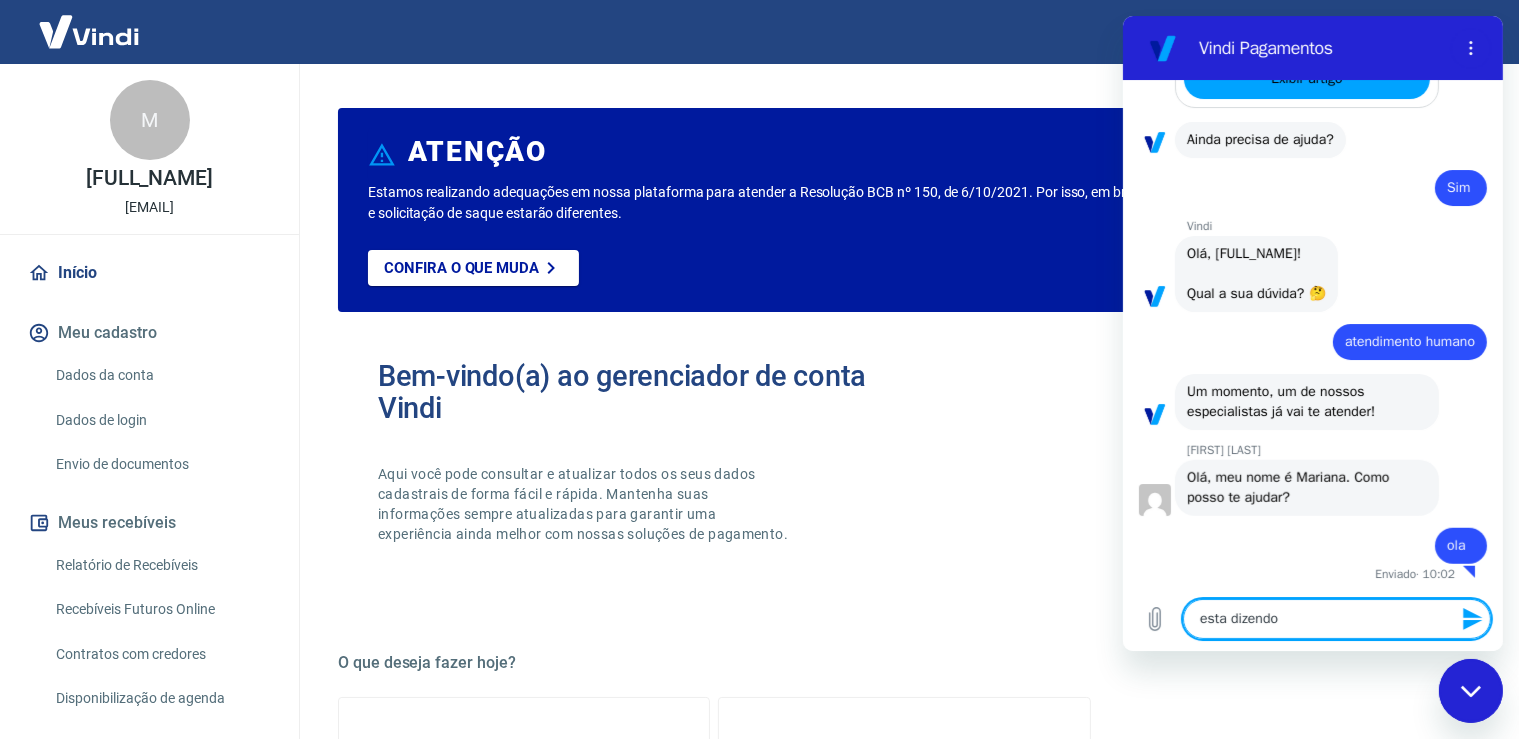 type on "esta dizendo" 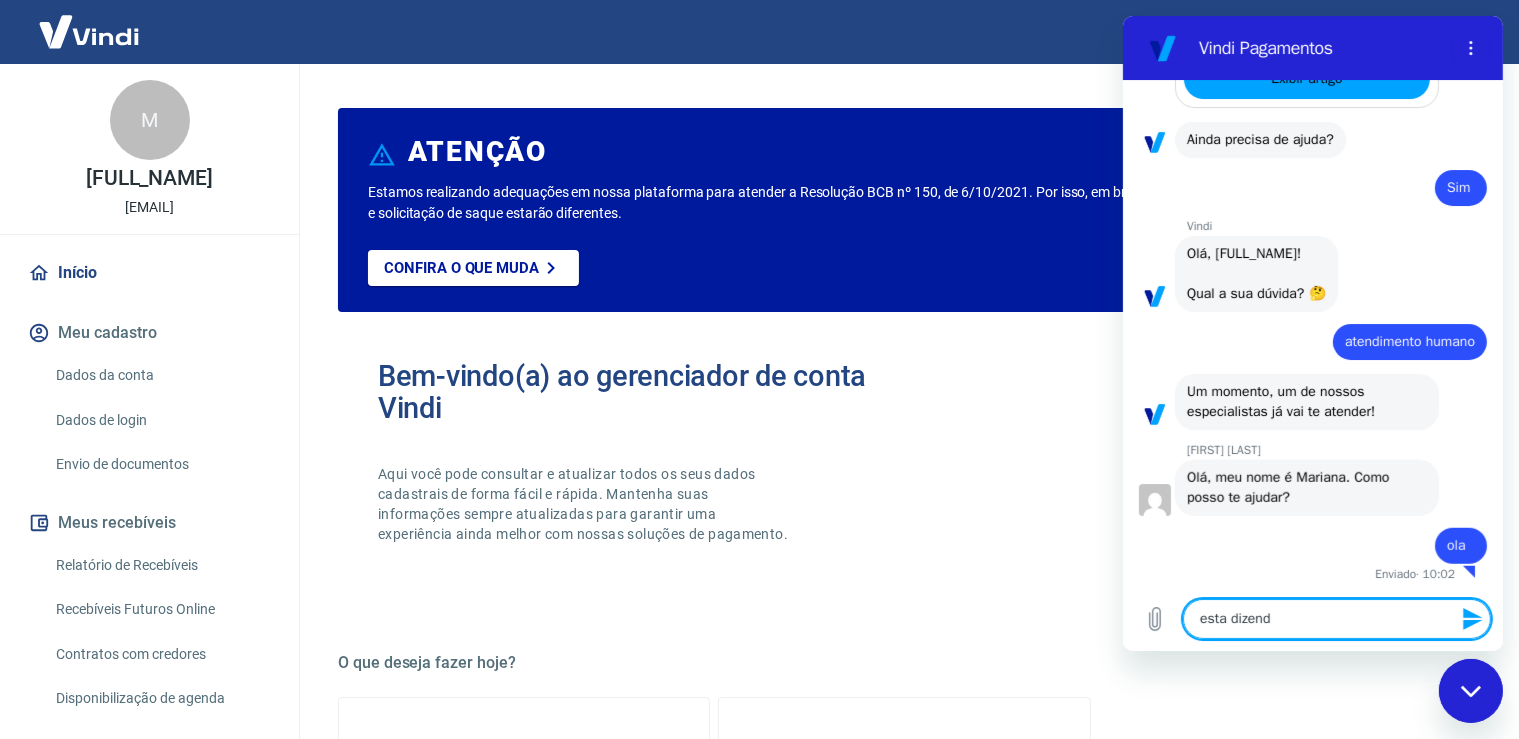 type on "esta dizen" 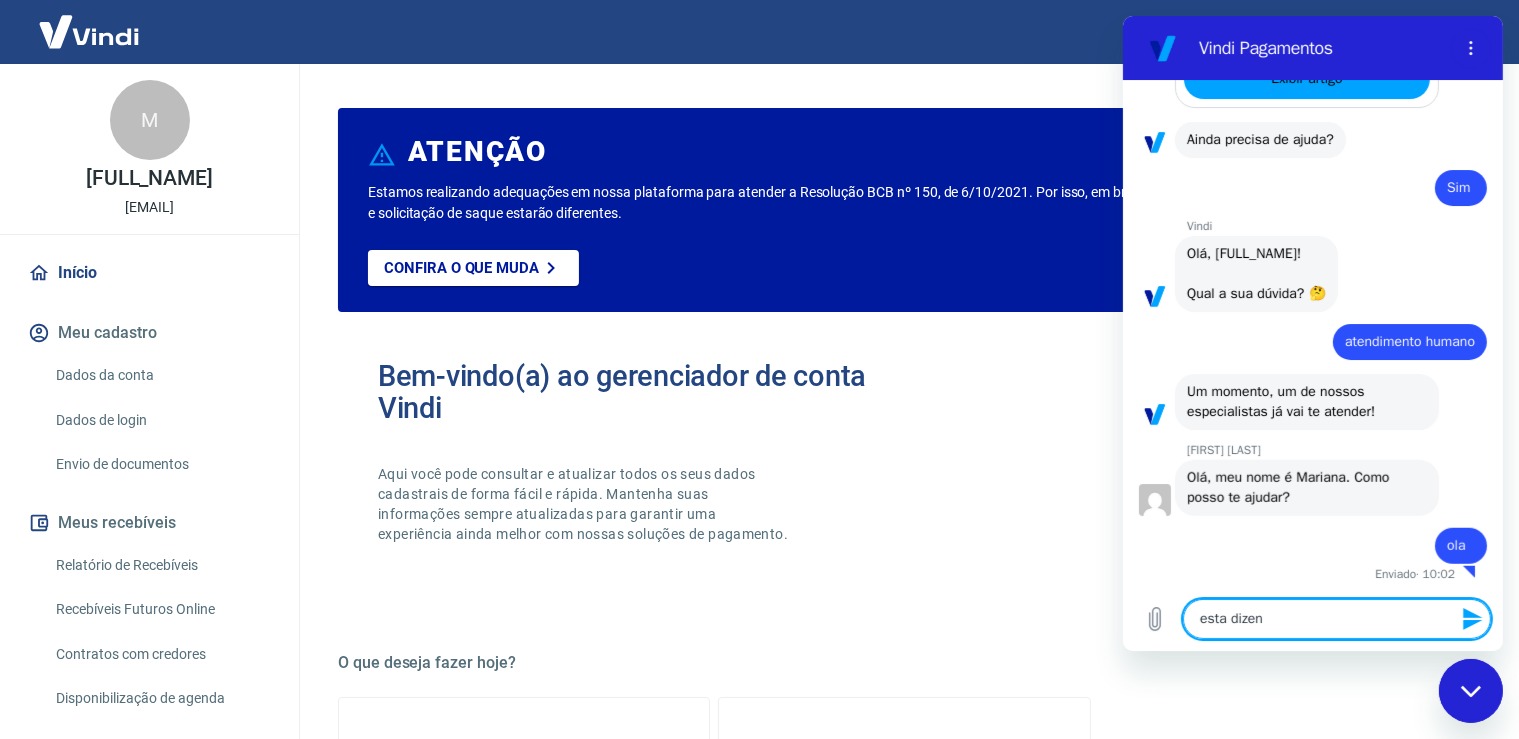 type on "esta dize" 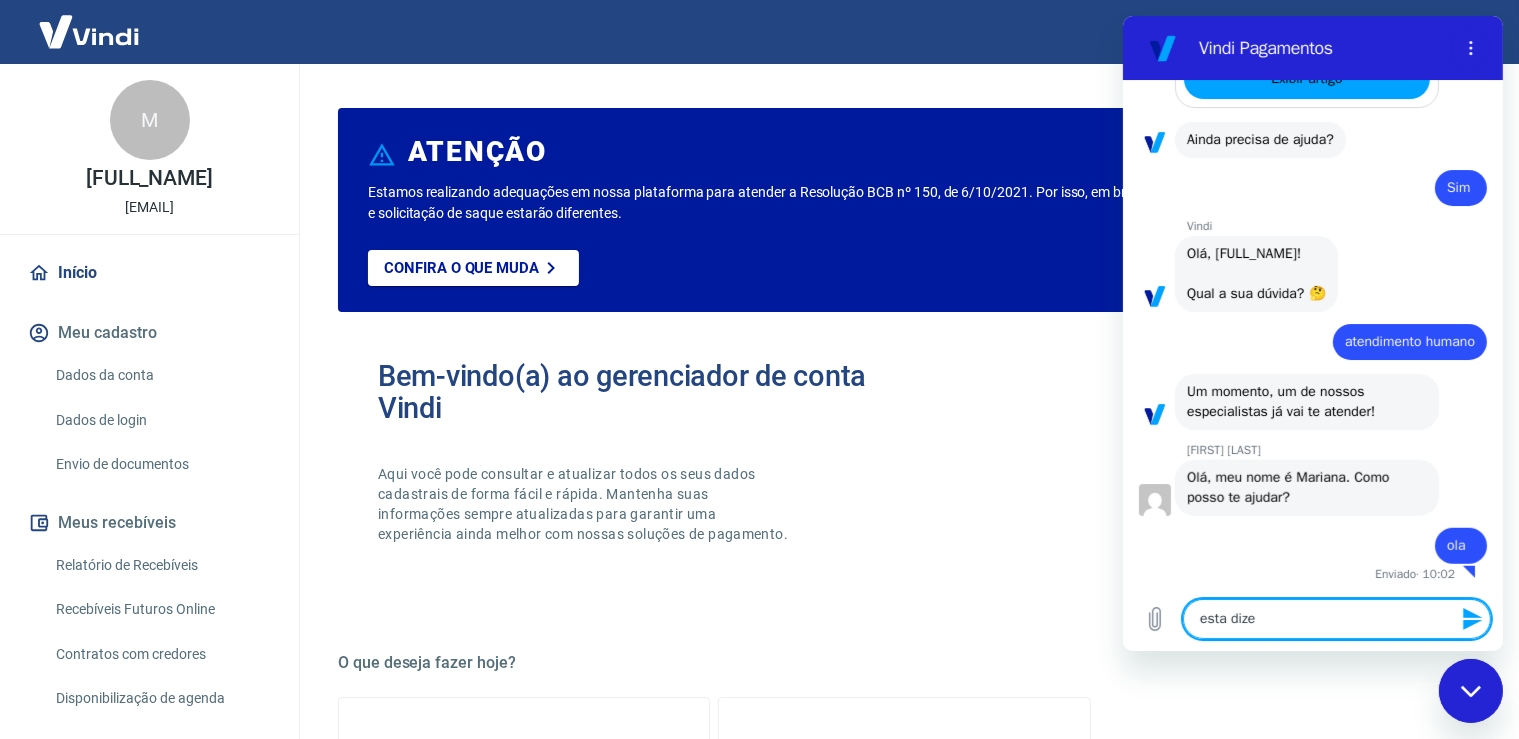 type on "x" 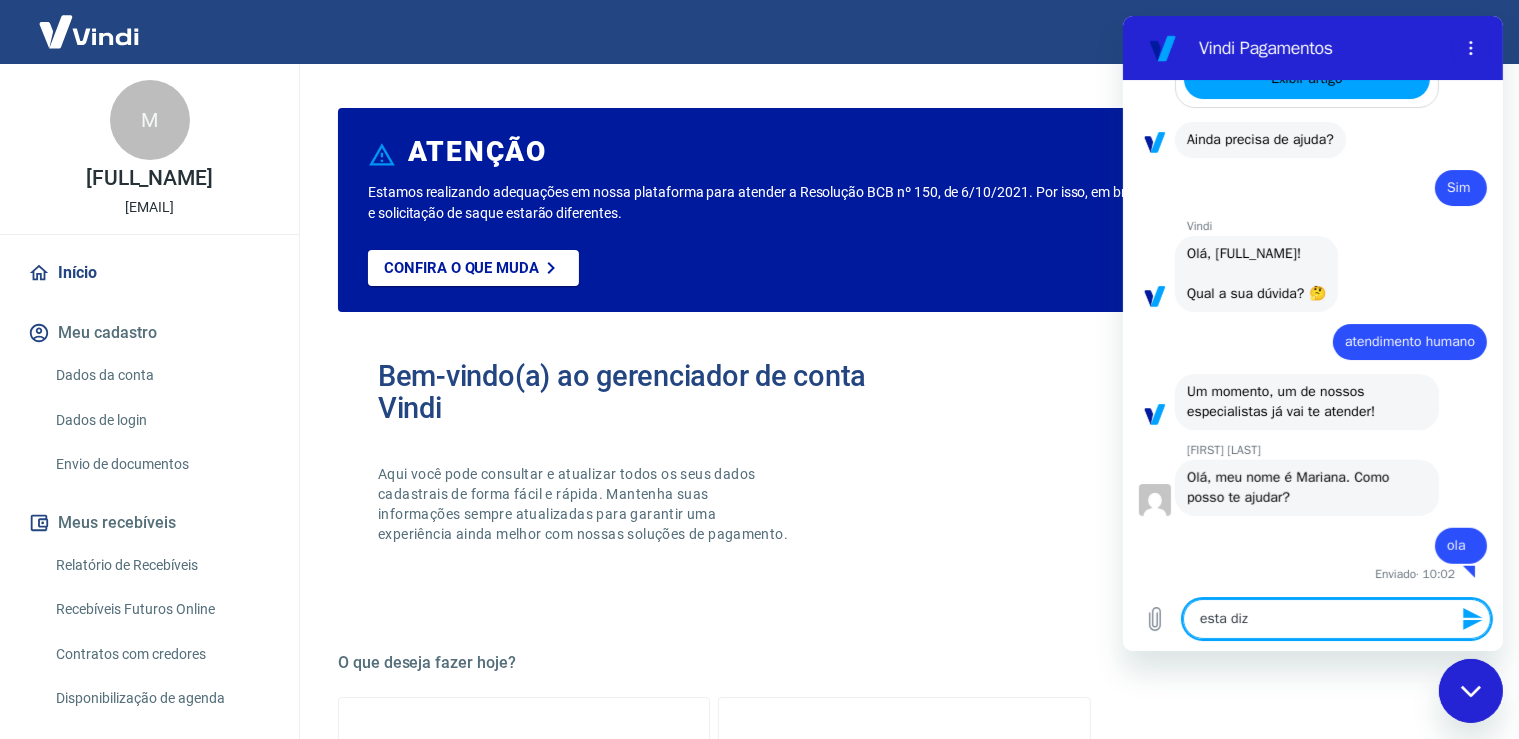 type on "esta di" 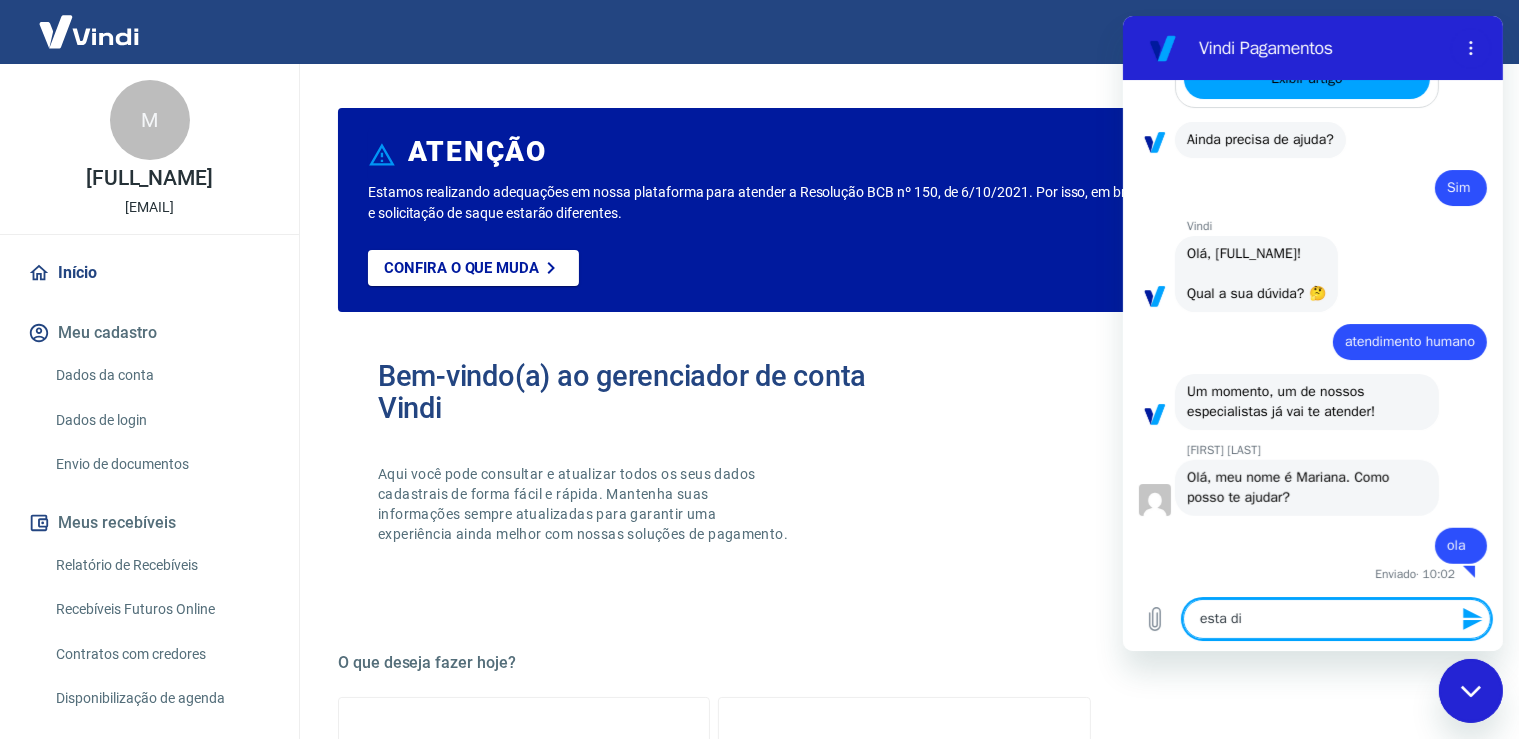 type on "esta d" 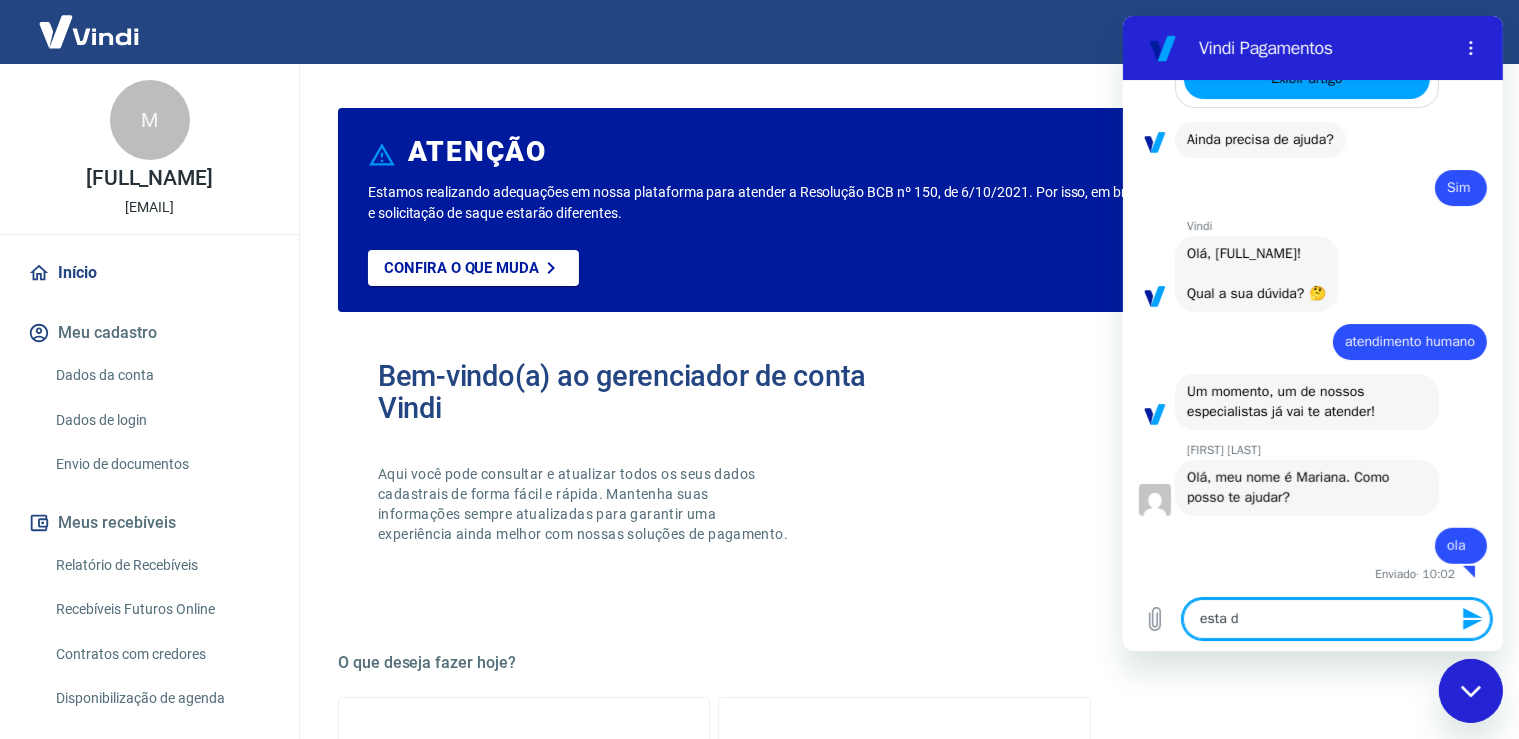 type on "esta" 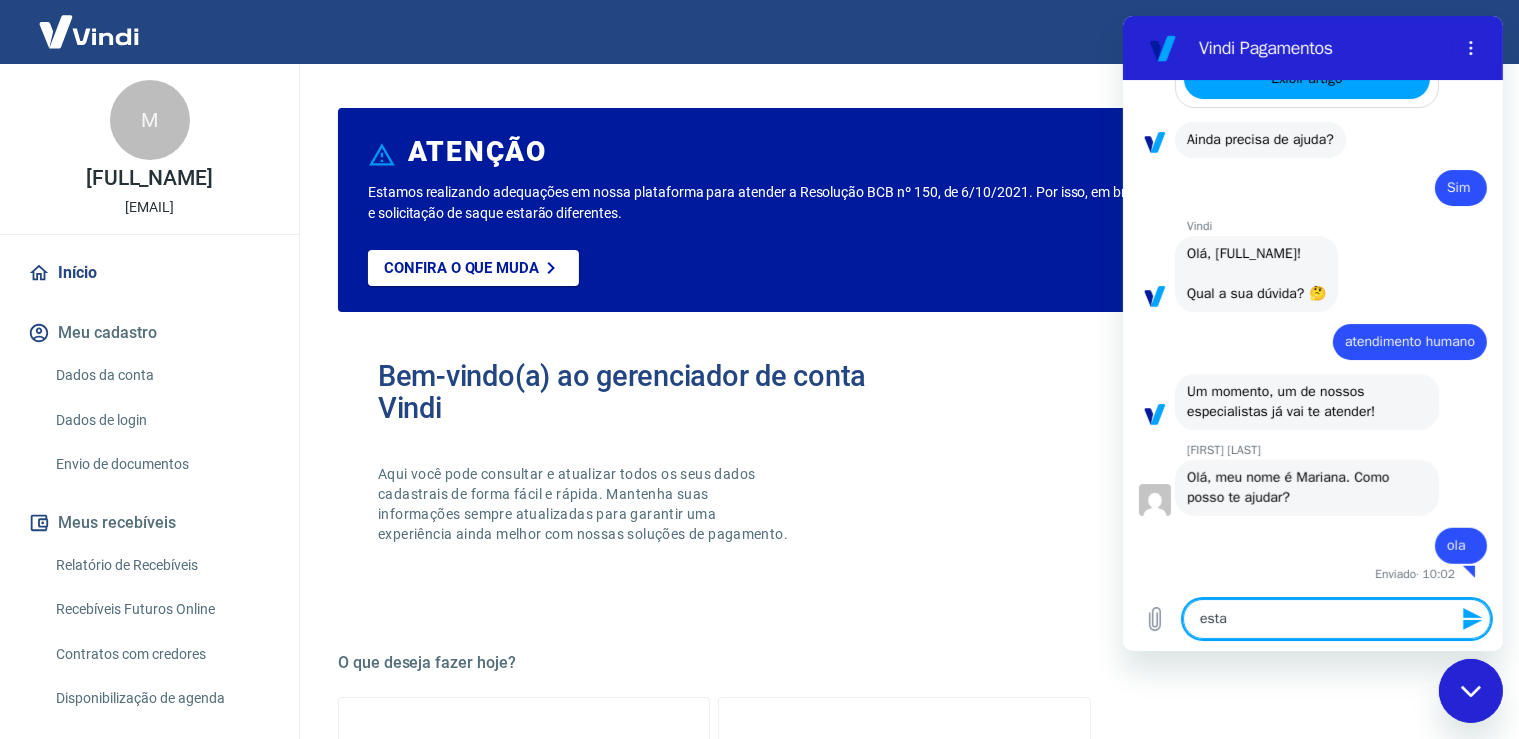 type on "esta" 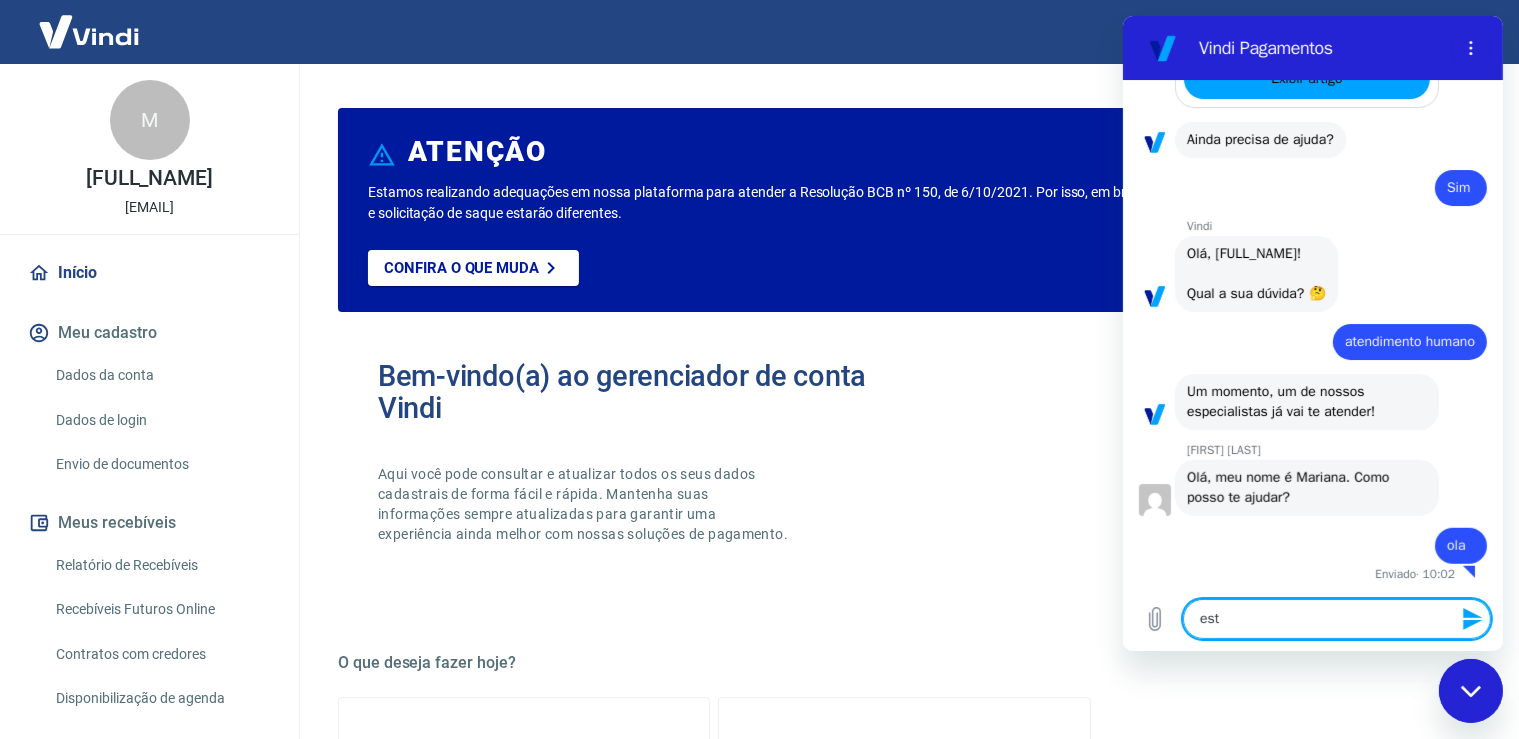 type on "es" 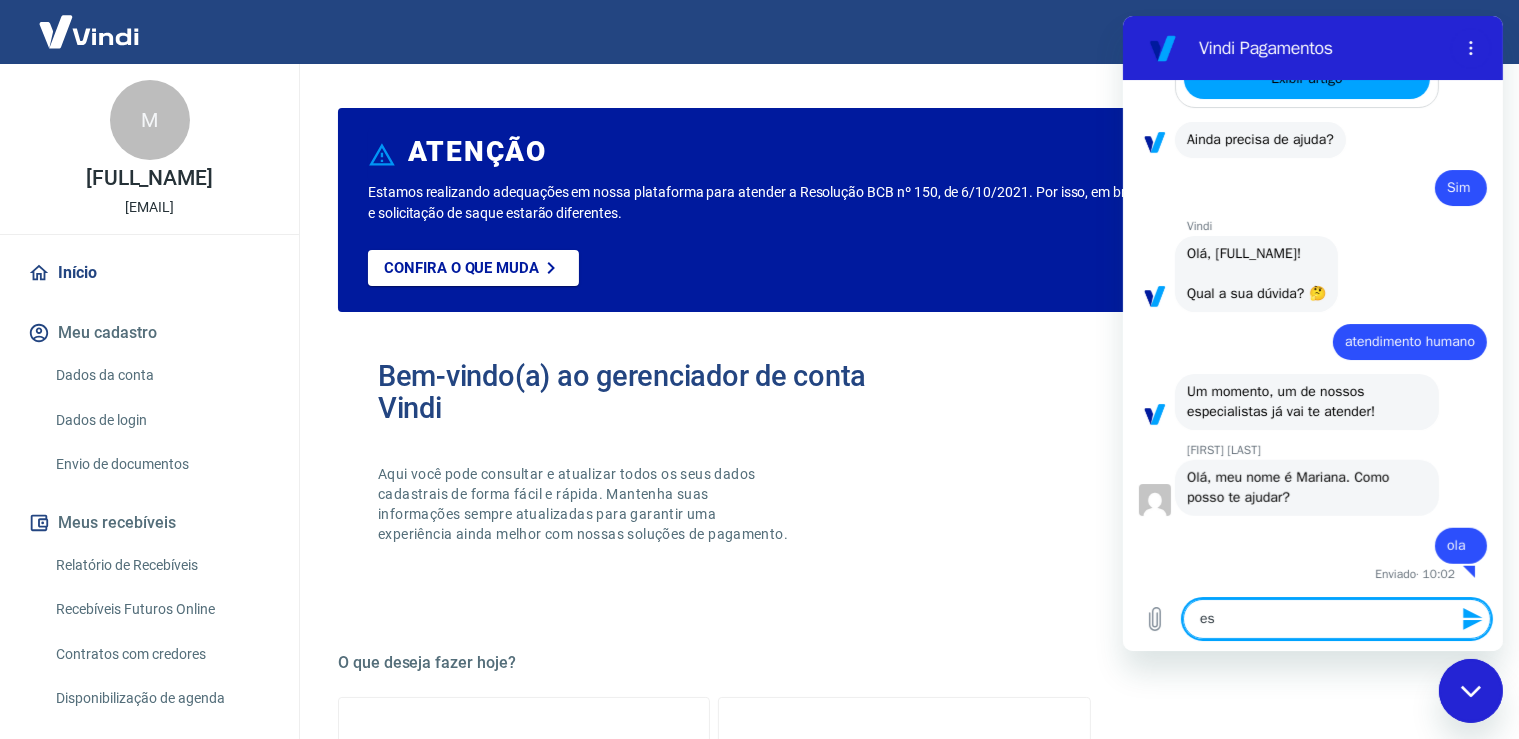 type on "e" 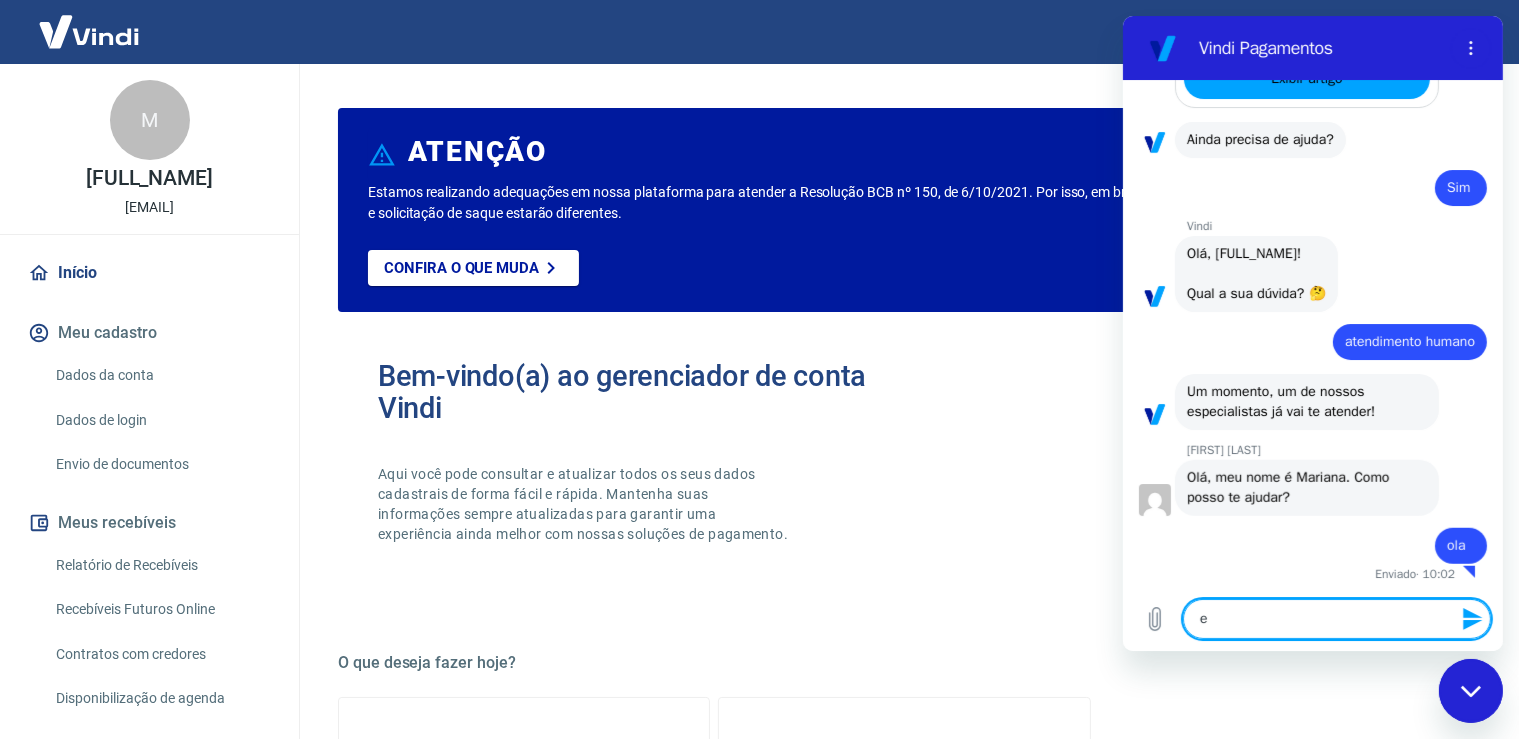 type 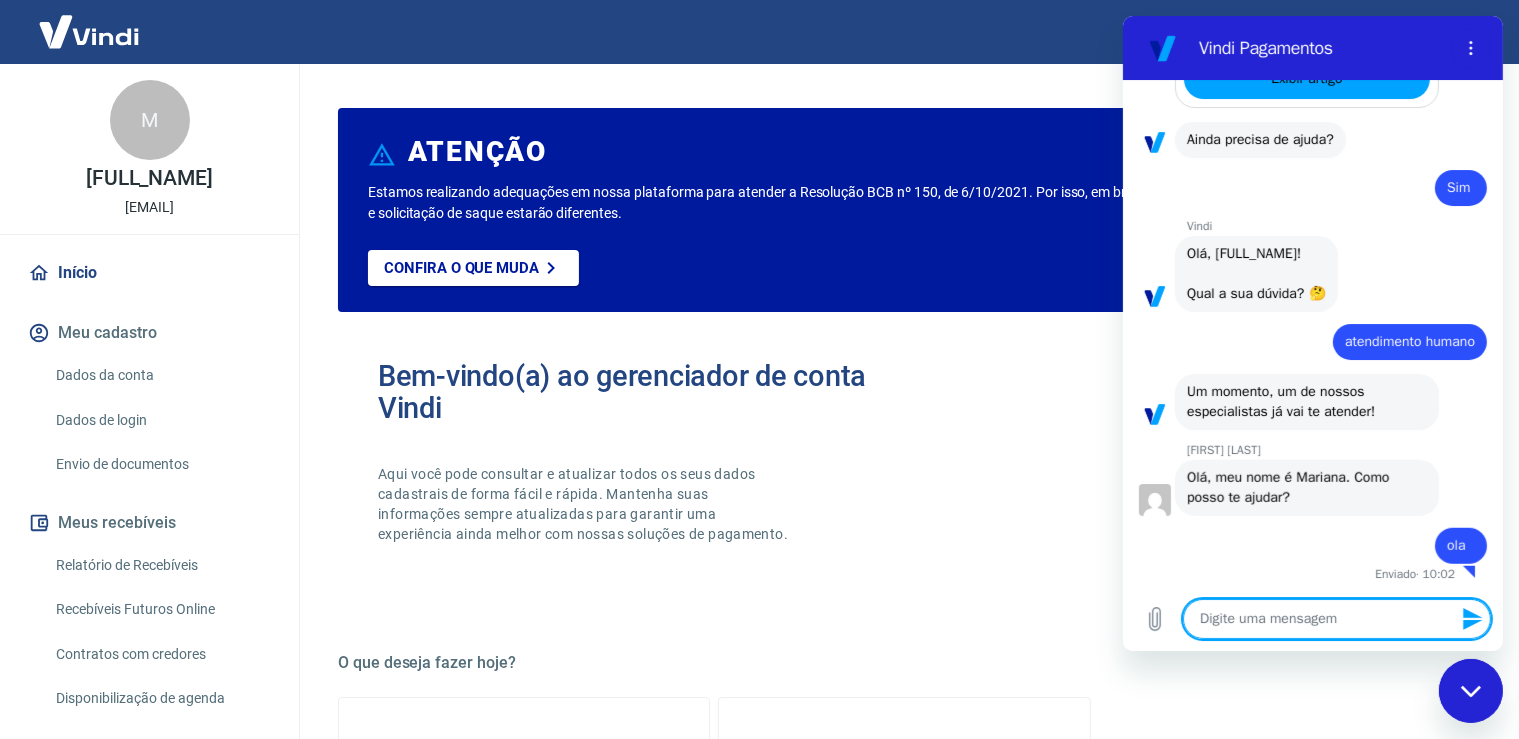 type on "s" 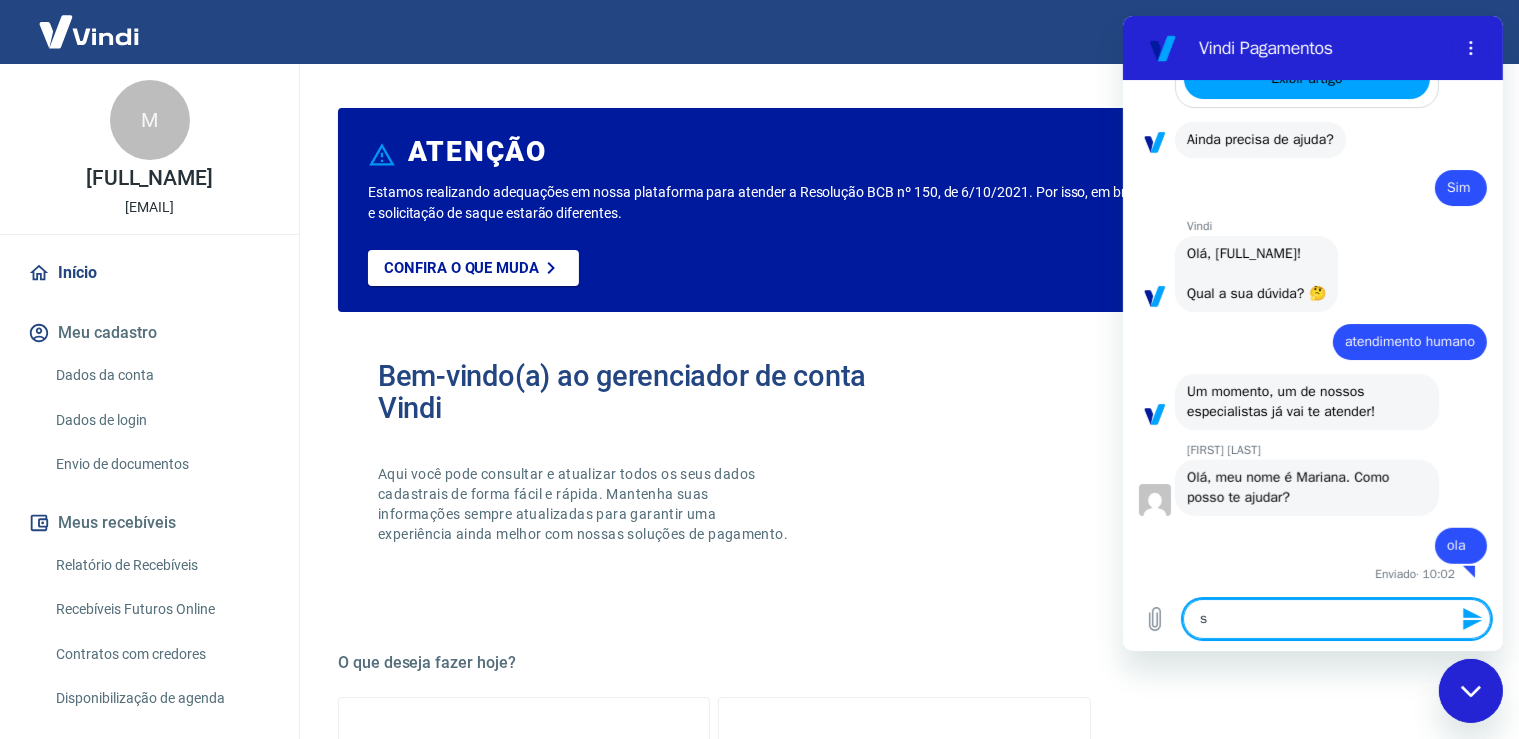 type on "so" 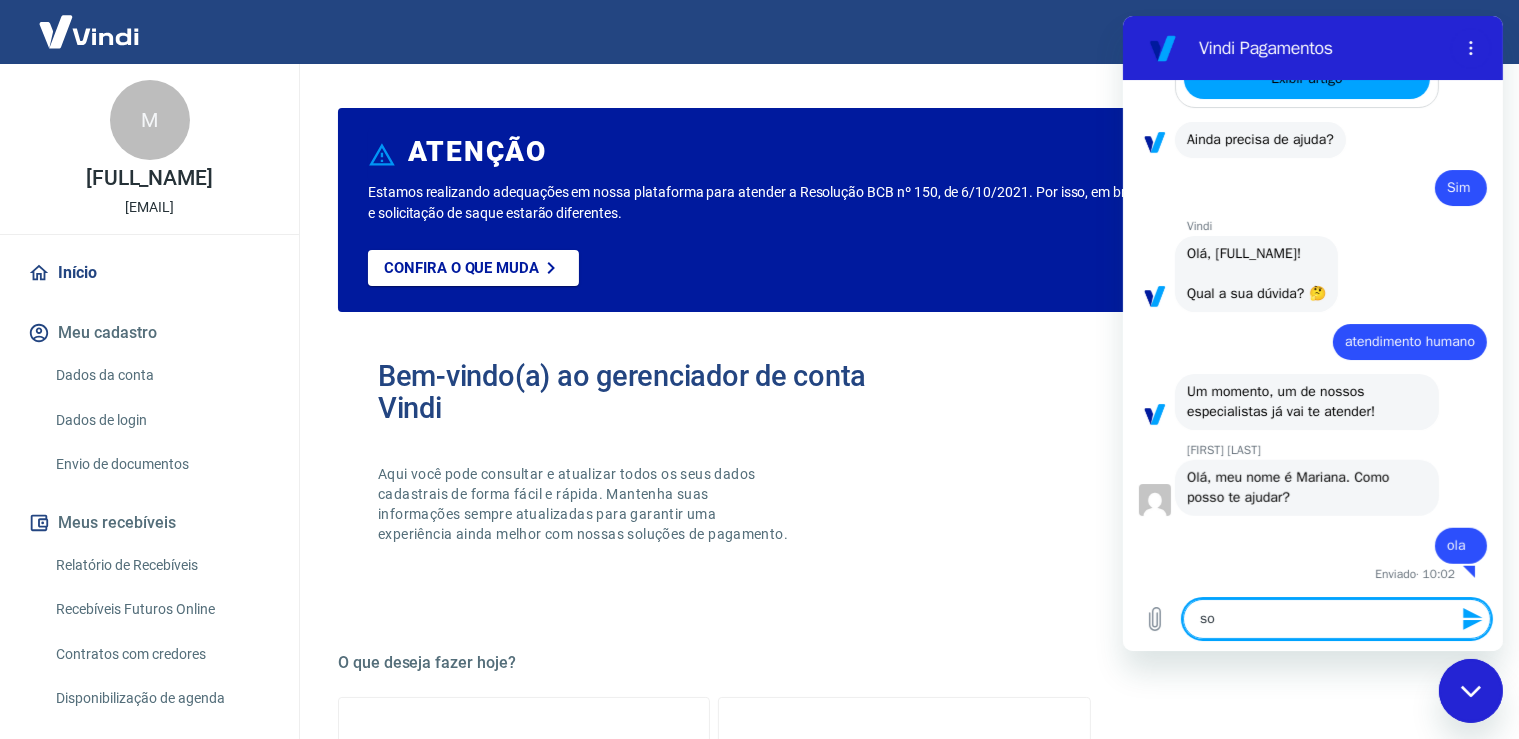 type on "sou" 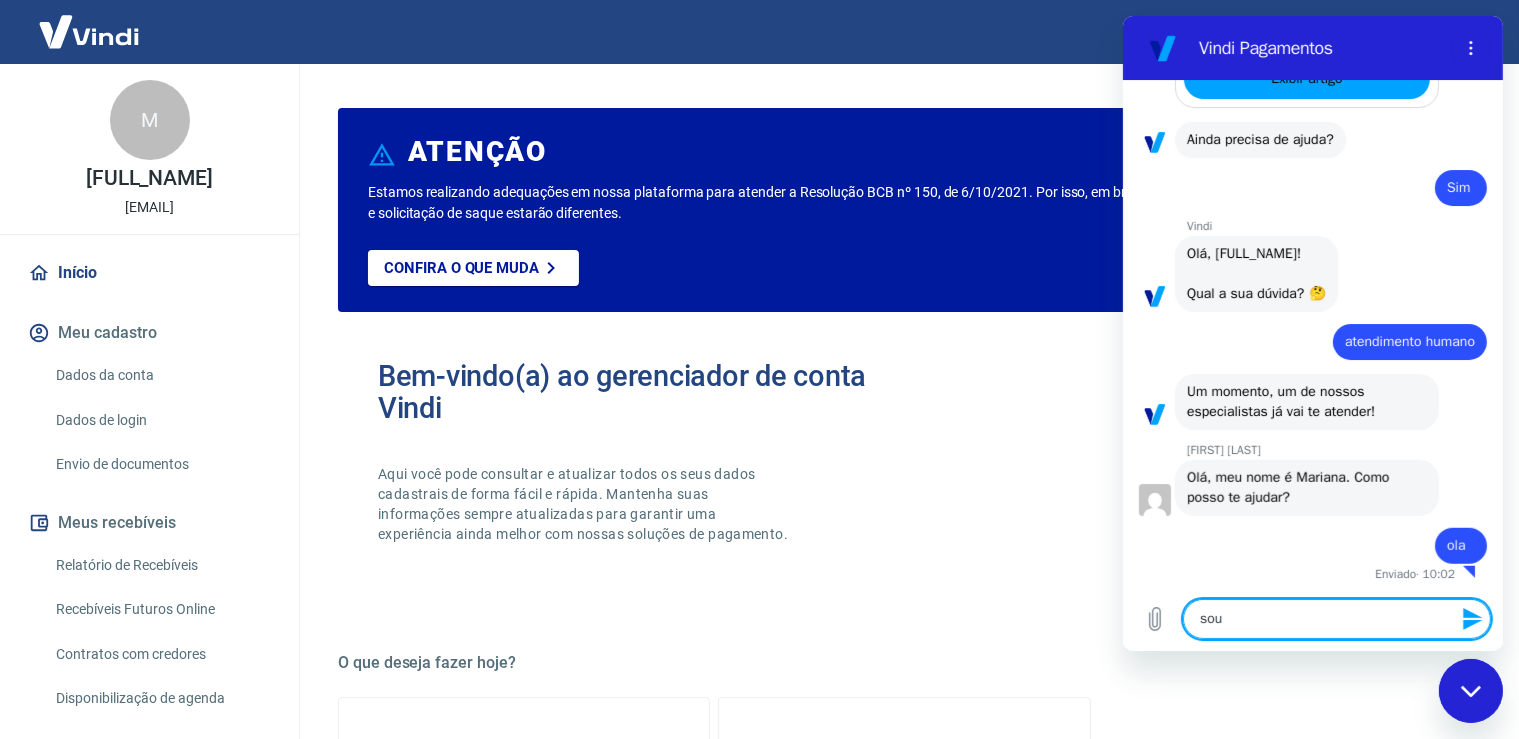type on "sou" 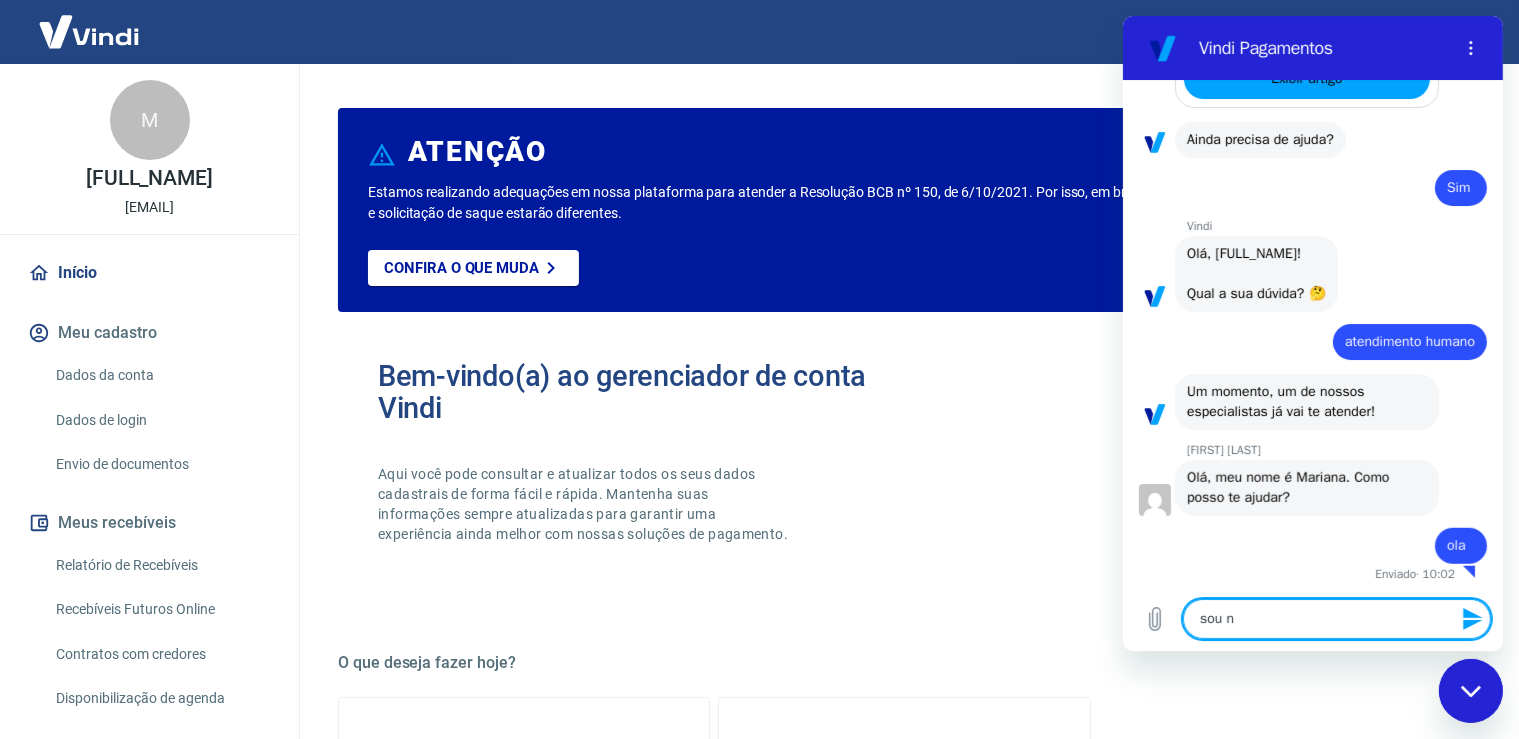 type on "sou no" 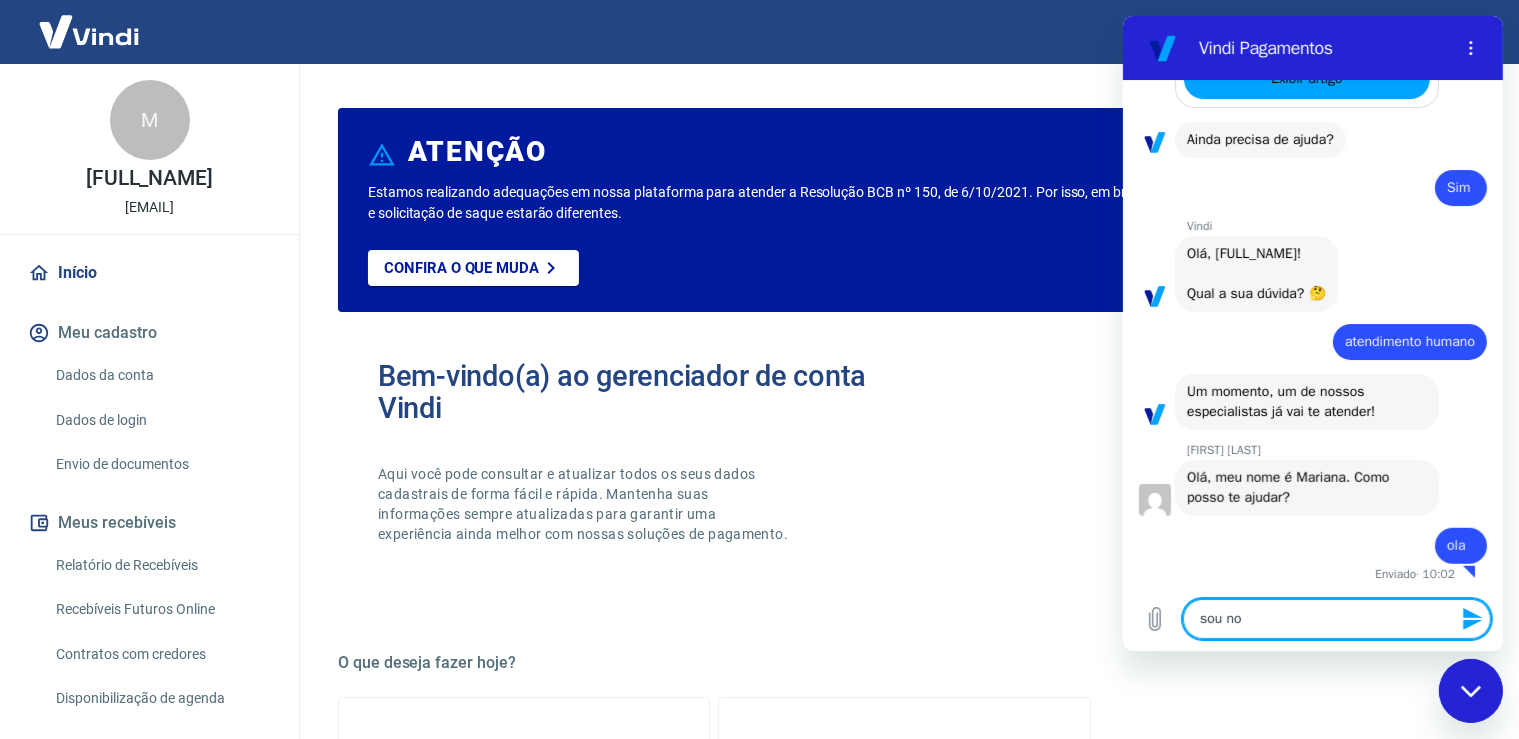 type on "sou nov" 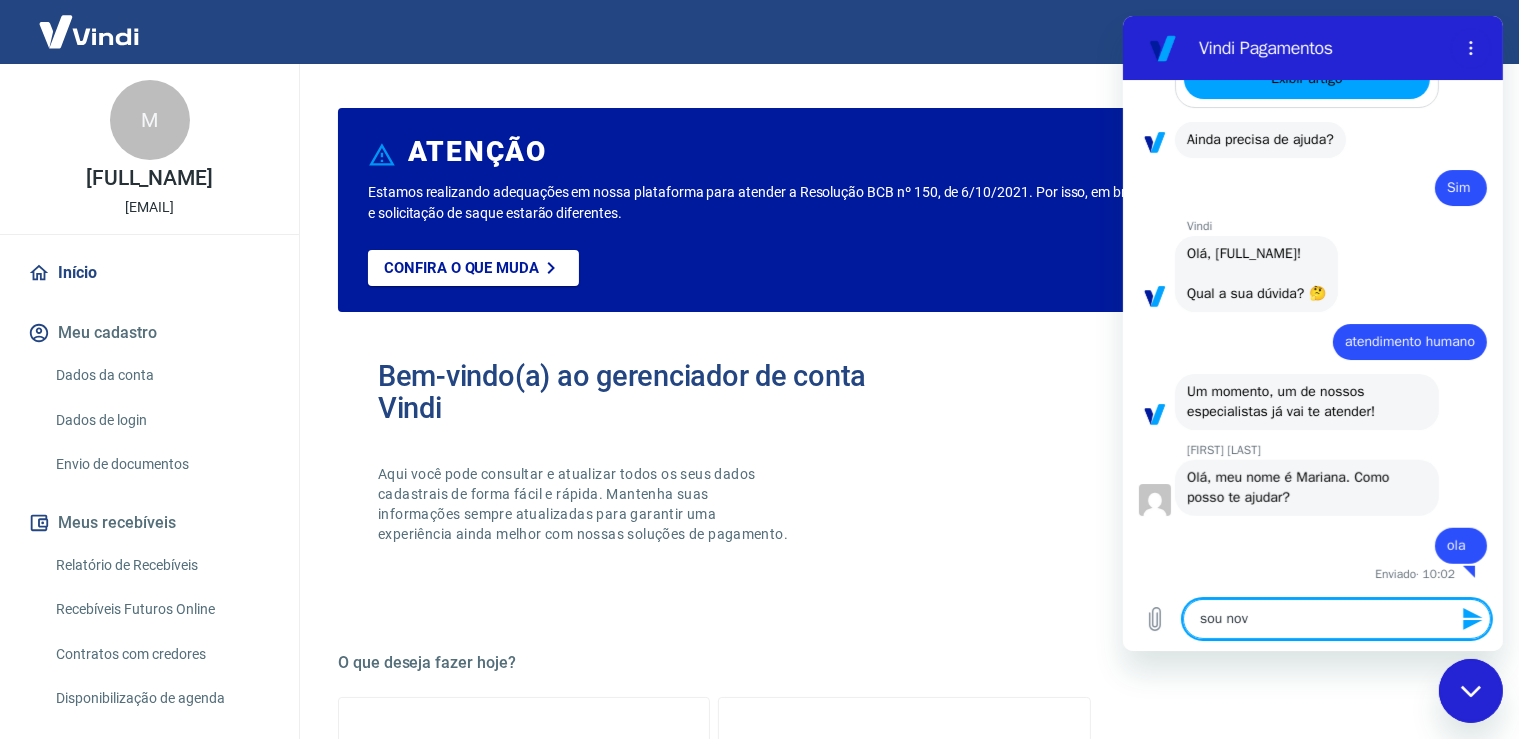 type on "x" 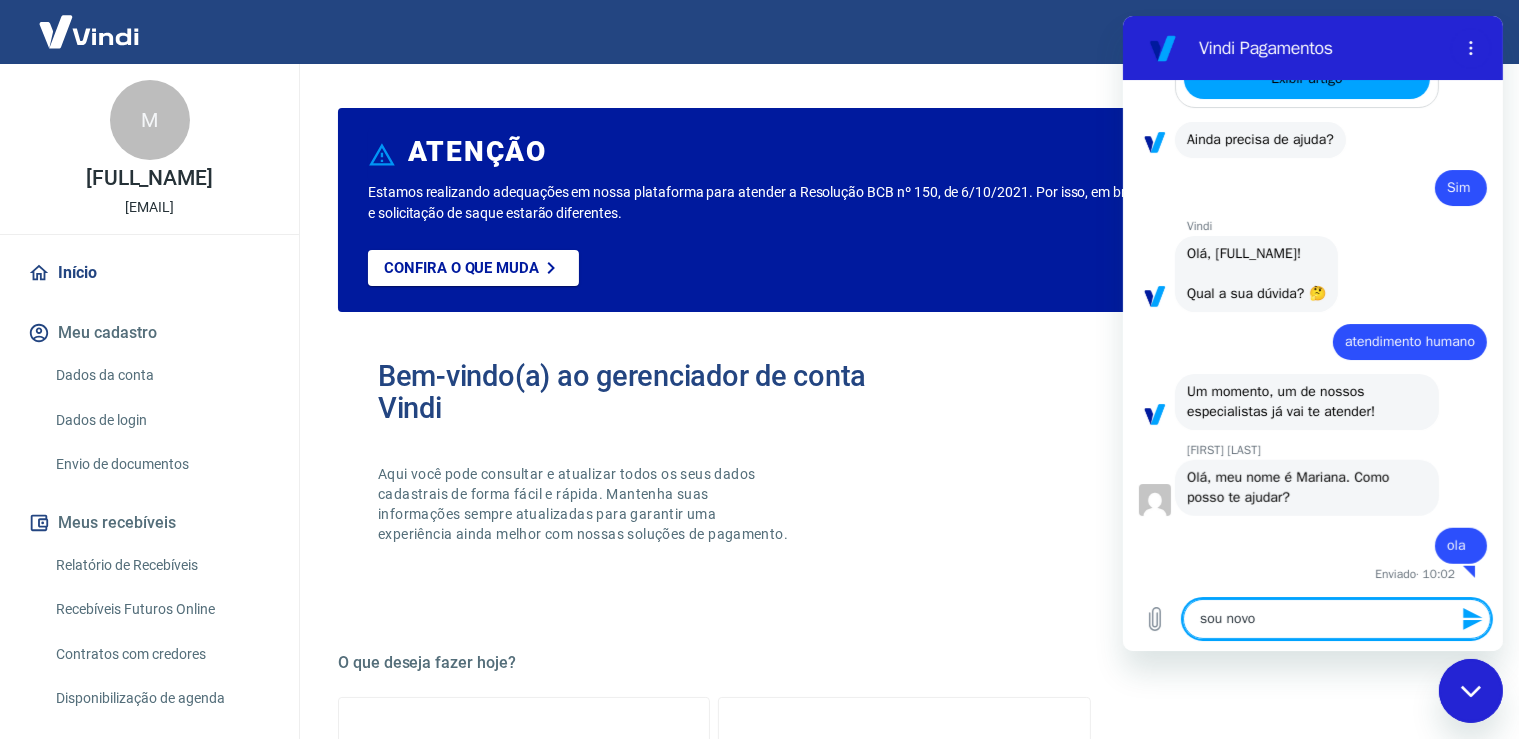 type on "sou novo" 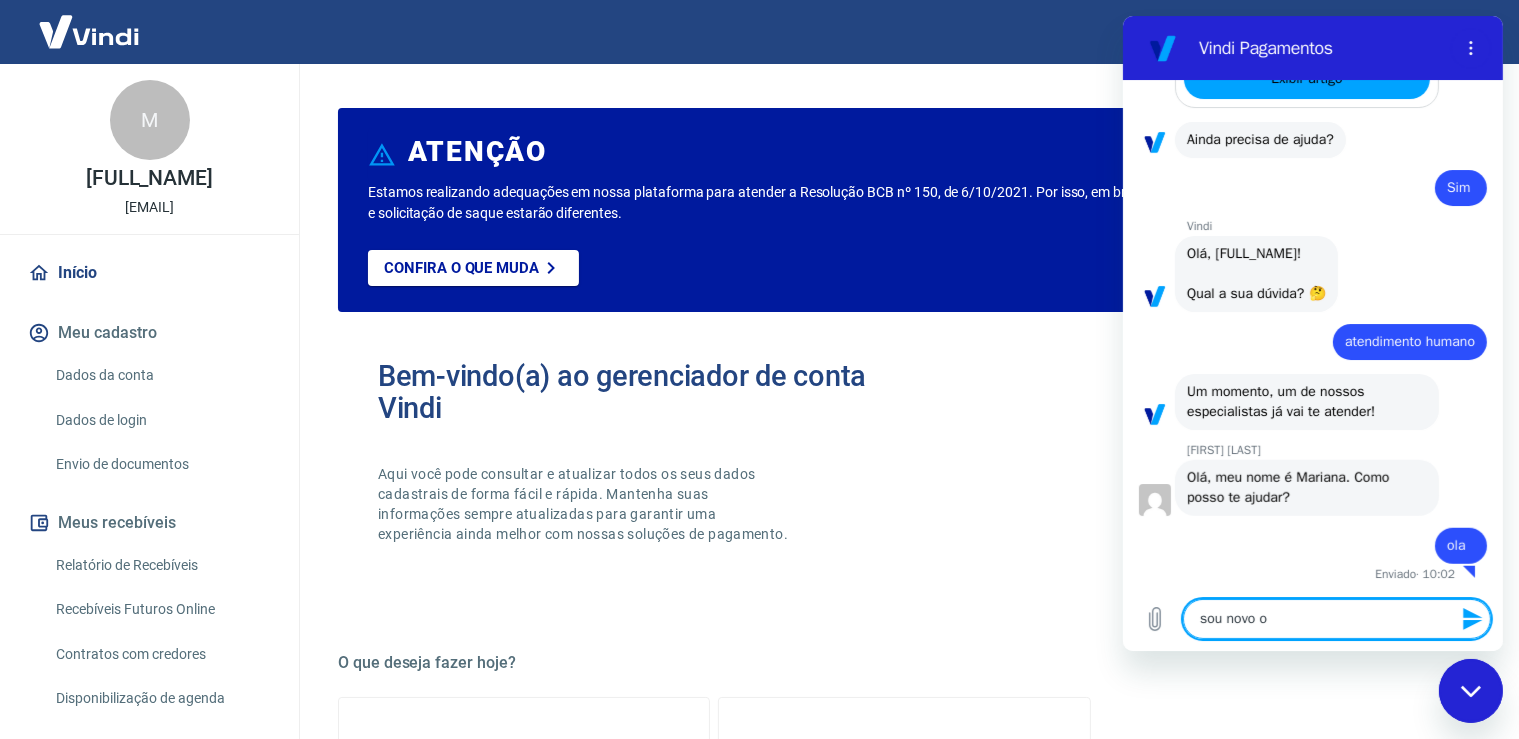 type on "sou novo o" 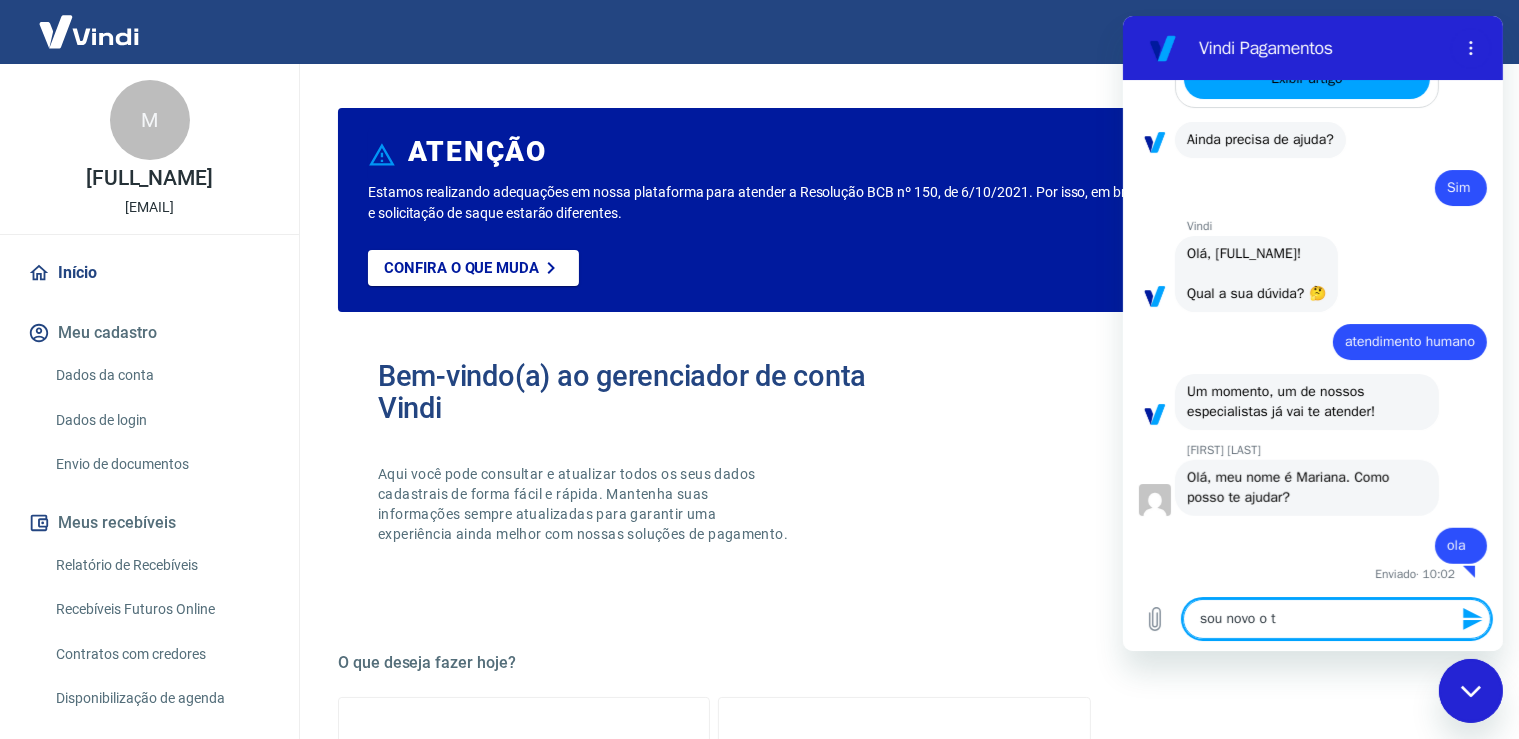 type on "sou novo o tr" 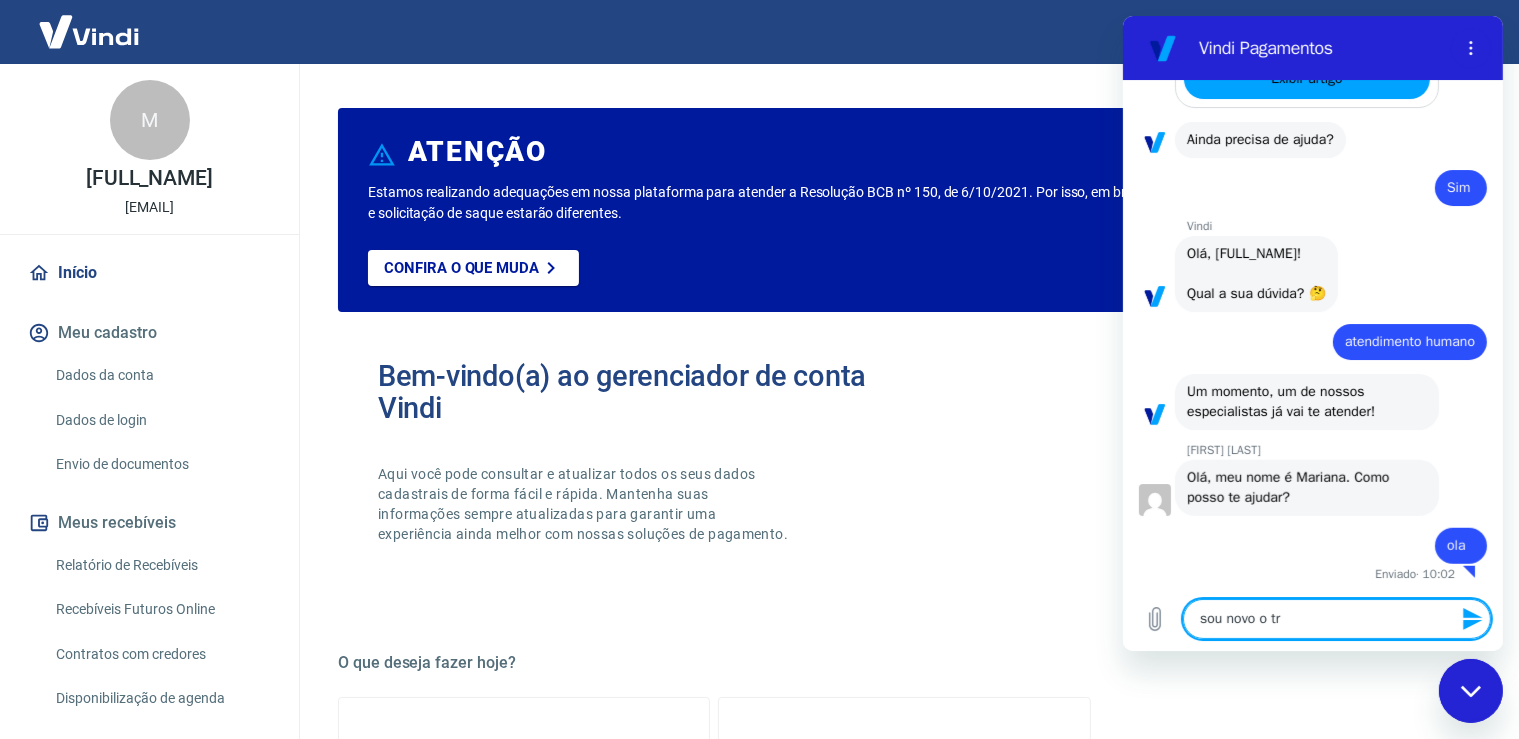 type on "sou novo o tra" 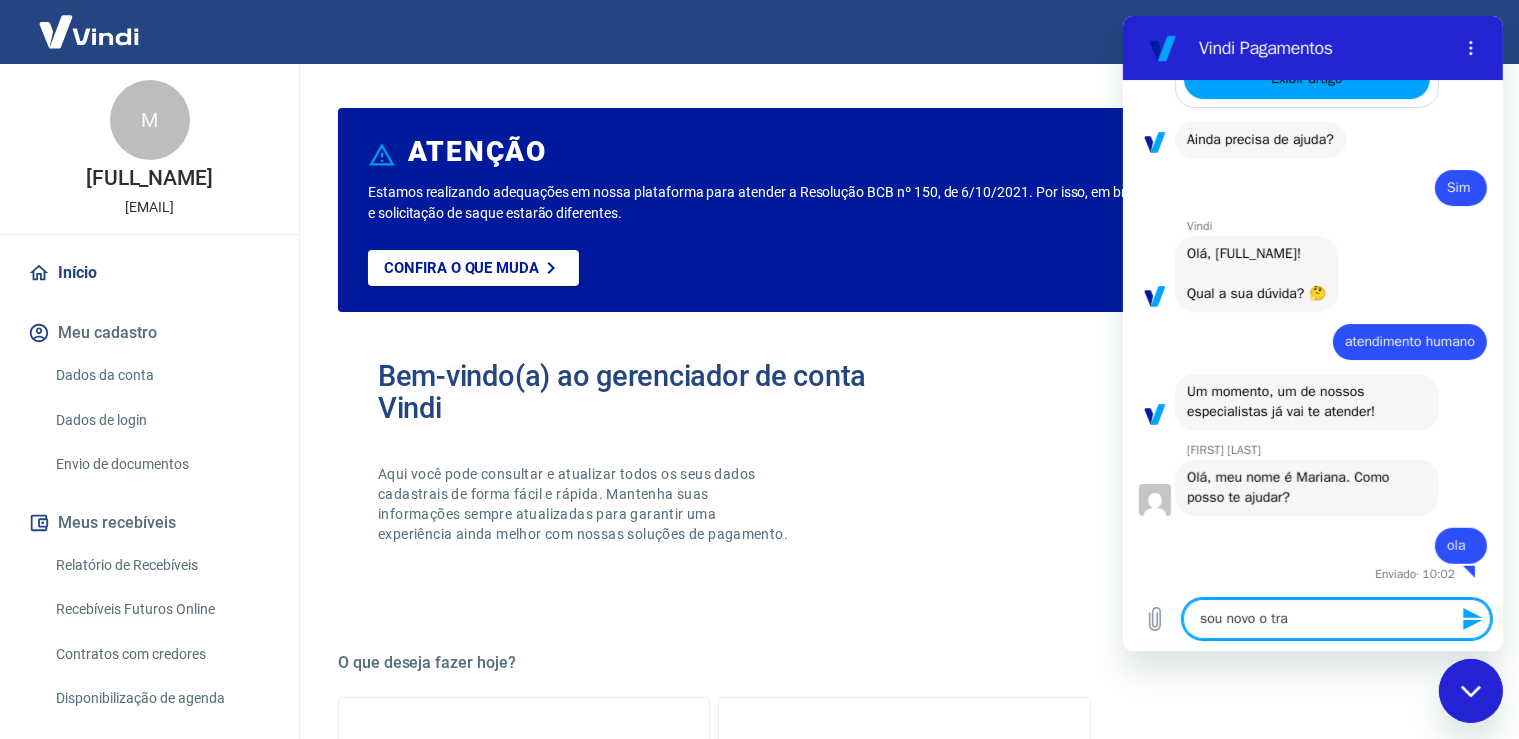 type on "sou novo o trau" 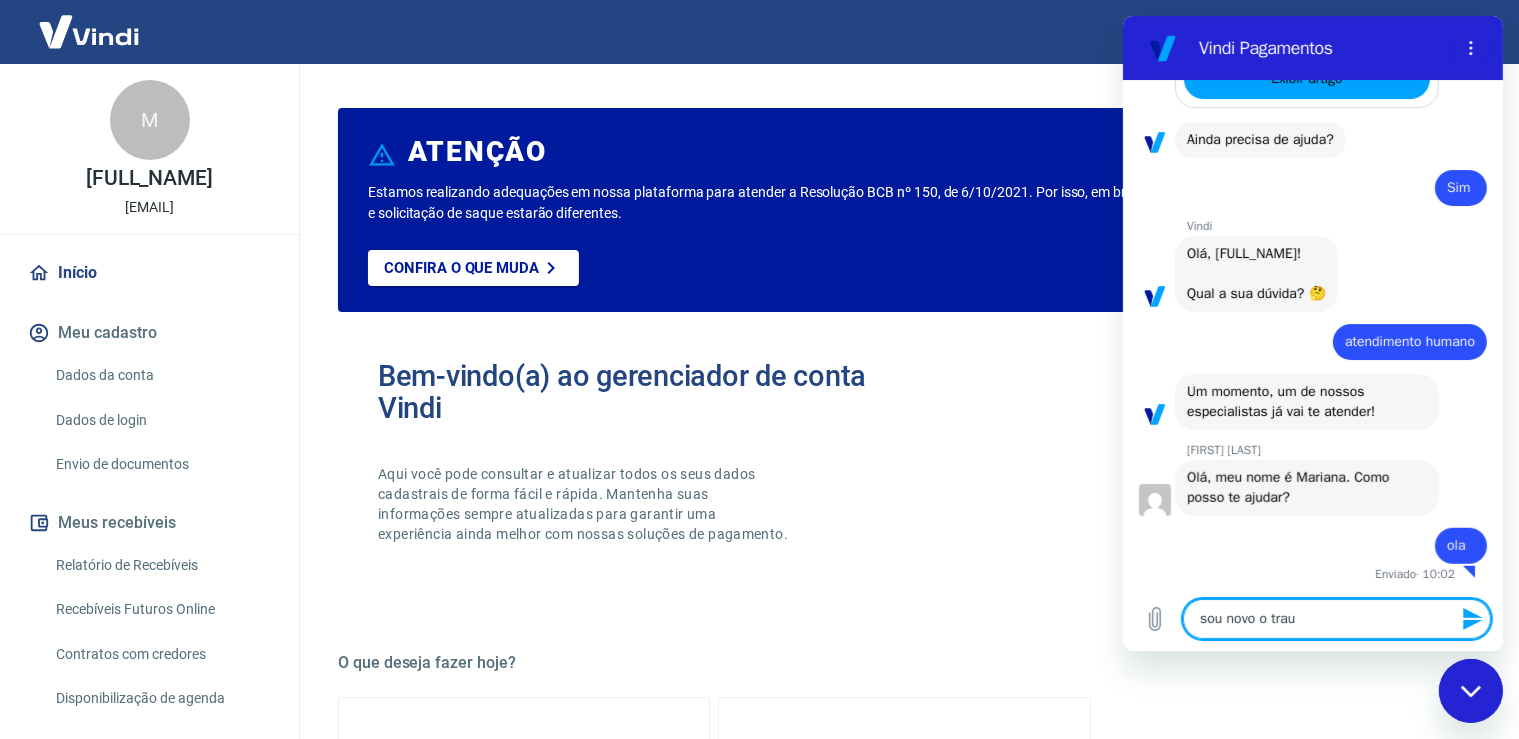 type on "sou novo o tra" 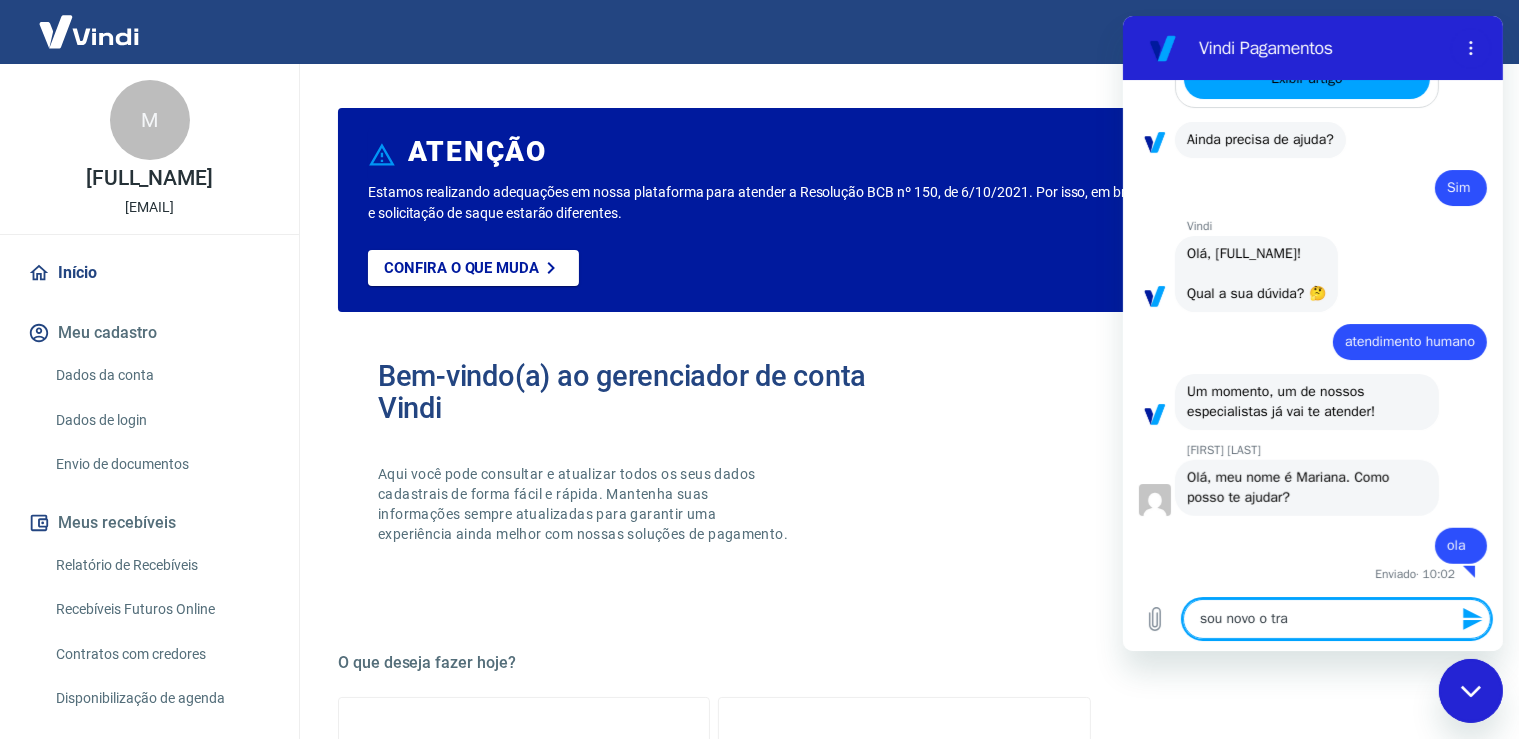 type on "sou novo o tray" 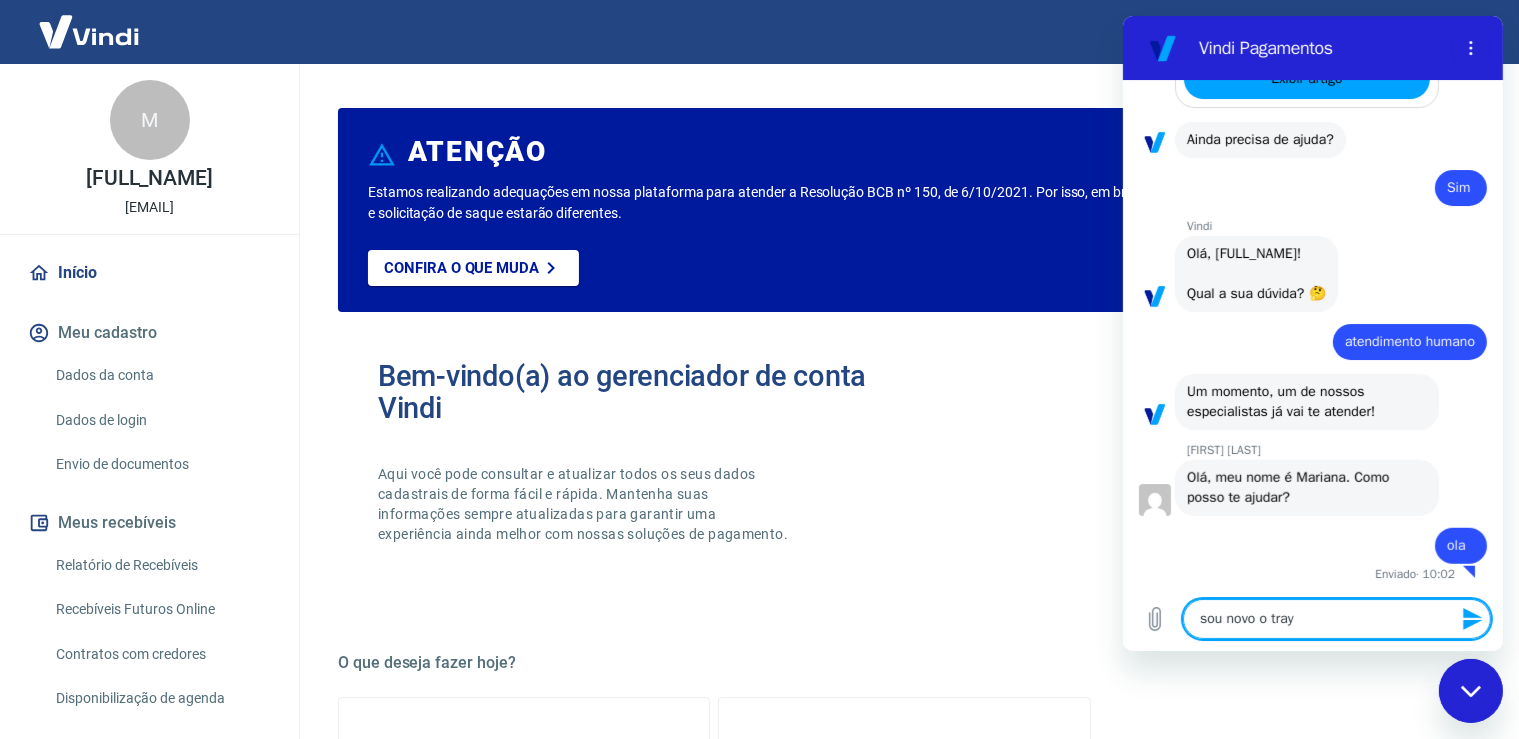 type on "sou novo o tray" 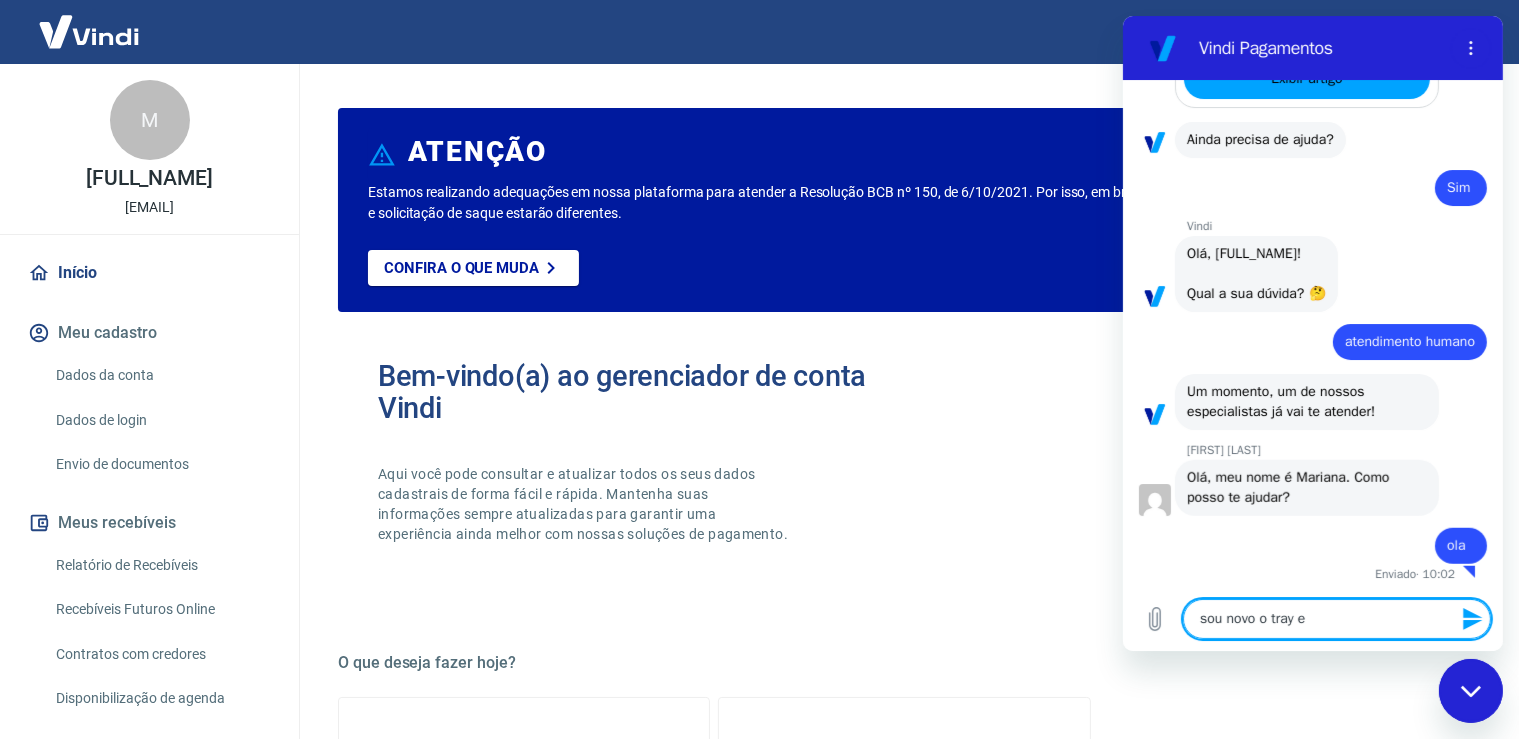 type on "x" 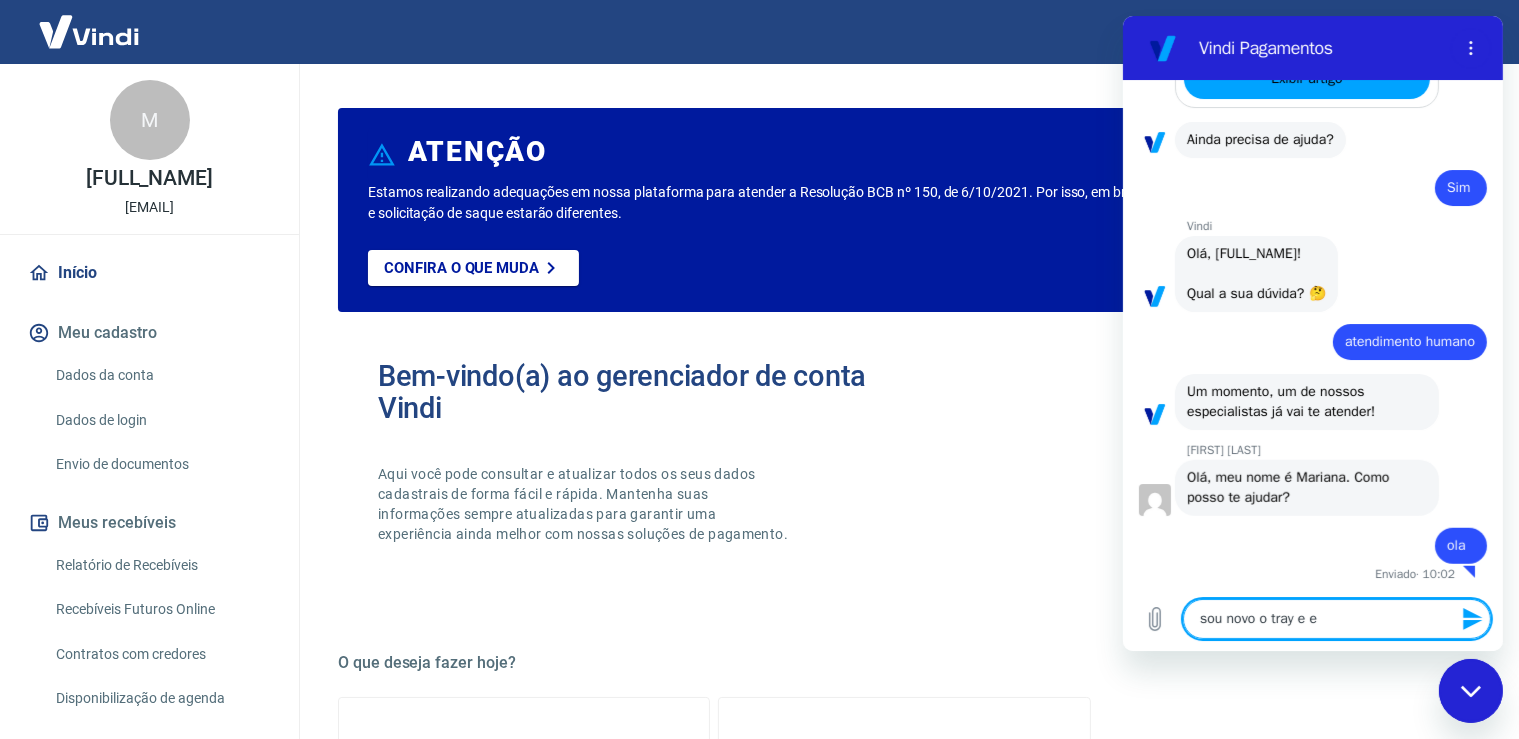 type on "sou novo o tray e es" 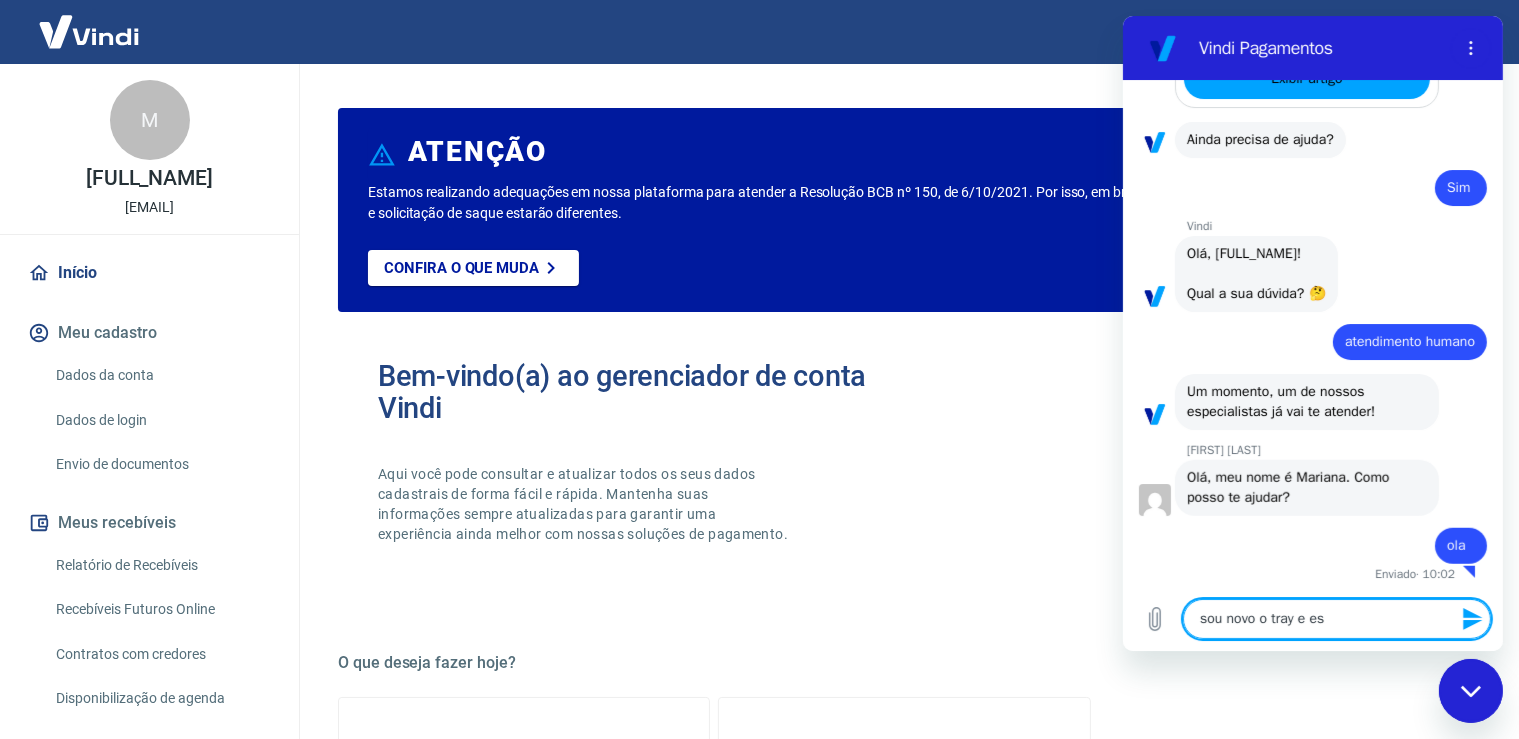 type on "sou novo o tray e est" 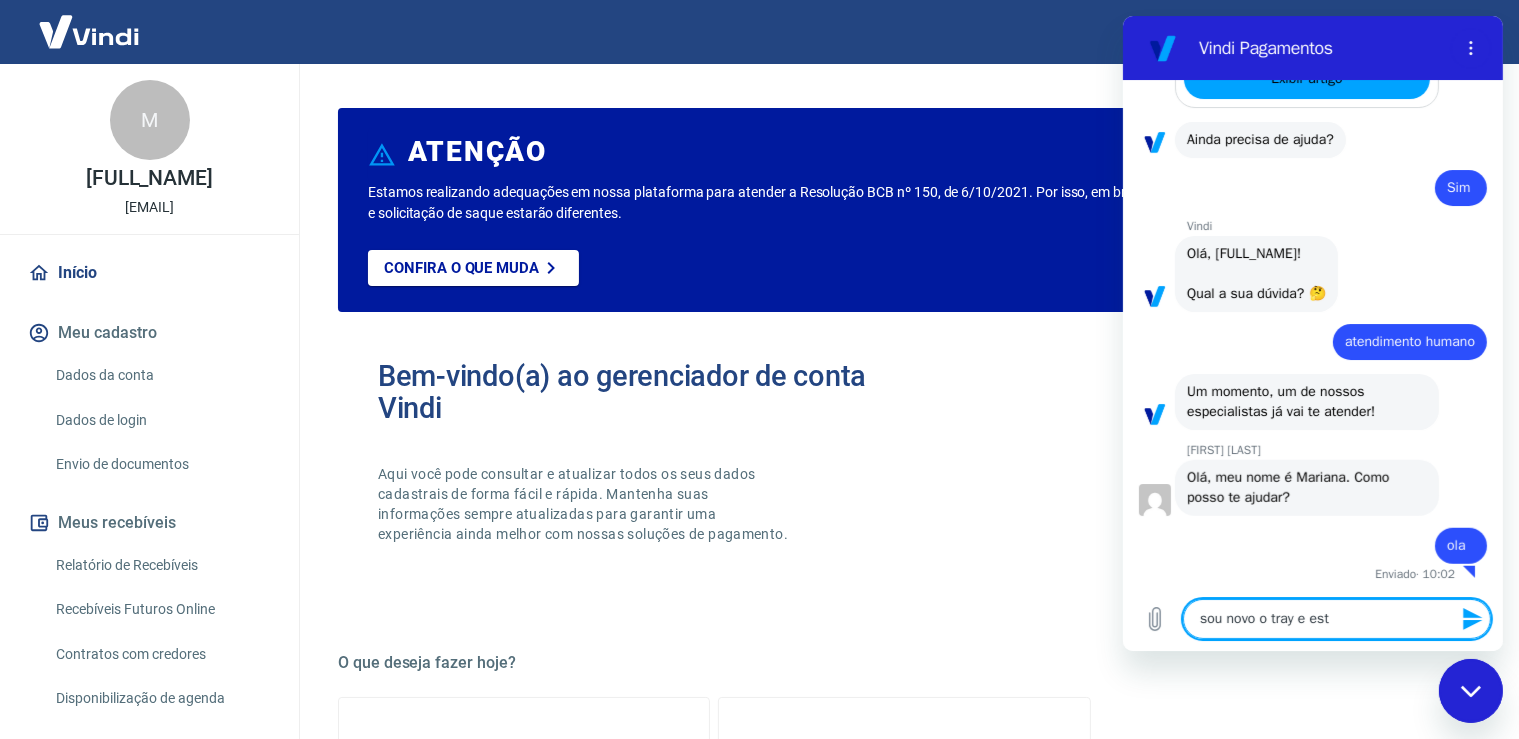 type on "sou novo o tray e esta" 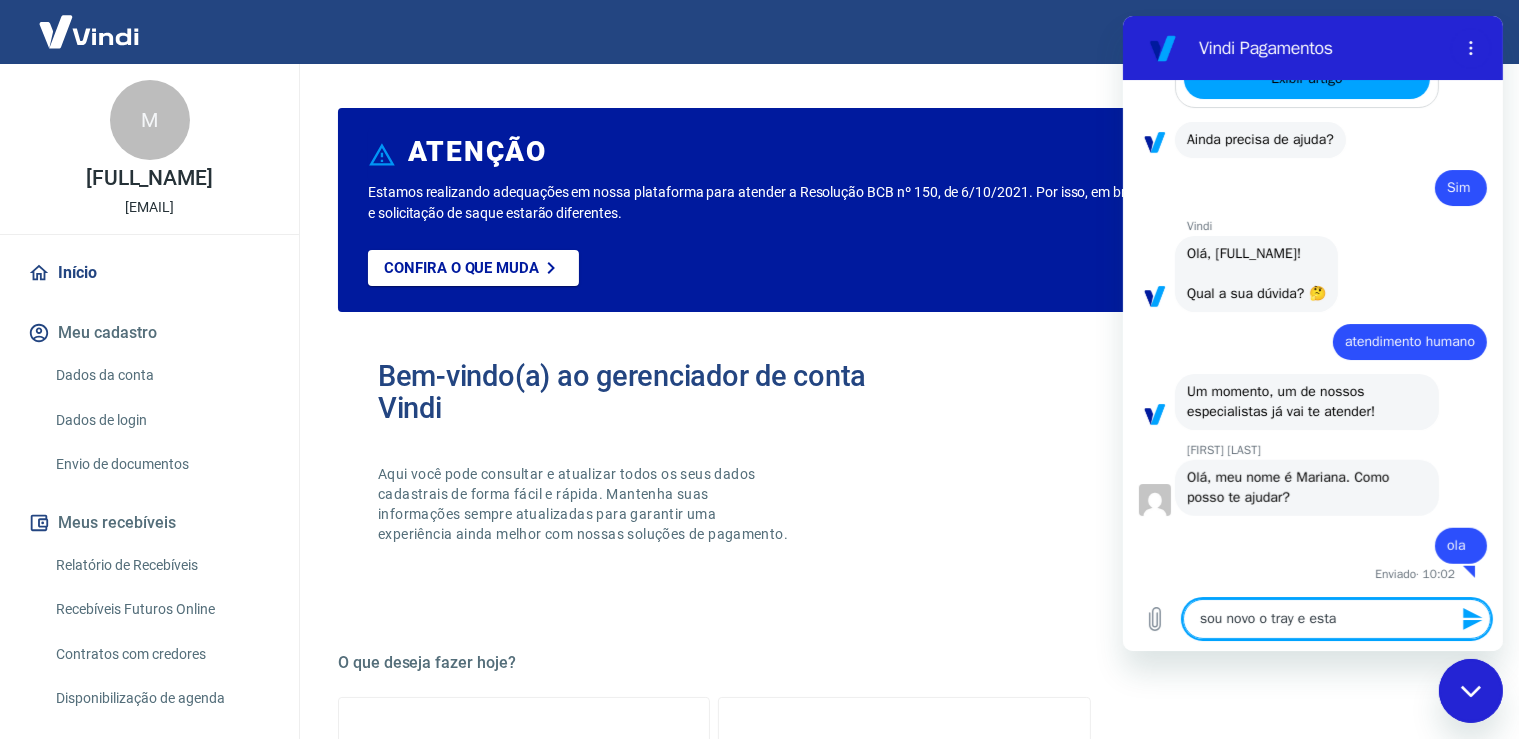 type on "sou novo o tray e esta" 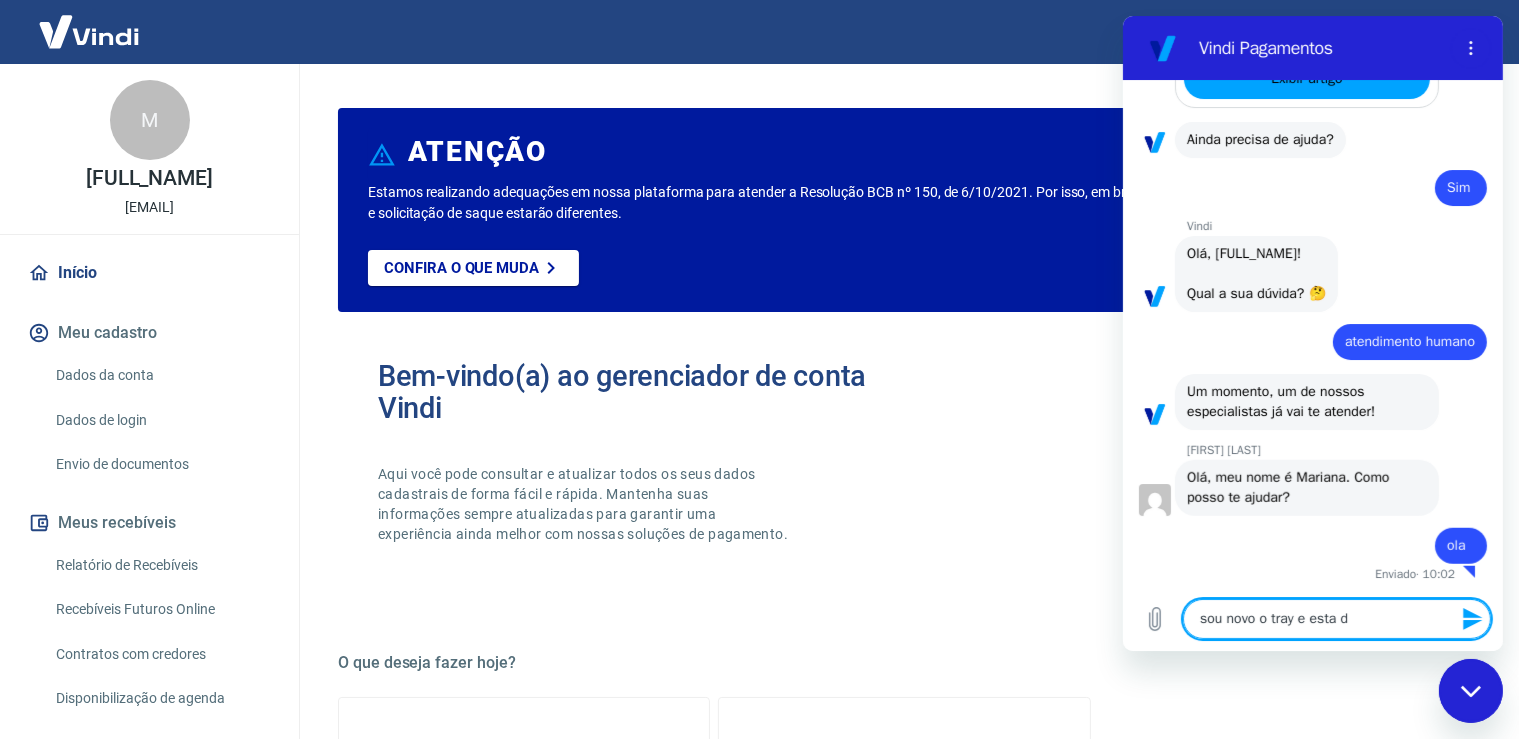 type on "sou novo o tray e esta di" 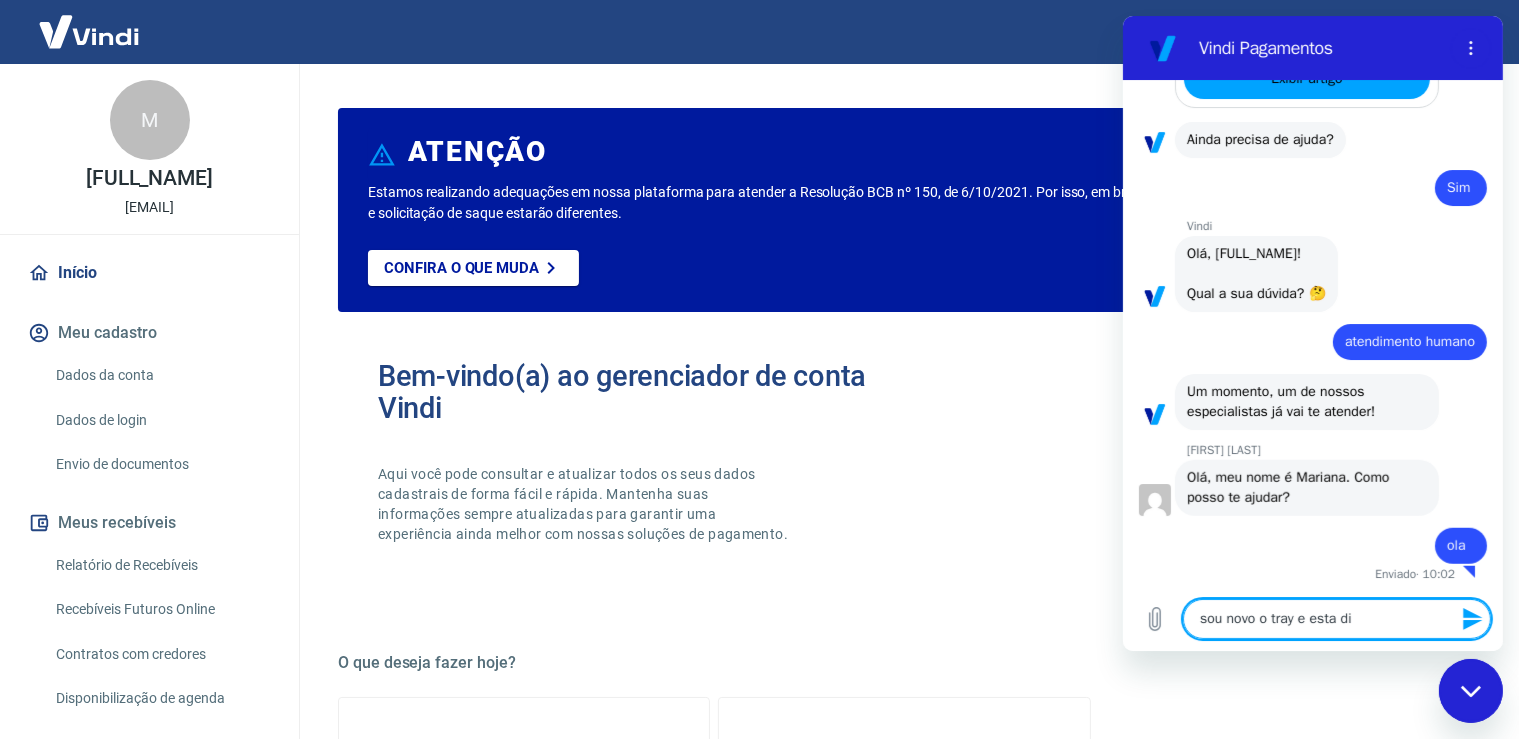 type on "sou novo o tray e esta diz" 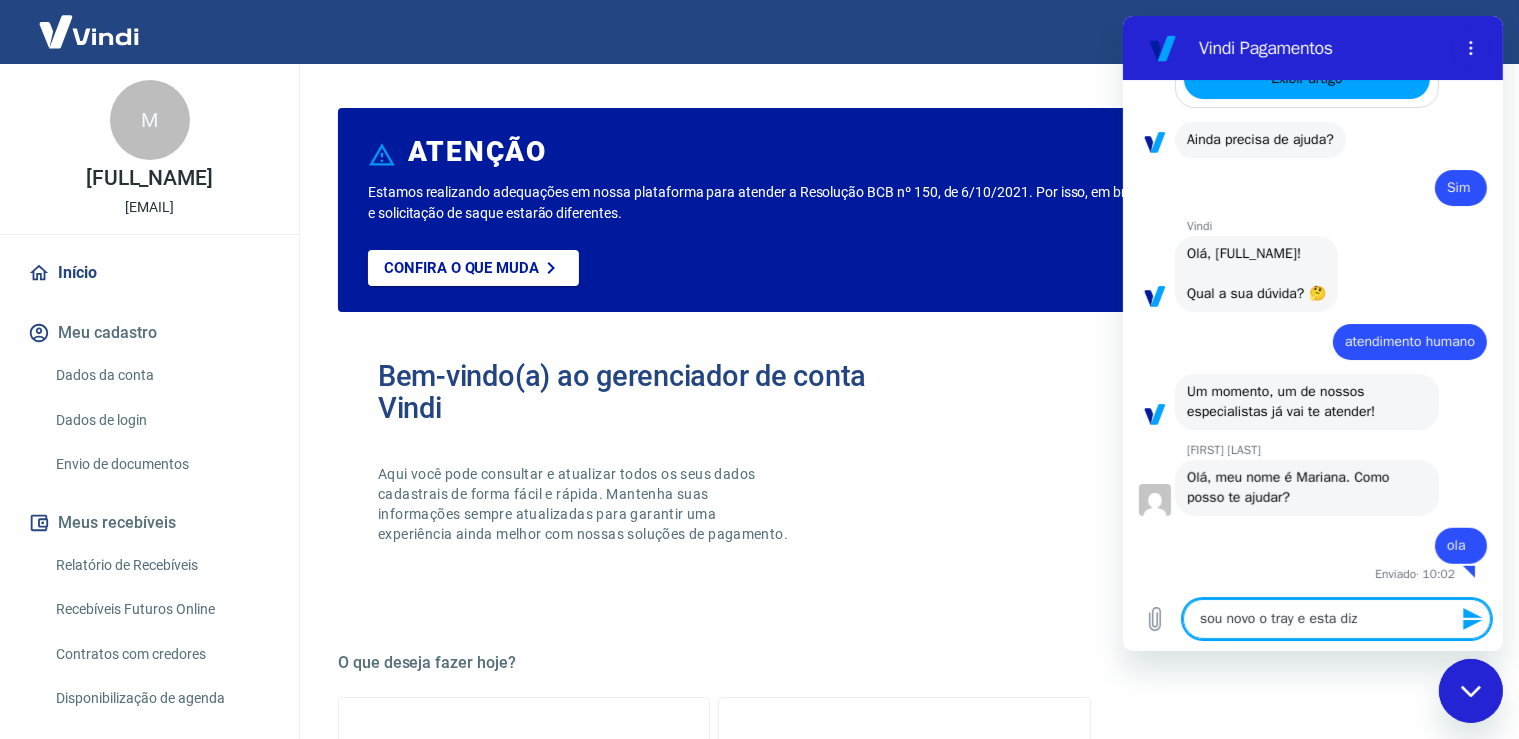 type on "sou novo o tray e esta dize" 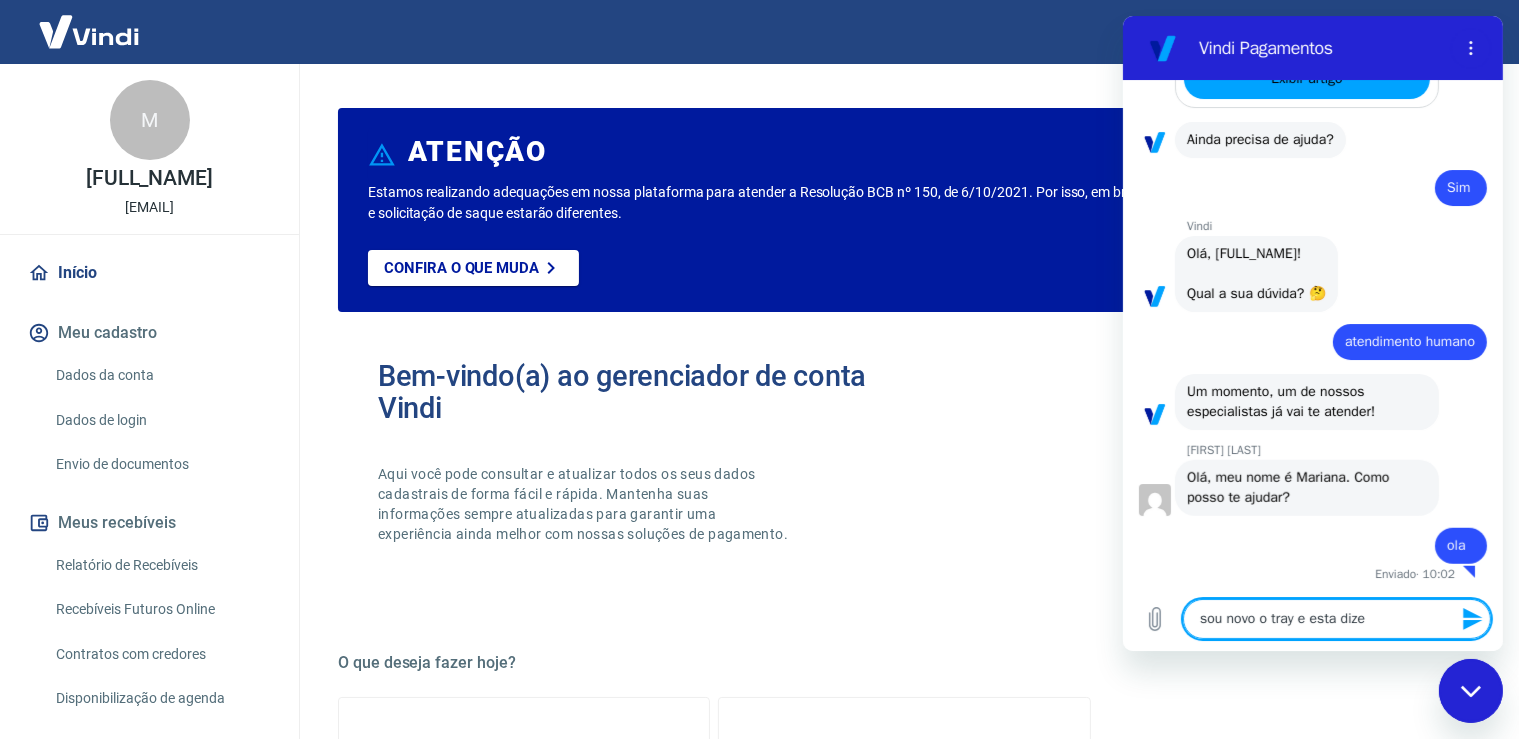 type on "sou novo o tray e esta dizen" 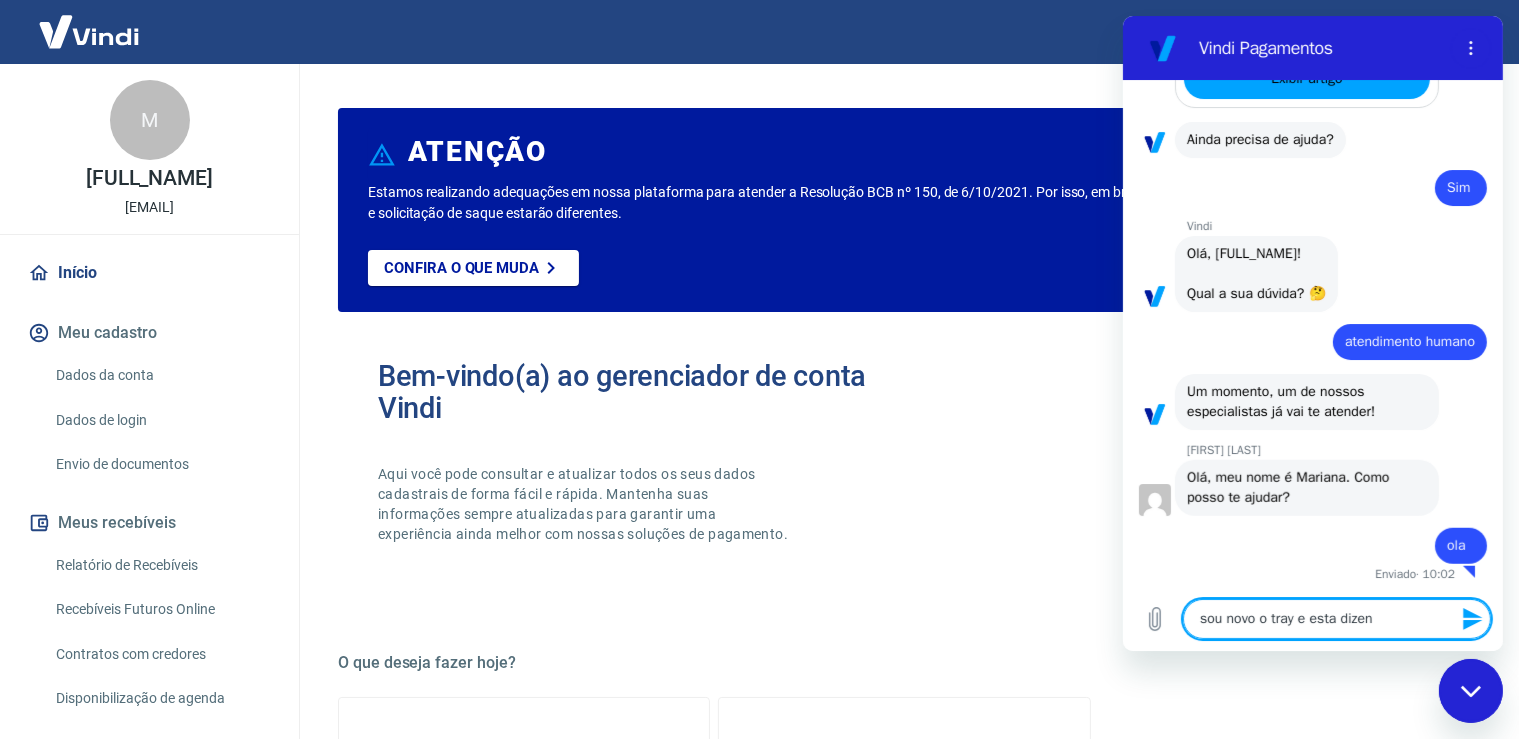 type on "x" 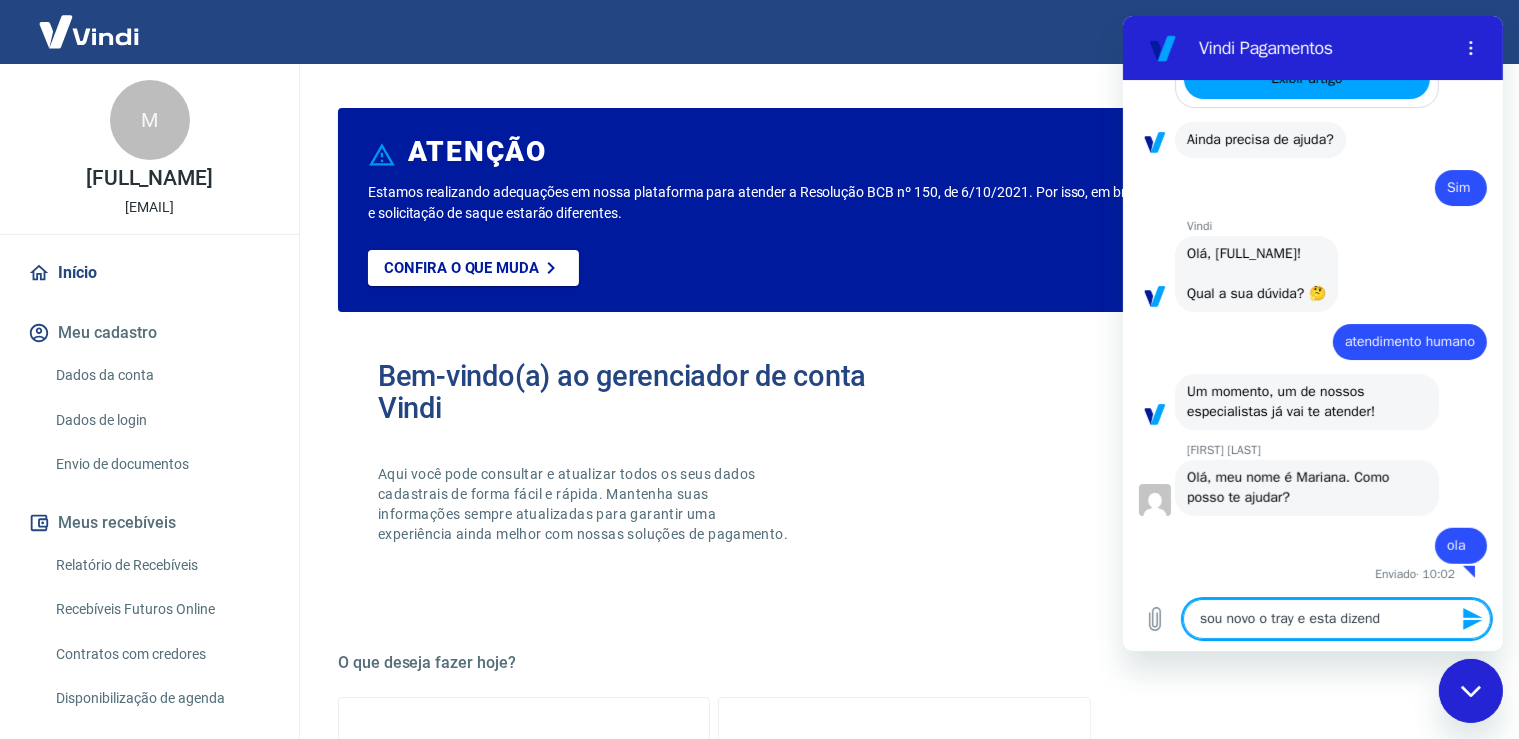 type on "sou novo o tray e esta dizendo" 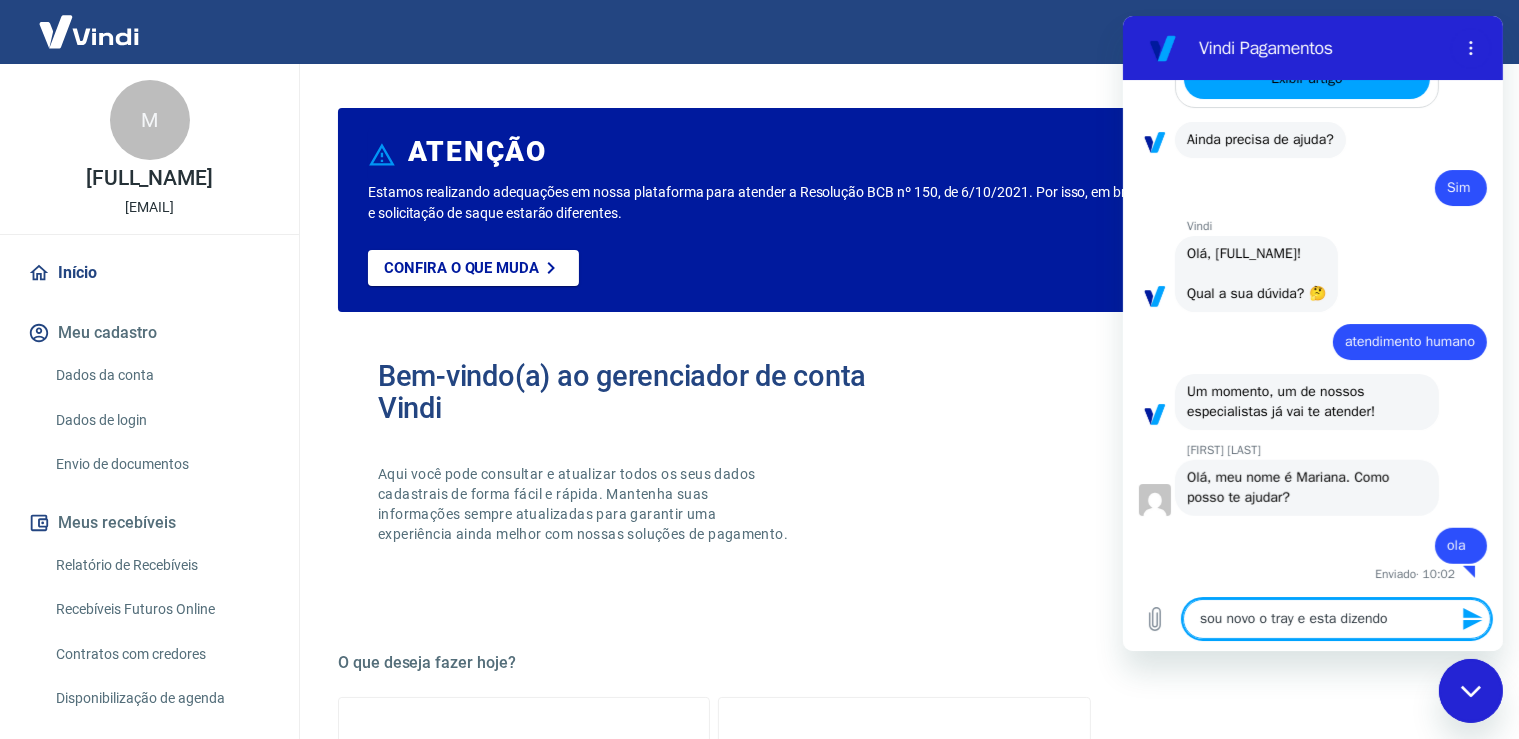 type on "sou novo o tray e esta dizendo" 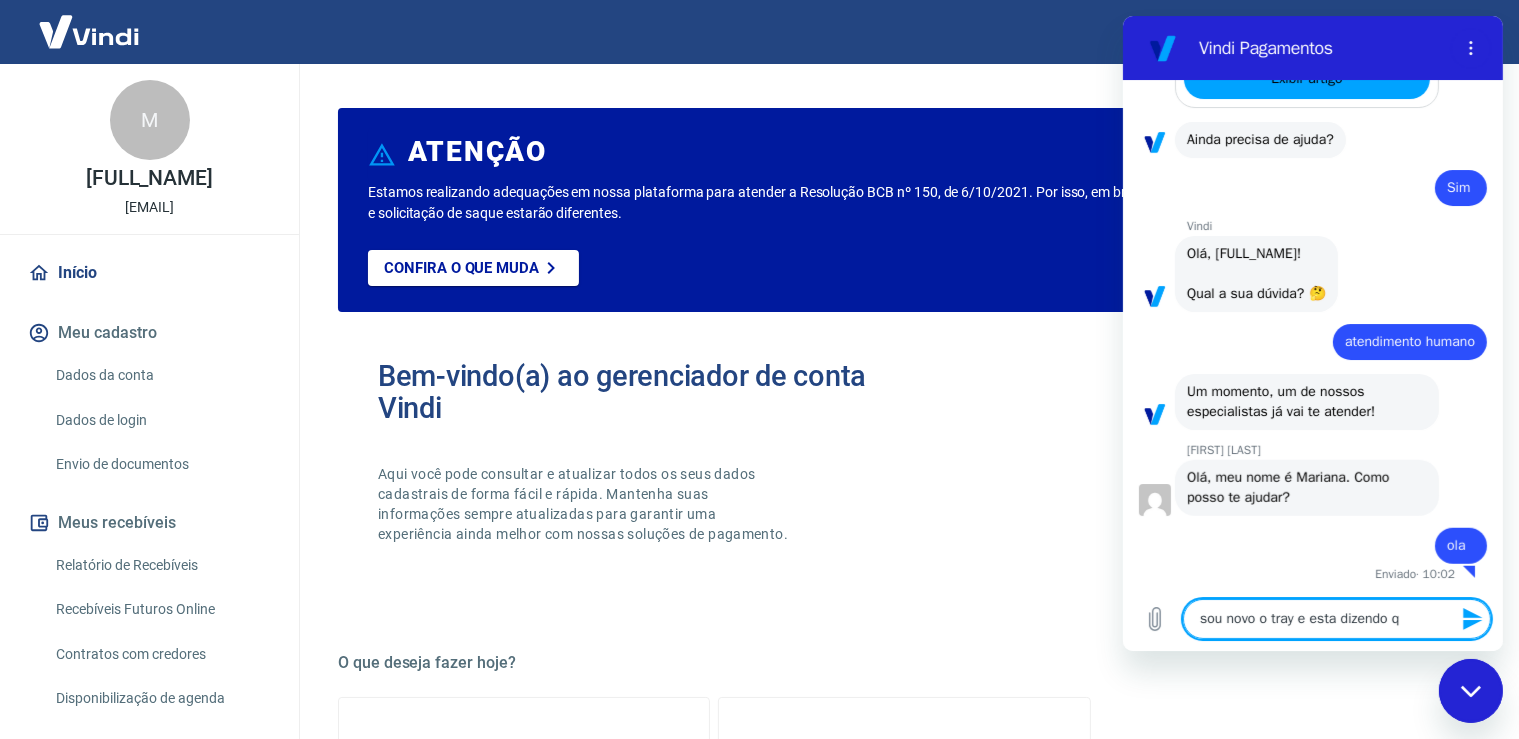 type on "sou novo o tray e esta dizendo qu" 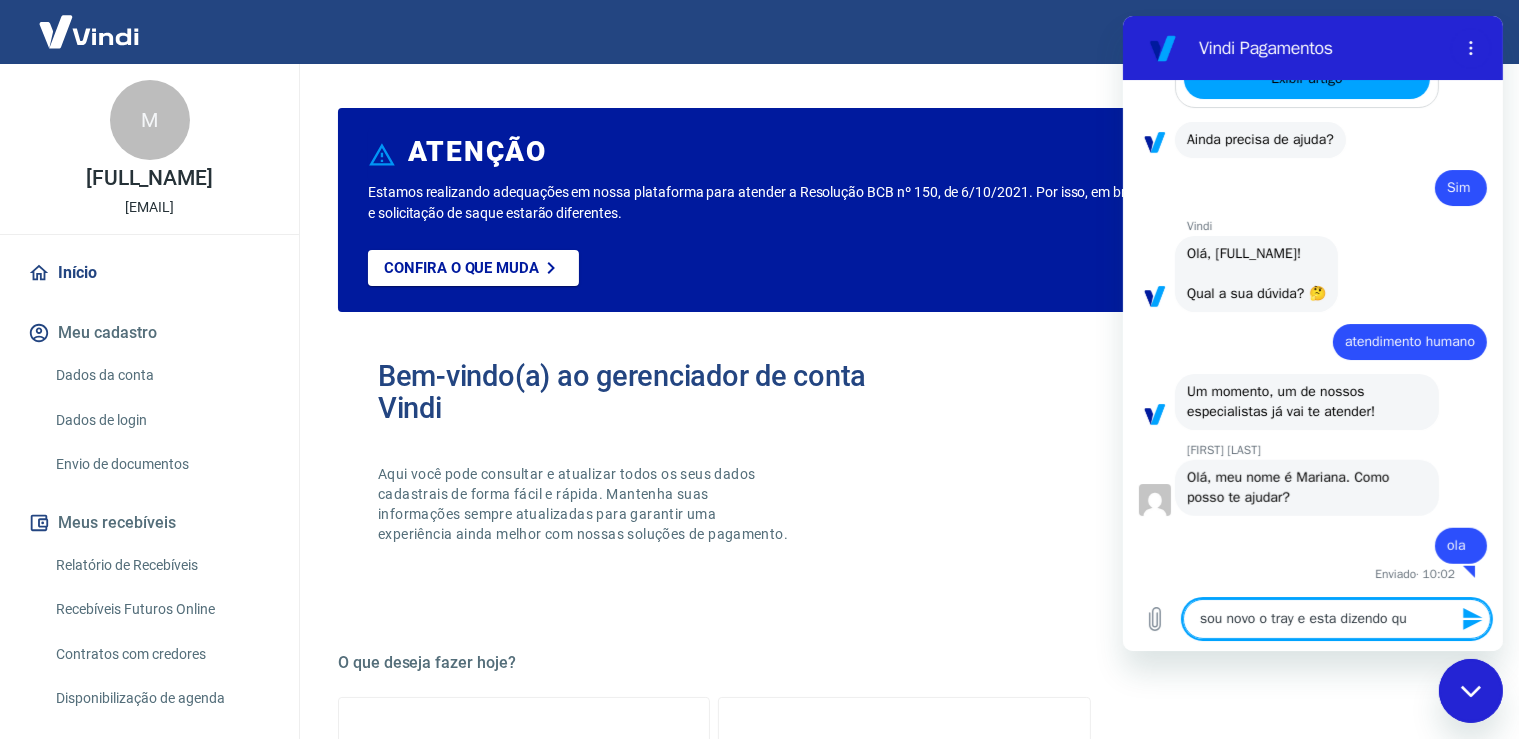 type on "sou novo o tray e esta dizendo que" 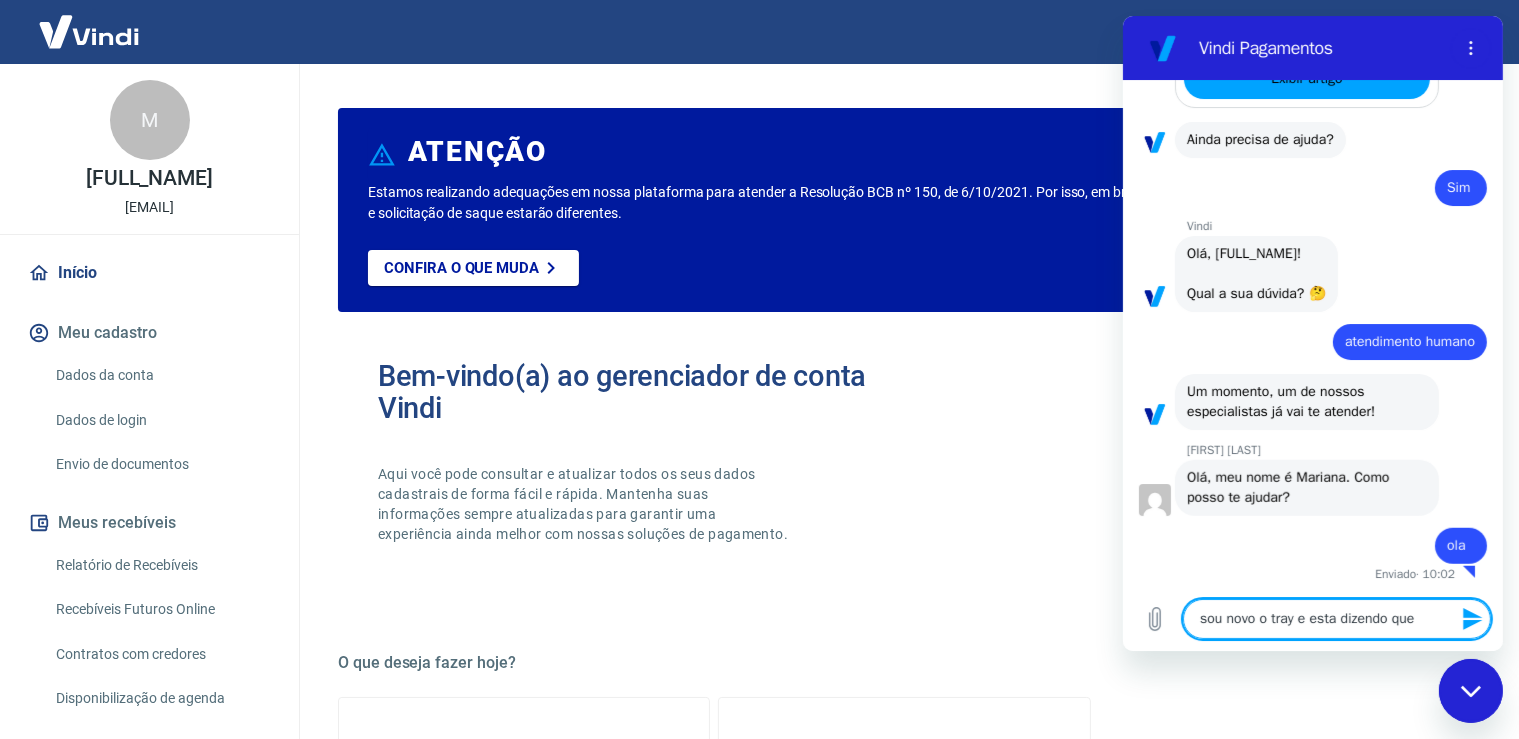 type on "sou novo o tray e esta dizendo que" 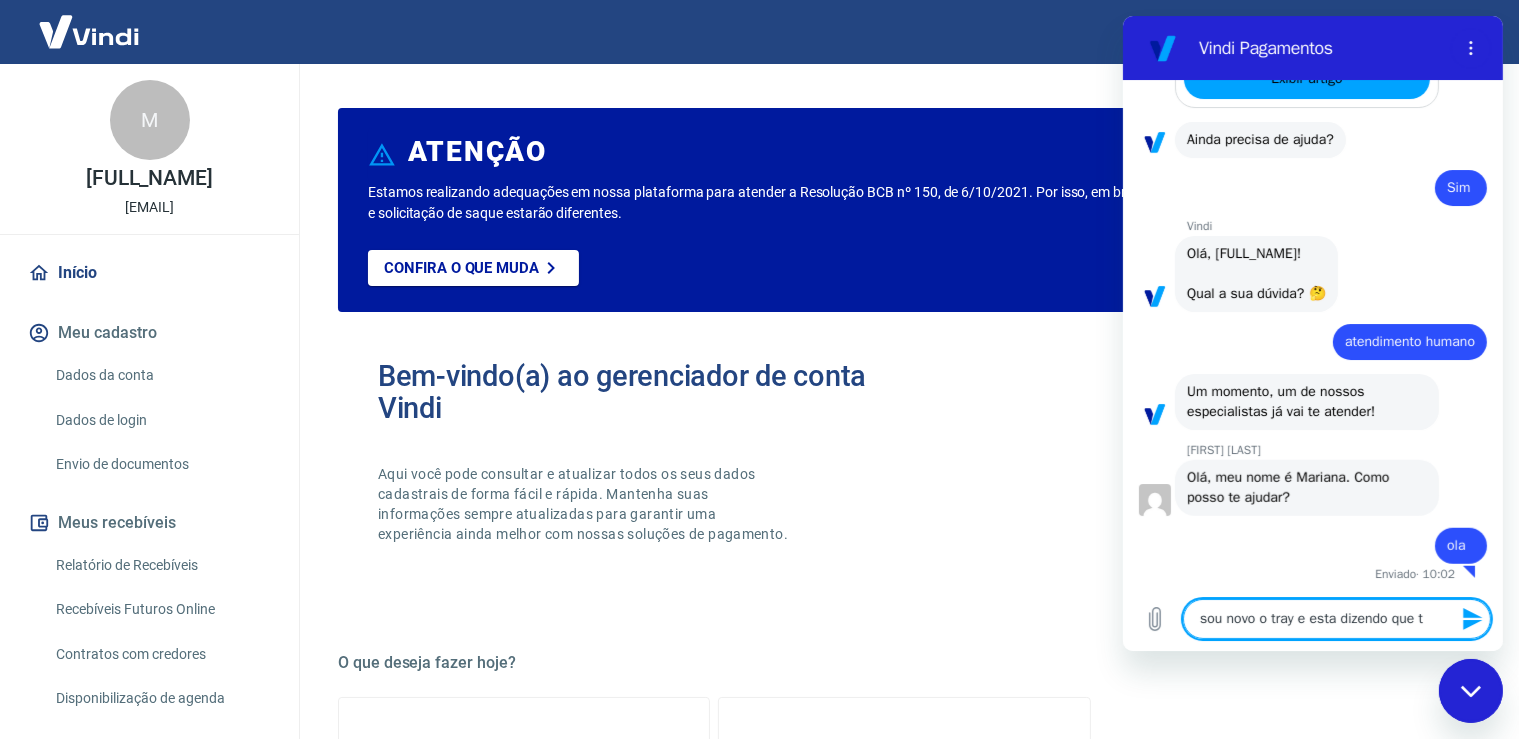 type on "x" 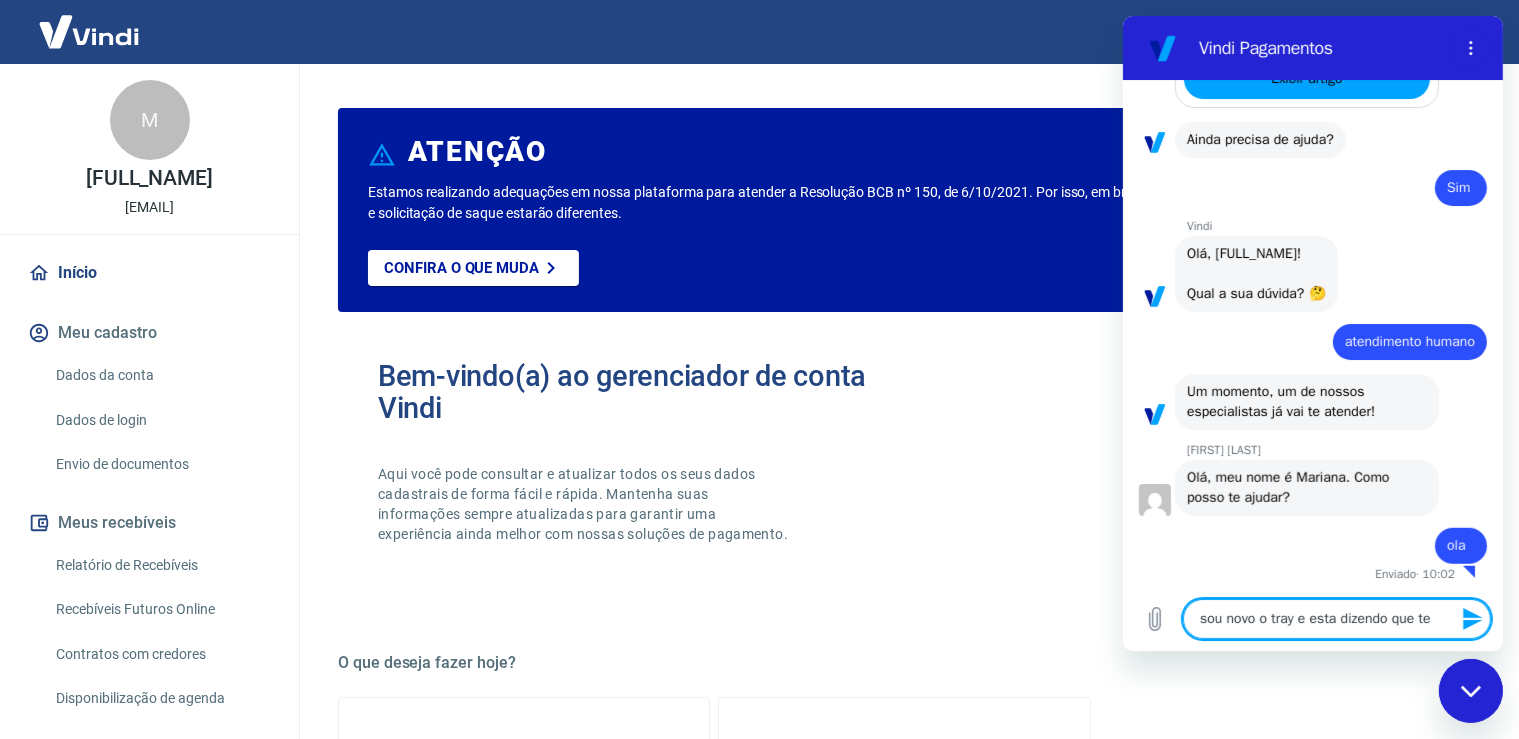 type on "sou novo o tray e esta dizendo que ten" 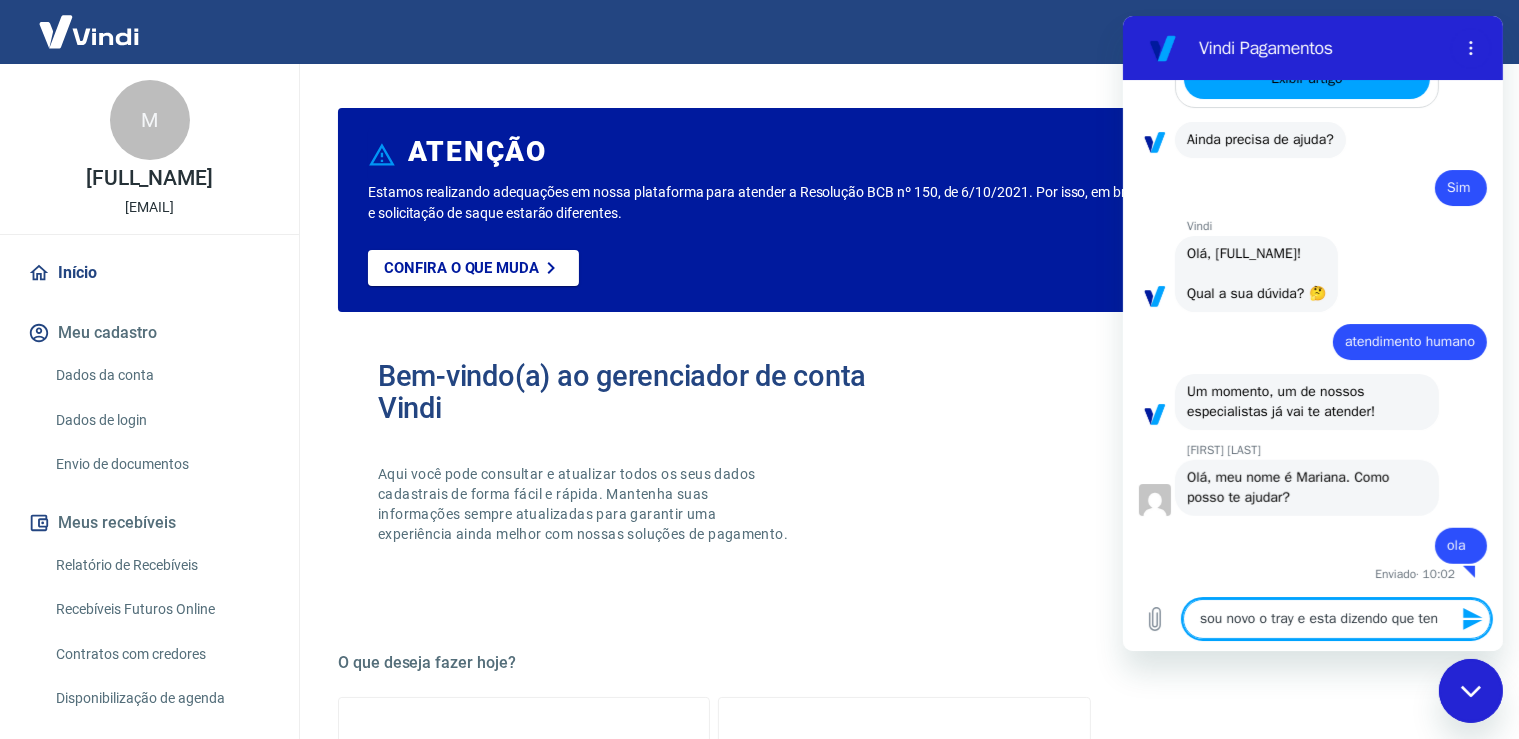type on "sou novo o tray e esta dizendo que tenh" 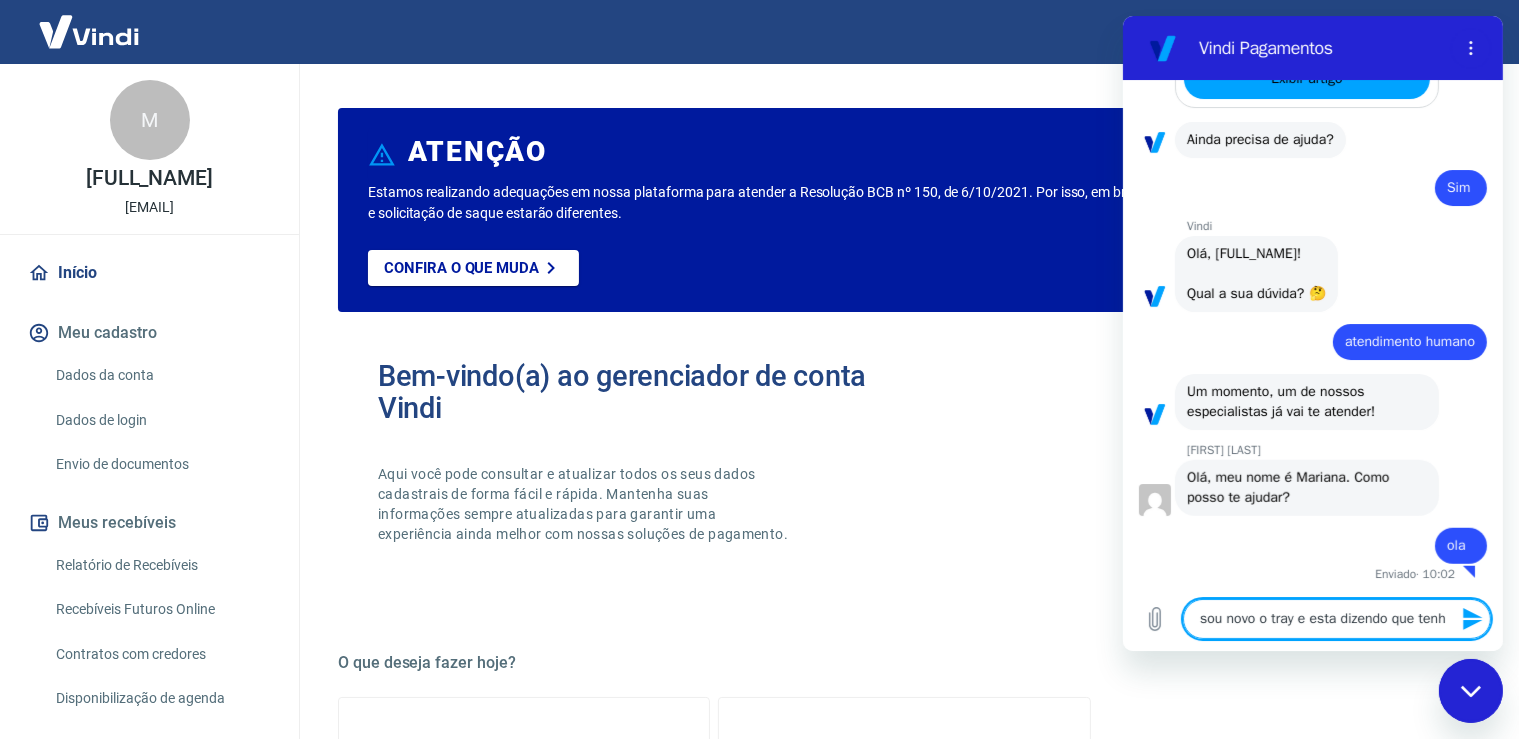 type on "sou novo o tray e esta dizendo que tenho" 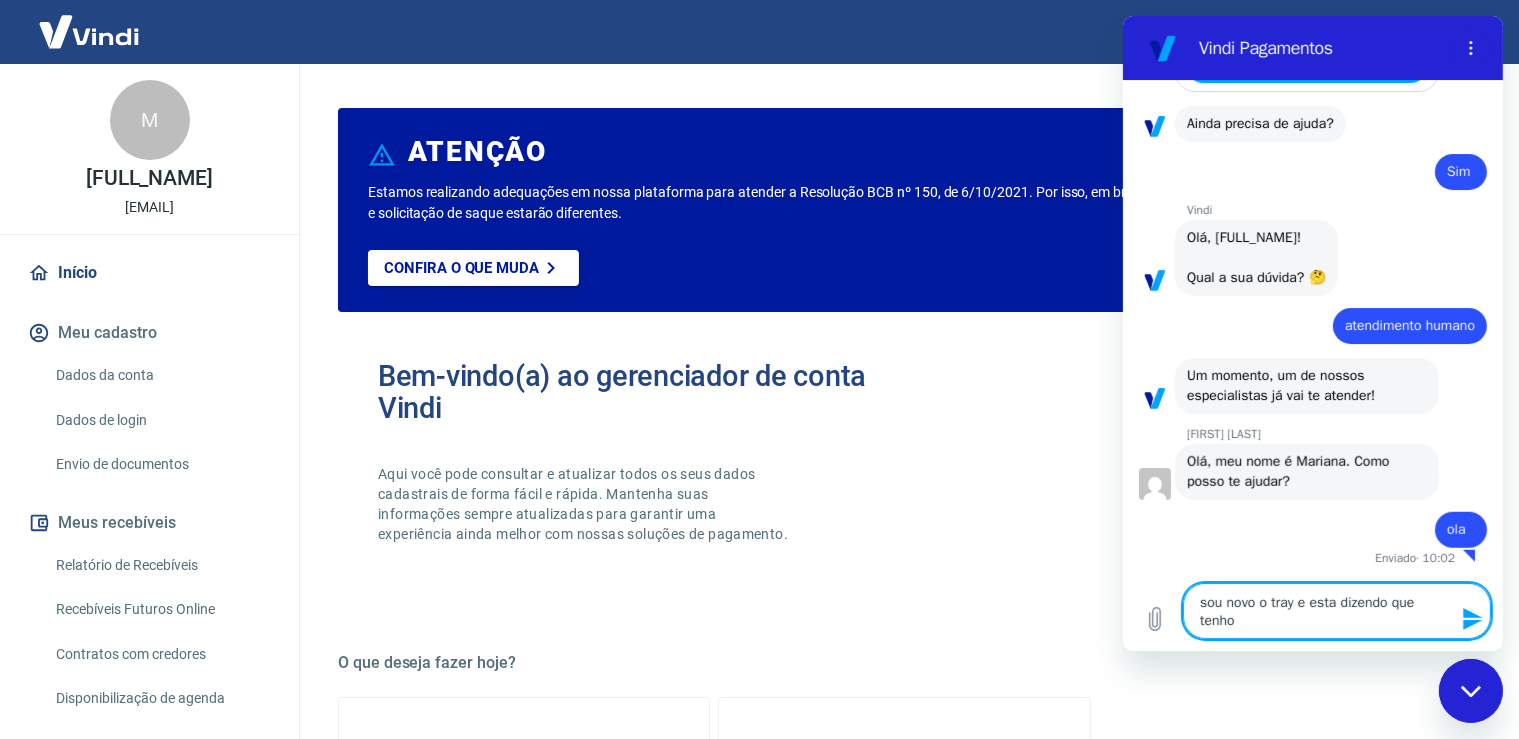 type on "sou novo o tray e esta dizendo que tenho" 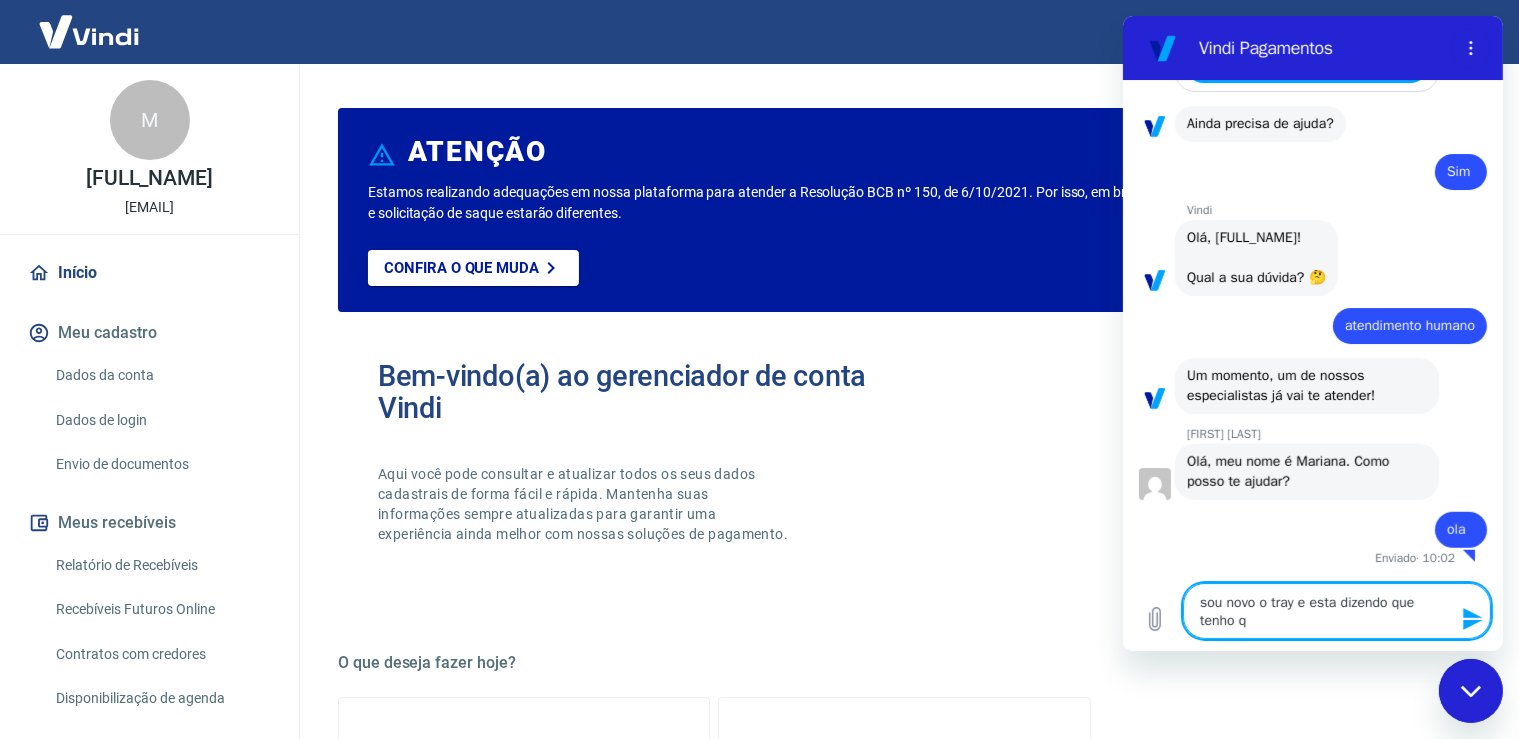 type 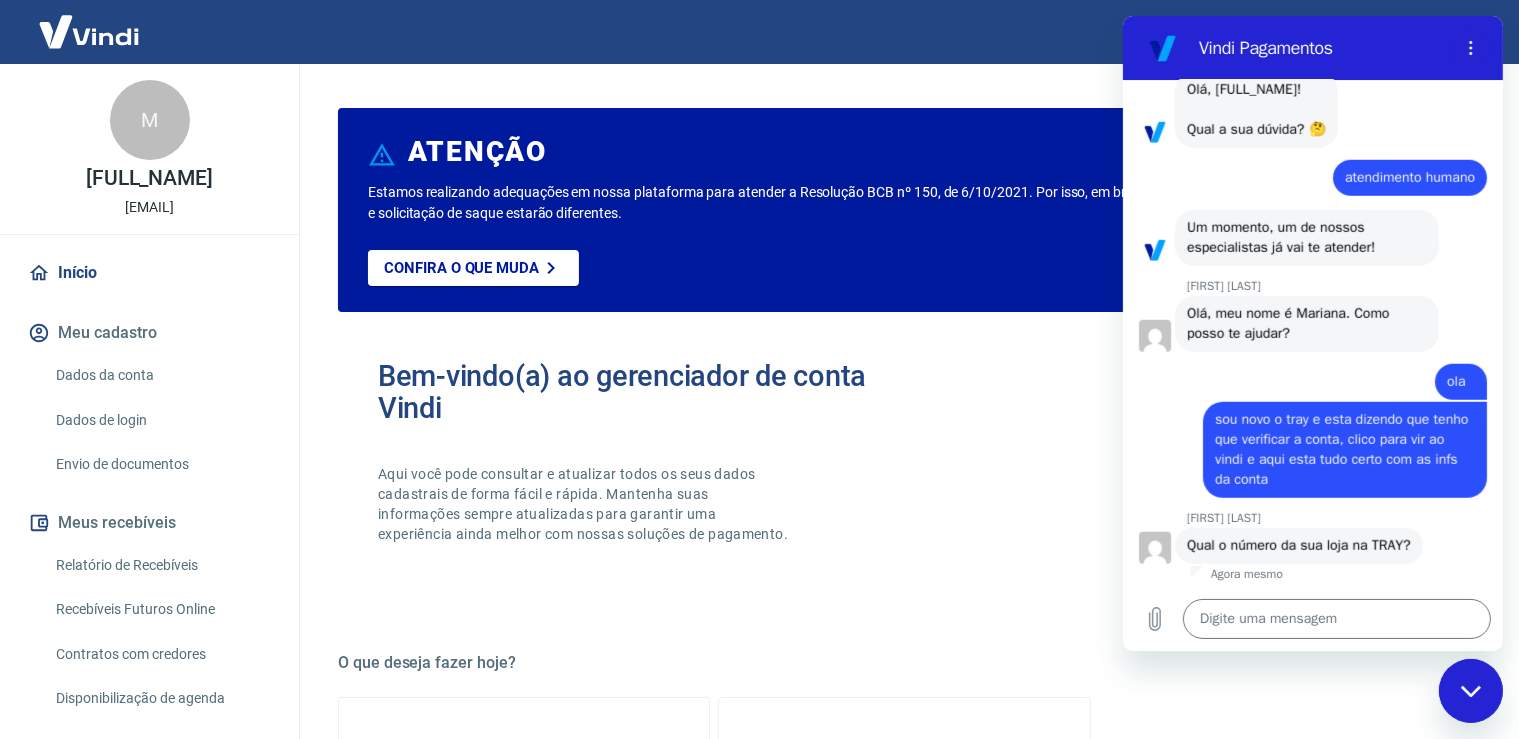 scroll, scrollTop: 1576, scrollLeft: 0, axis: vertical 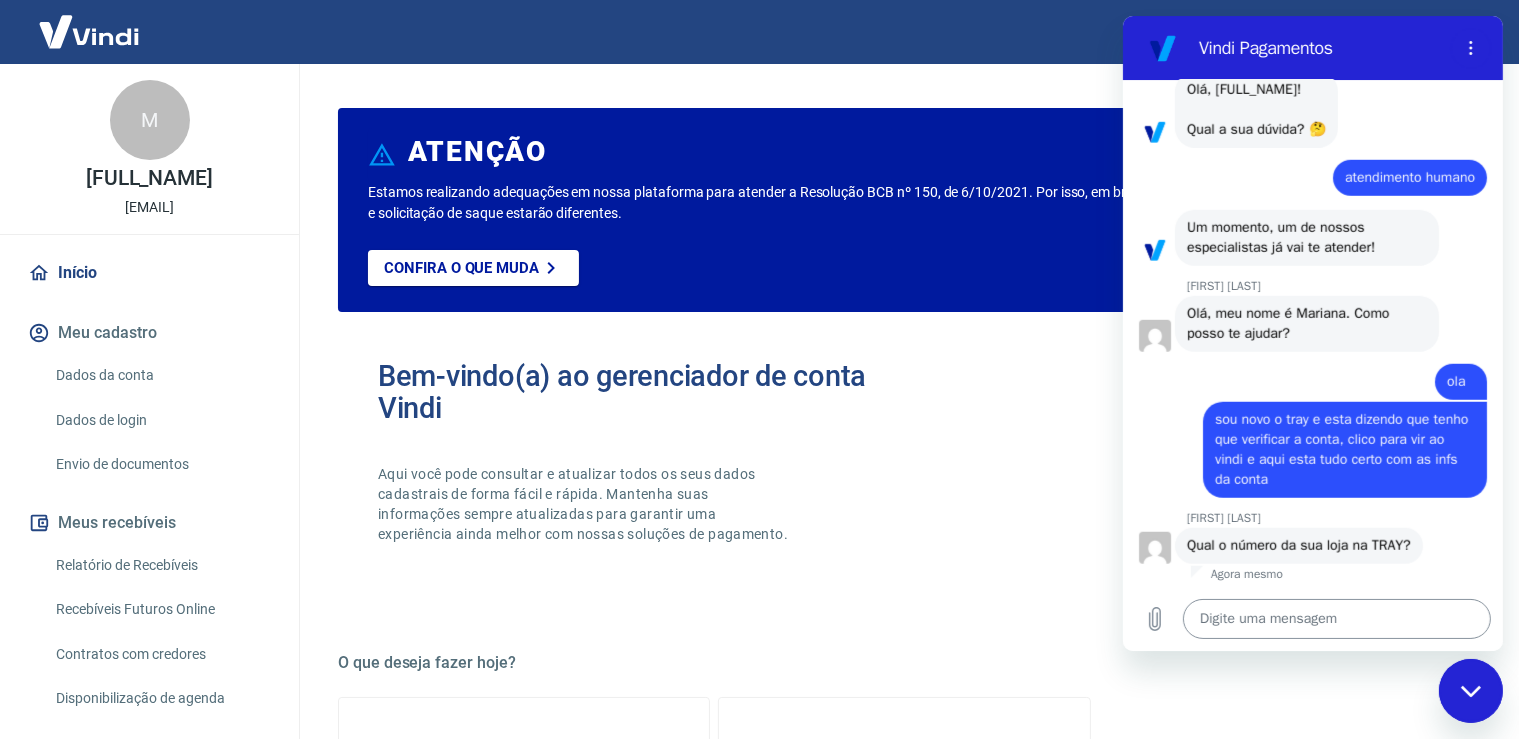 click at bounding box center (1336, 619) 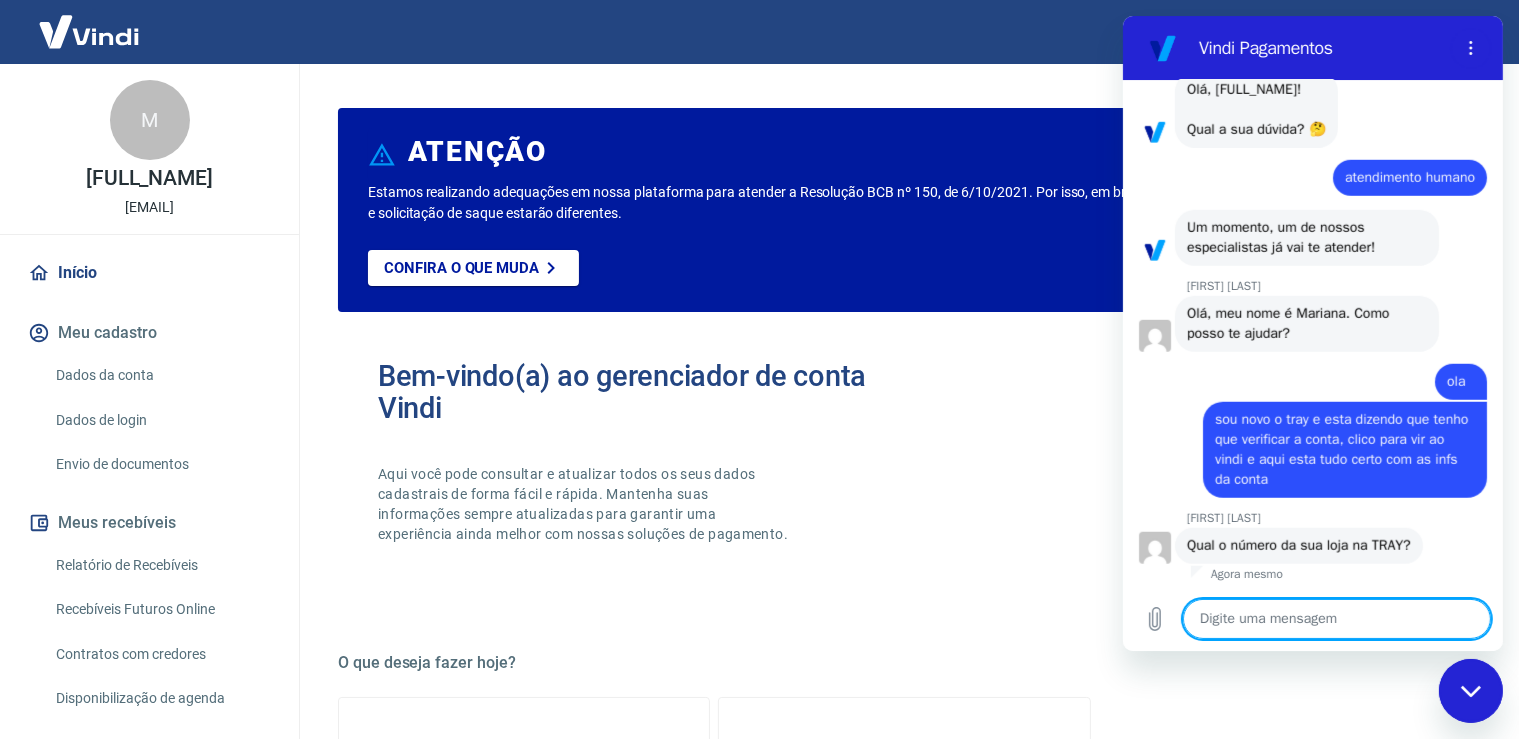 paste on "1417860" 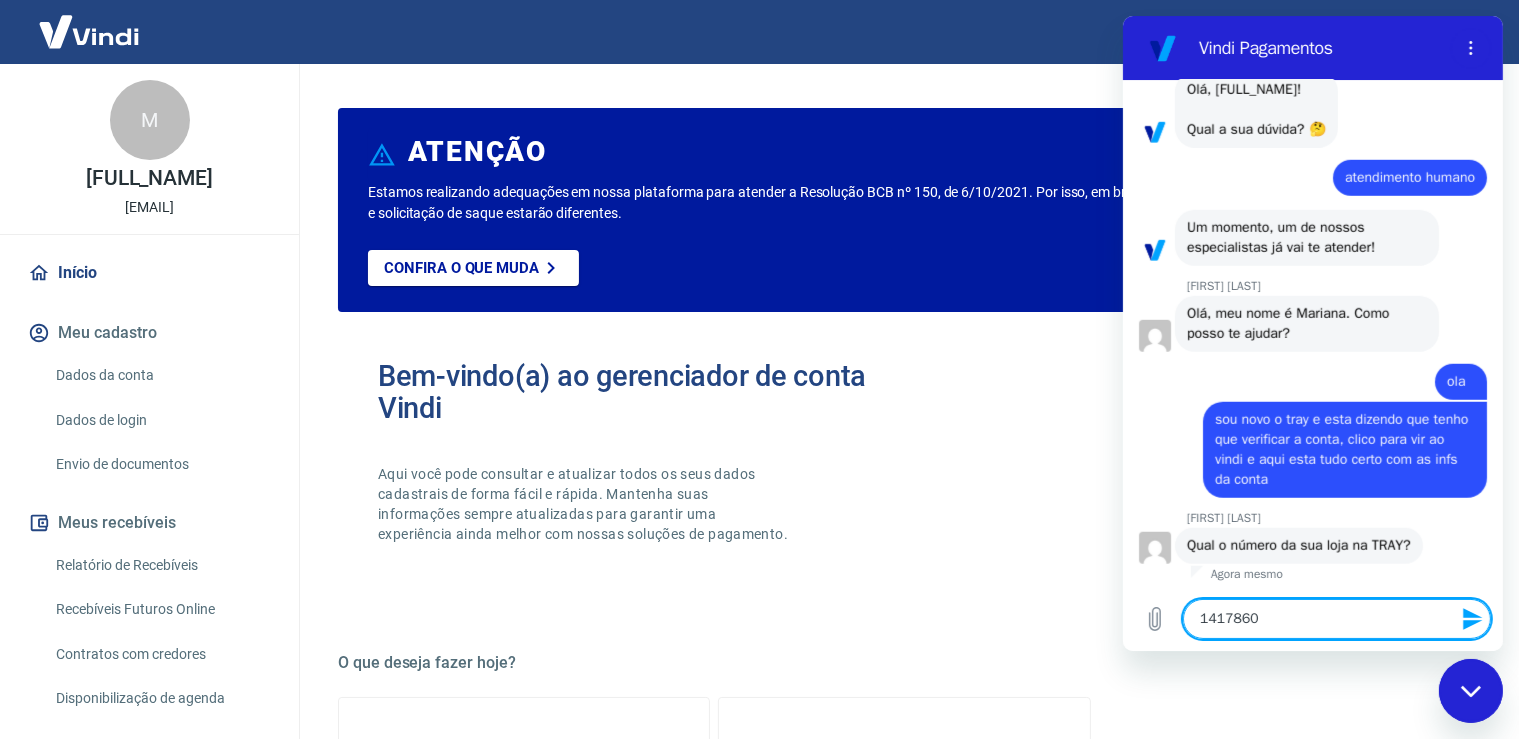click at bounding box center [1470, 690] 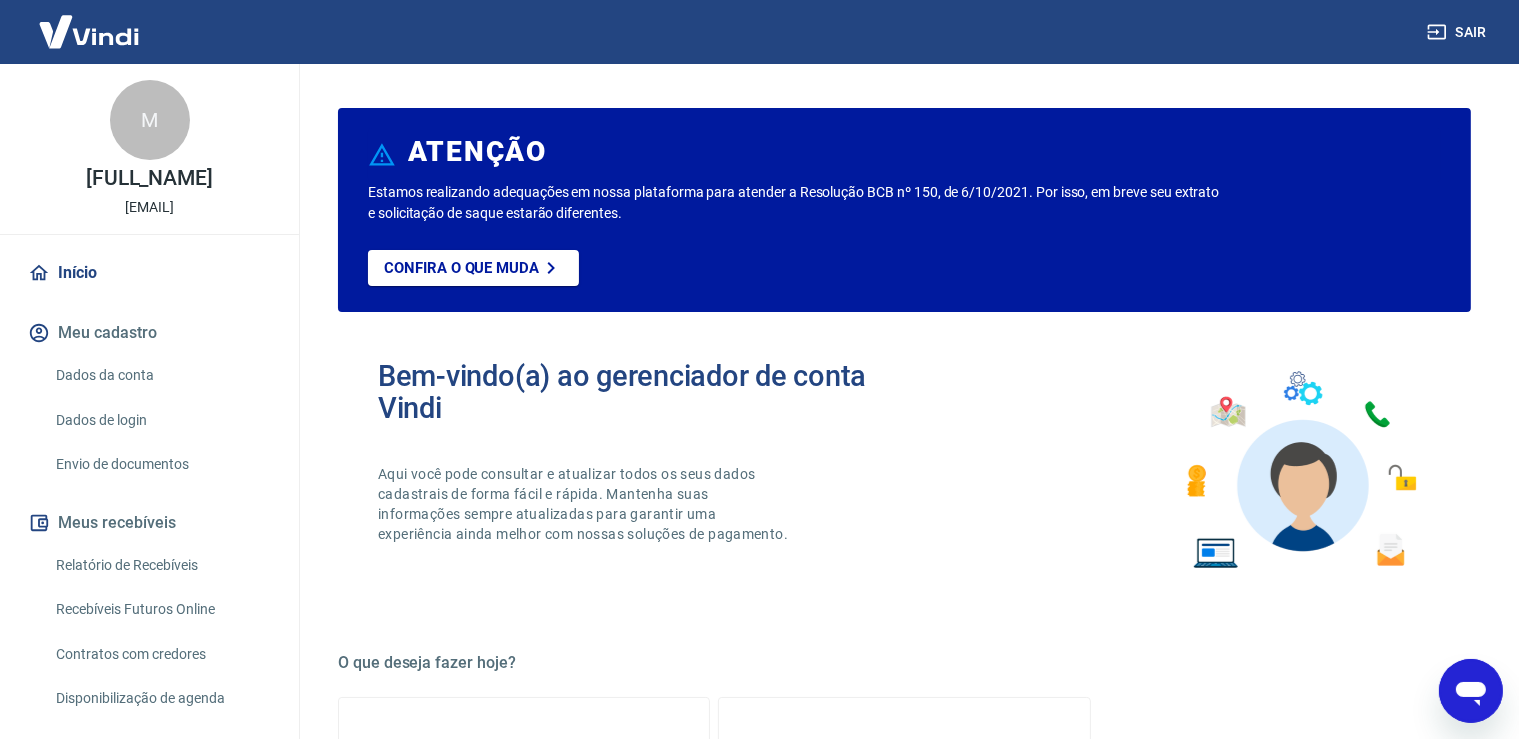 scroll, scrollTop: 1496, scrollLeft: 0, axis: vertical 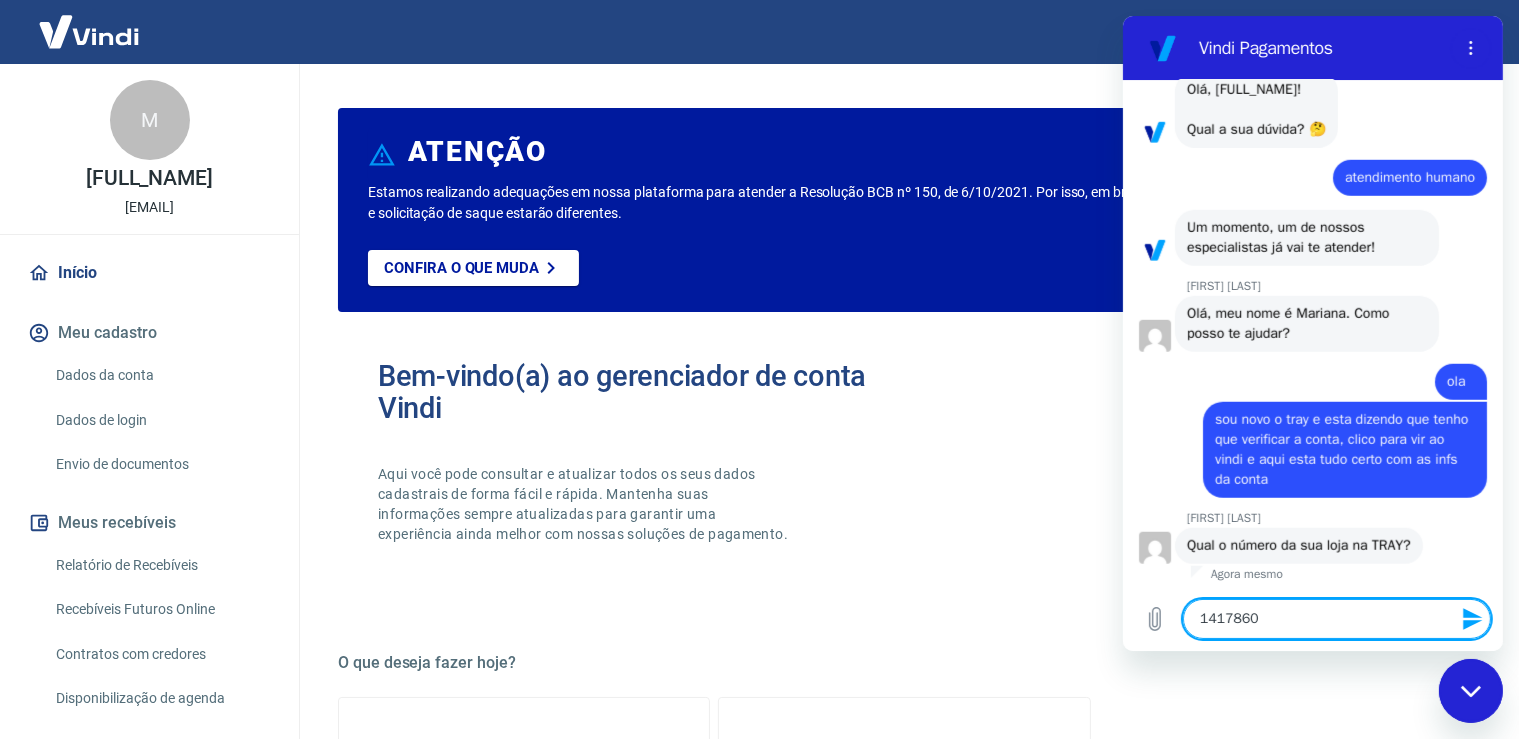 click 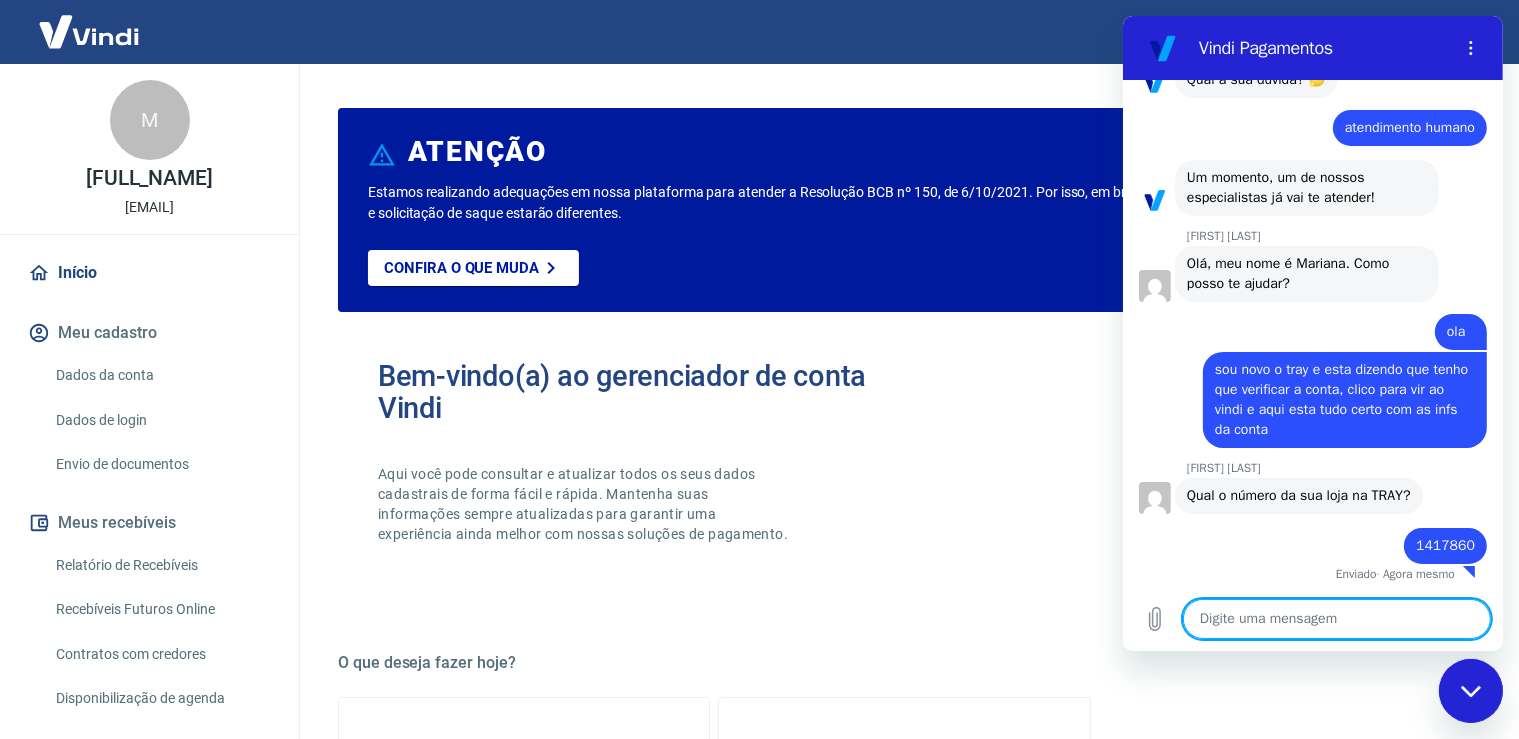 scroll, scrollTop: 1624, scrollLeft: 0, axis: vertical 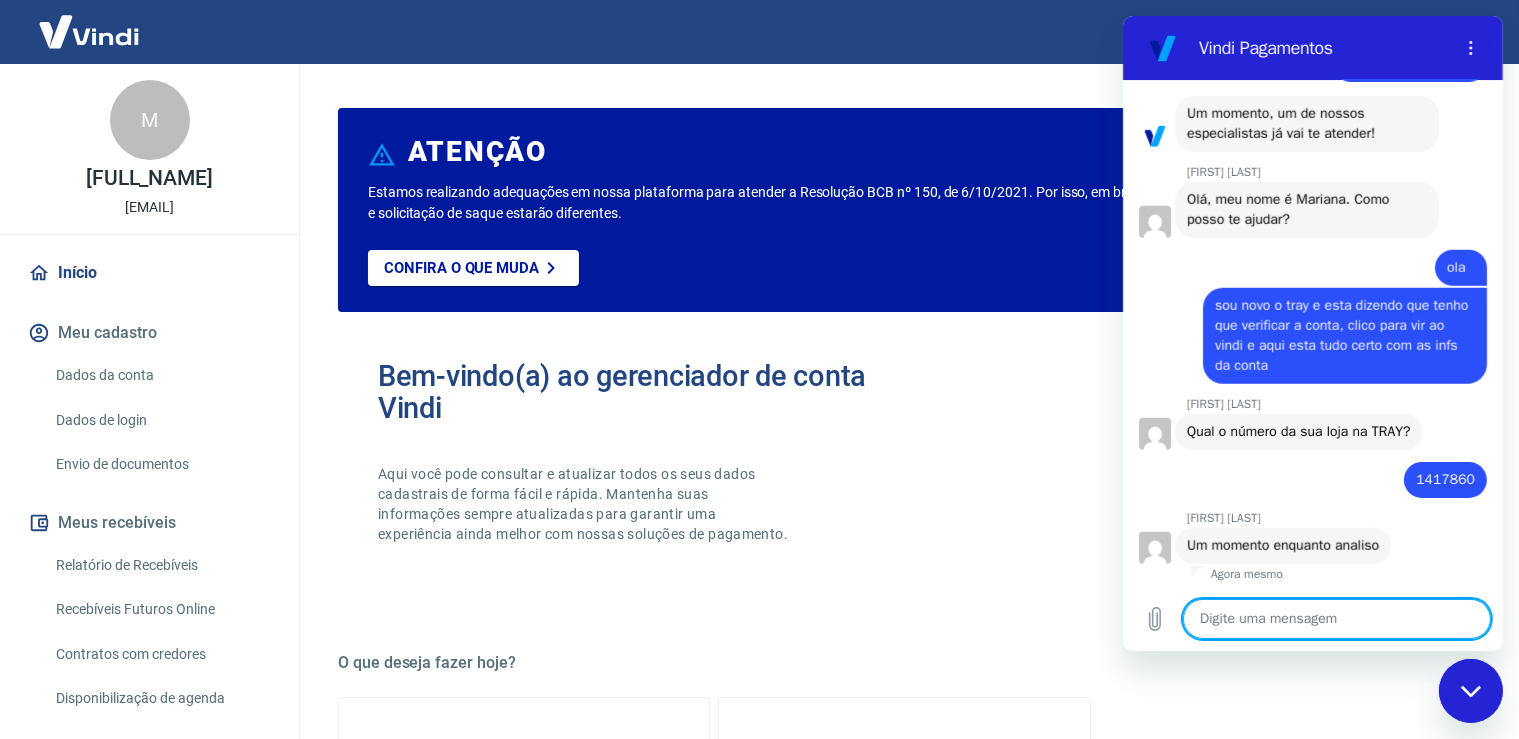 click at bounding box center [1336, 619] 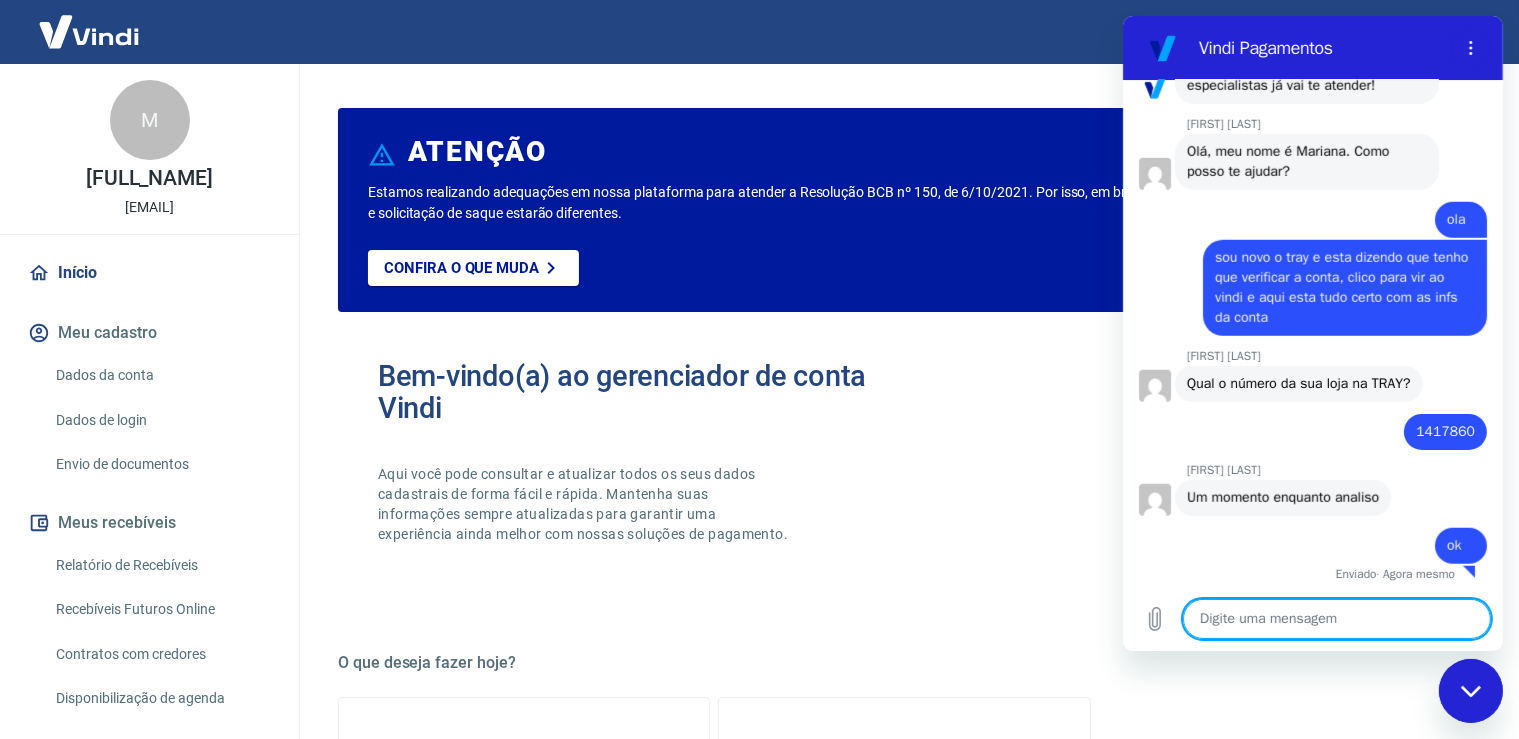 scroll, scrollTop: 1739, scrollLeft: 0, axis: vertical 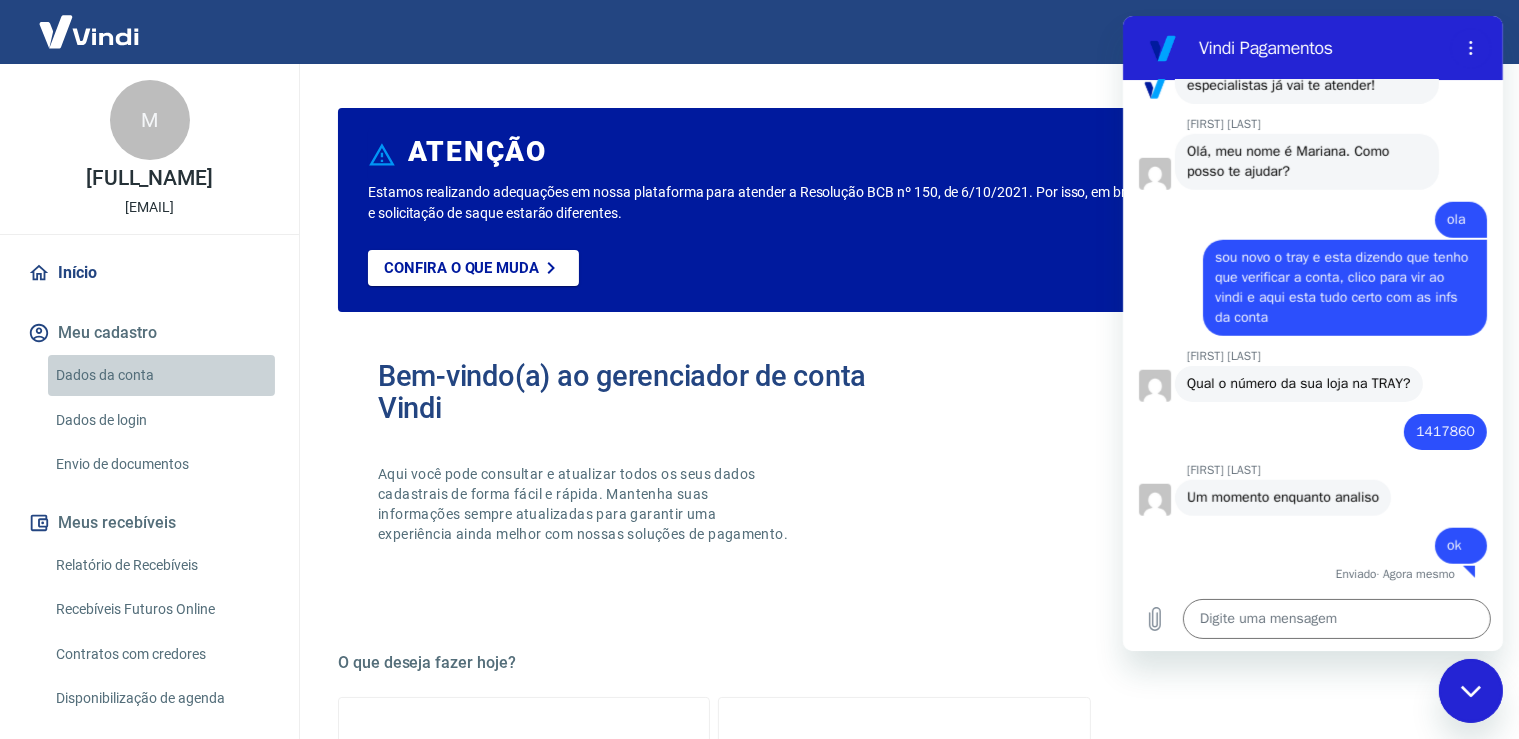 click on "Dados da conta" at bounding box center (161, 375) 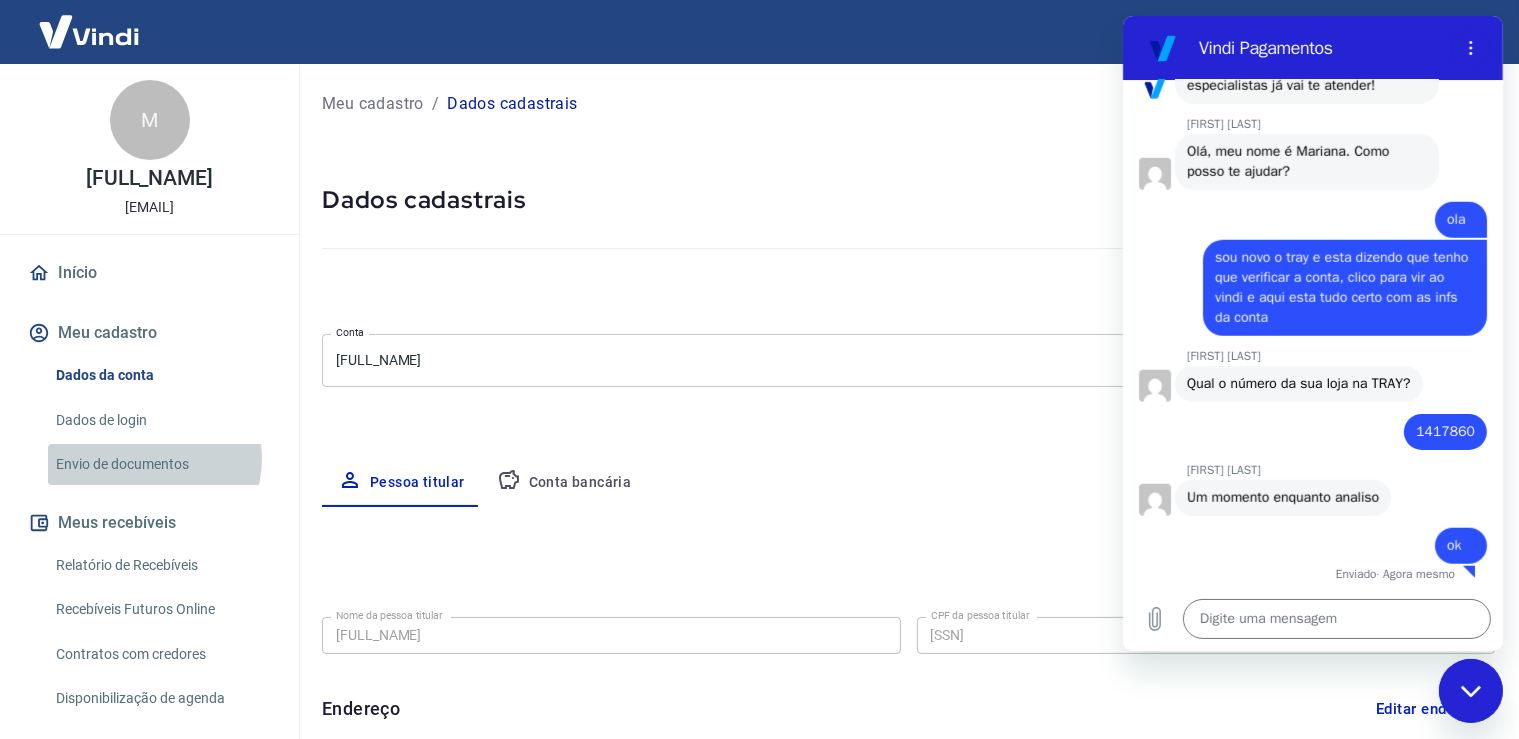 click on "Envio de documentos" at bounding box center (161, 464) 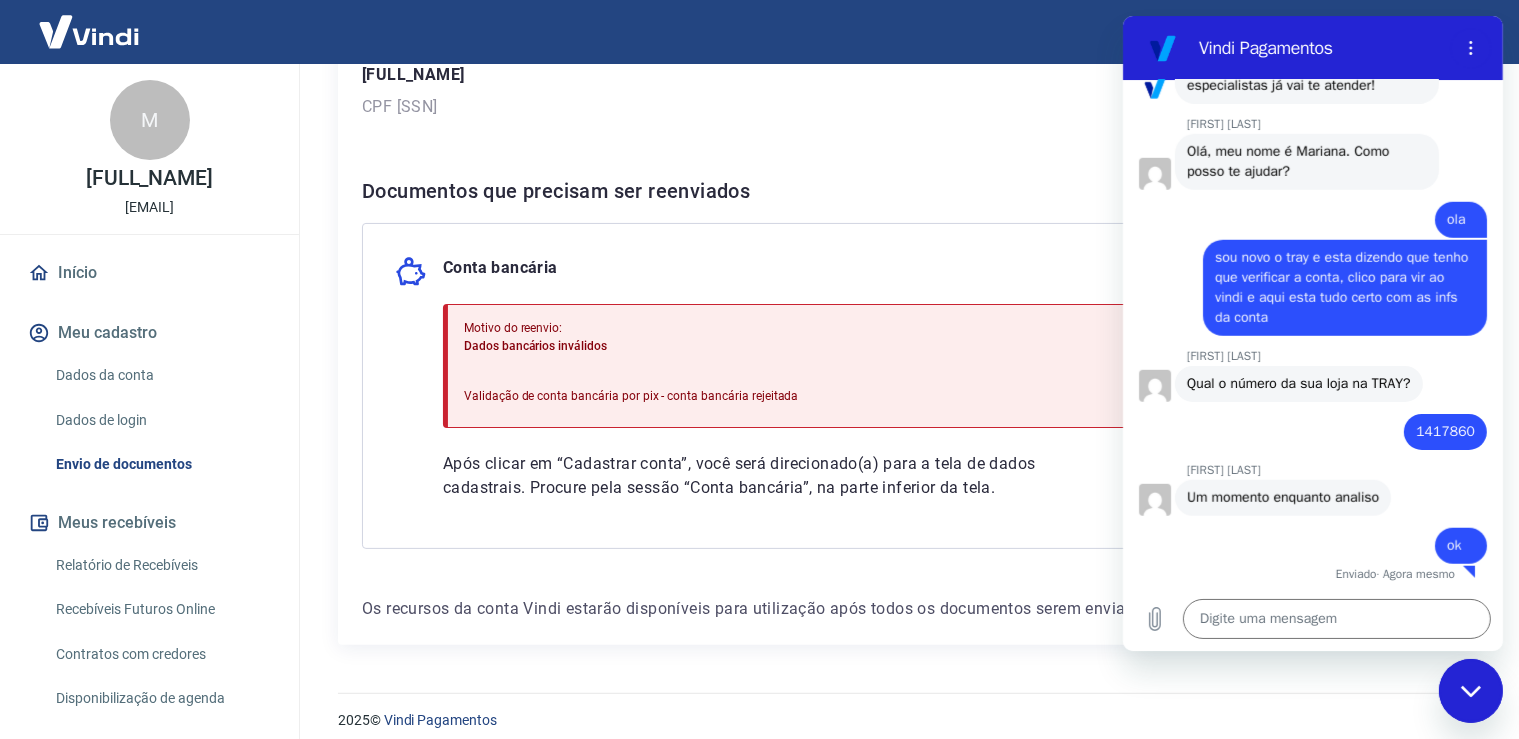 scroll, scrollTop: 316, scrollLeft: 0, axis: vertical 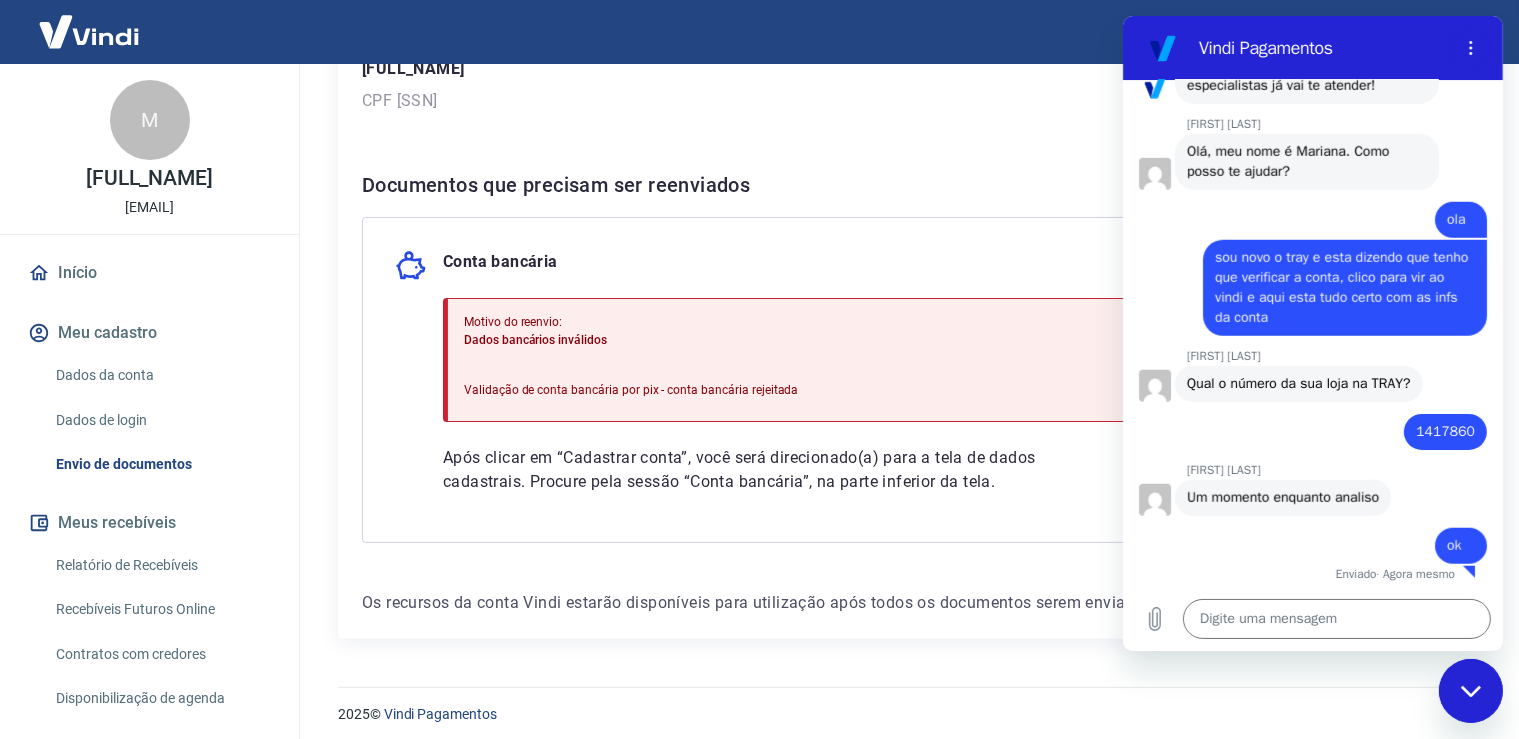 click at bounding box center (1470, 690) 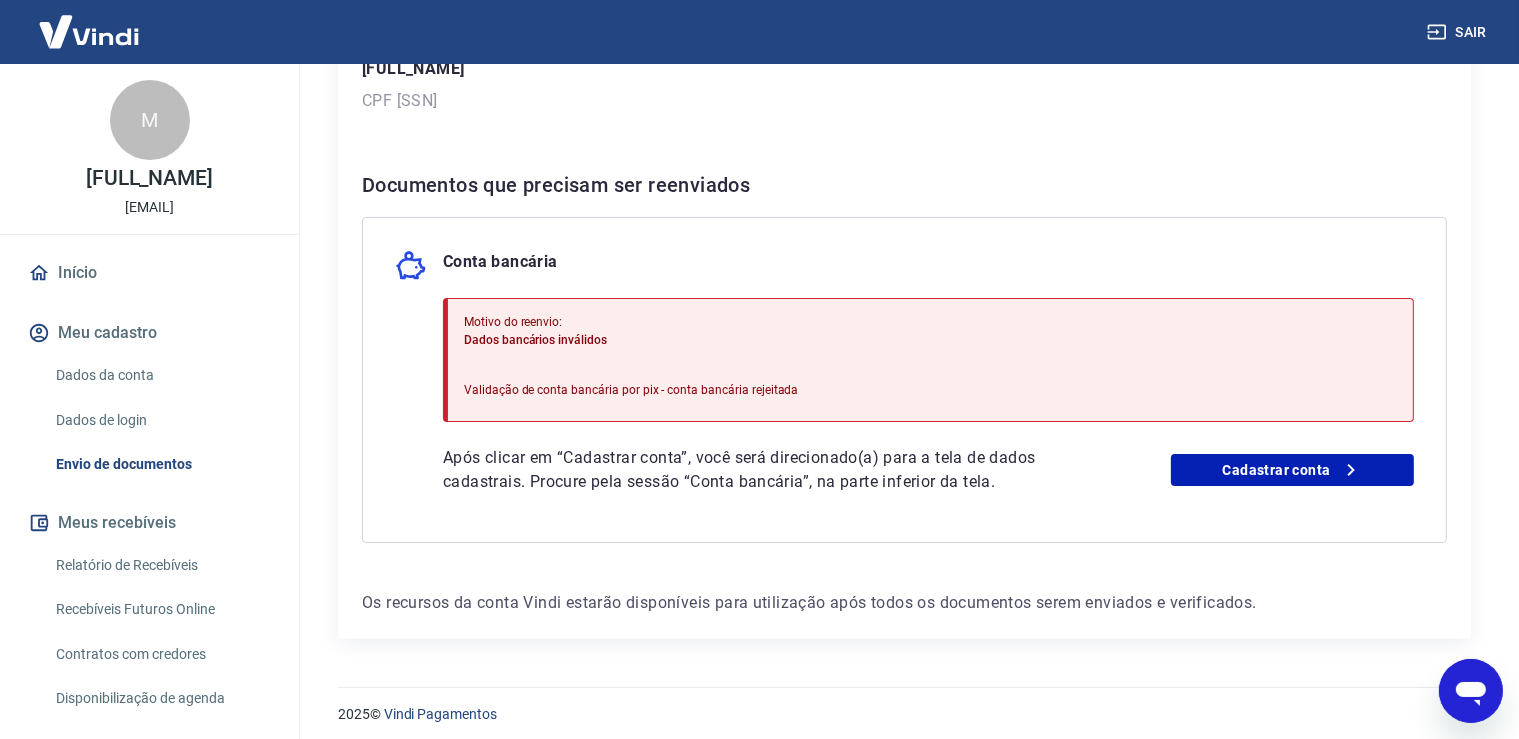 scroll, scrollTop: 1659, scrollLeft: 0, axis: vertical 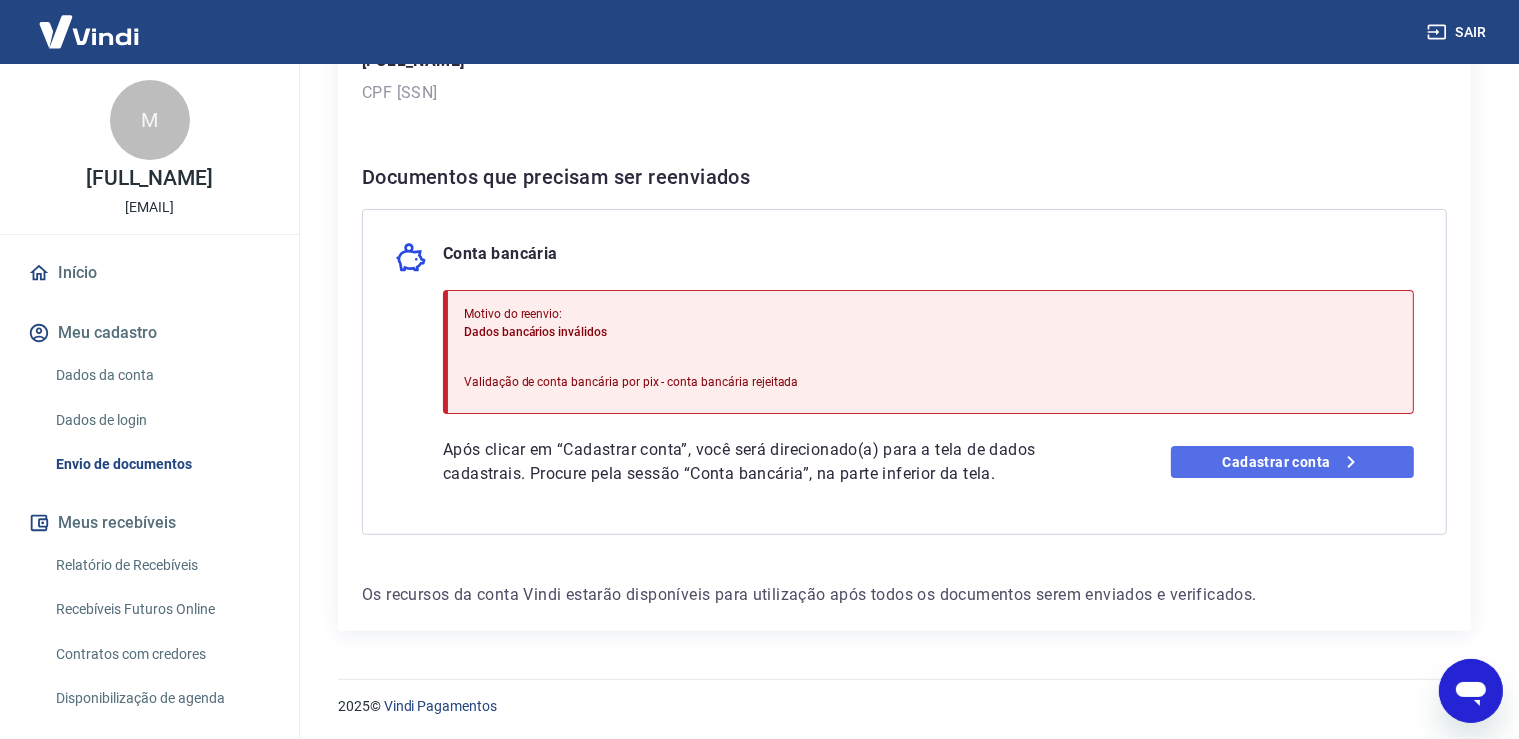 click on "Cadastrar conta" at bounding box center (1292, 462) 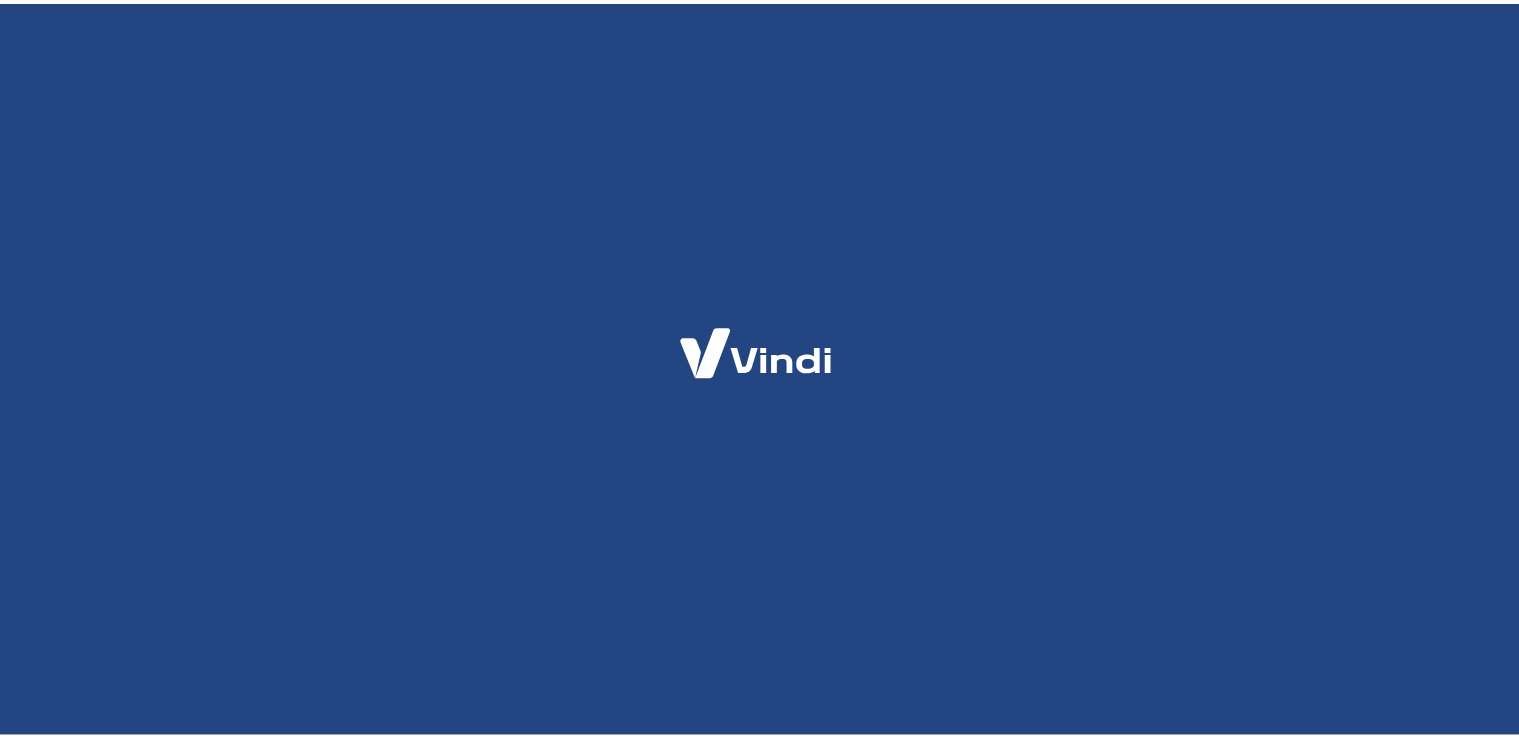 scroll, scrollTop: 0, scrollLeft: 0, axis: both 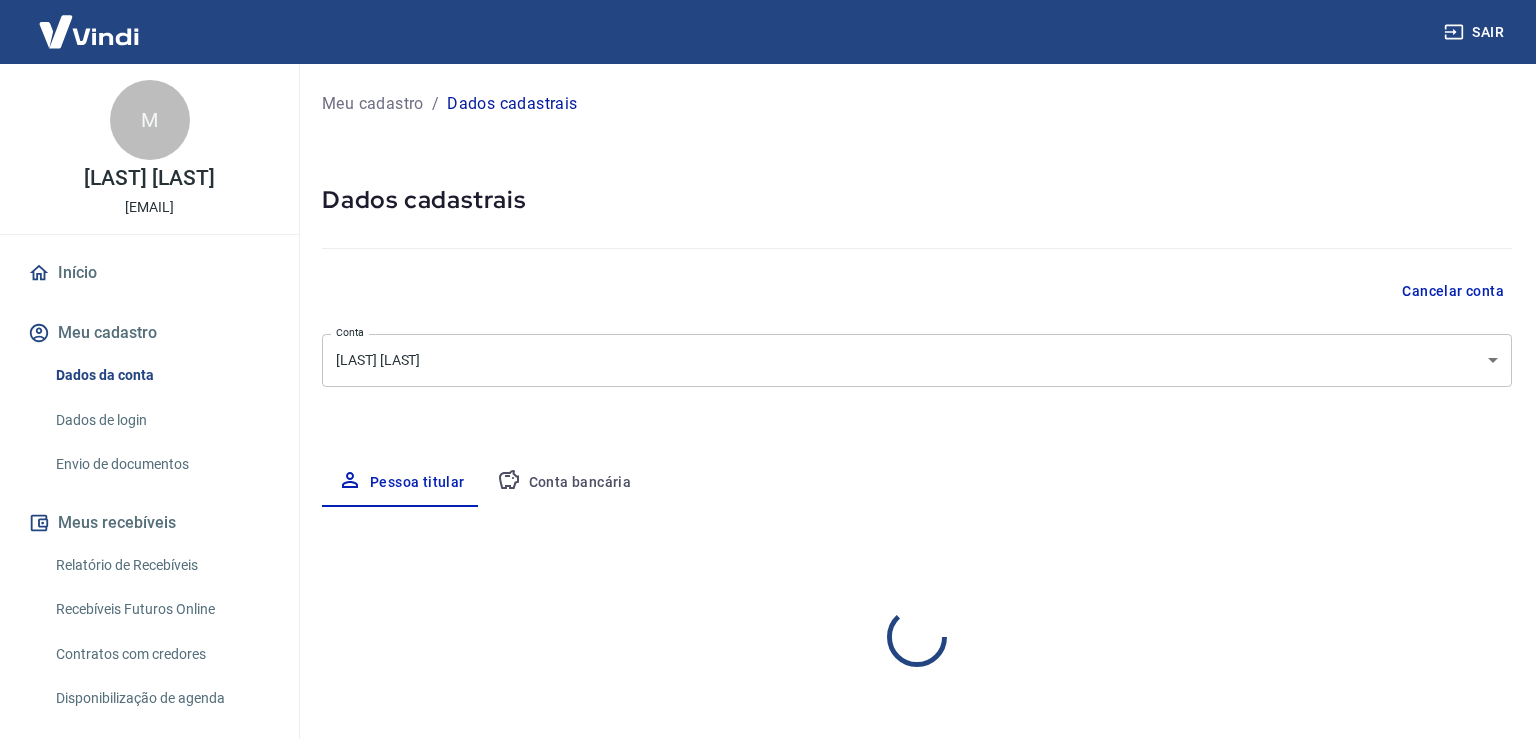 select on "SP" 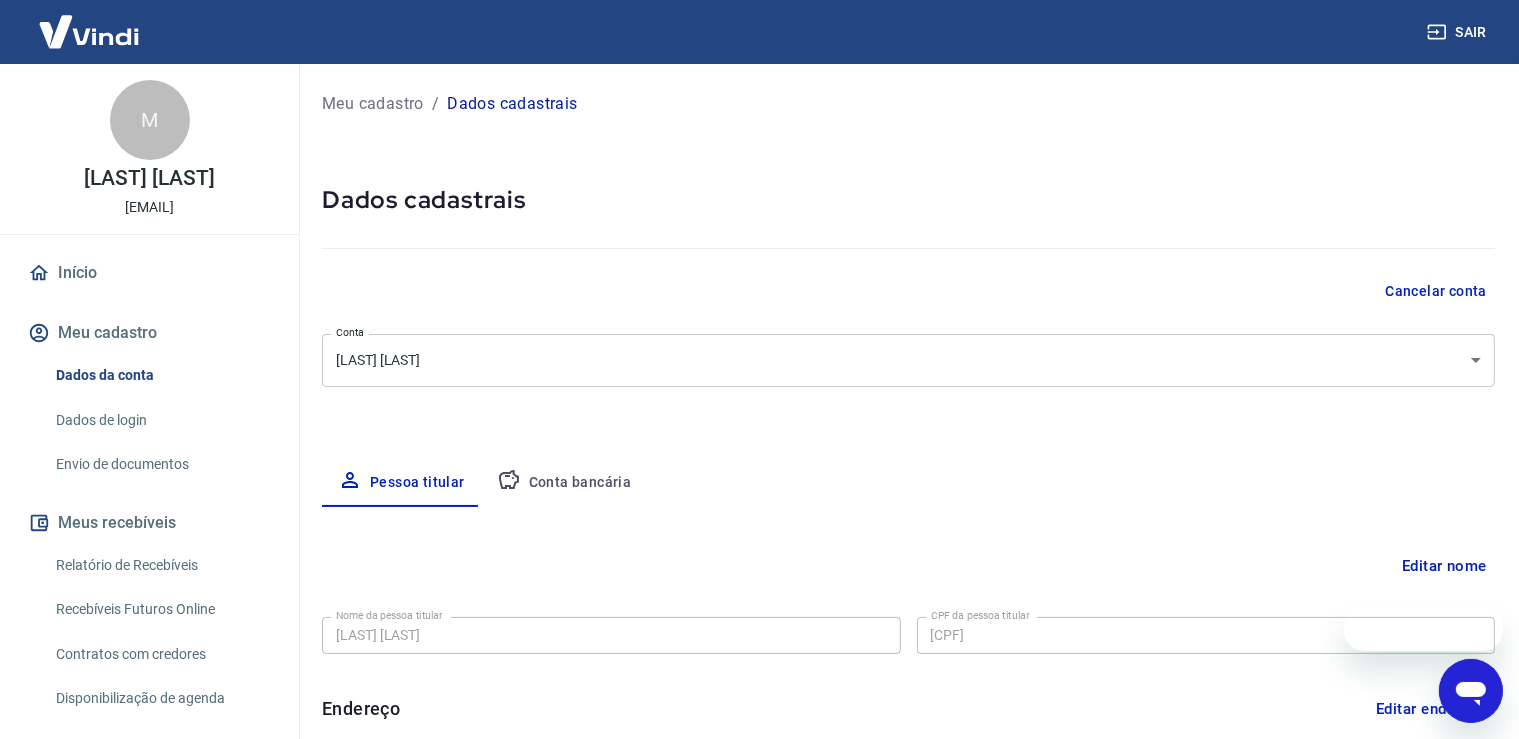 scroll, scrollTop: 0, scrollLeft: 0, axis: both 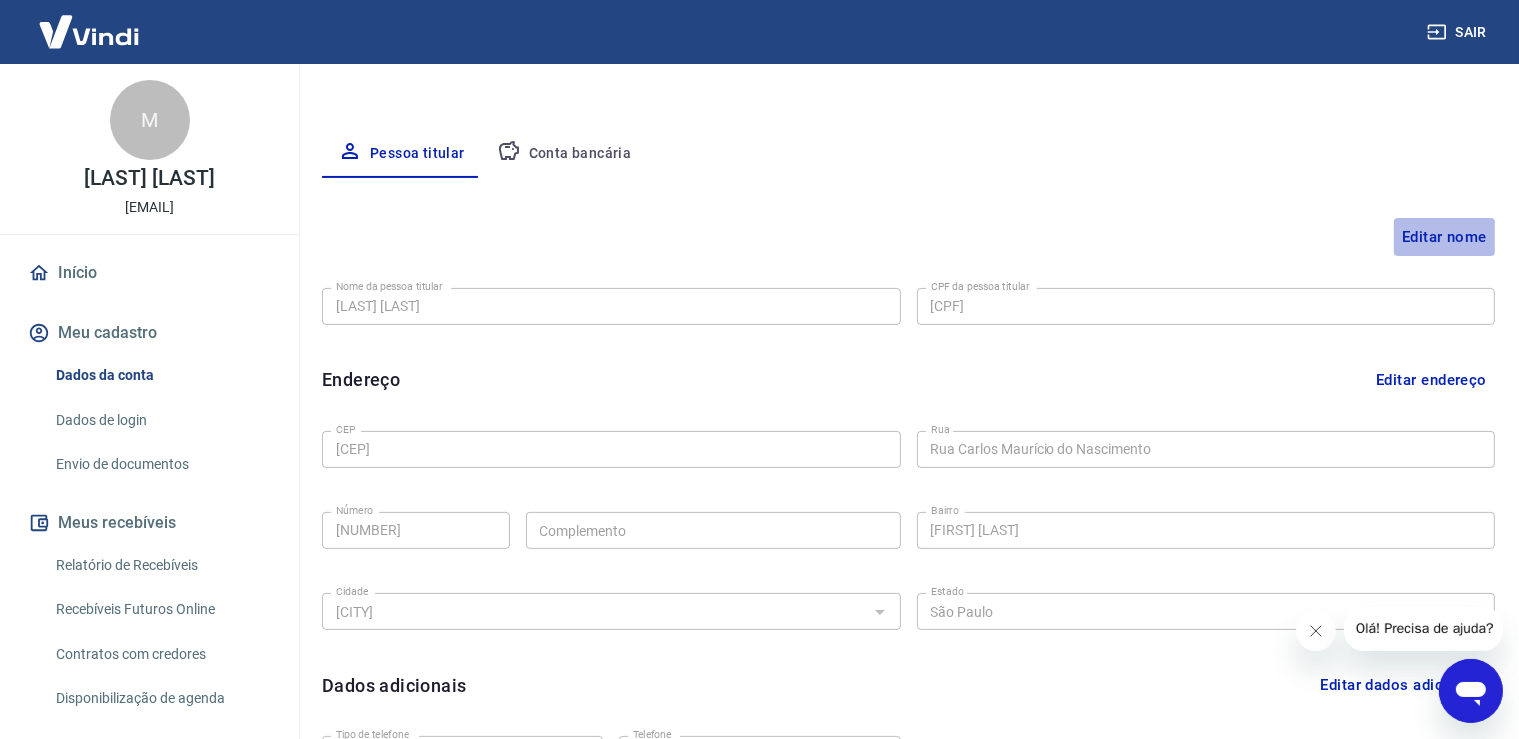 click on "Editar nome" at bounding box center [1444, 237] 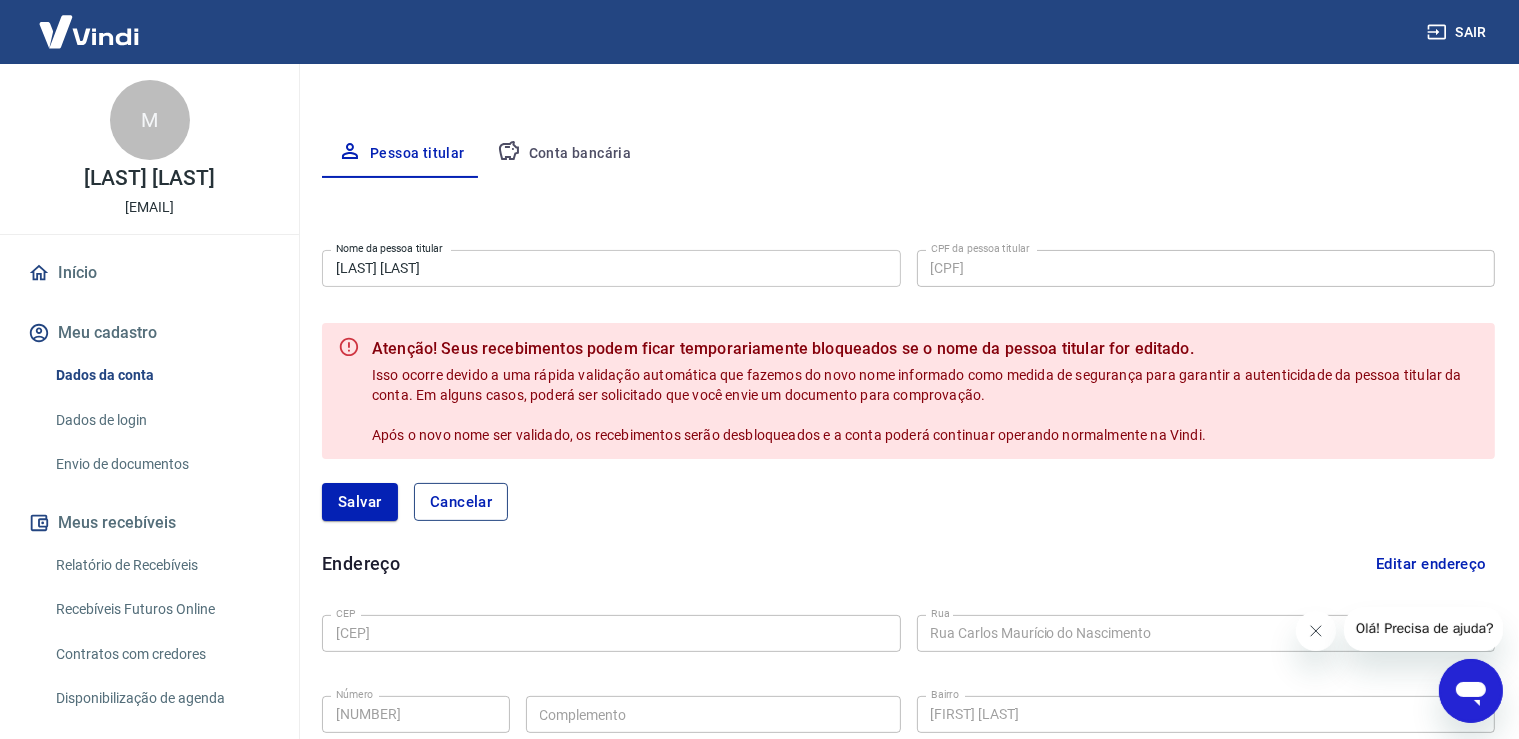 click on "Cancelar" at bounding box center [461, 502] 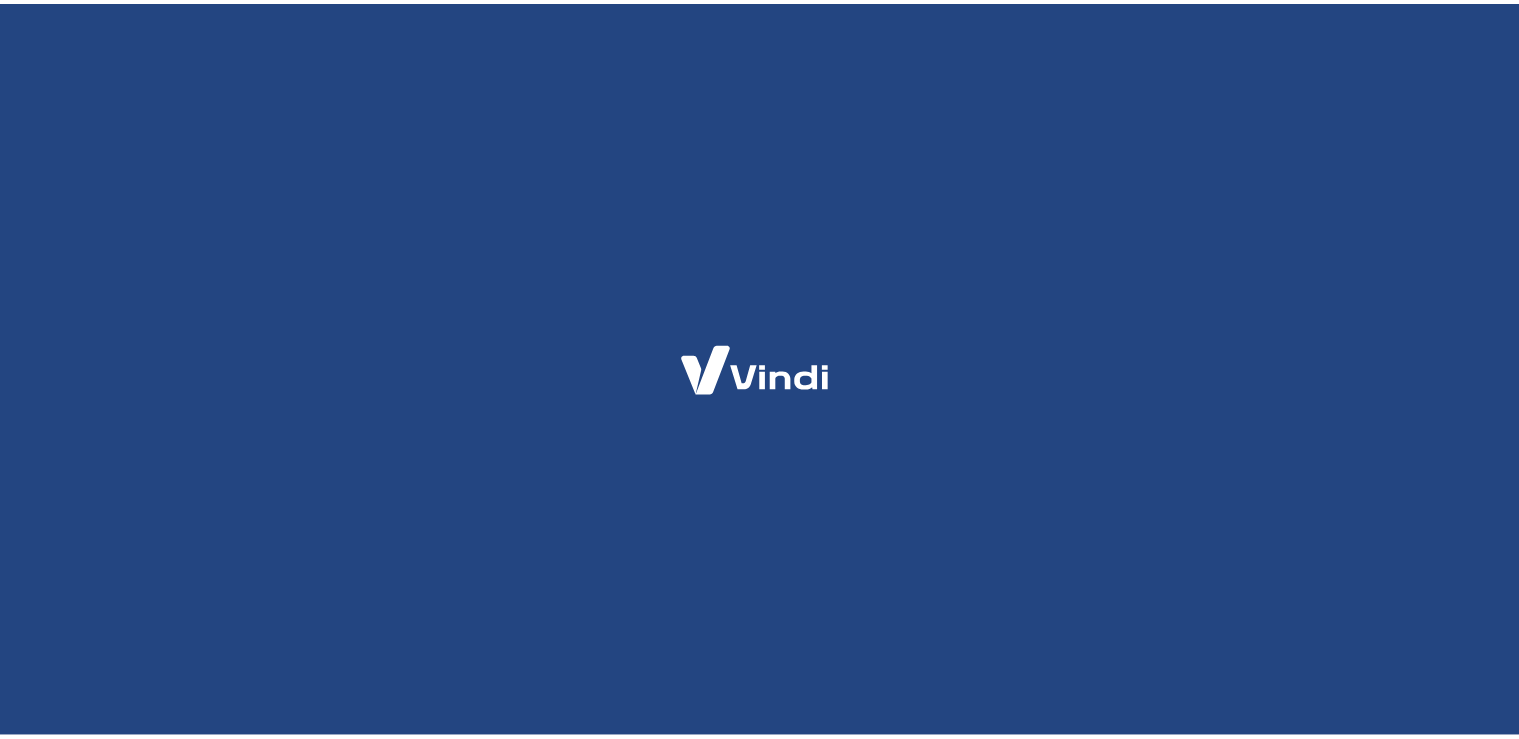 scroll, scrollTop: 0, scrollLeft: 0, axis: both 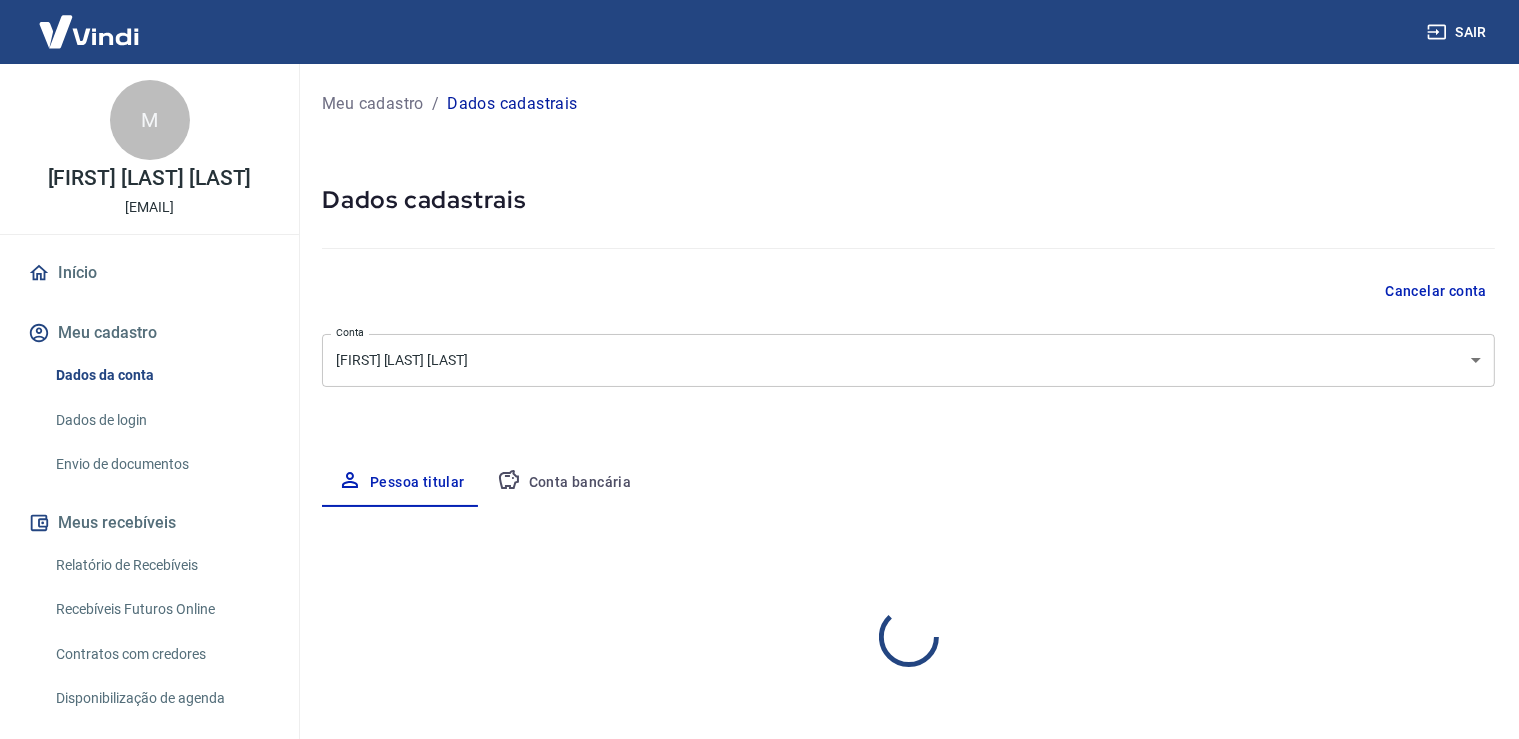 select on "SP" 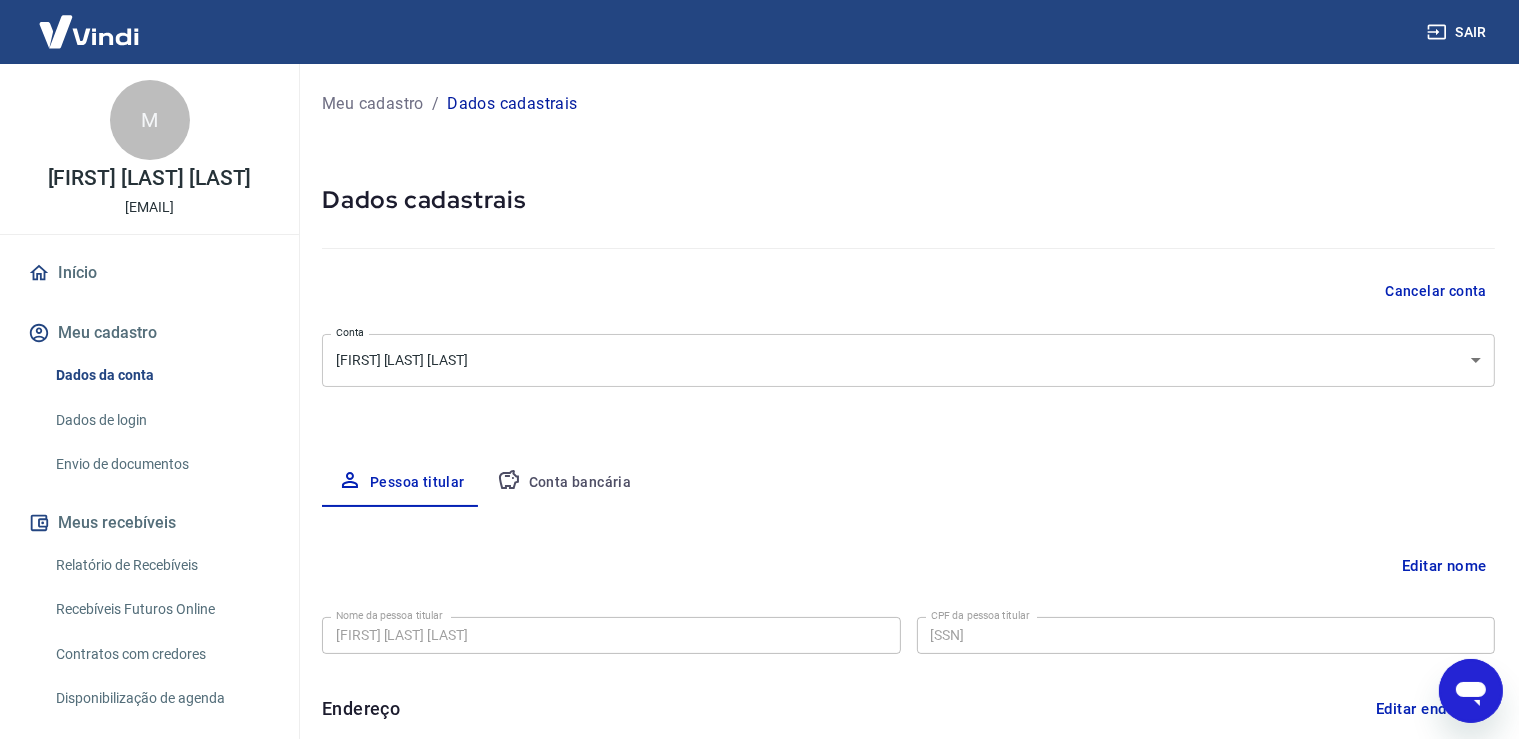 scroll, scrollTop: 0, scrollLeft: 0, axis: both 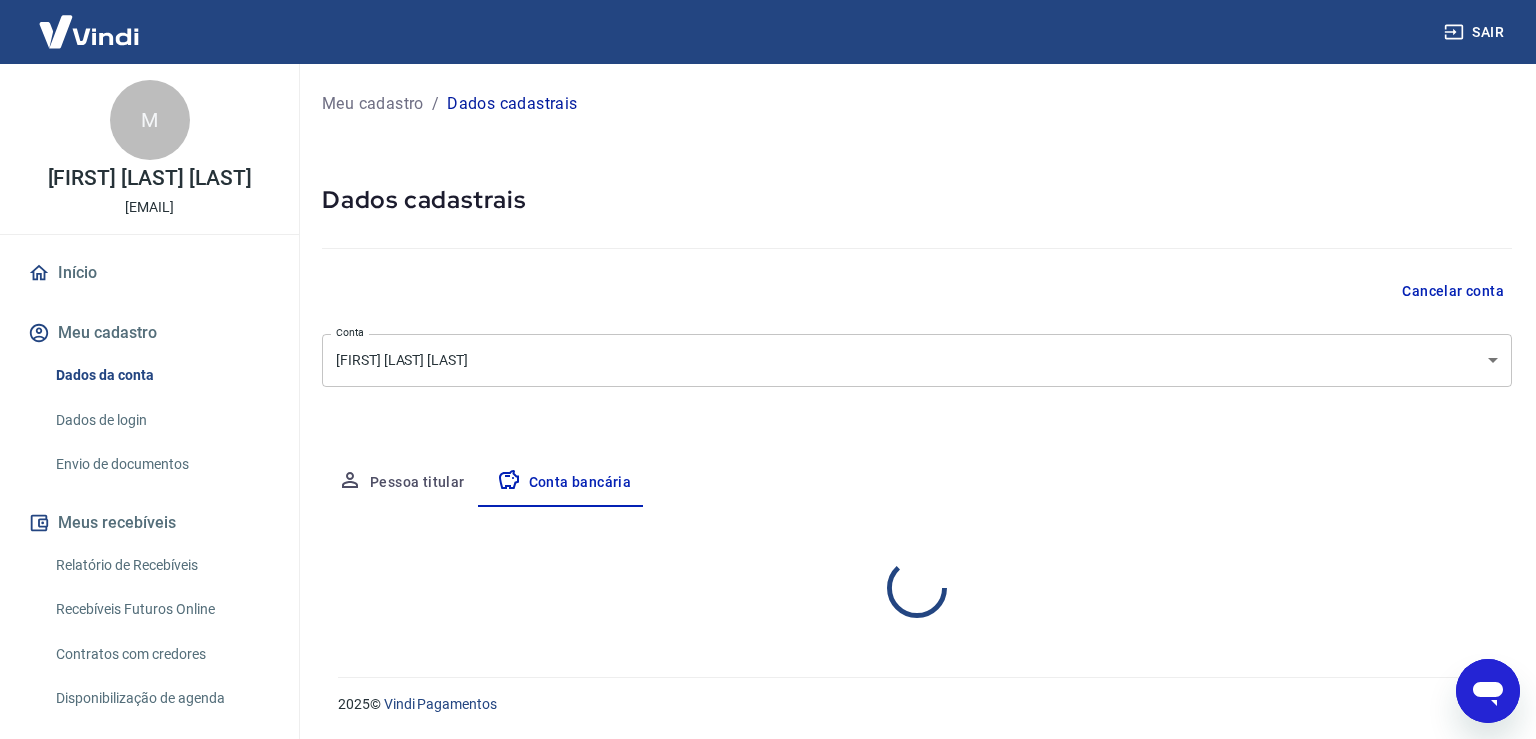 select on "1" 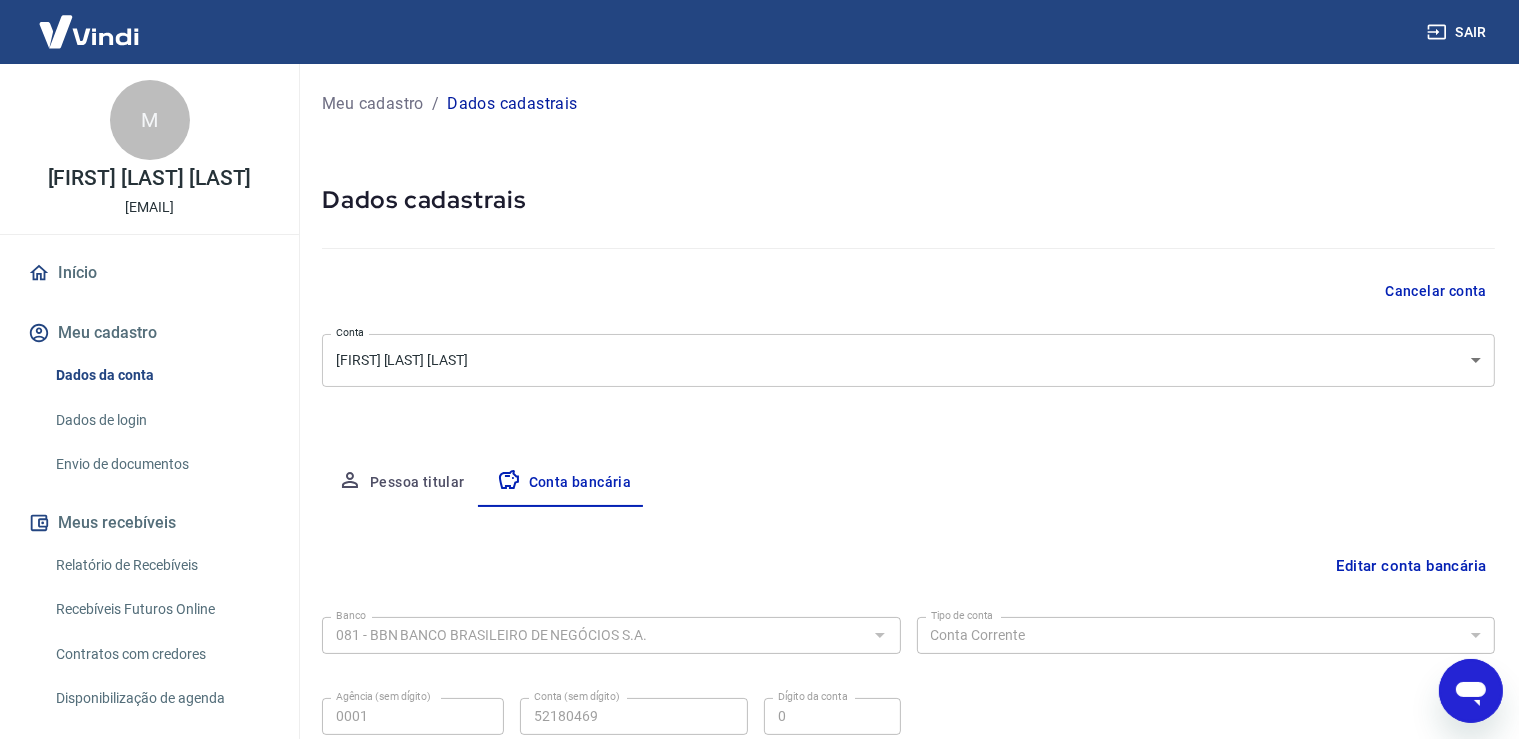 click 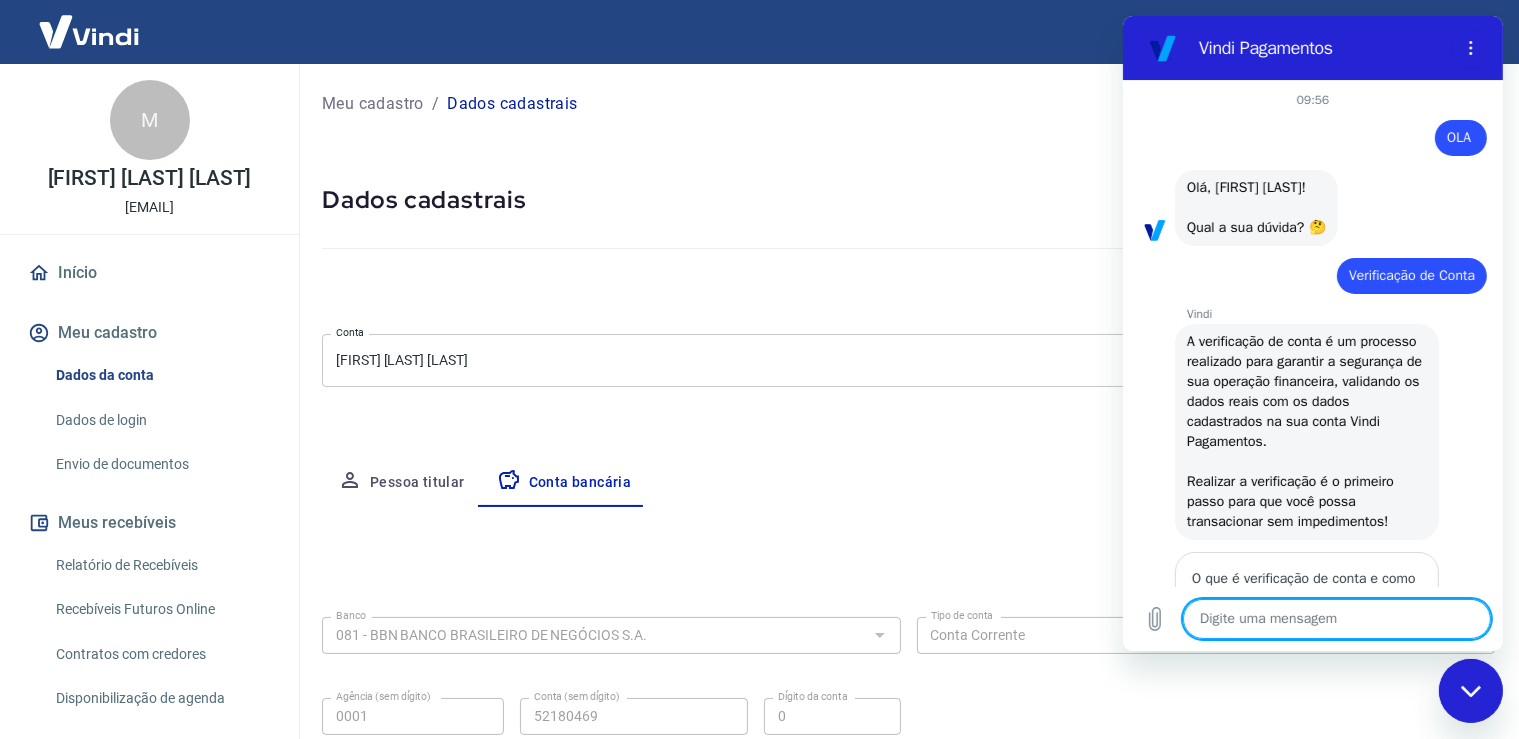 scroll, scrollTop: 0, scrollLeft: 0, axis: both 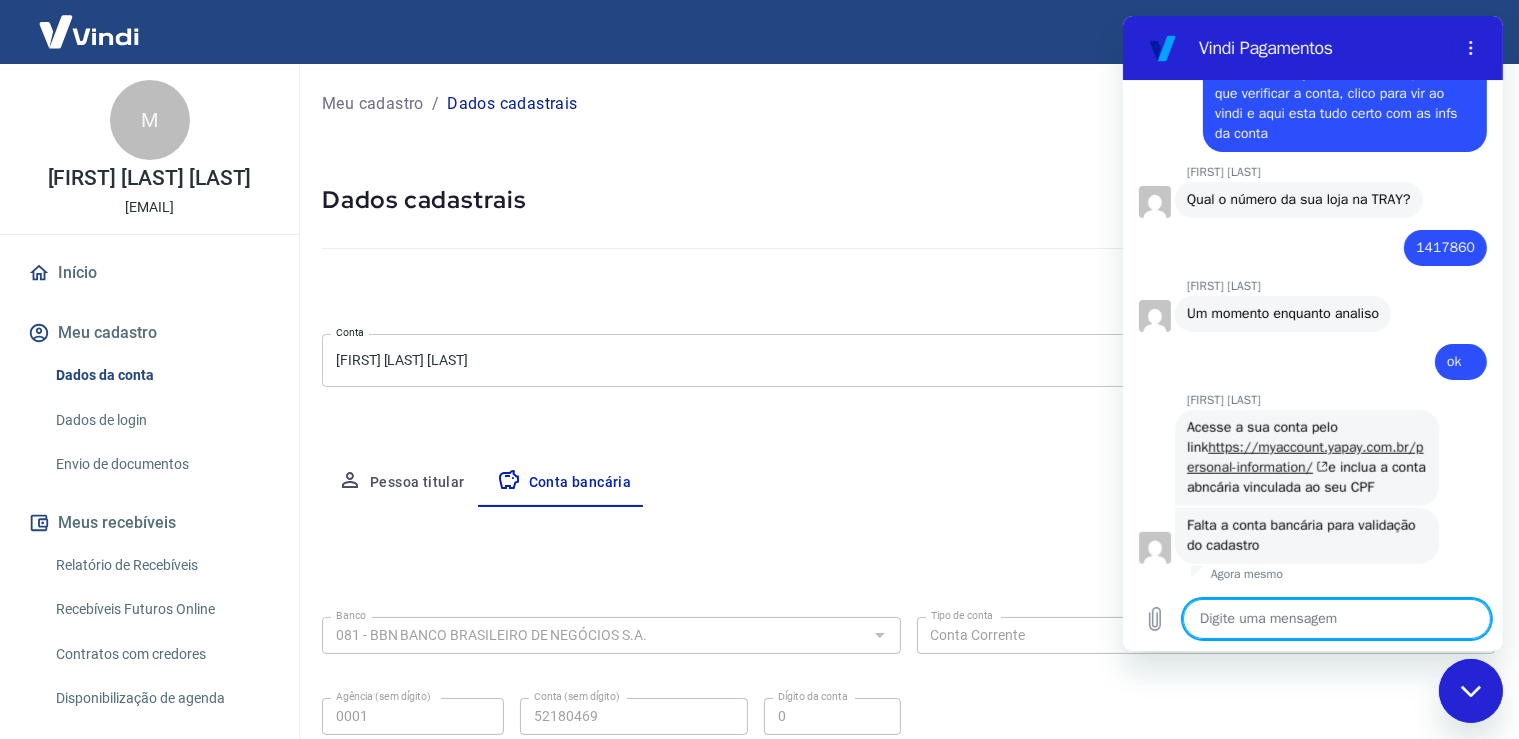 click on "https://myaccount.yapay.com.br/personal-information/" at bounding box center (1304, 457) 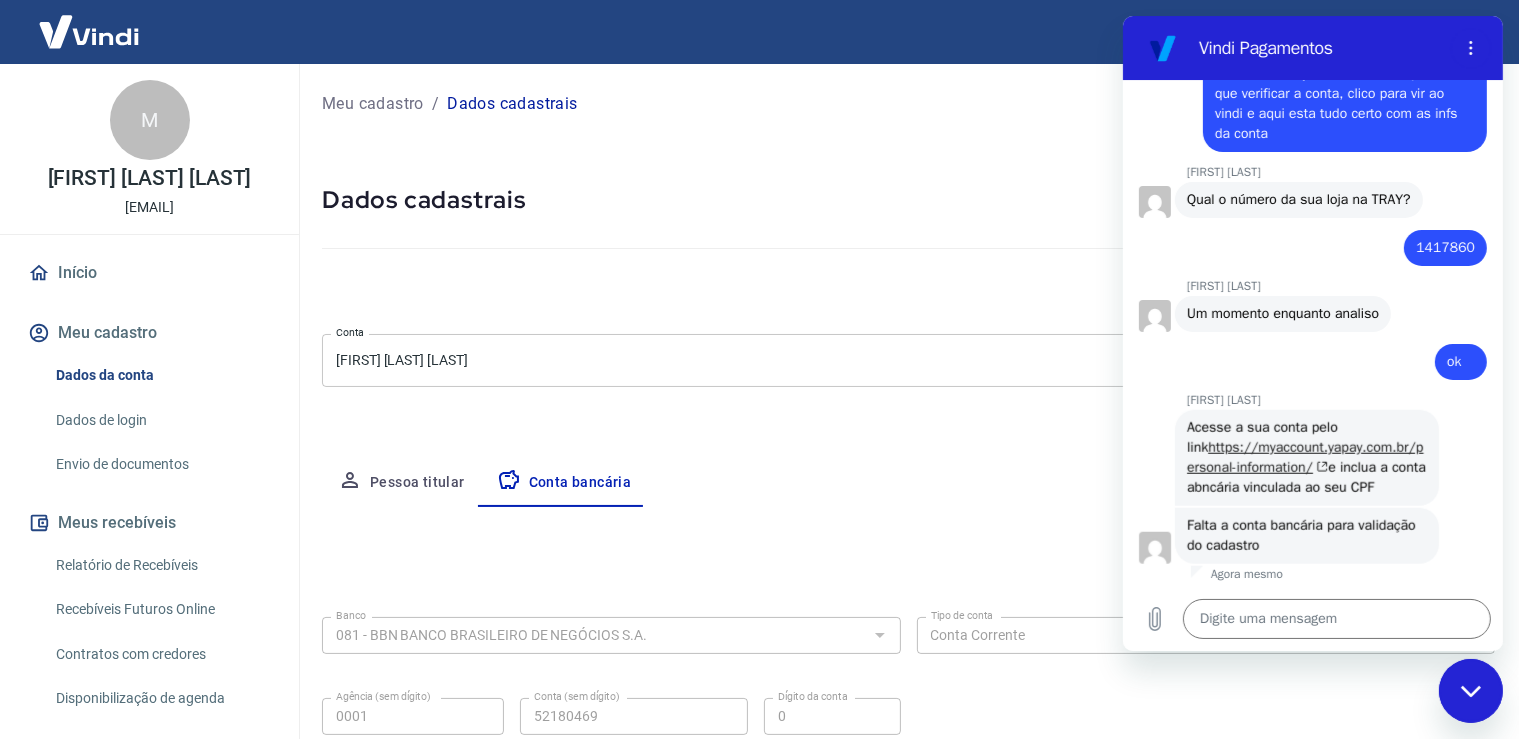 type on "x" 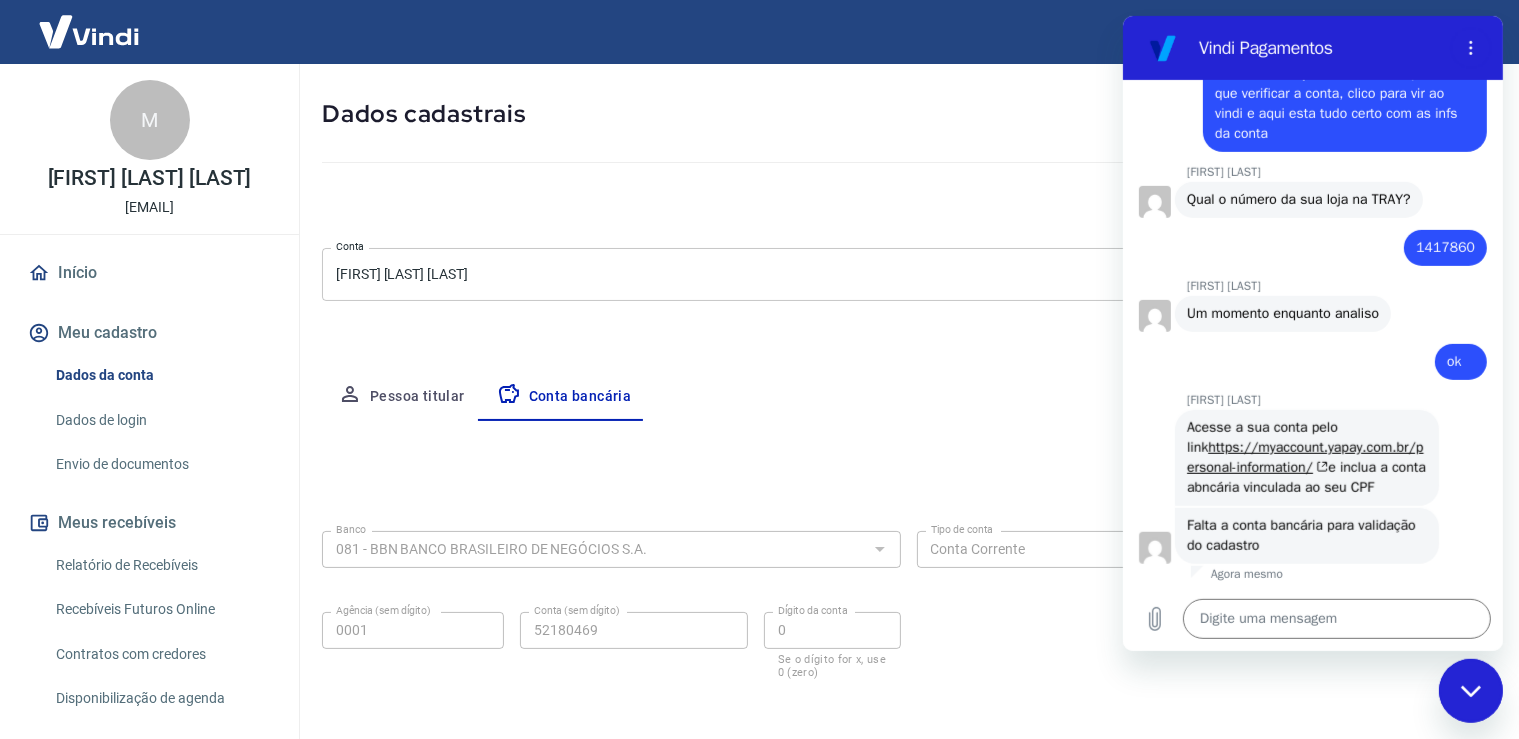 scroll, scrollTop: 171, scrollLeft: 0, axis: vertical 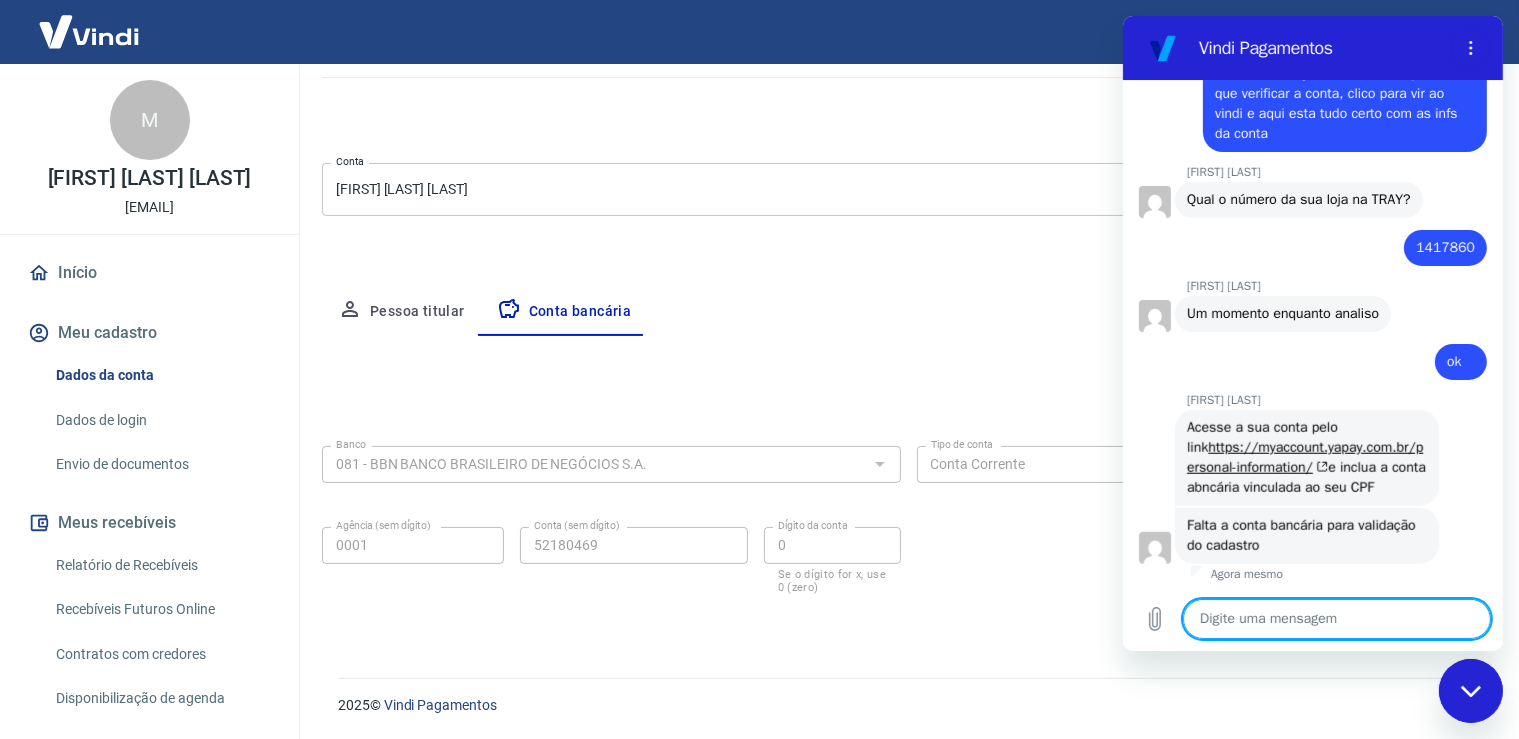 click at bounding box center (1336, 619) 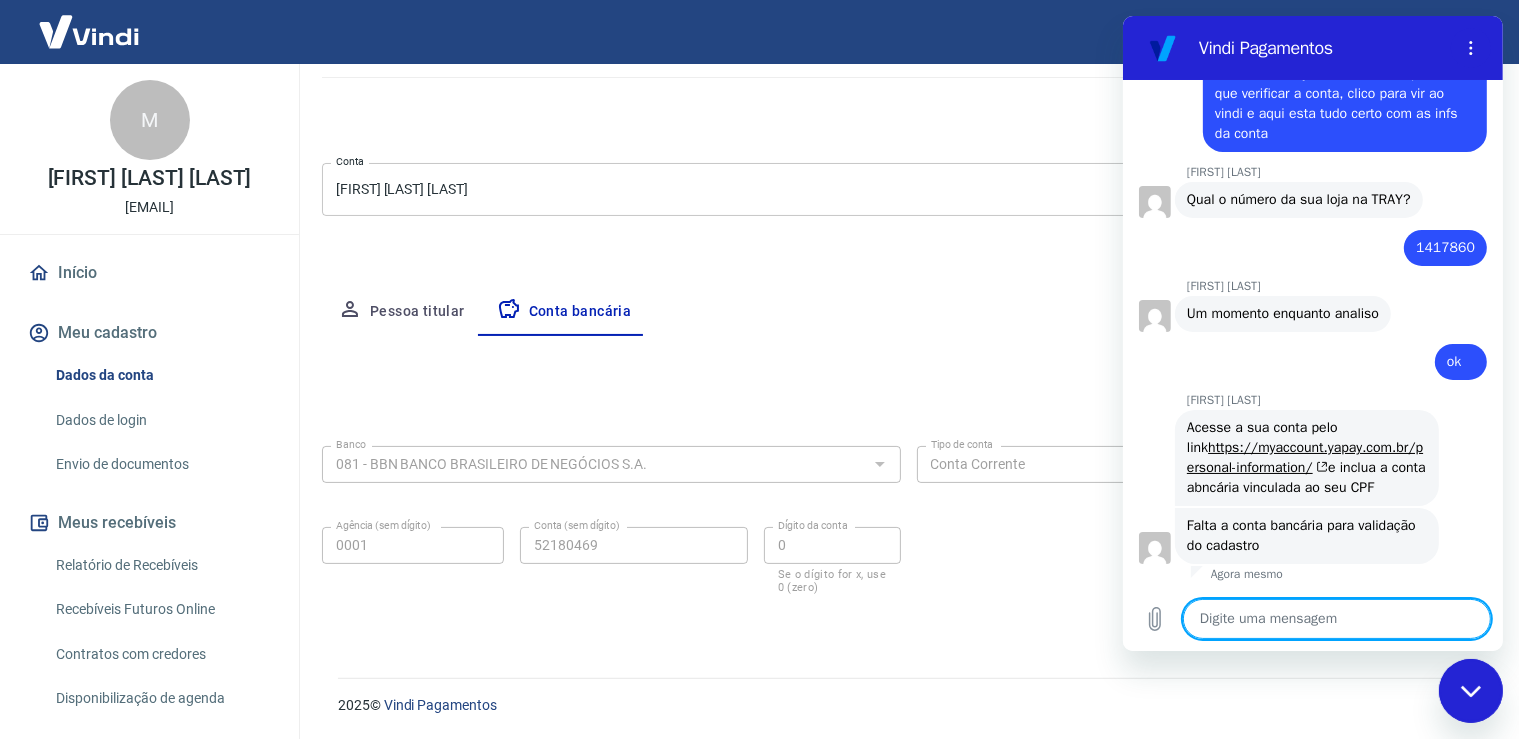 type on "v" 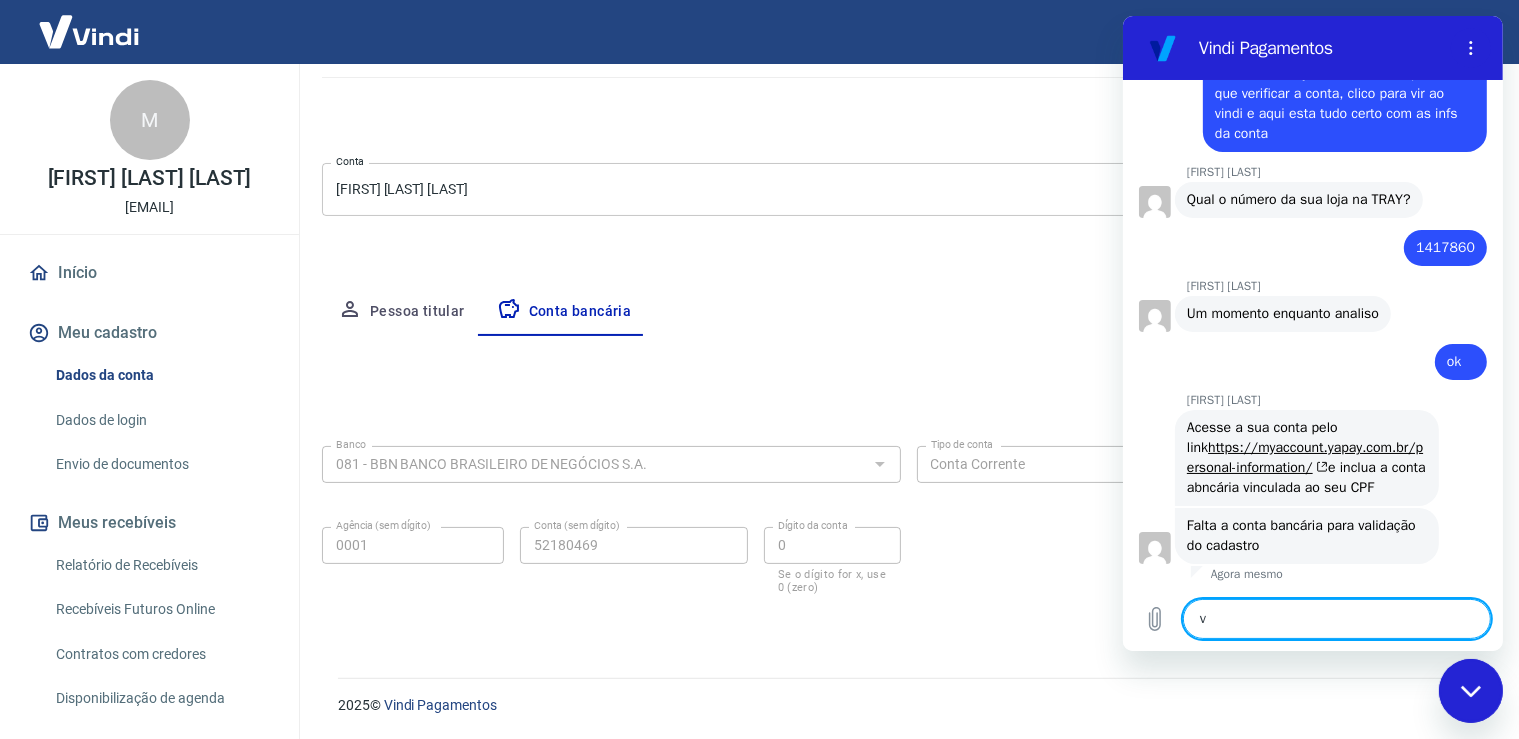 type on "ve" 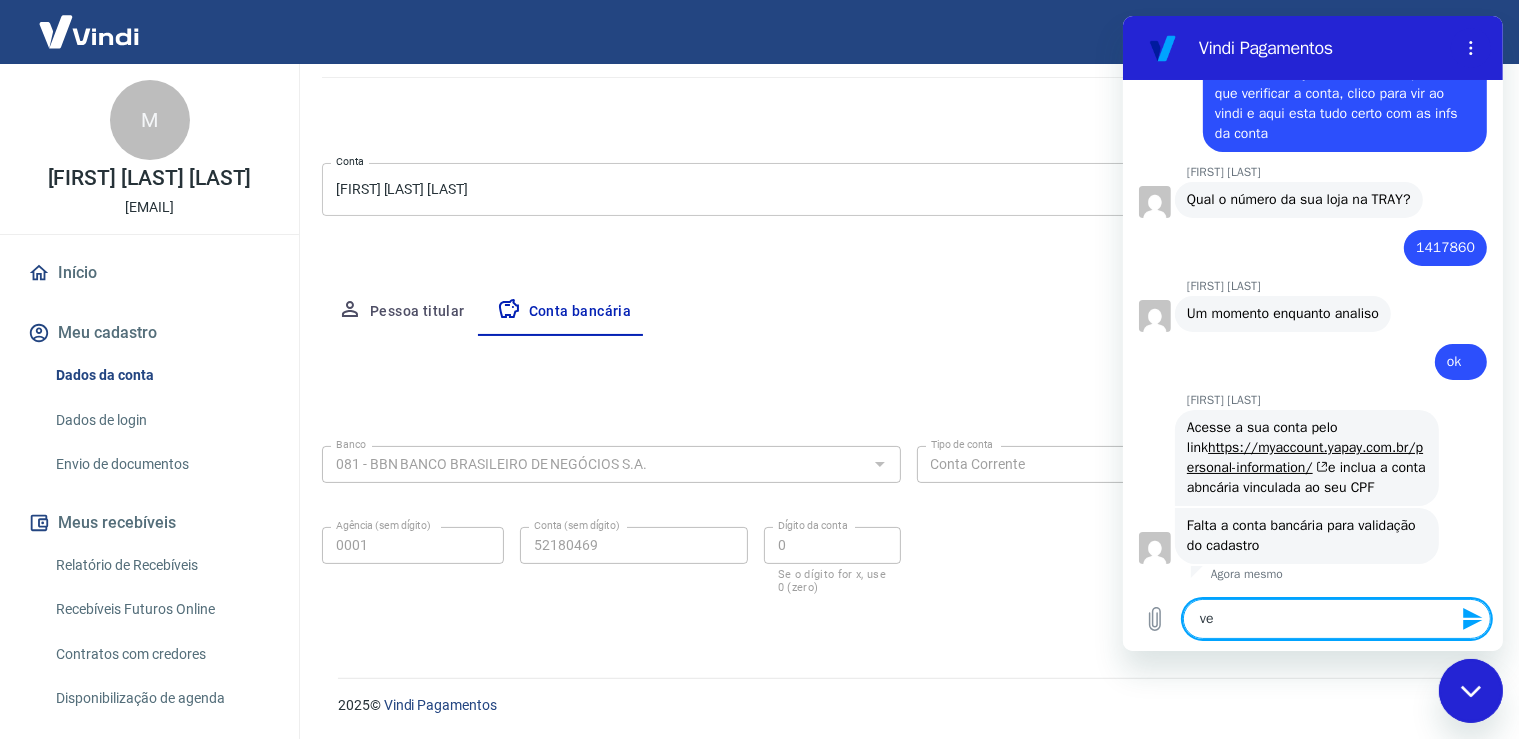 type on "vej" 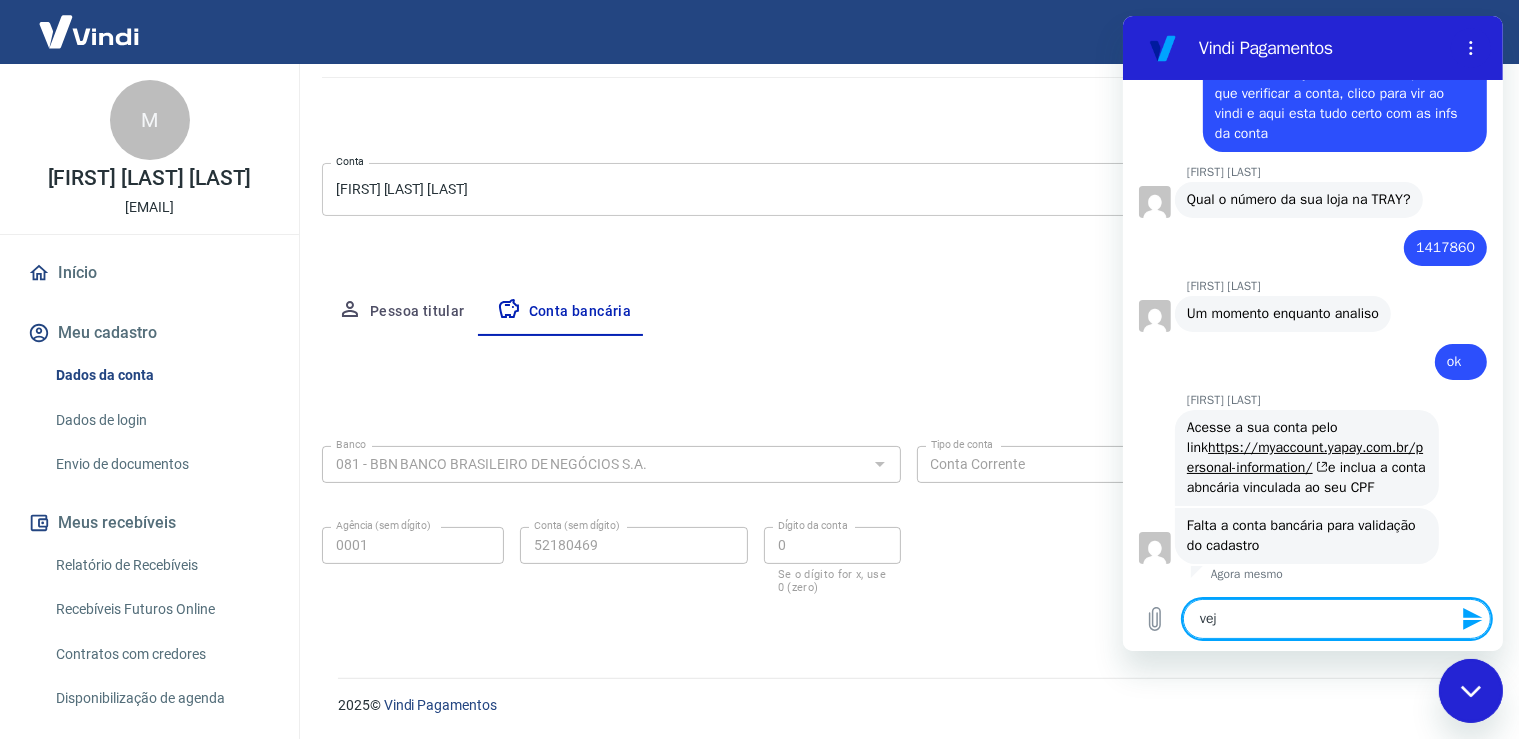 type on "veja" 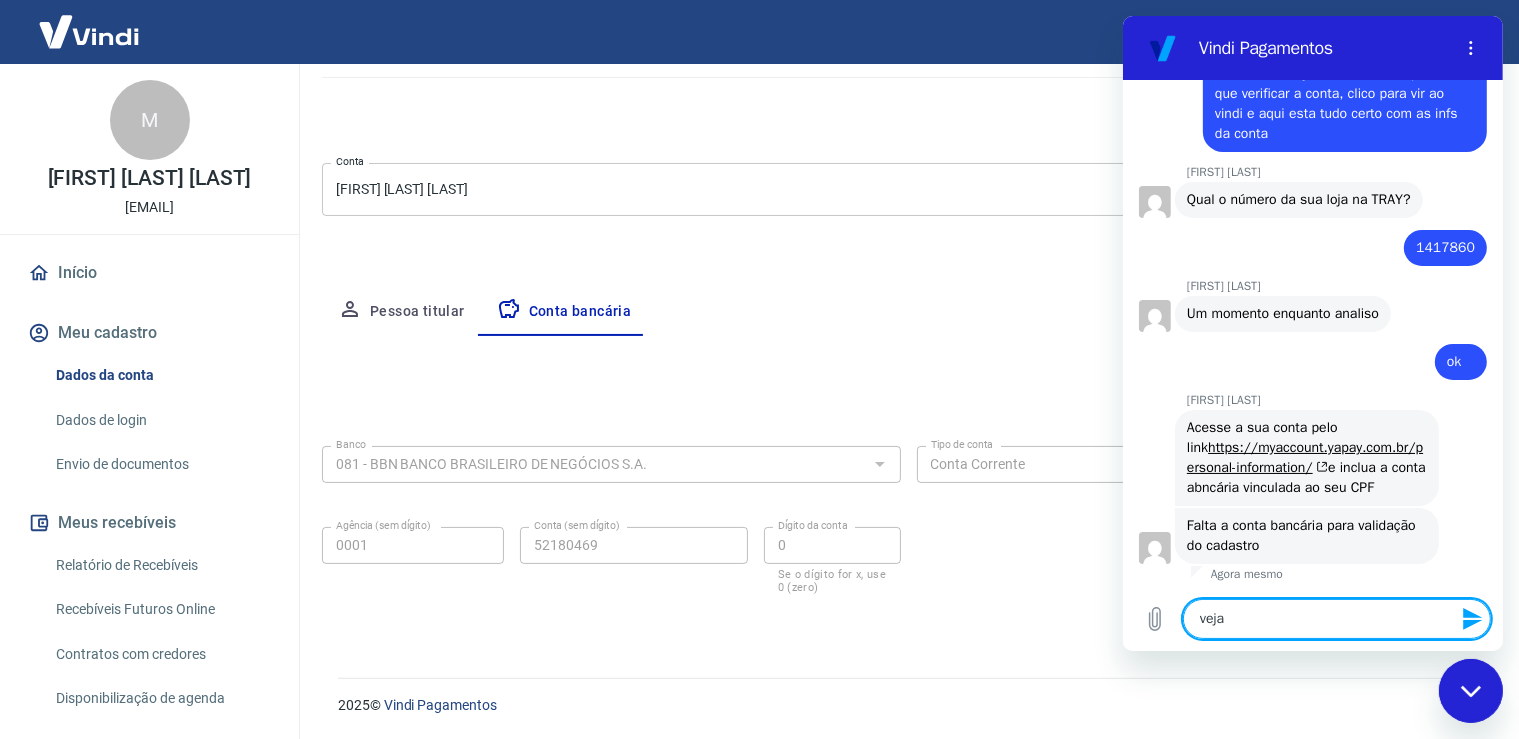 type on "veja" 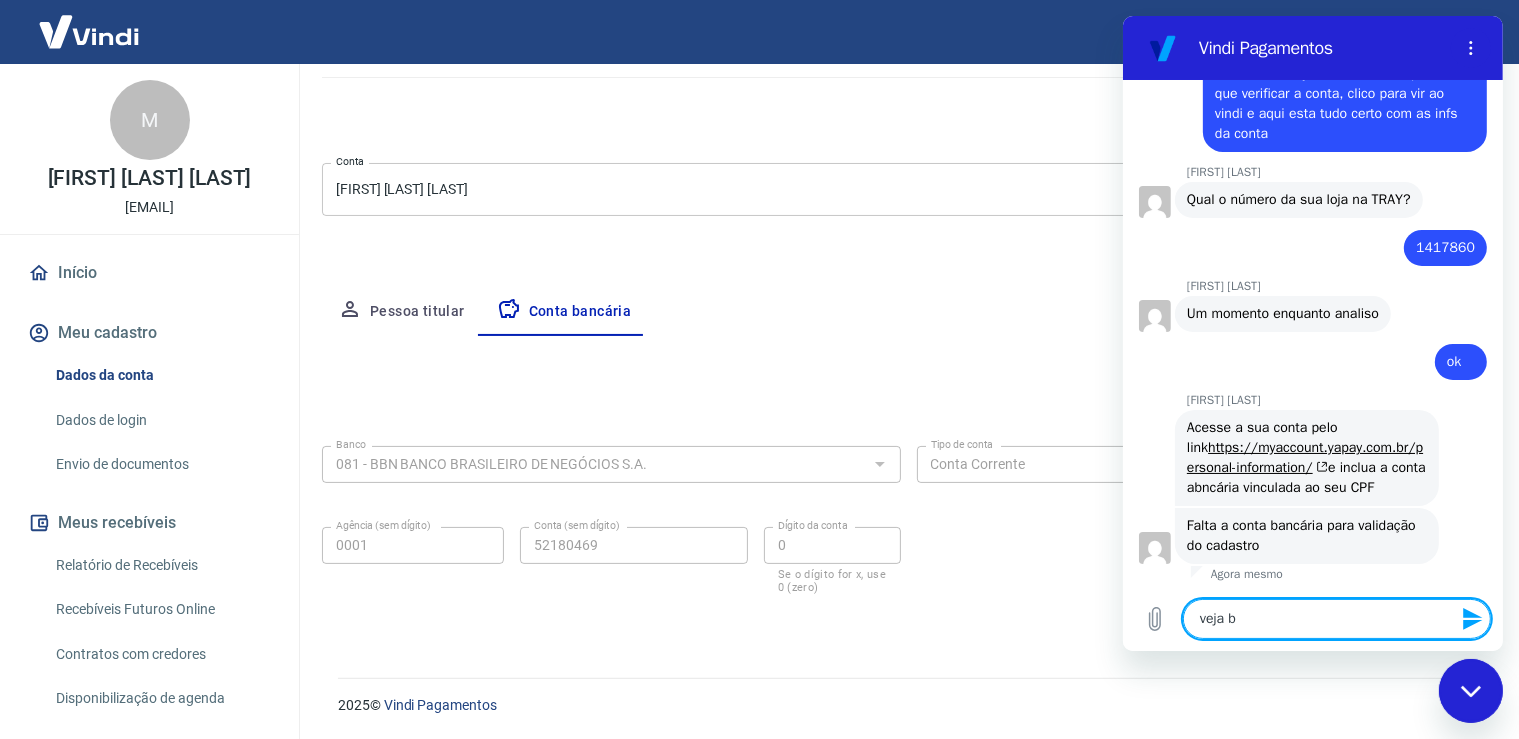 type on "veja be" 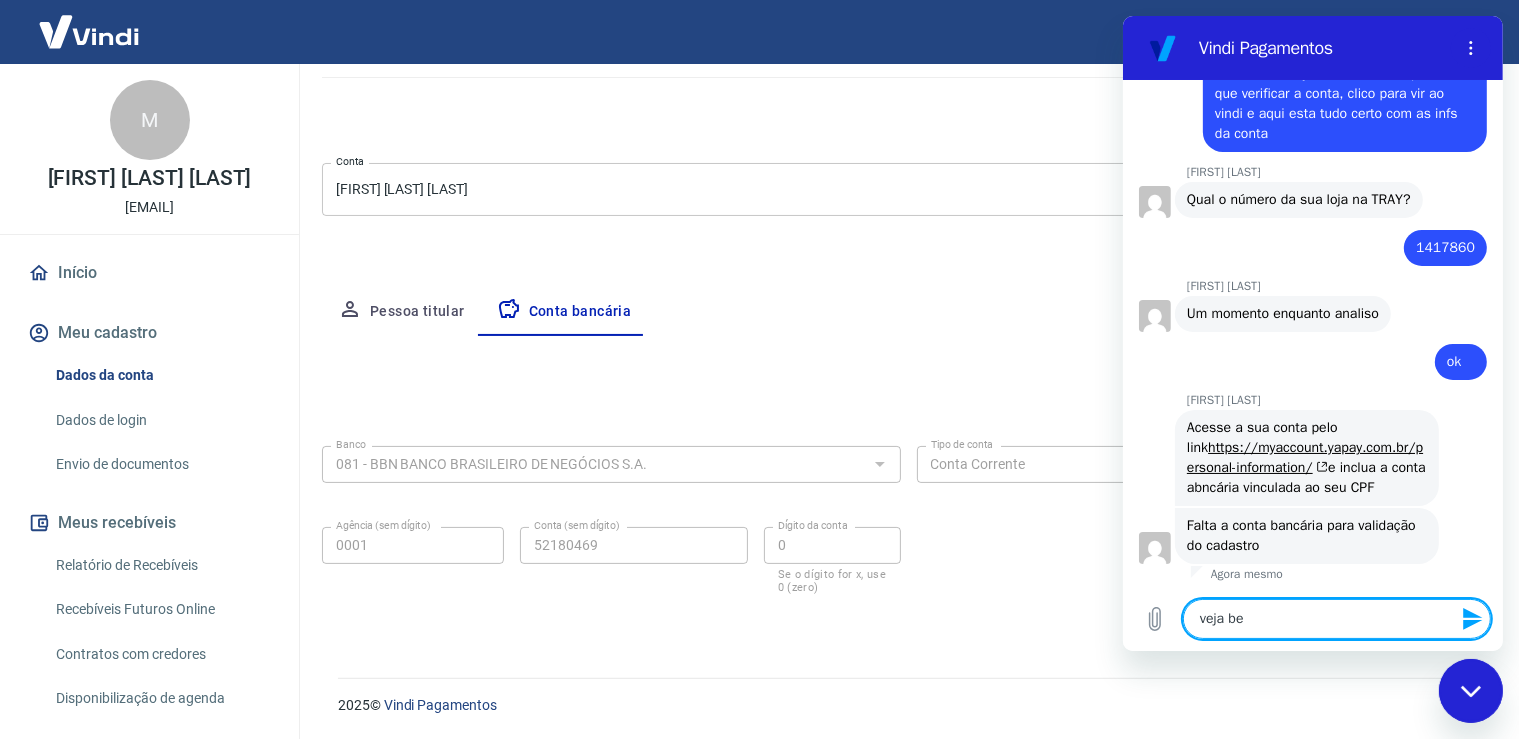 type on "veja bem" 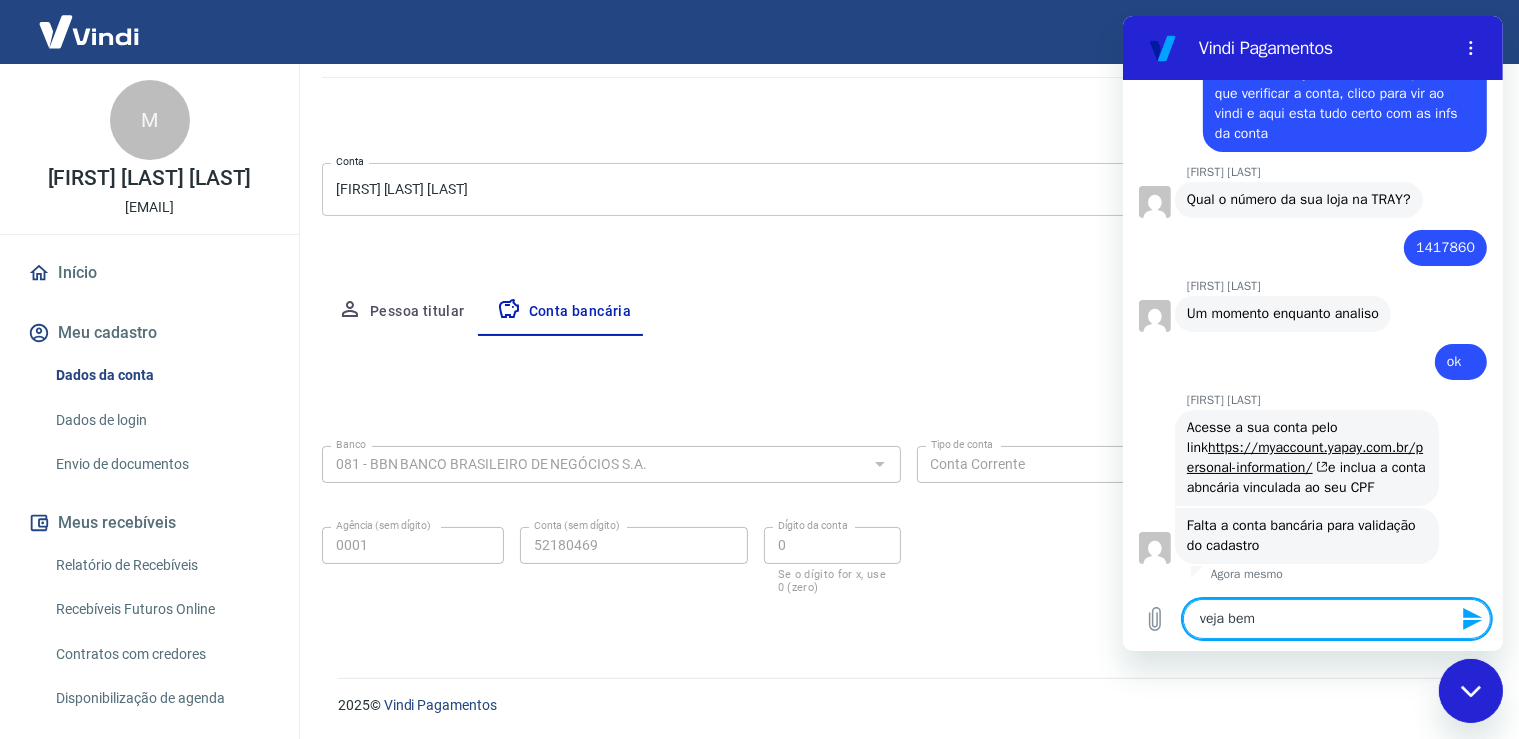 type on "veja bem" 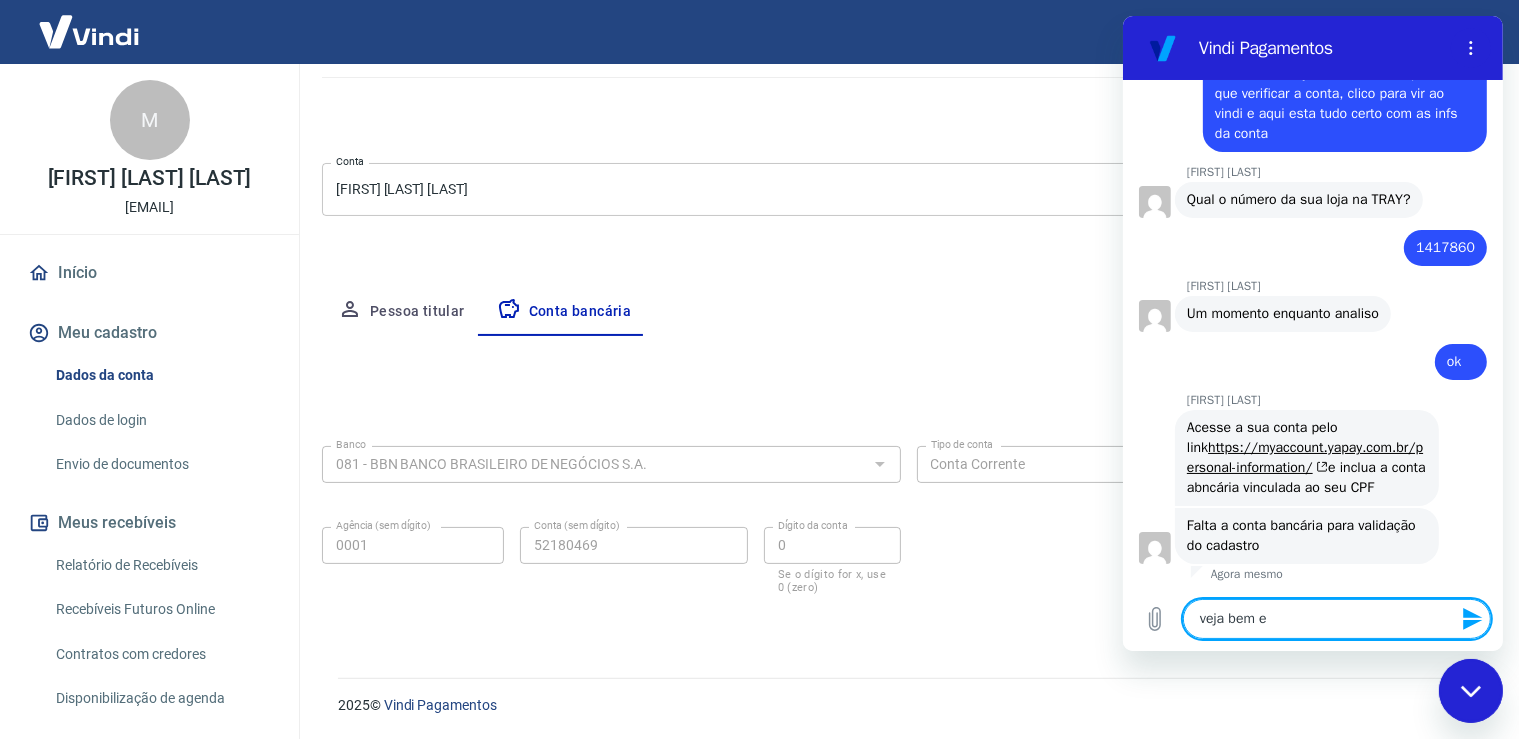 type on "veja bem eu" 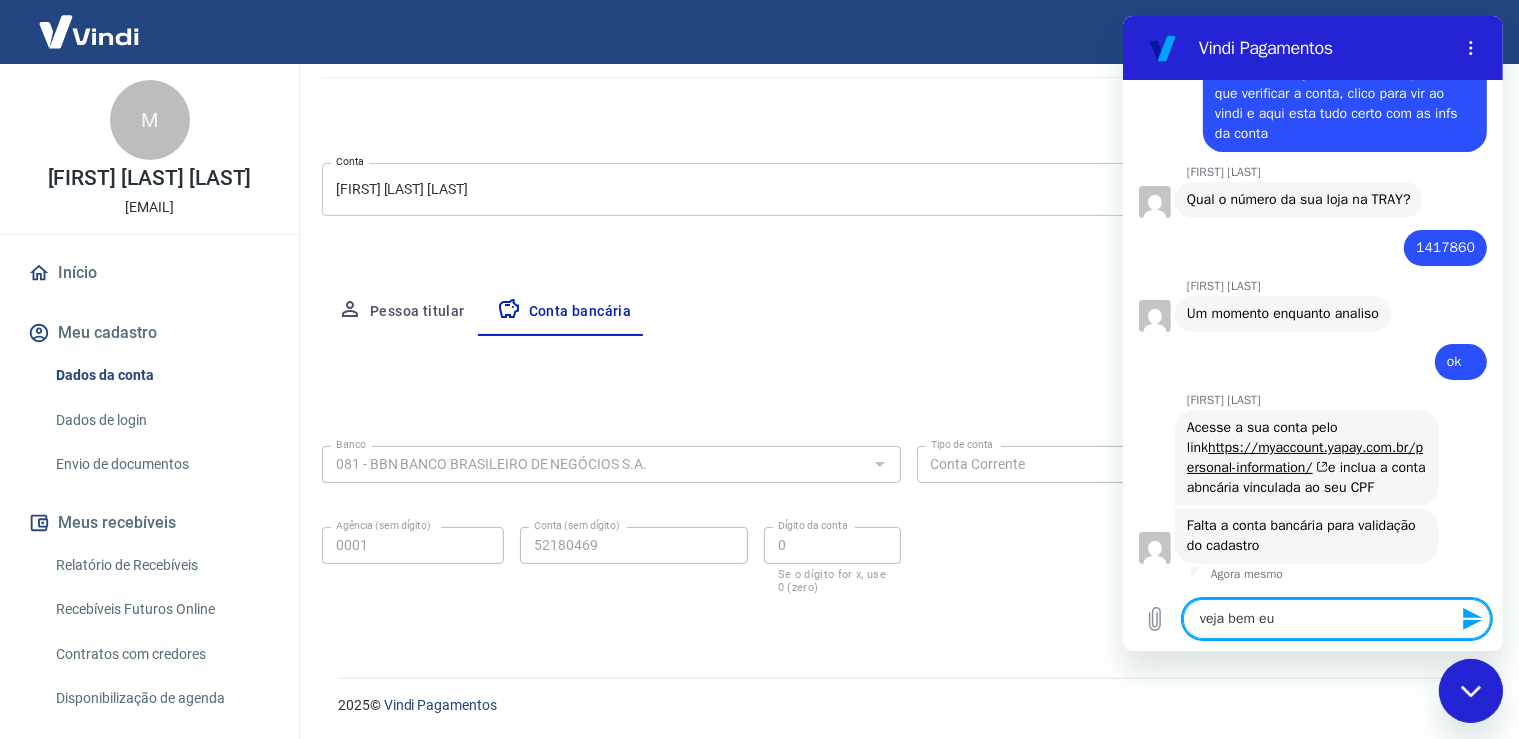 type on "veja bem eu" 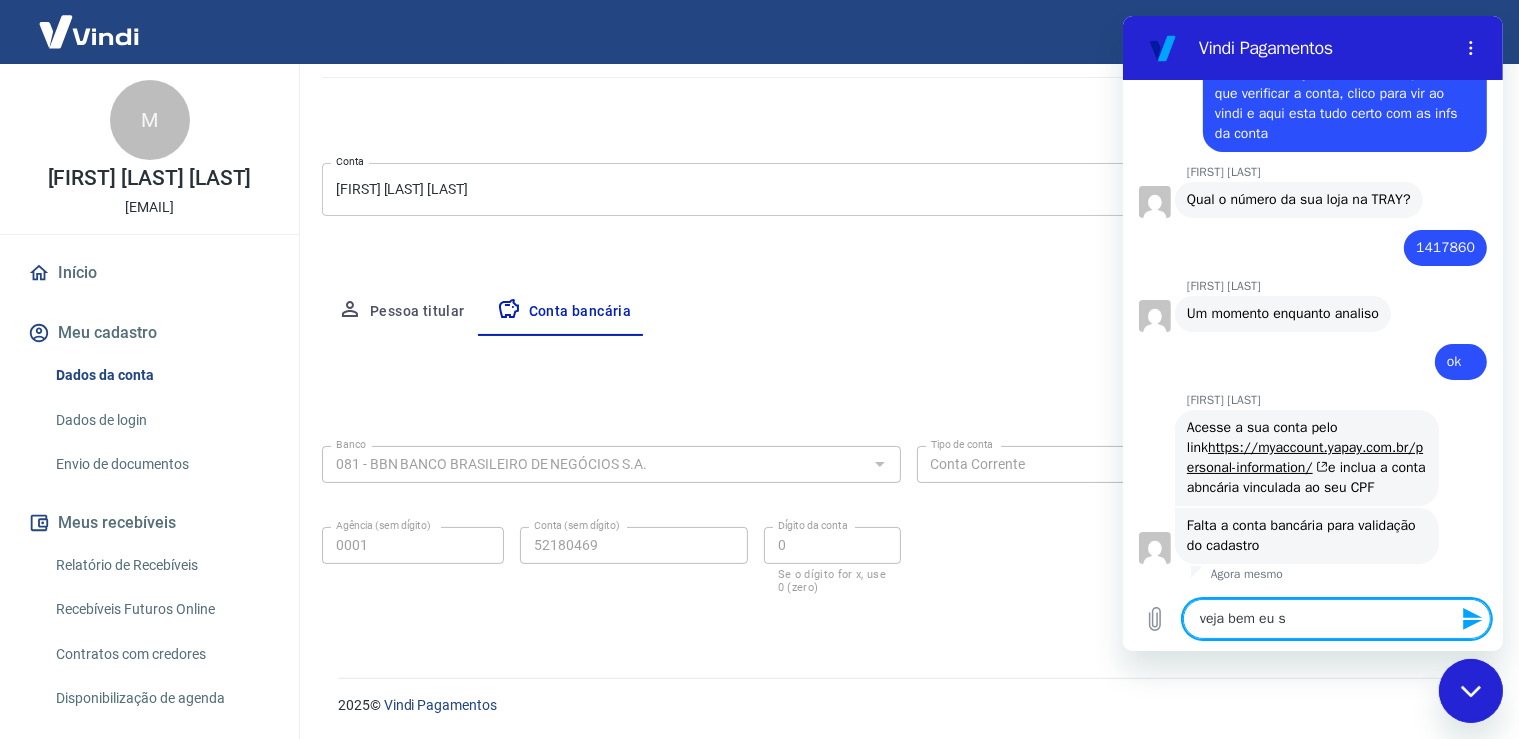 type on "veja bem eu so" 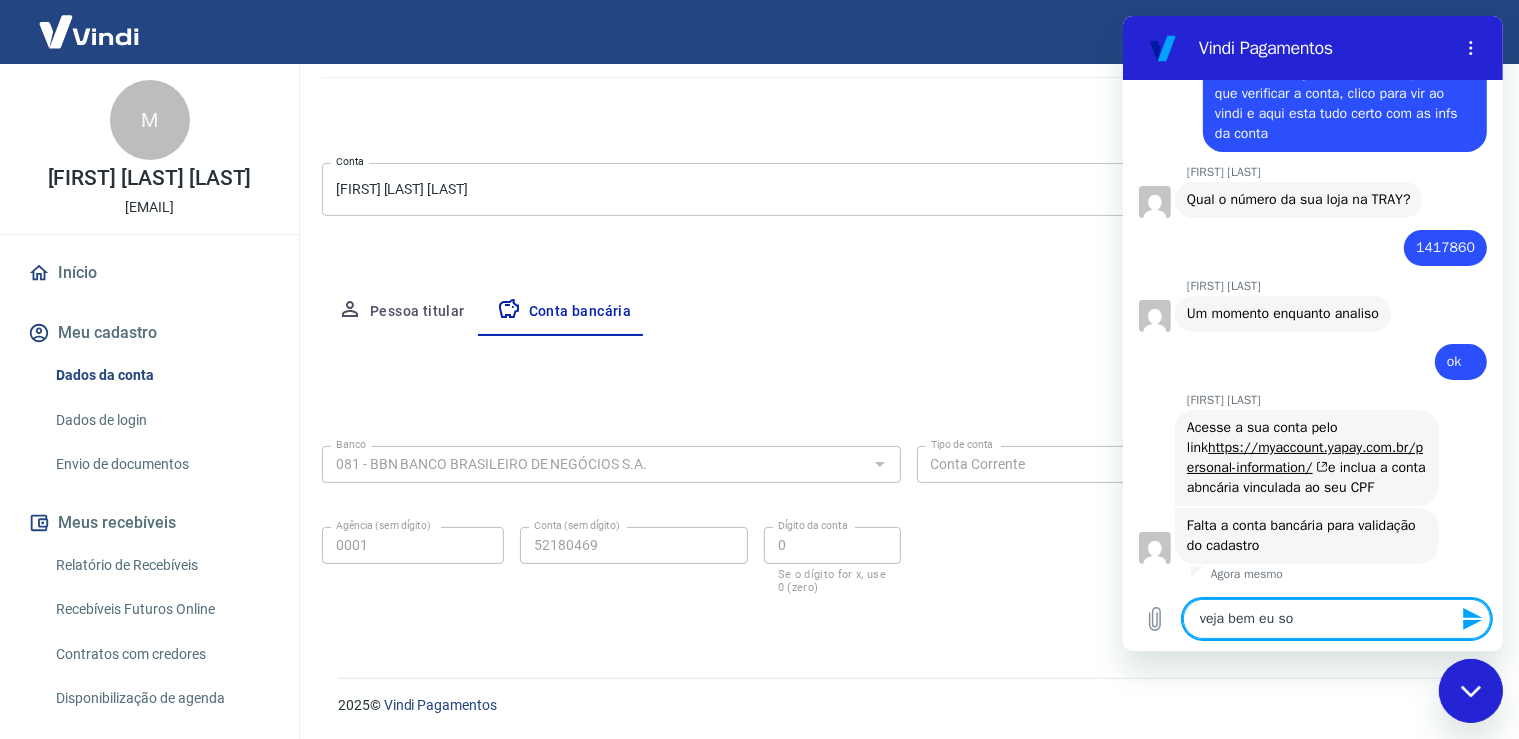 type on "veja bem eu sou" 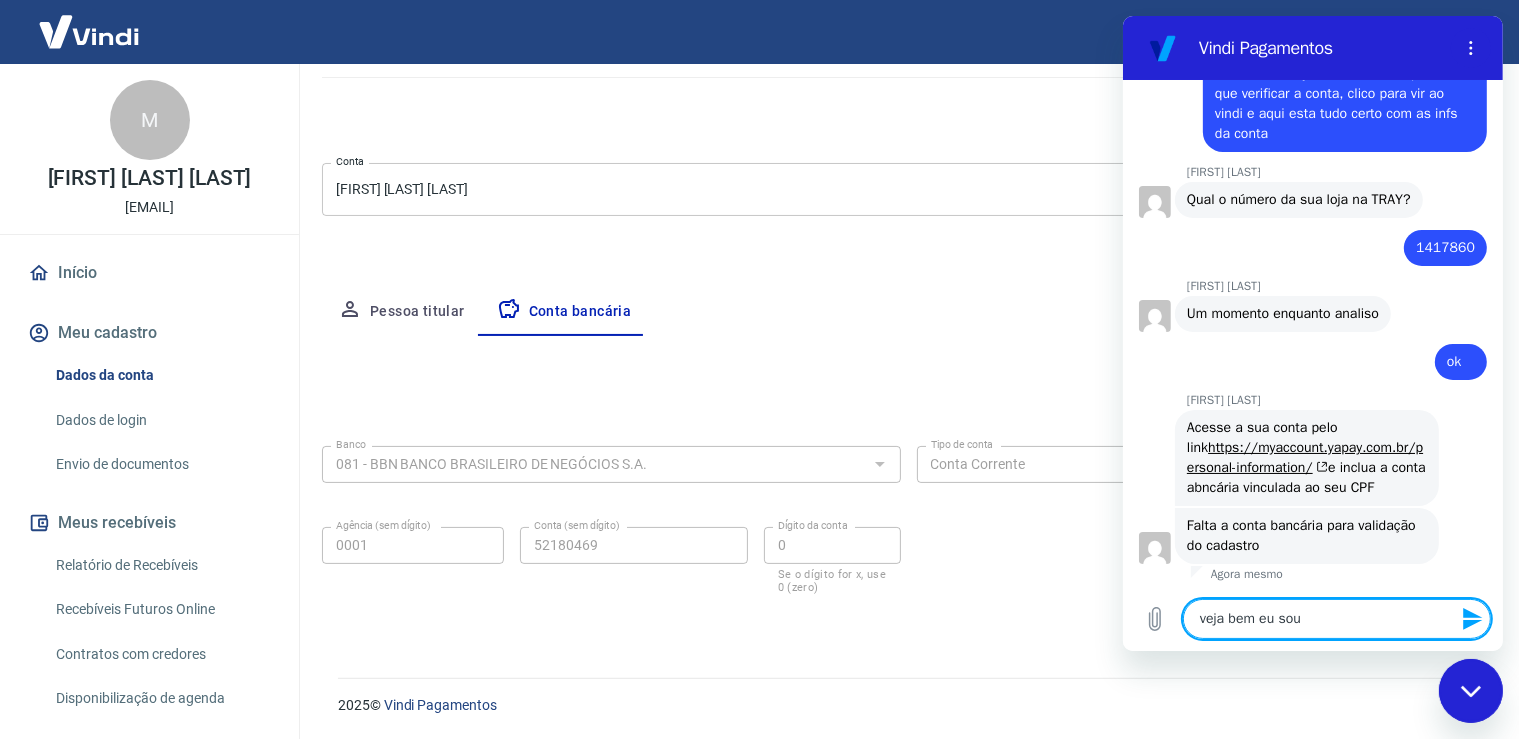 type on "veja bem eu sou" 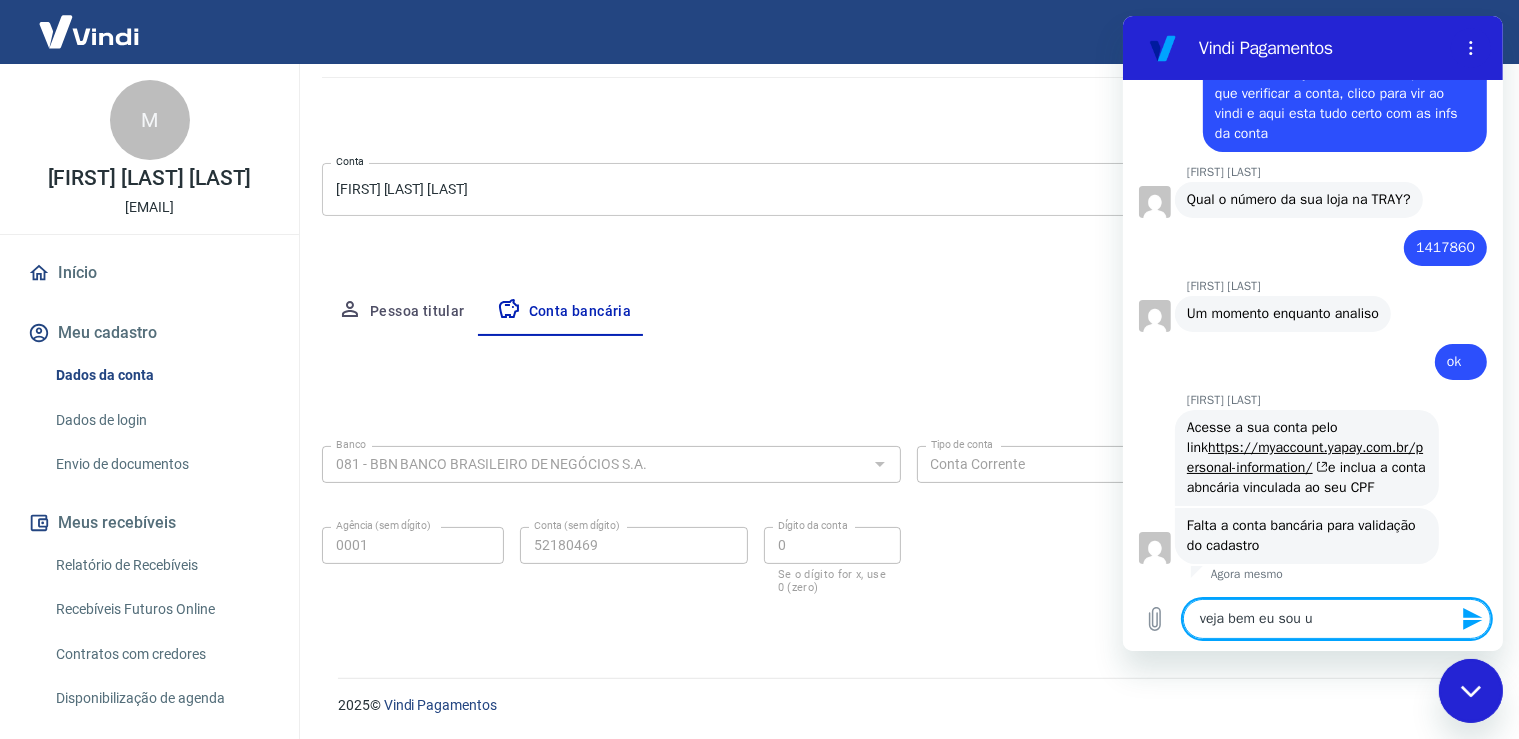type on "veja bem eu sou um" 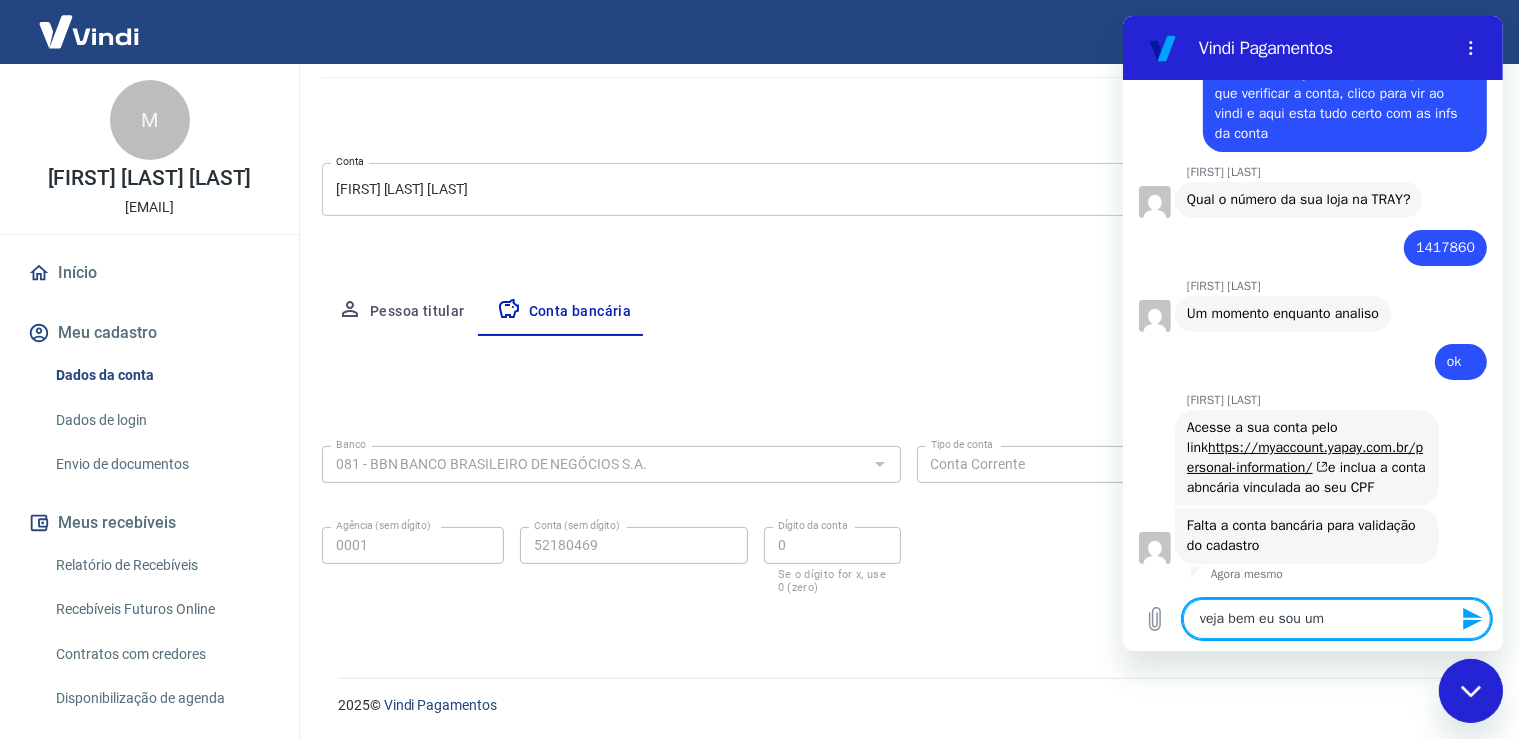 type on "veja bem eu sou uma" 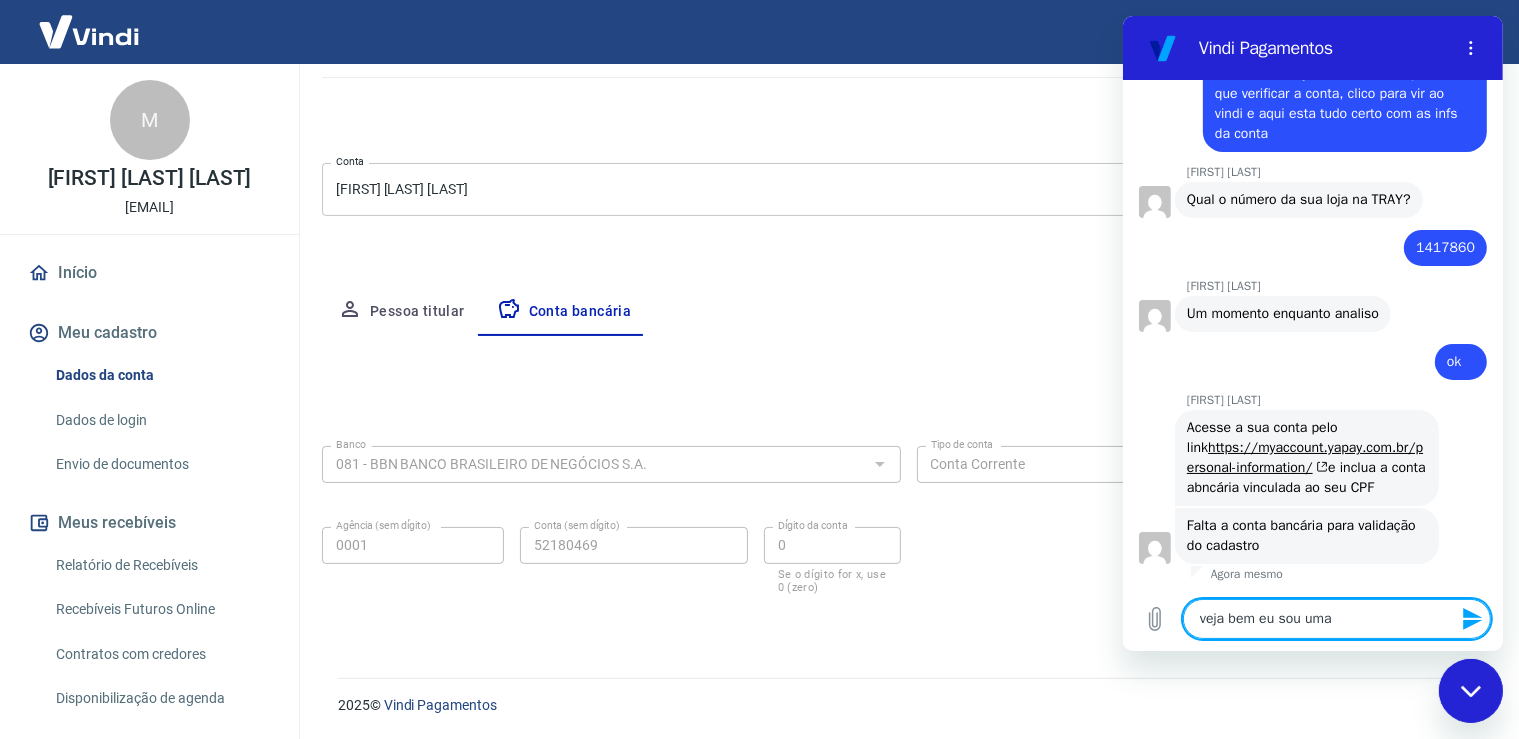 type on "veja bem eu sou uma" 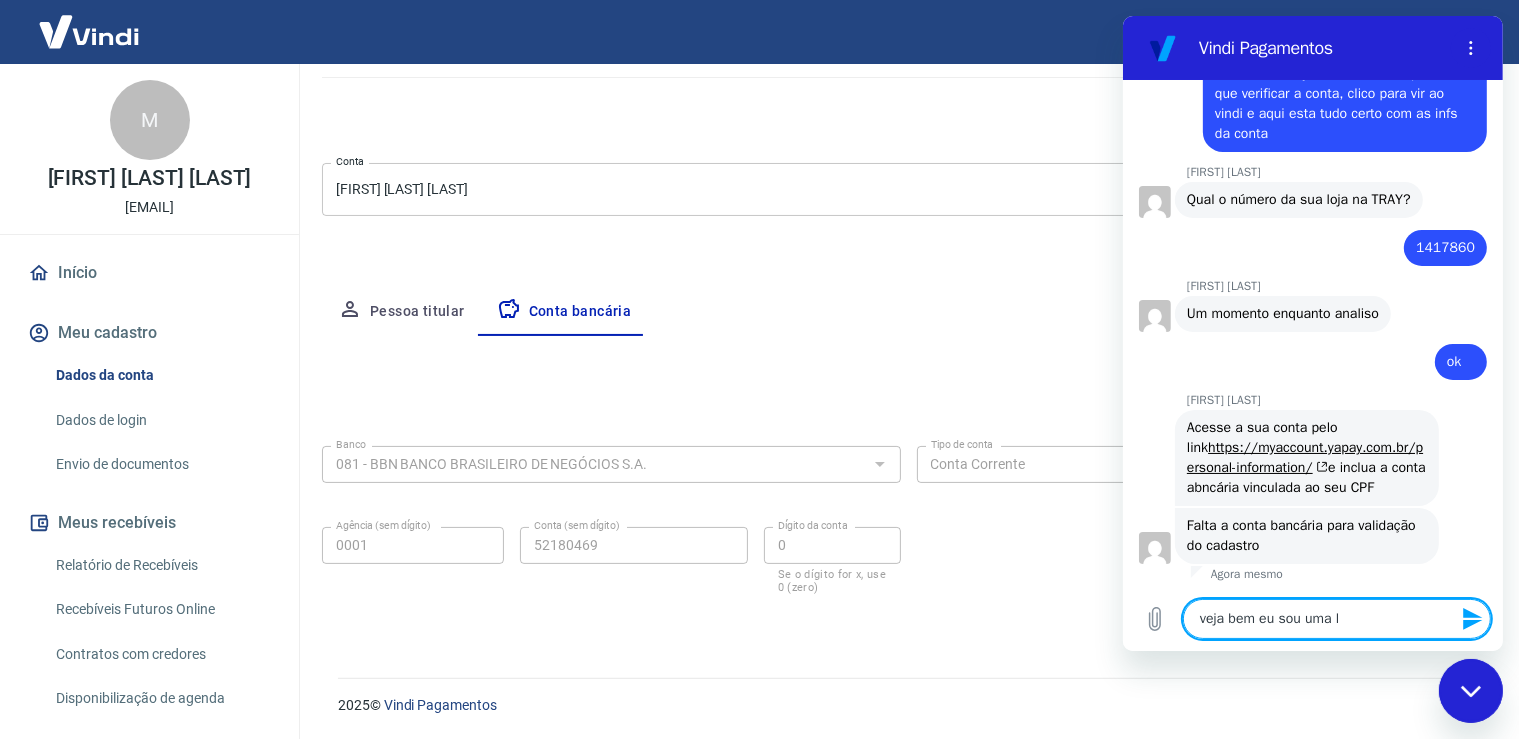 type on "veja bem eu sou uma lo" 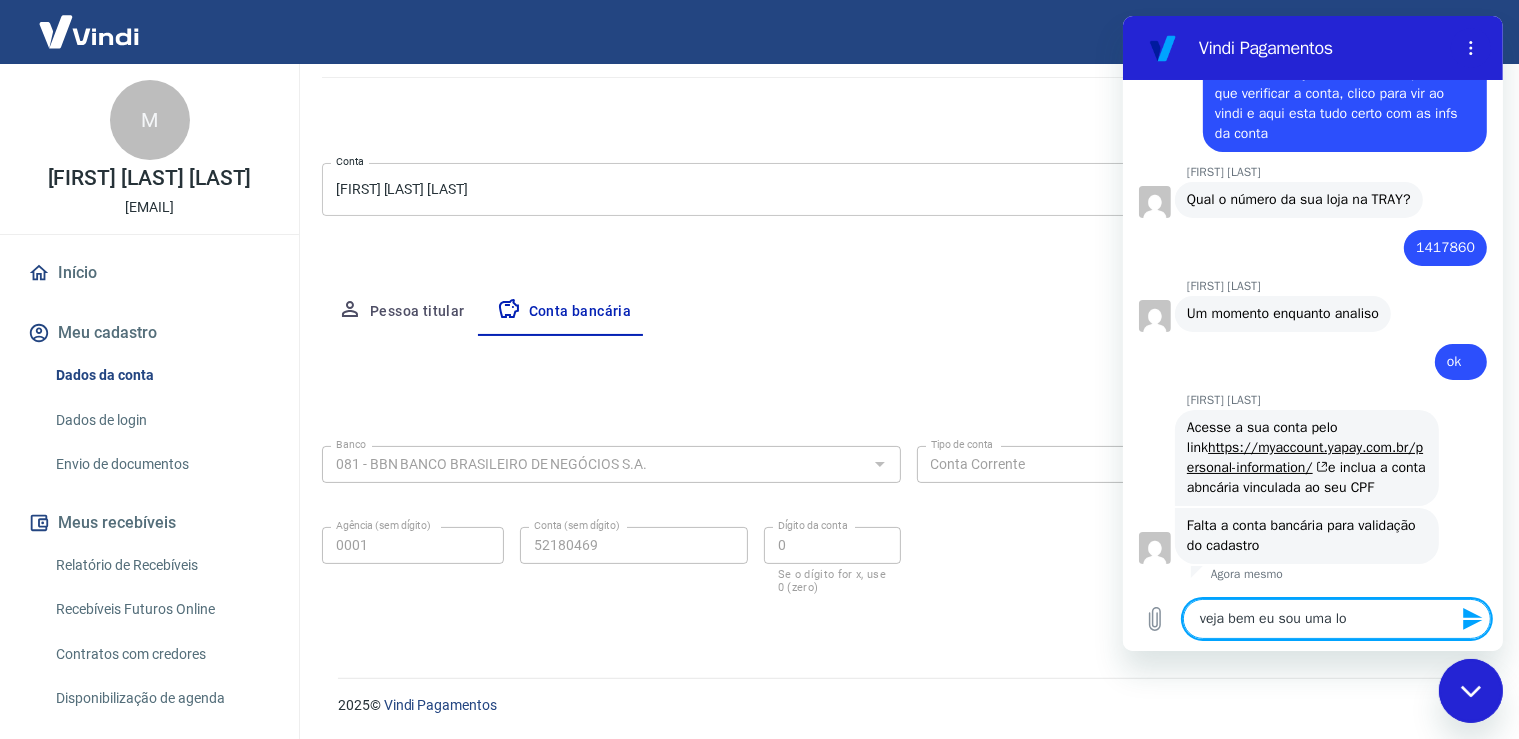 type on "veja bem eu sou uma loj" 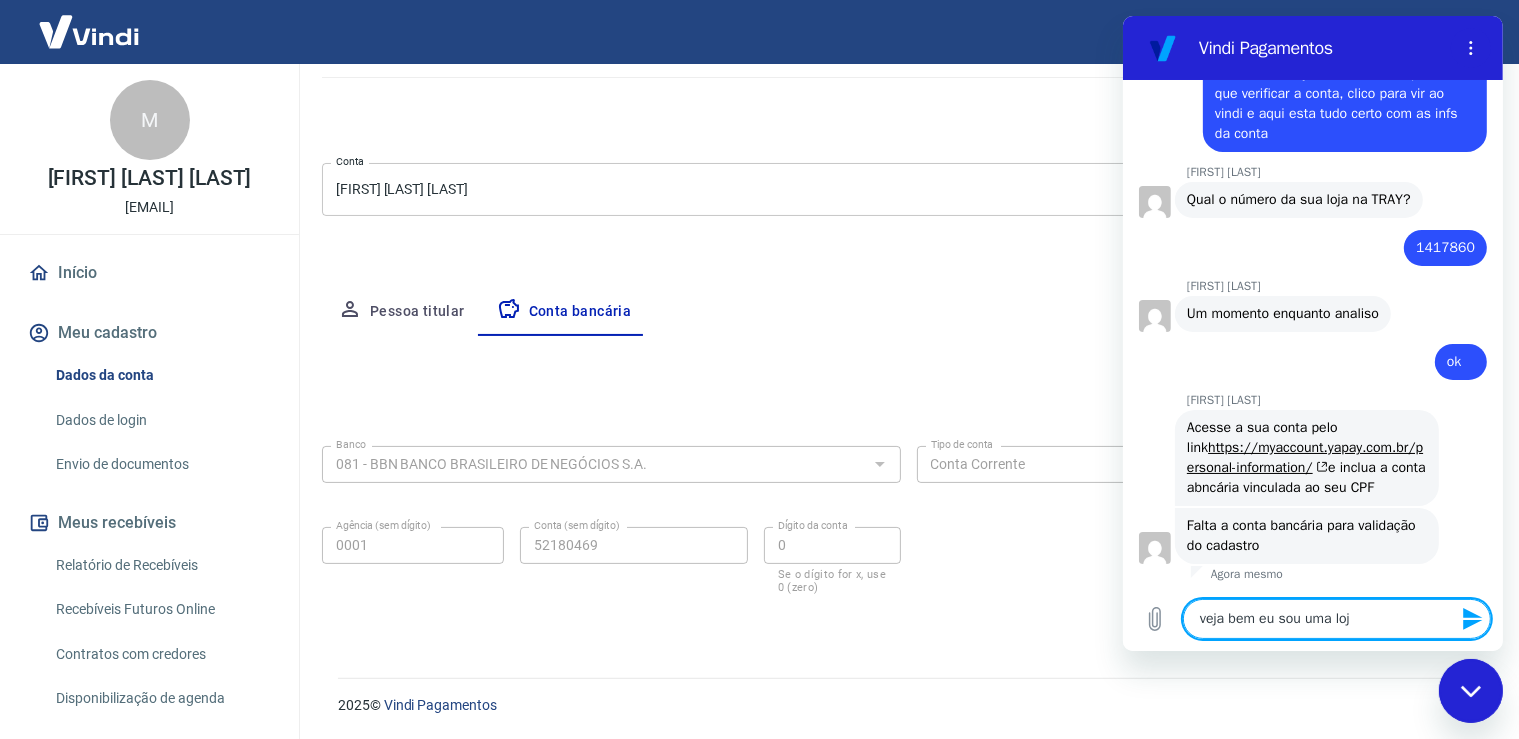 type on "veja bem eu sou uma loja" 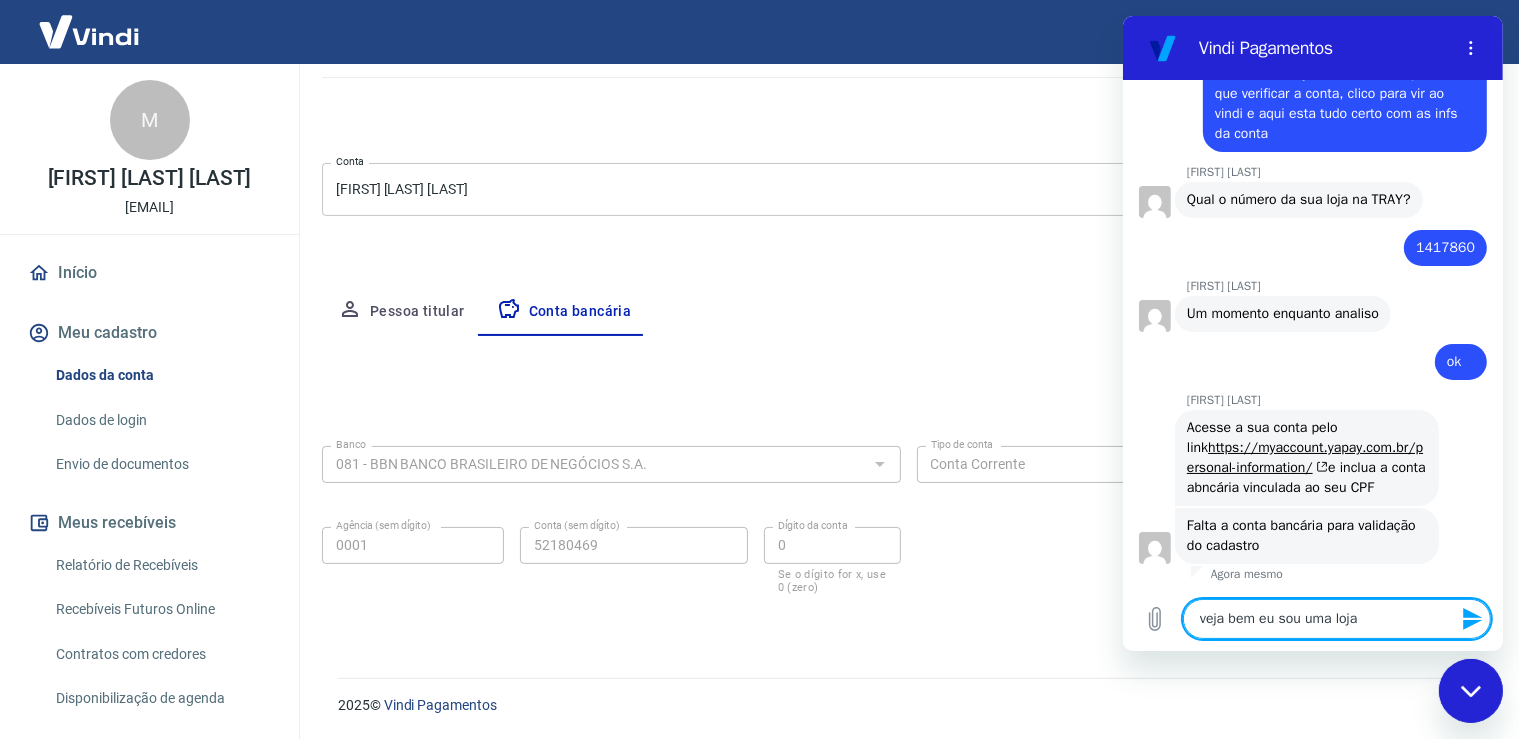 type on "x" 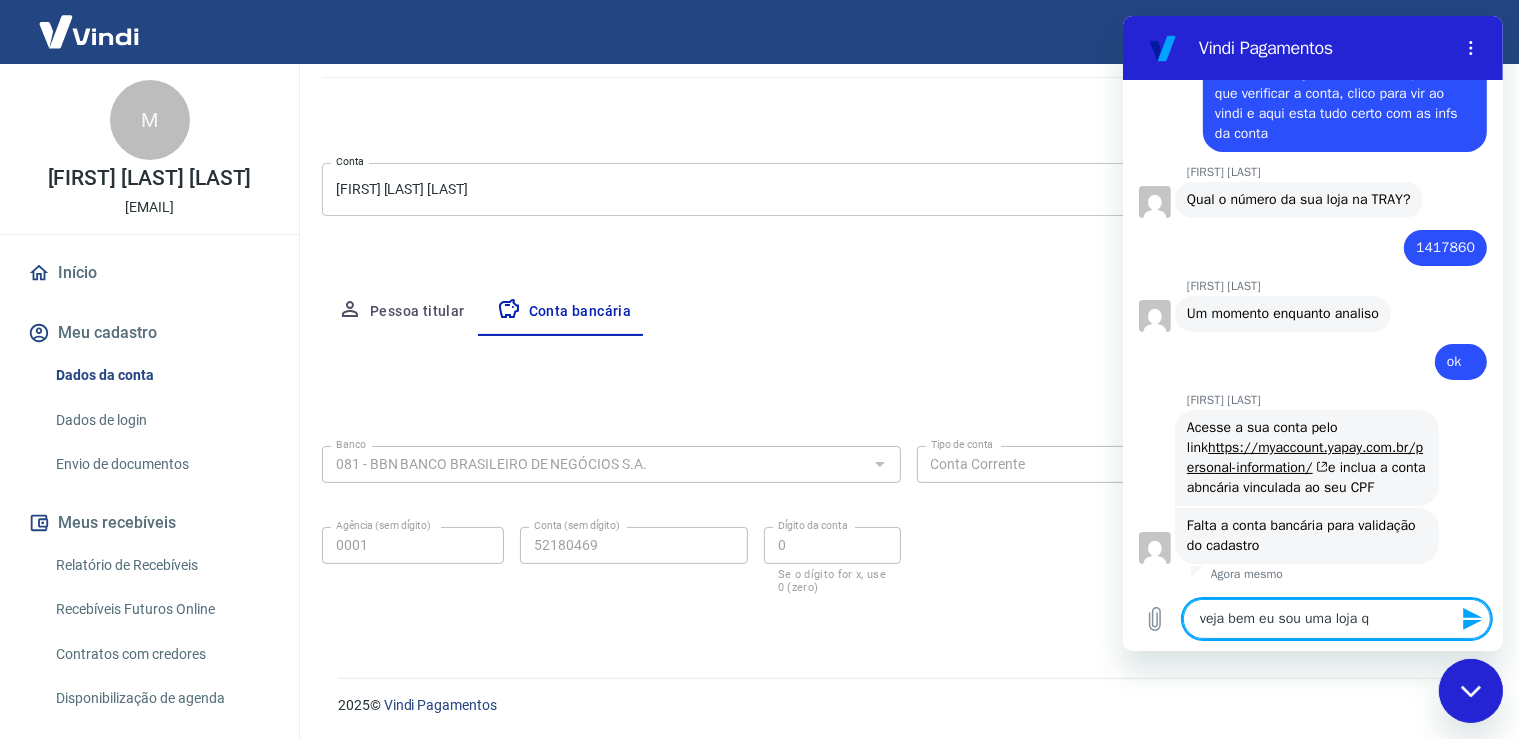 type on "veja bem eu sou uma loja qu" 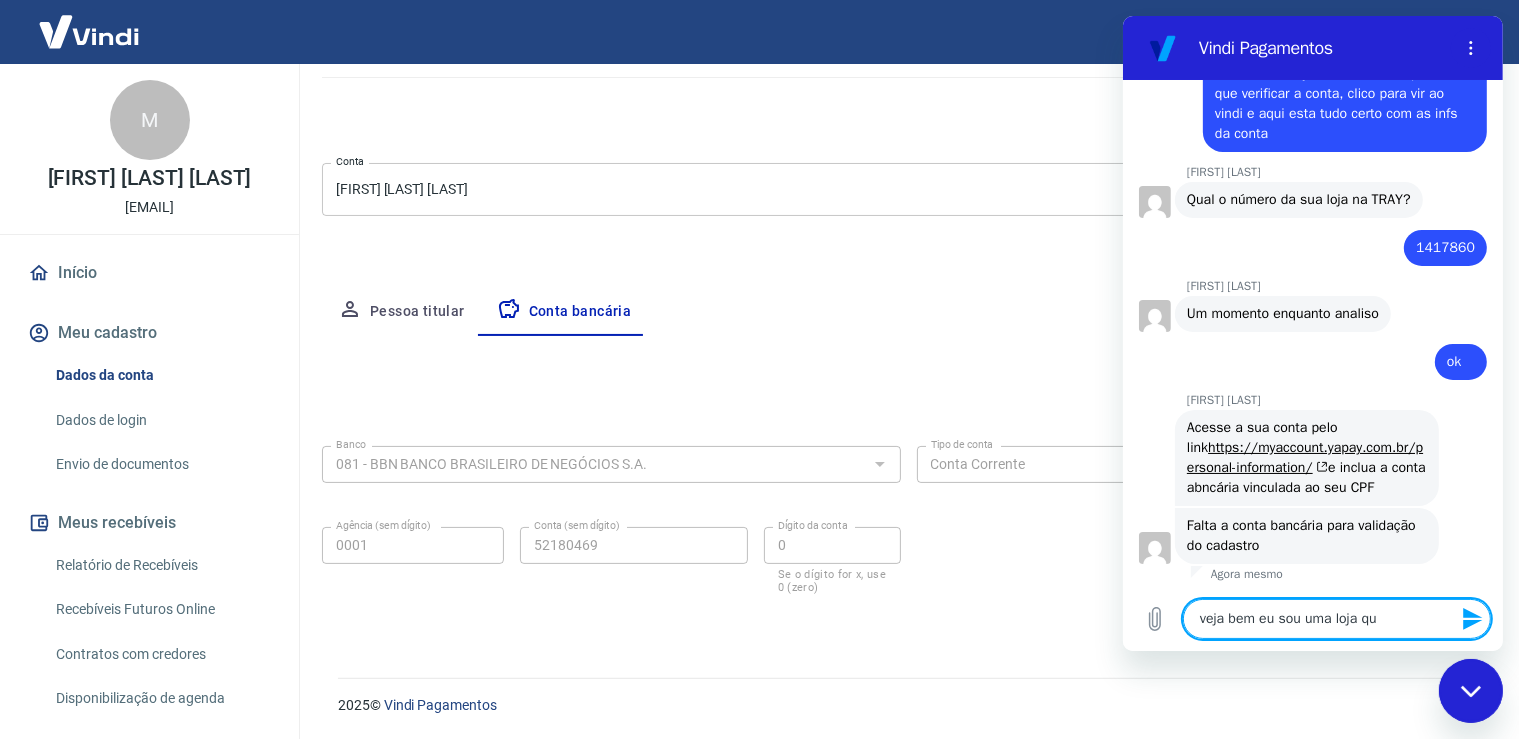 type on "veja bem eu sou uma loja que" 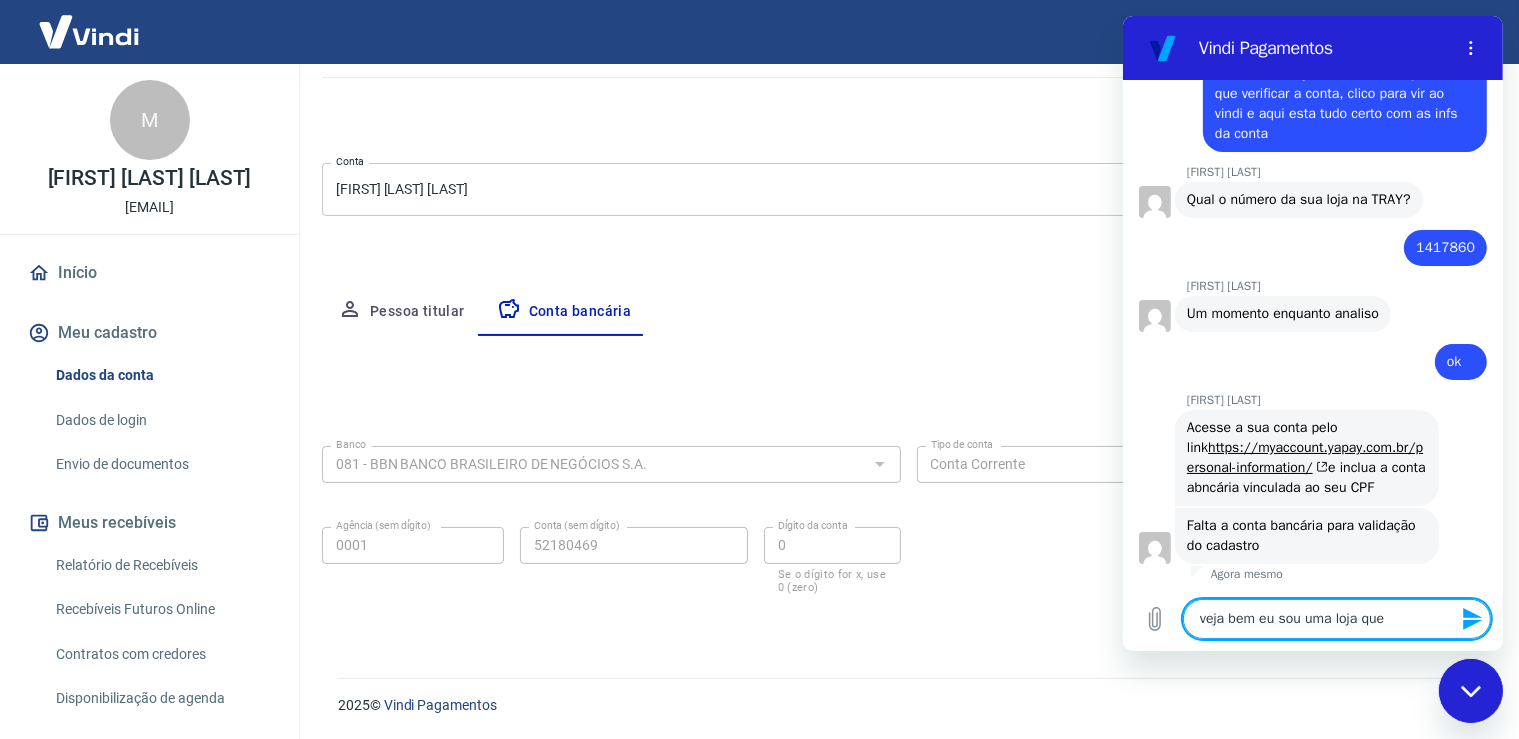 type on "veja bem eu sou uma loja que" 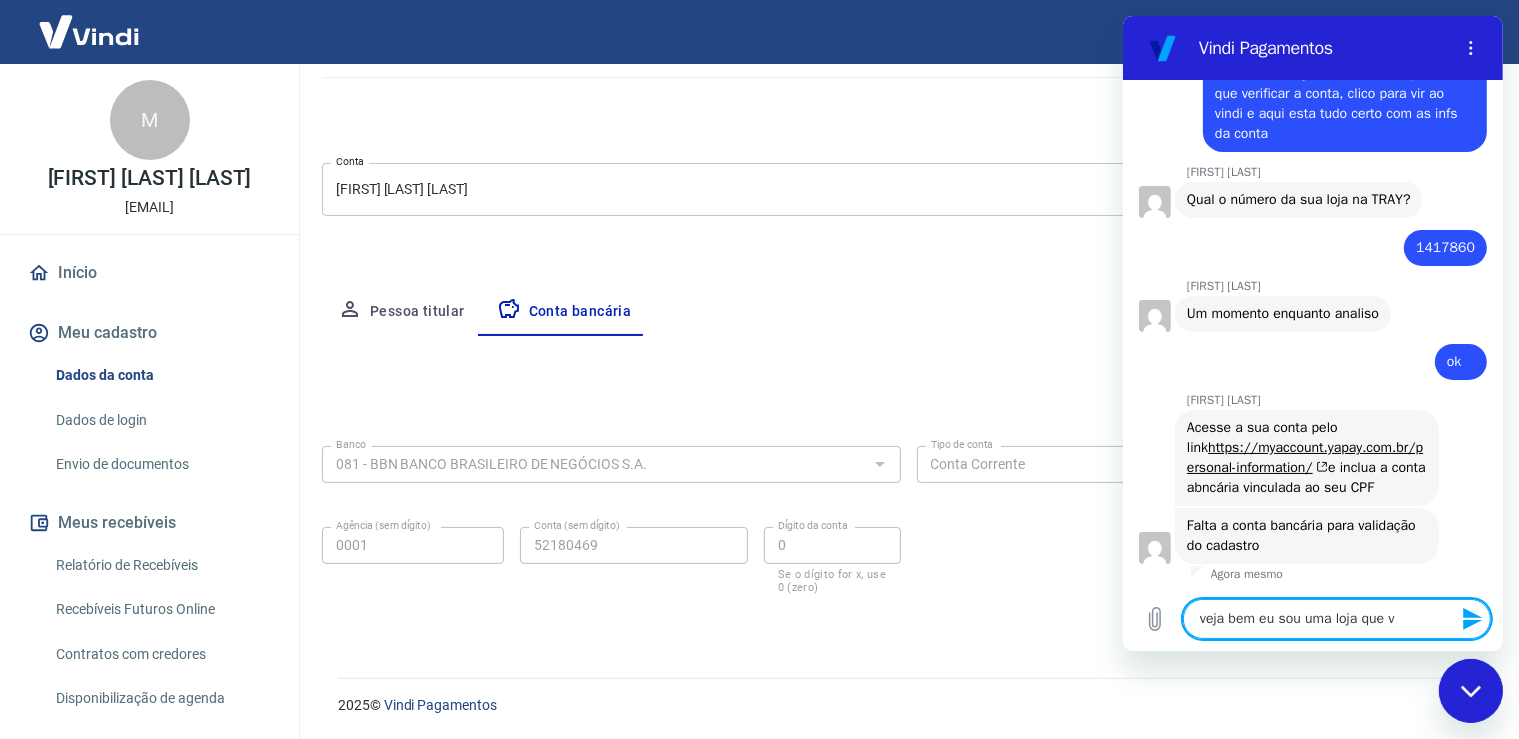 type on "veja bem eu sou uma loja que ve" 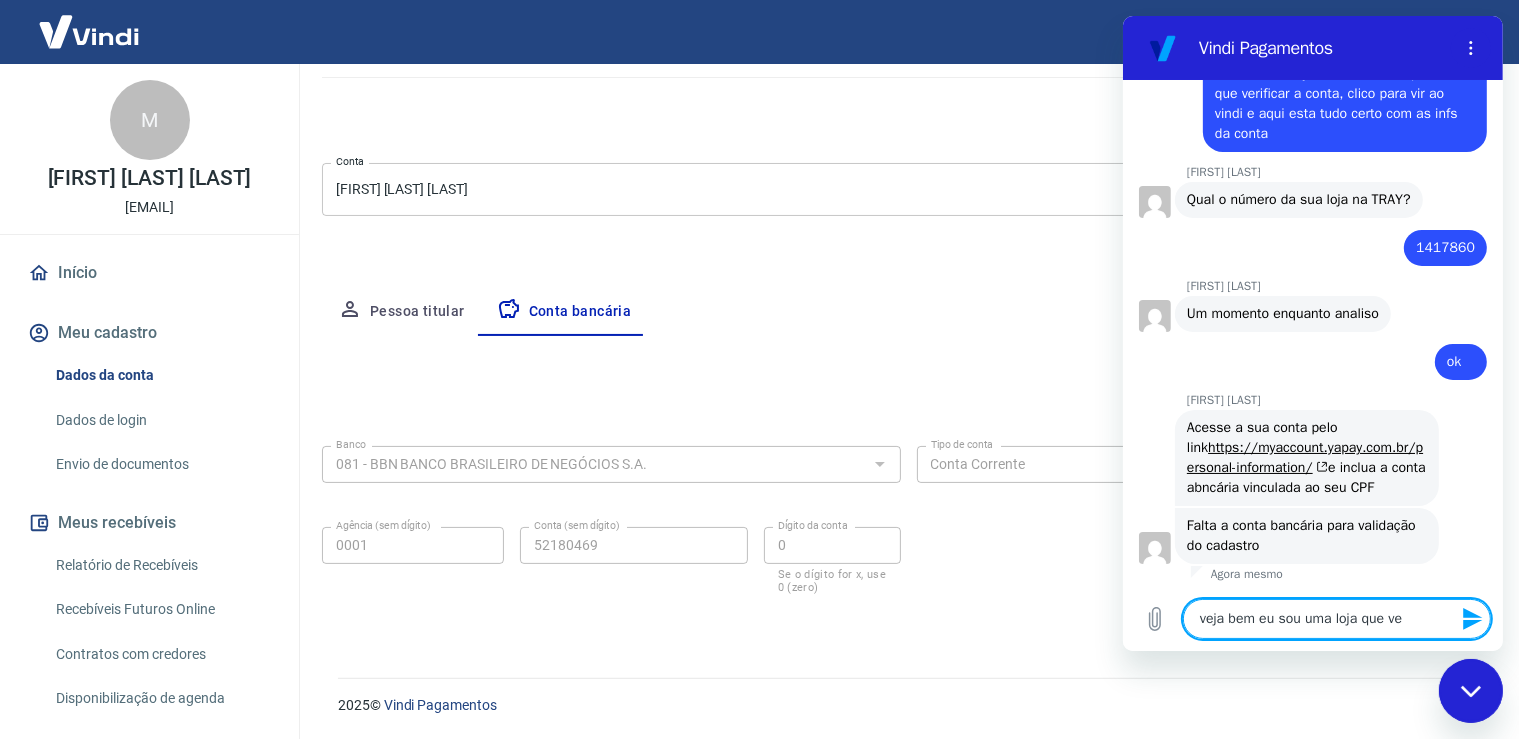 type on "veja bem eu sou uma loja que ven" 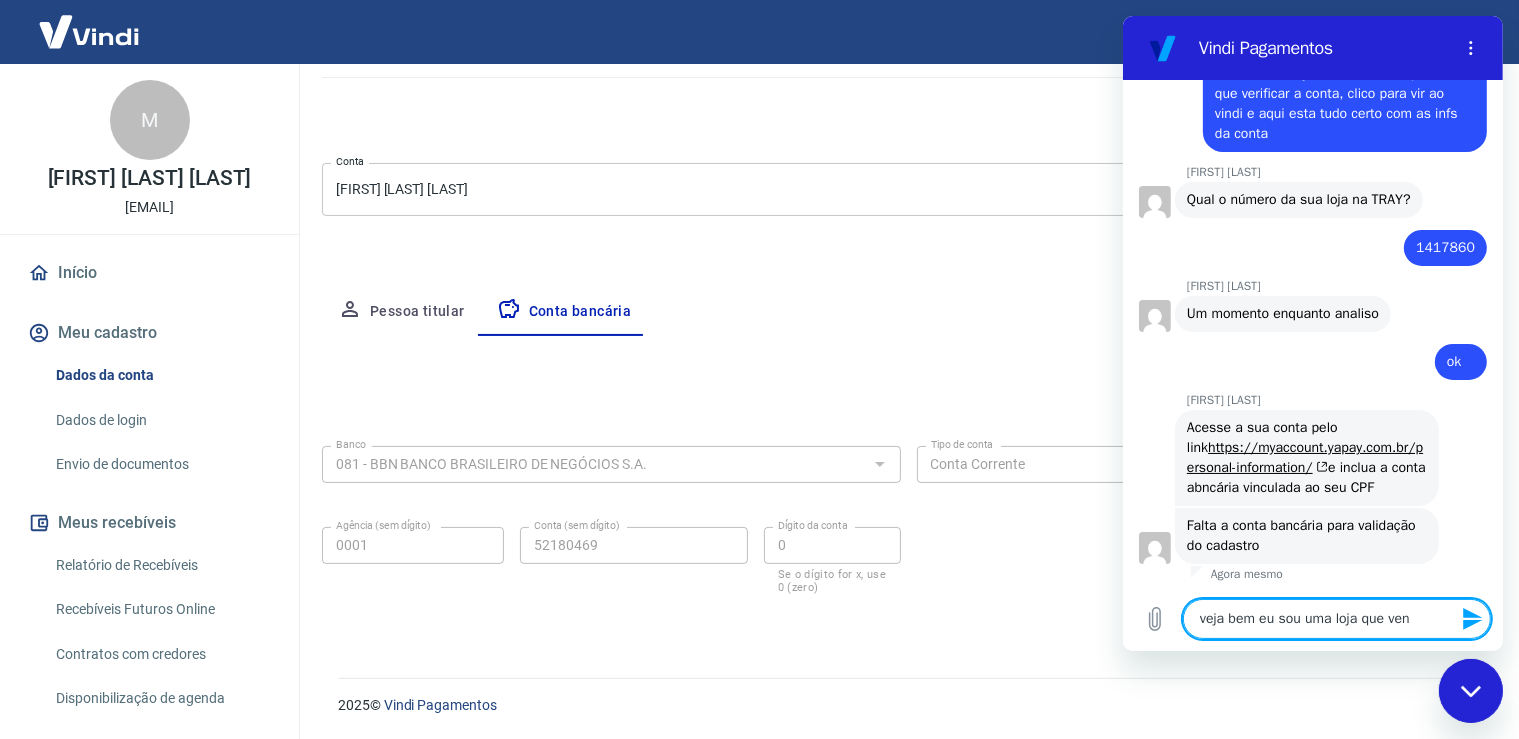 type on "veja bem eu sou uma loja que vend" 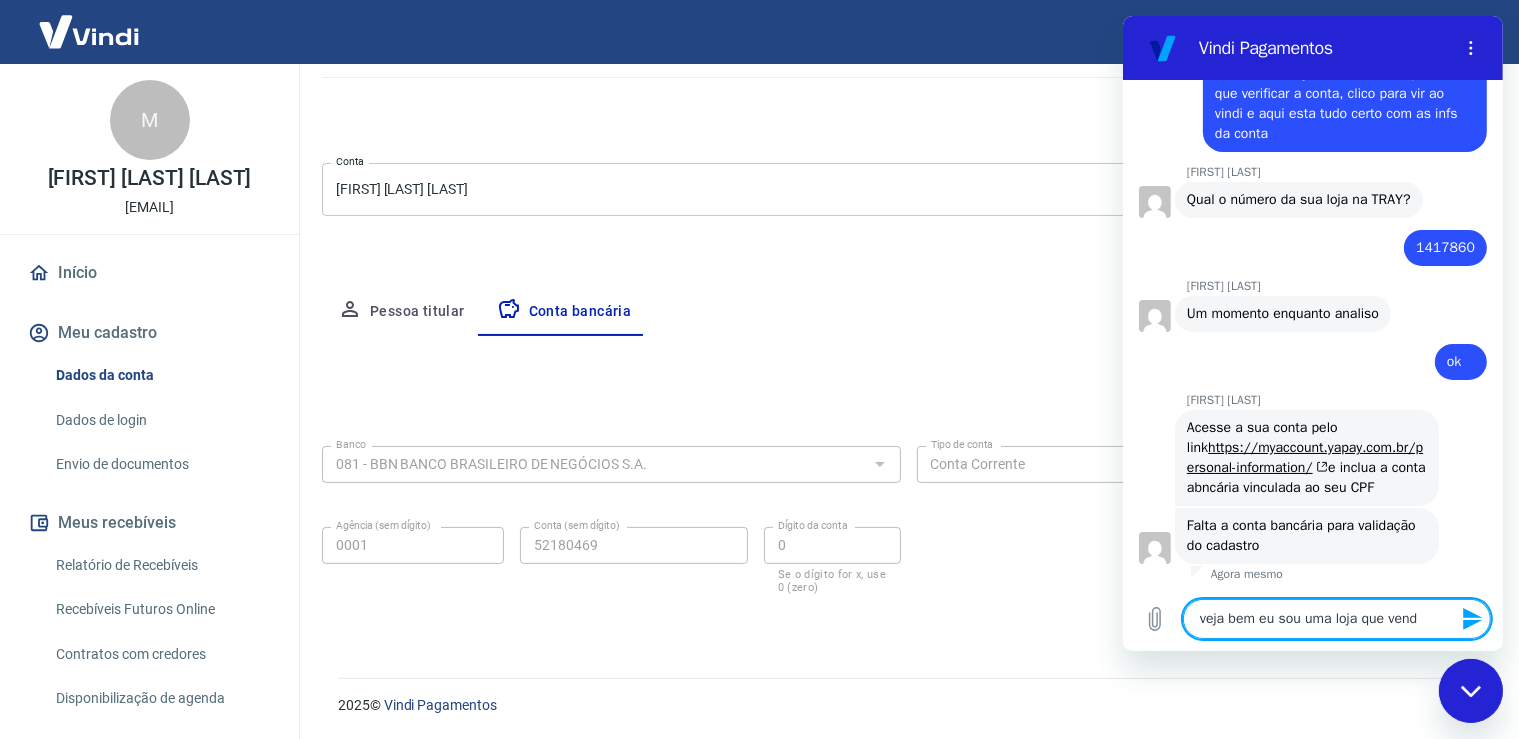 type on "veja bem eu sou uma loja que vendo" 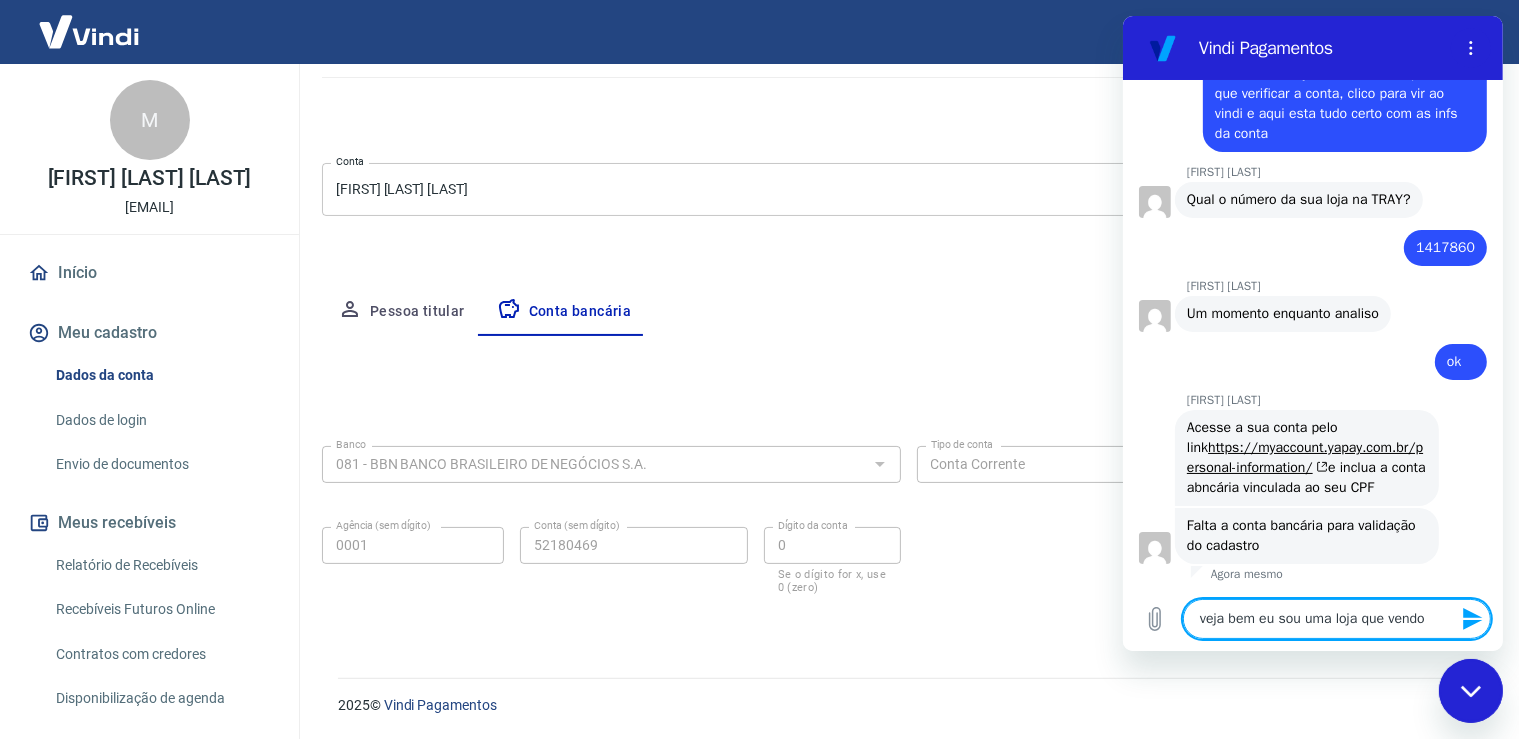 type on "veja bem eu sou uma loja que vendo" 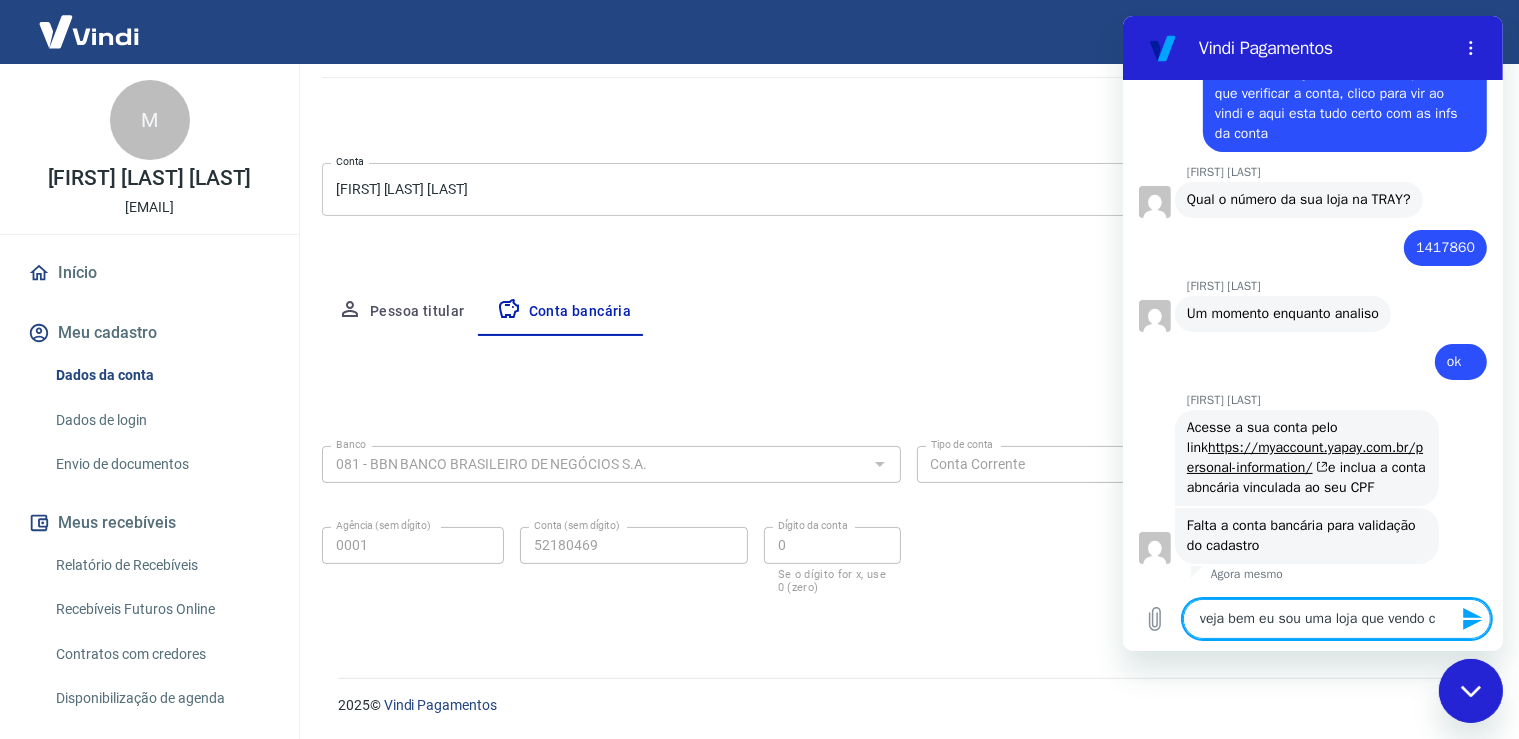 type on "veja bem eu sou uma loja que vendo co" 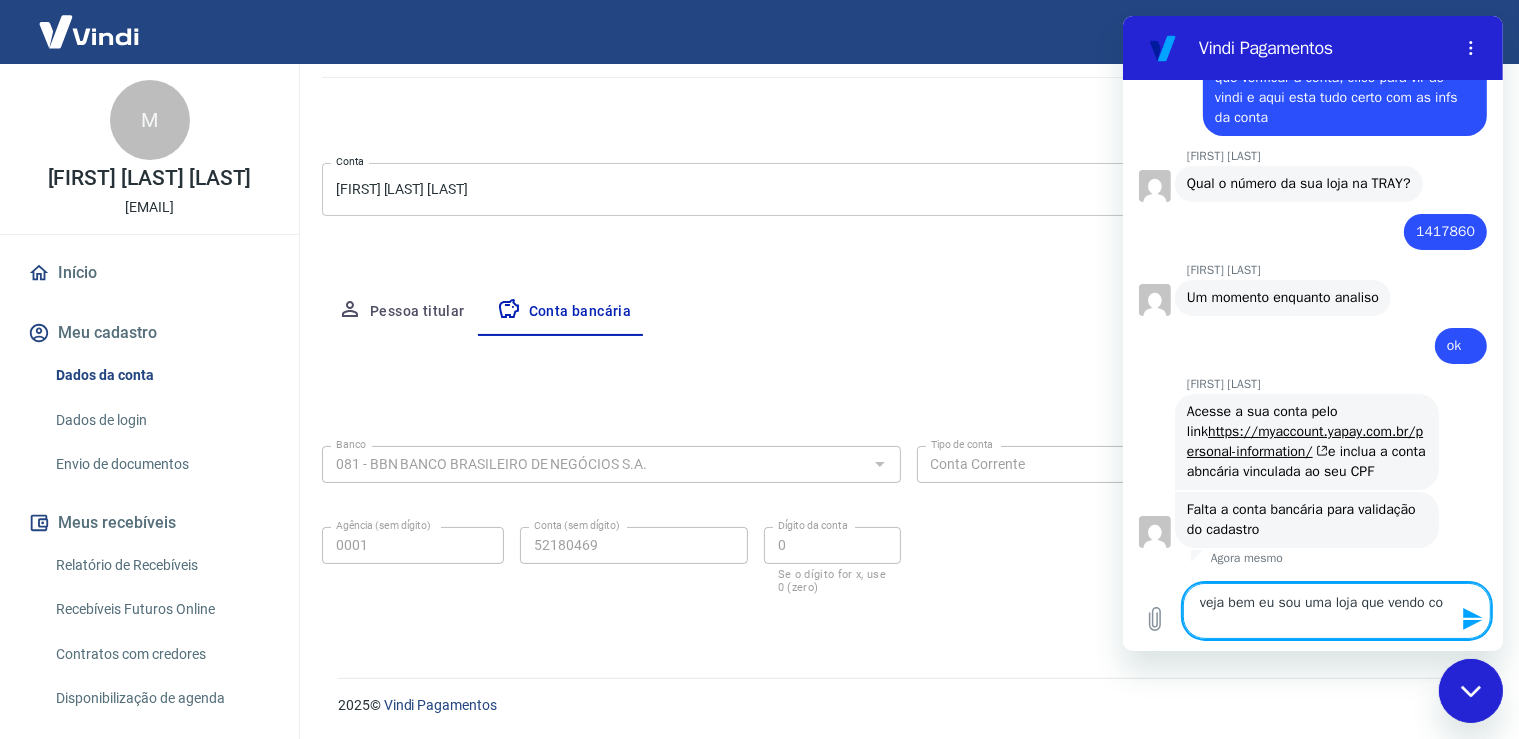 type on "veja bem eu sou uma loja que vendo com" 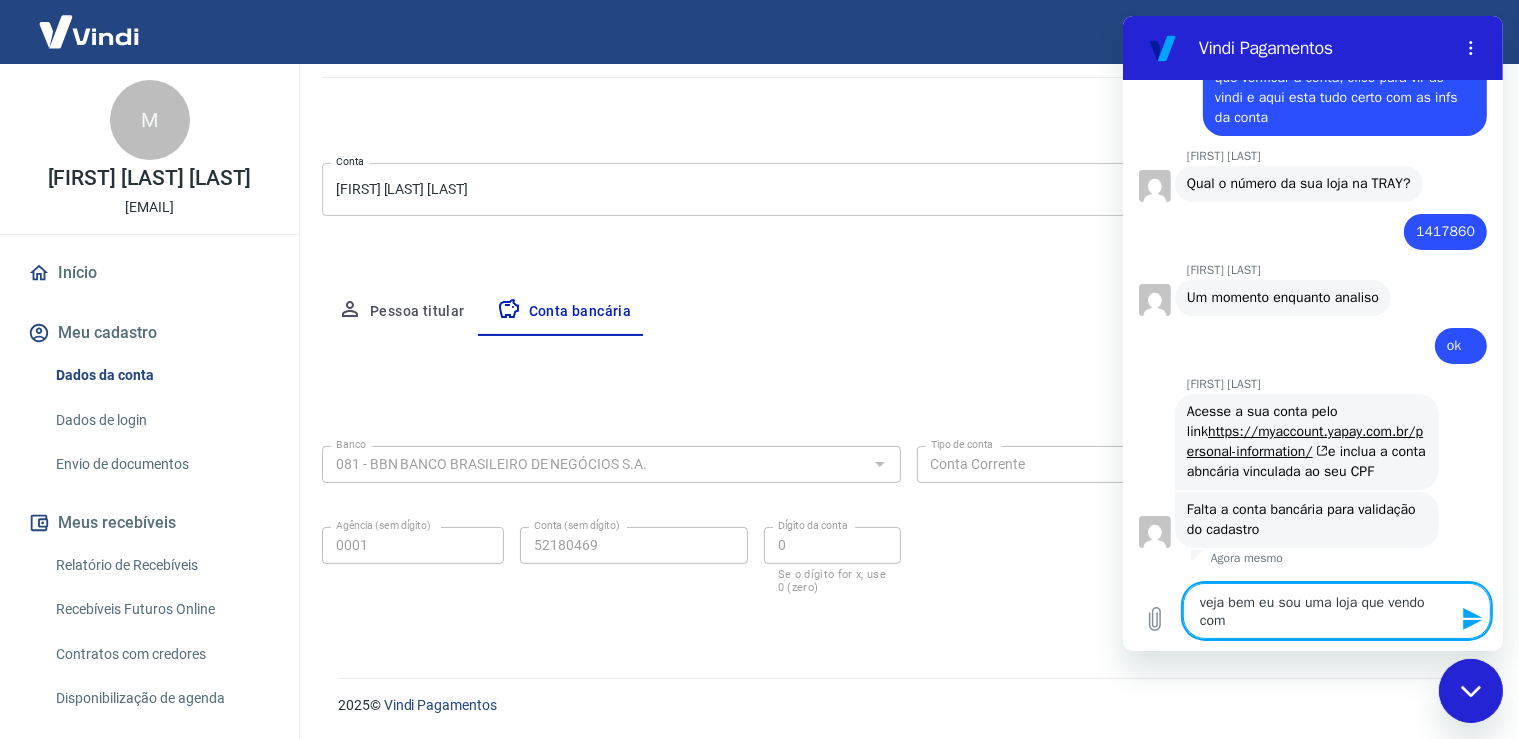 type on "veja bem eu sou uma loja que vendo com" 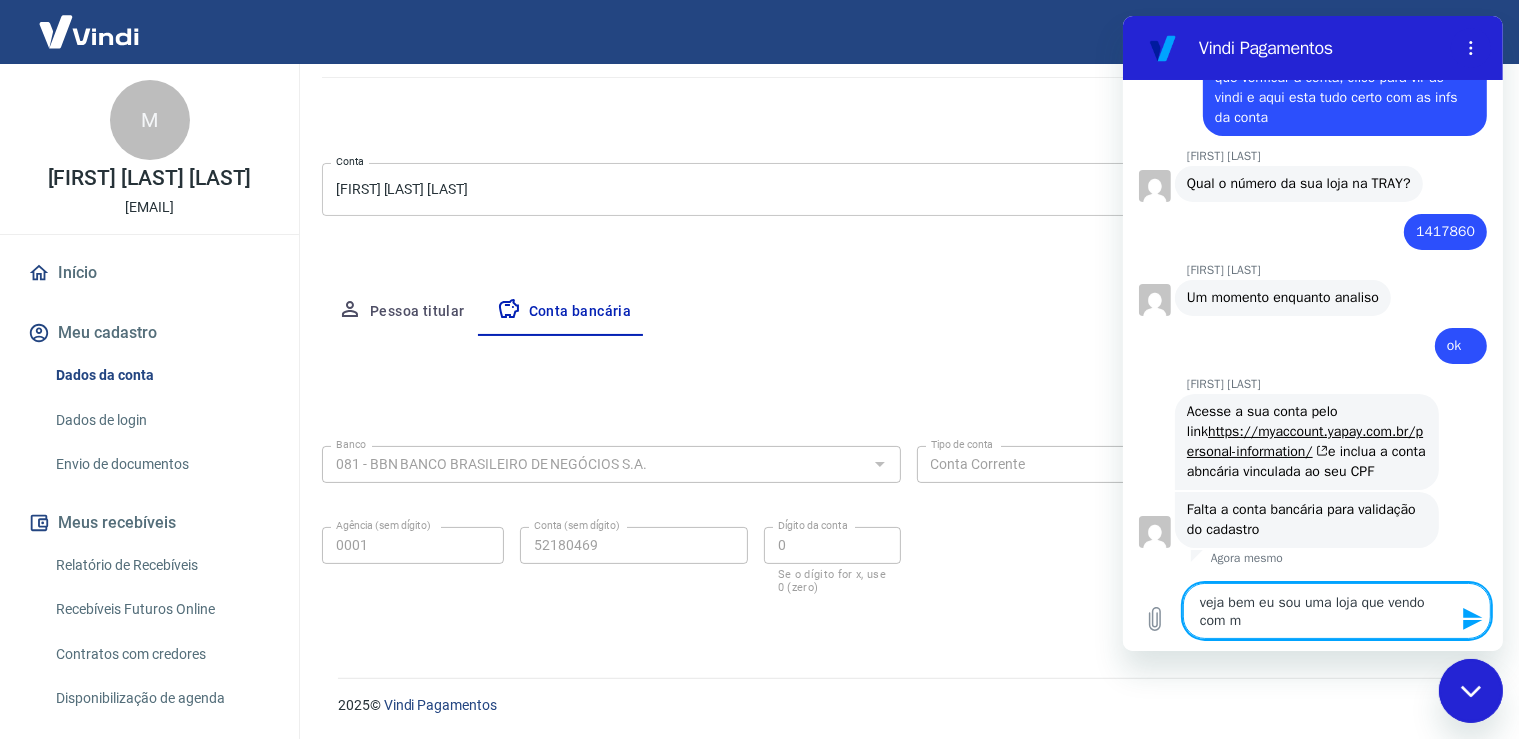 type on "veja bem eu sou uma loja que vendo com me" 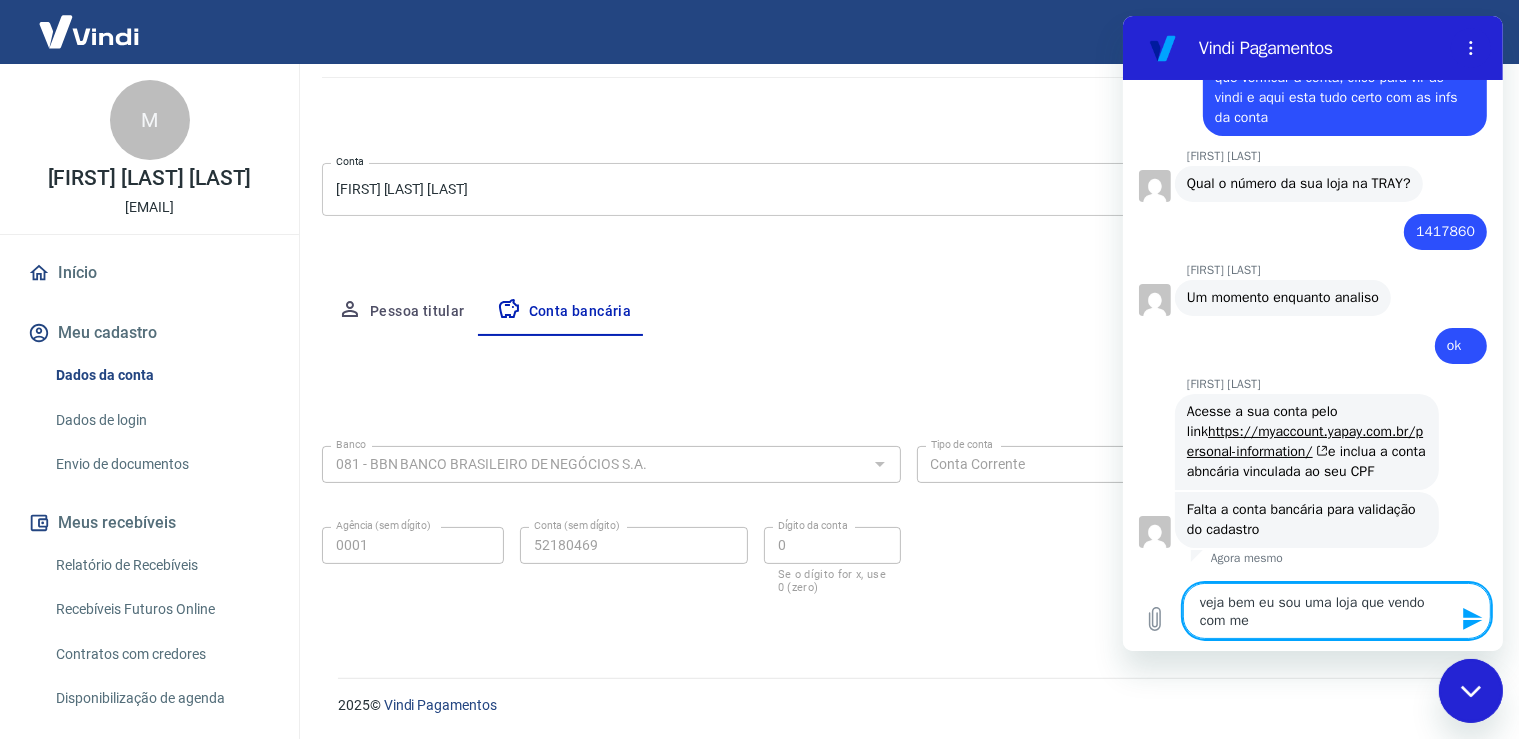 type on "veja bem eu sou uma loja que vendo com meu" 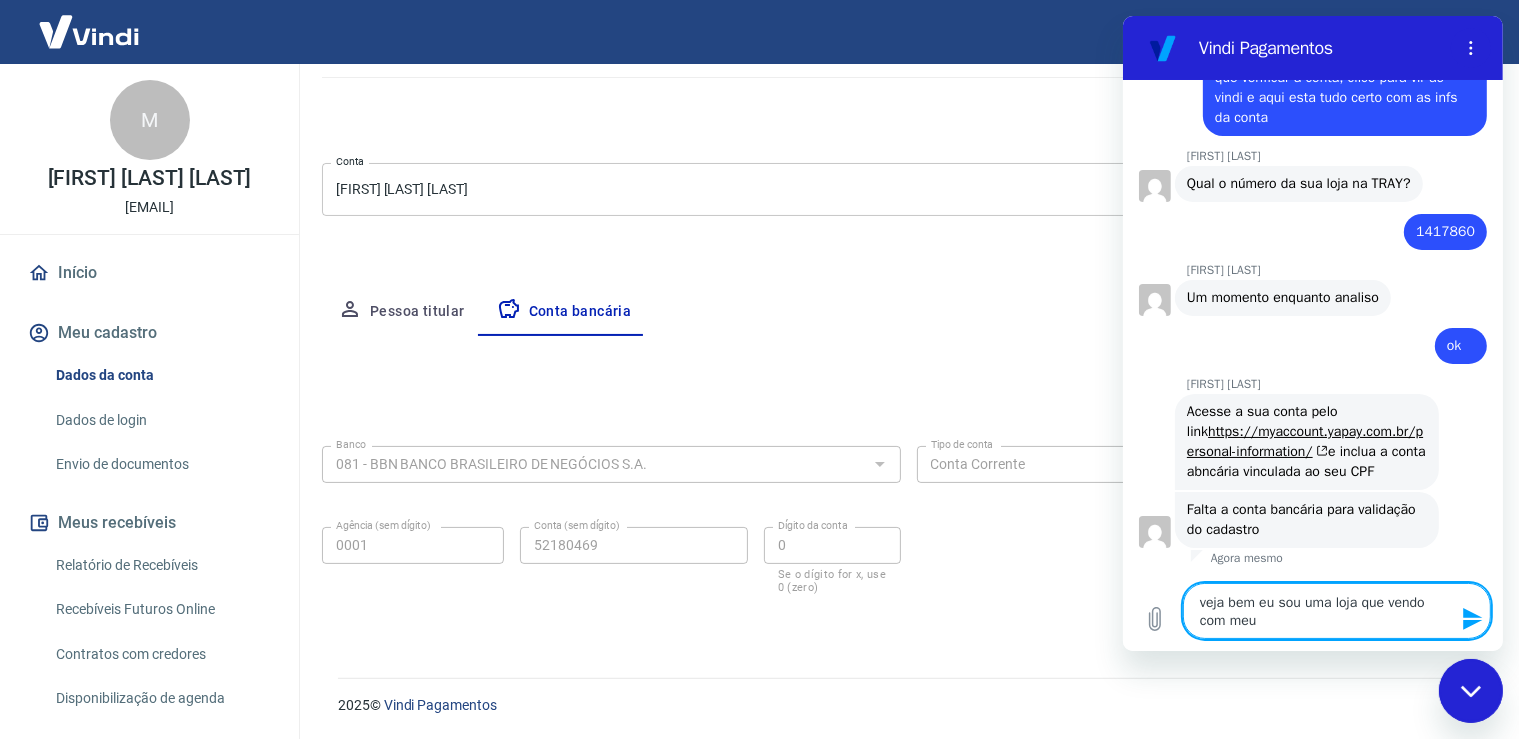 type on "veja bem eu sou uma loja que vendo com meu" 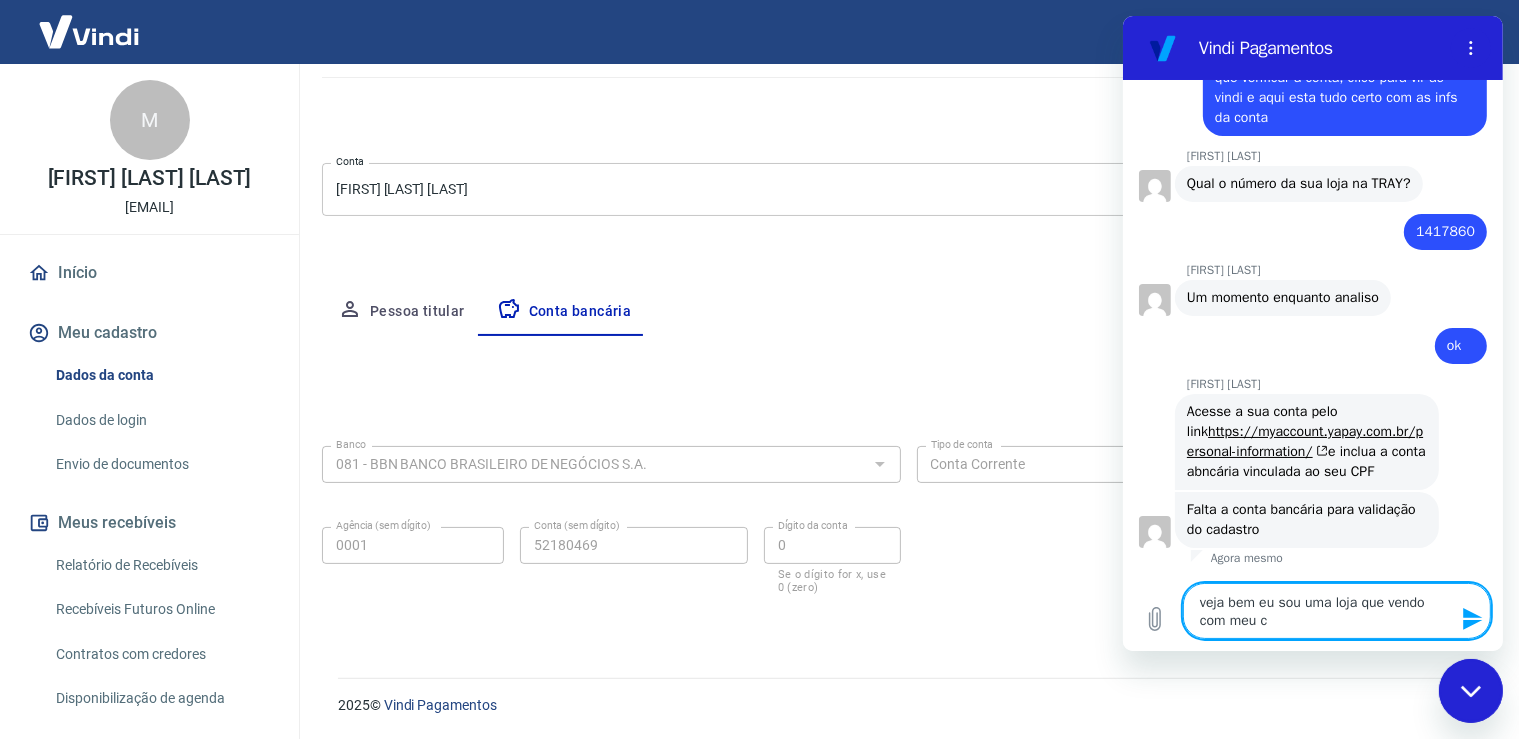 type on "veja bem eu sou uma loja que vendo com meu cn" 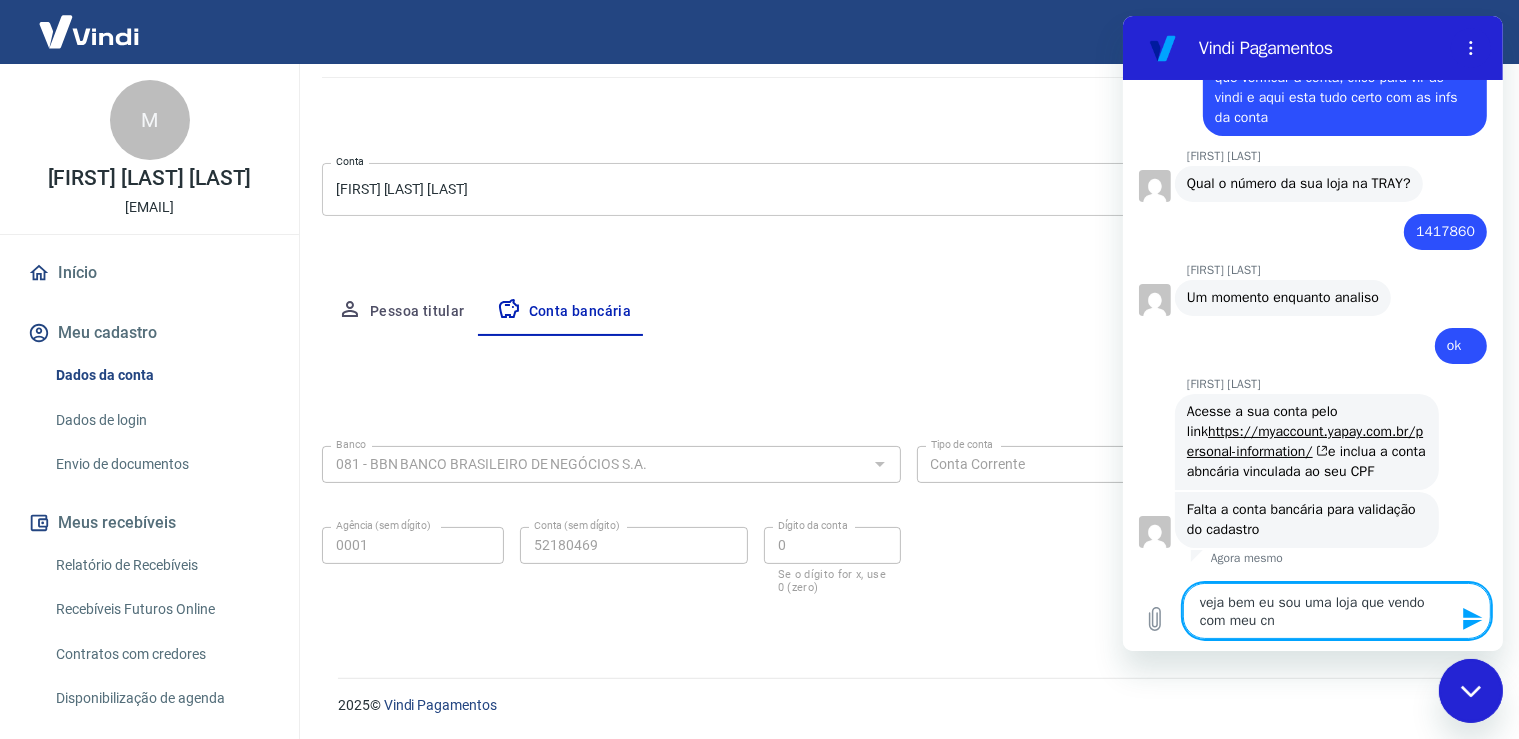 type on "x" 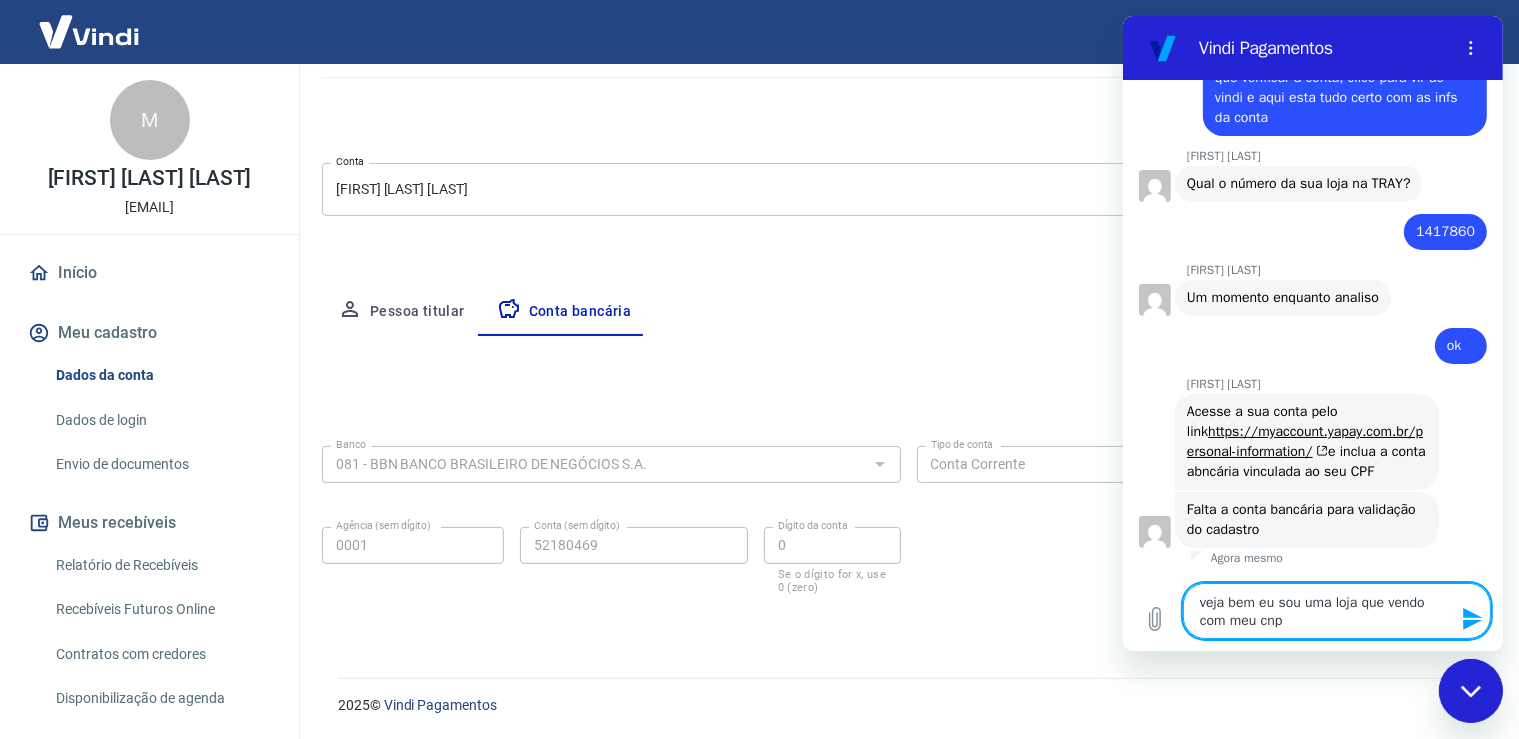 type on "veja bem eu sou uma loja que vendo com meu cnpj" 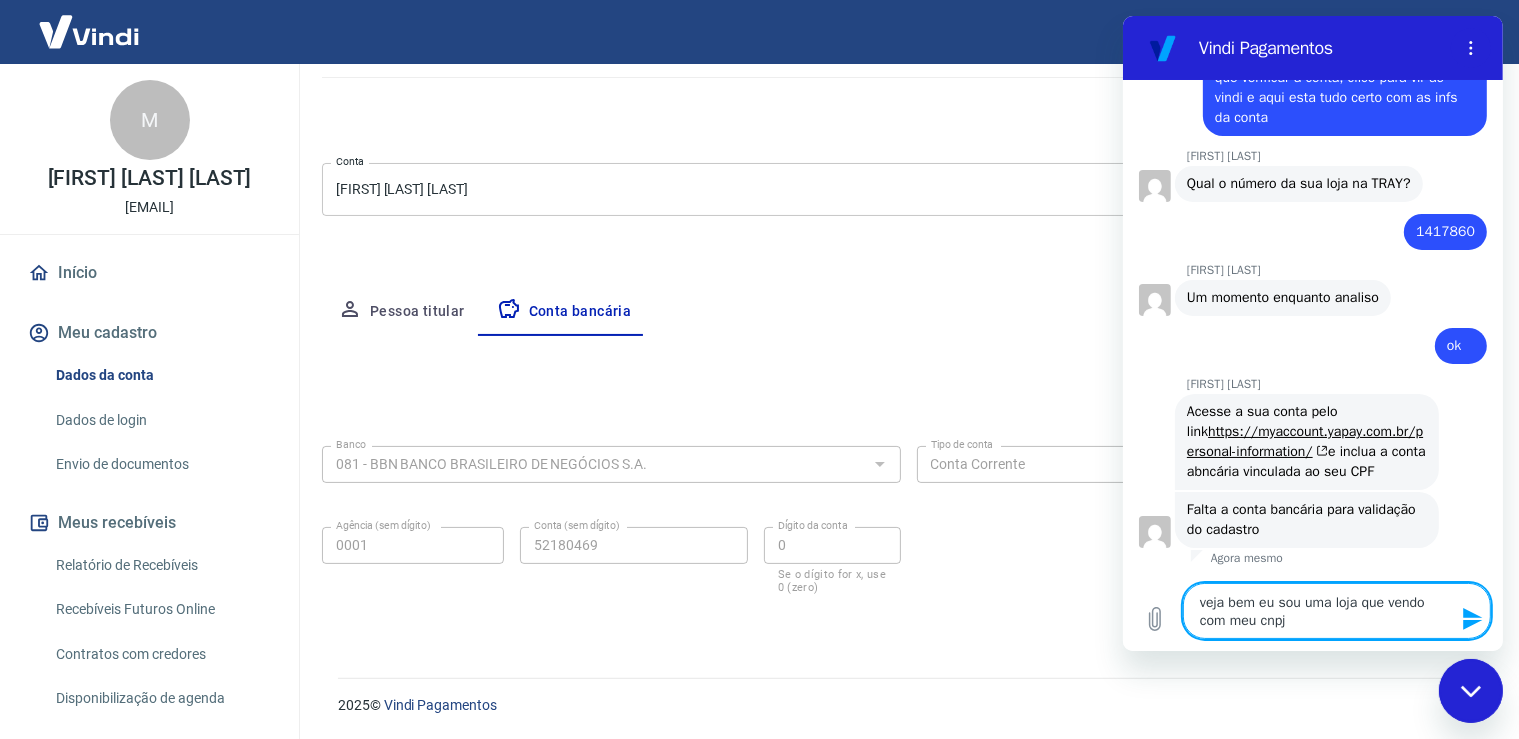 type 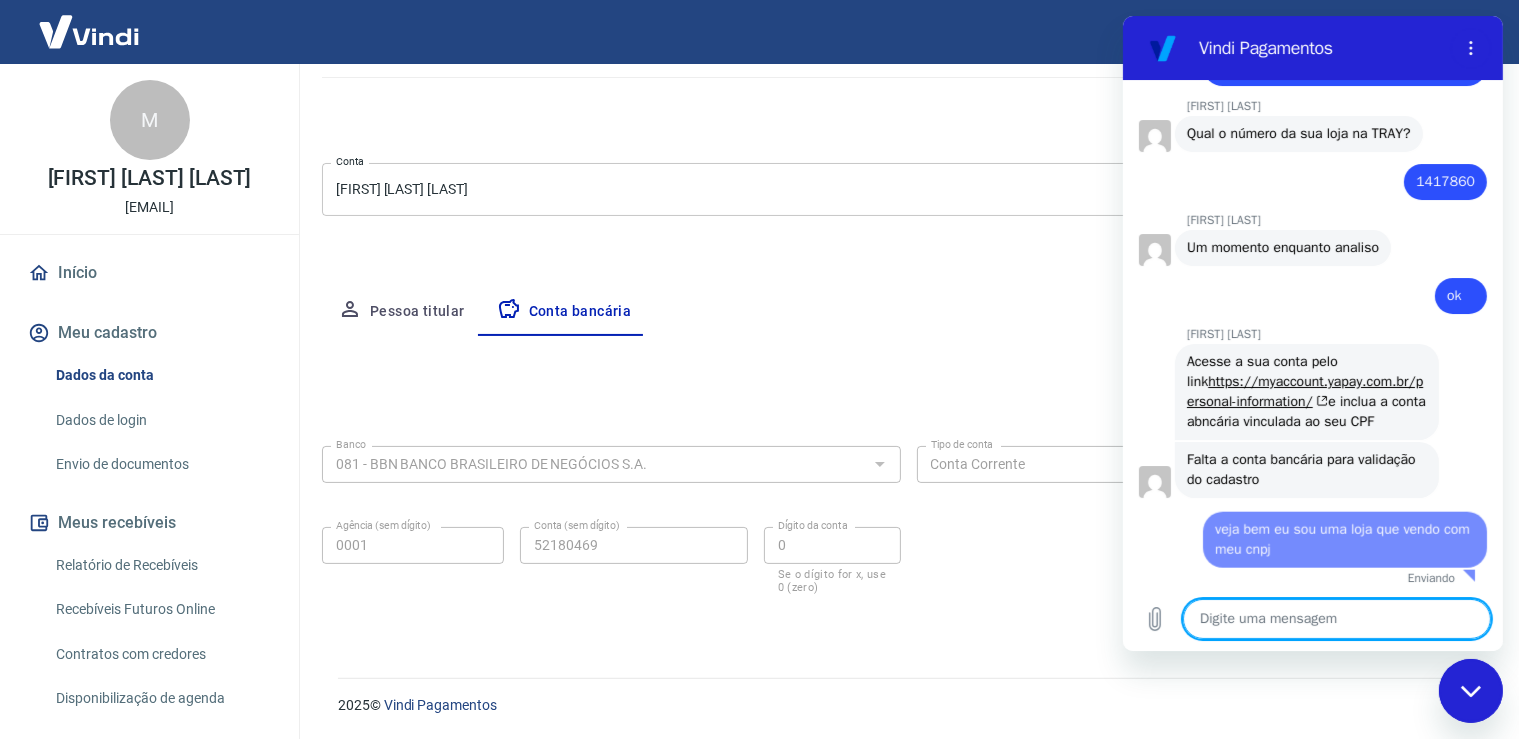 type on "q" 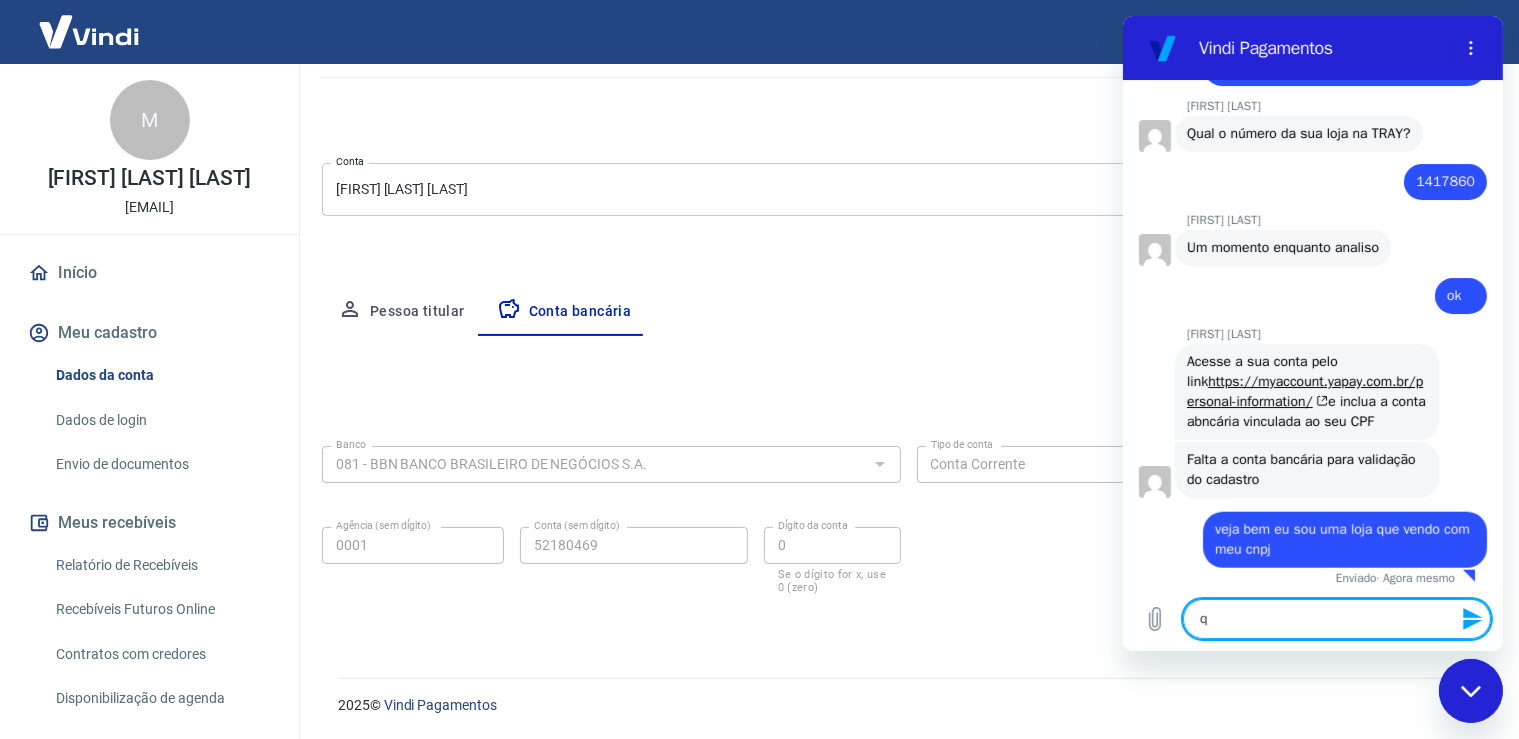 type on "x" 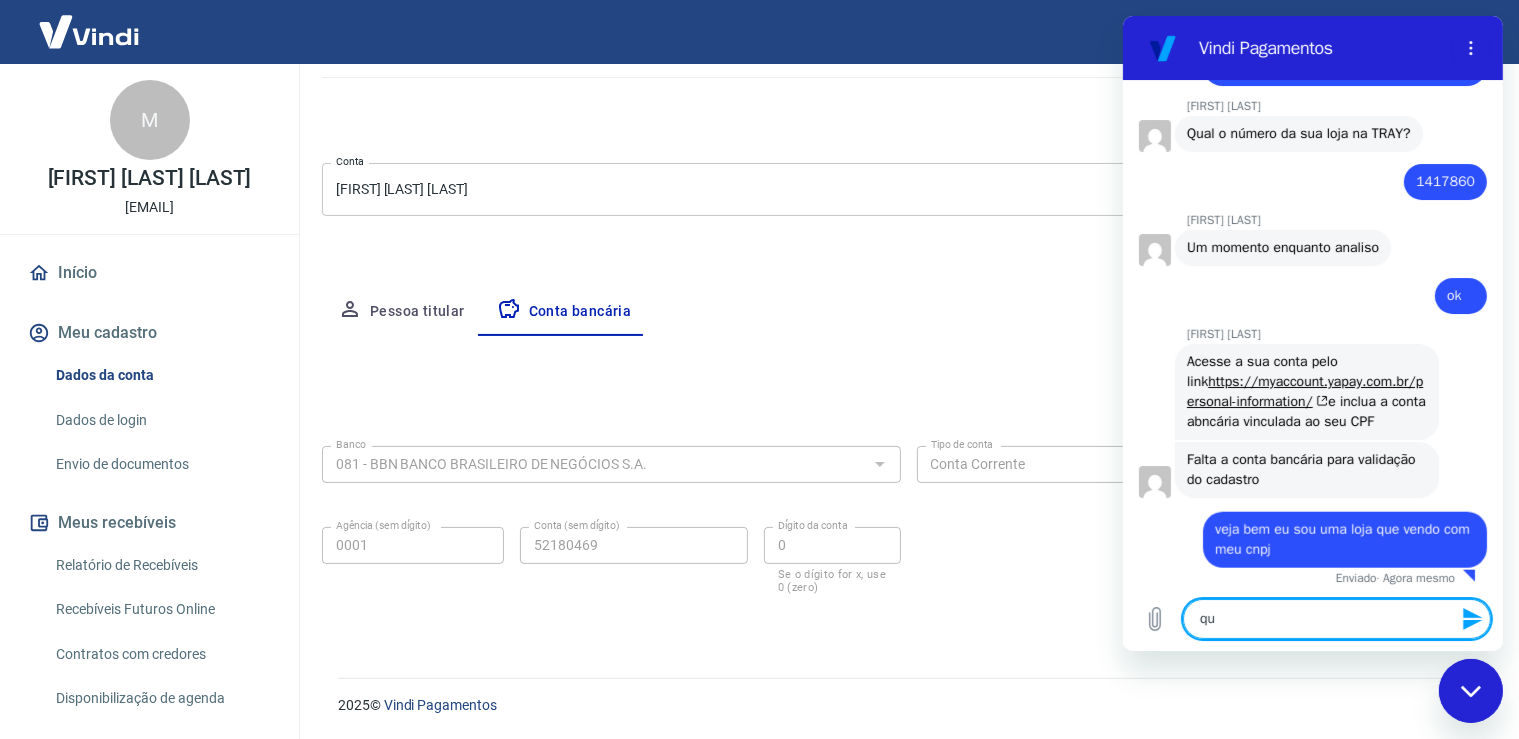 type on "que" 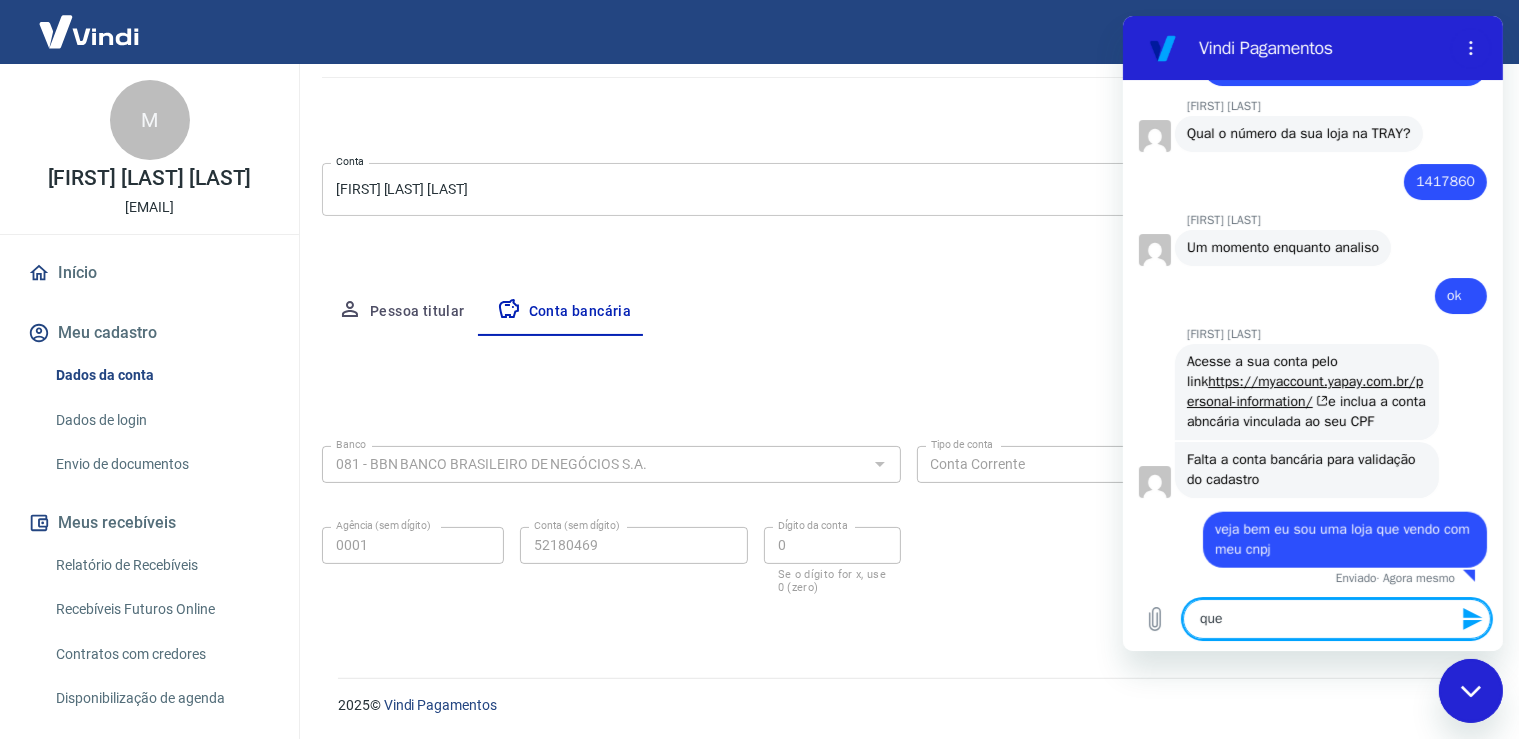 type on "que" 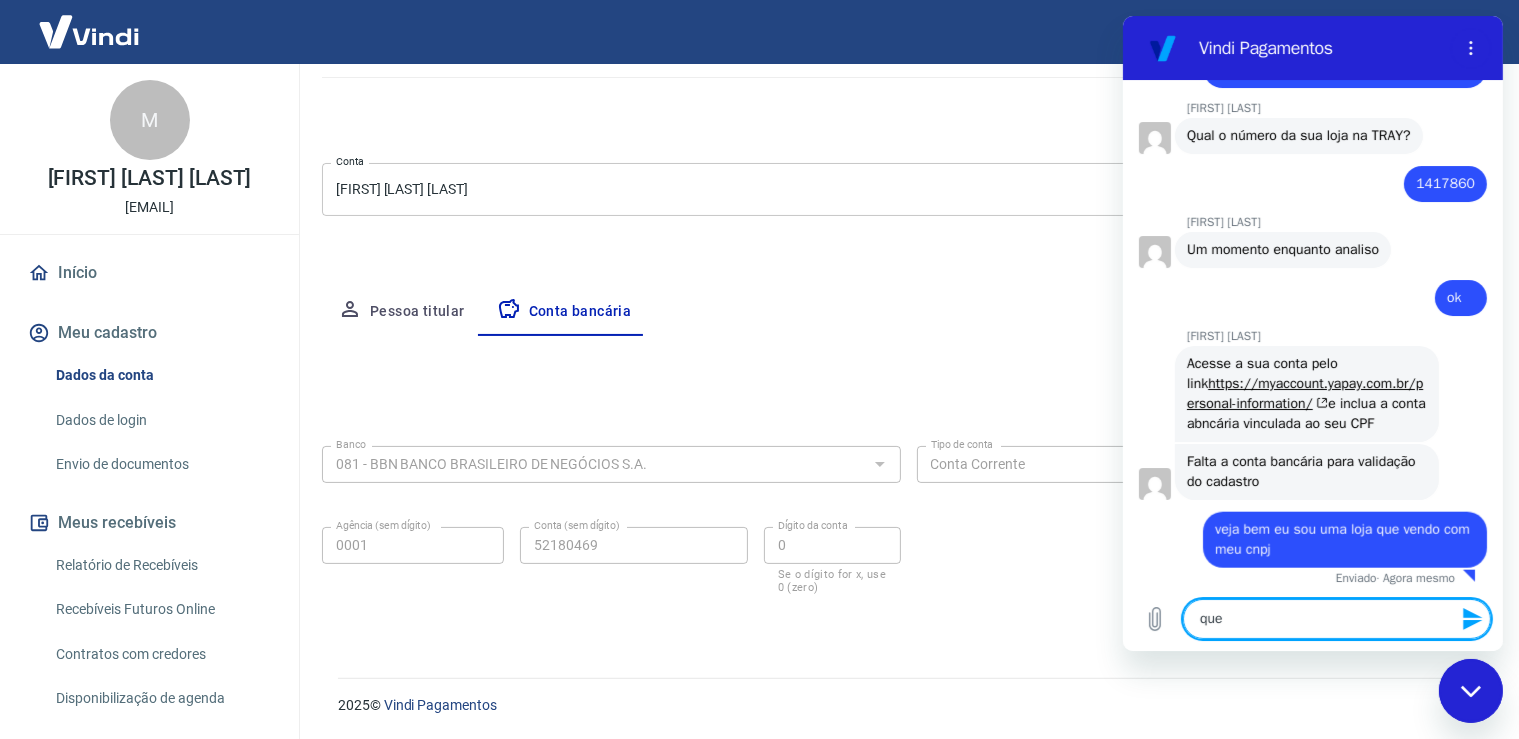 type on "que s" 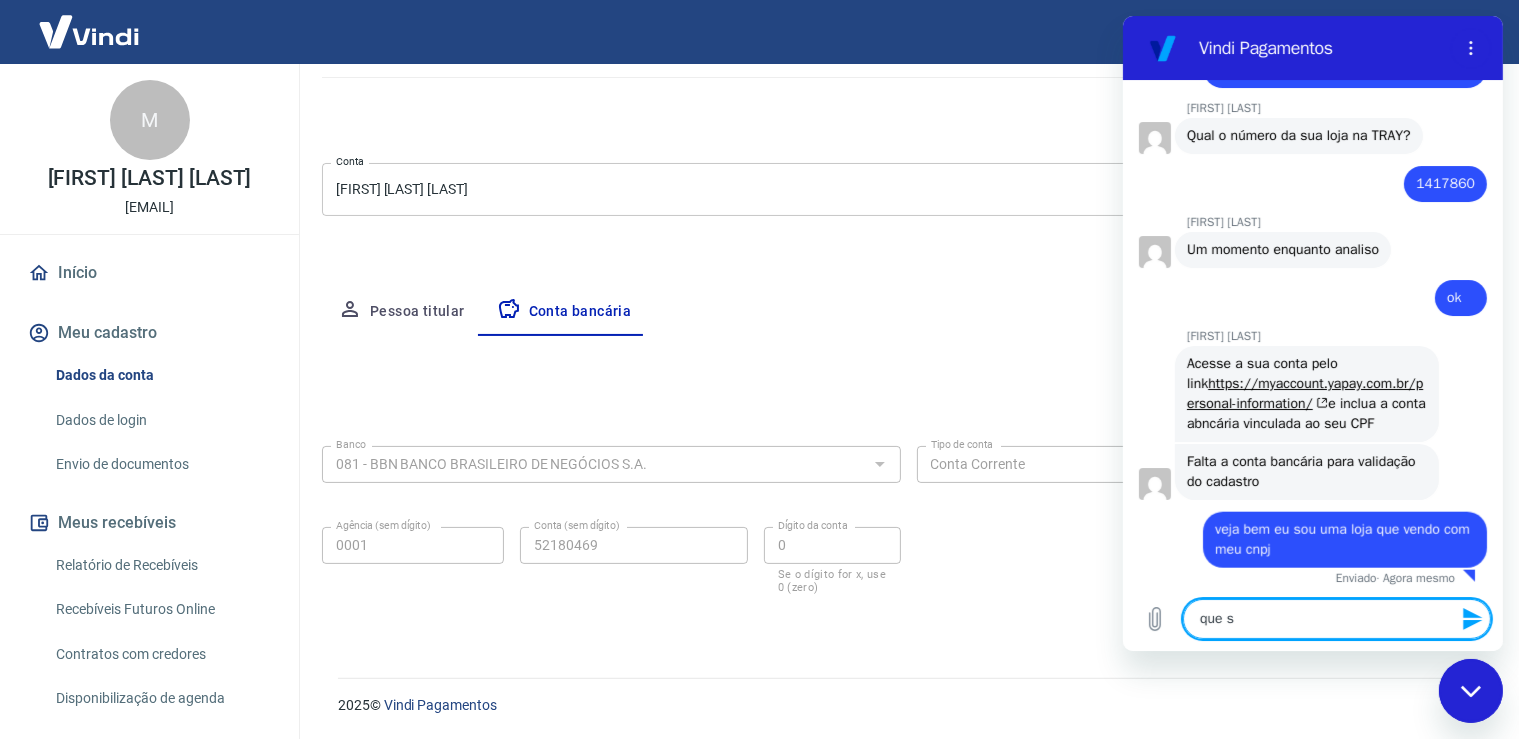 type on "x" 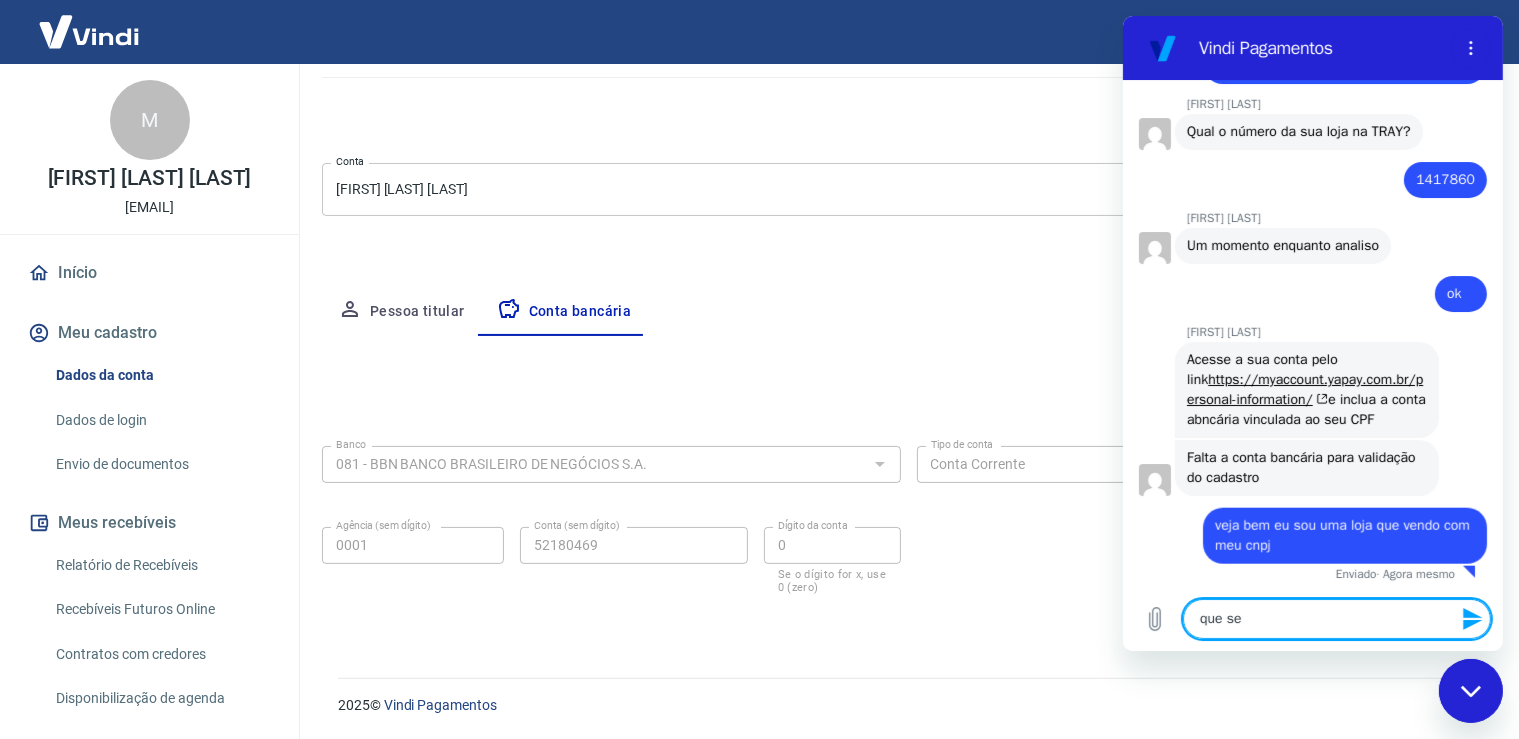type on "que sen" 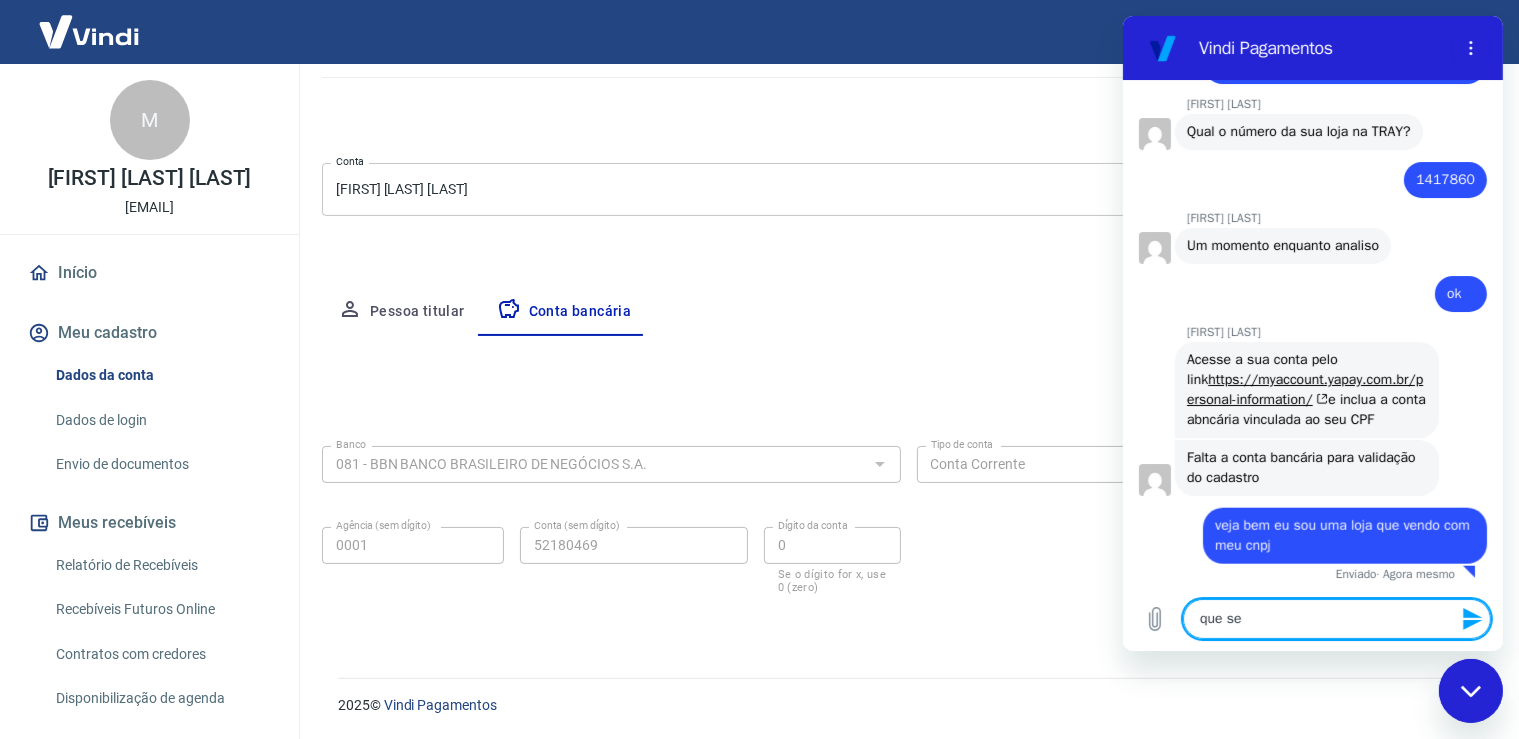 type on "x" 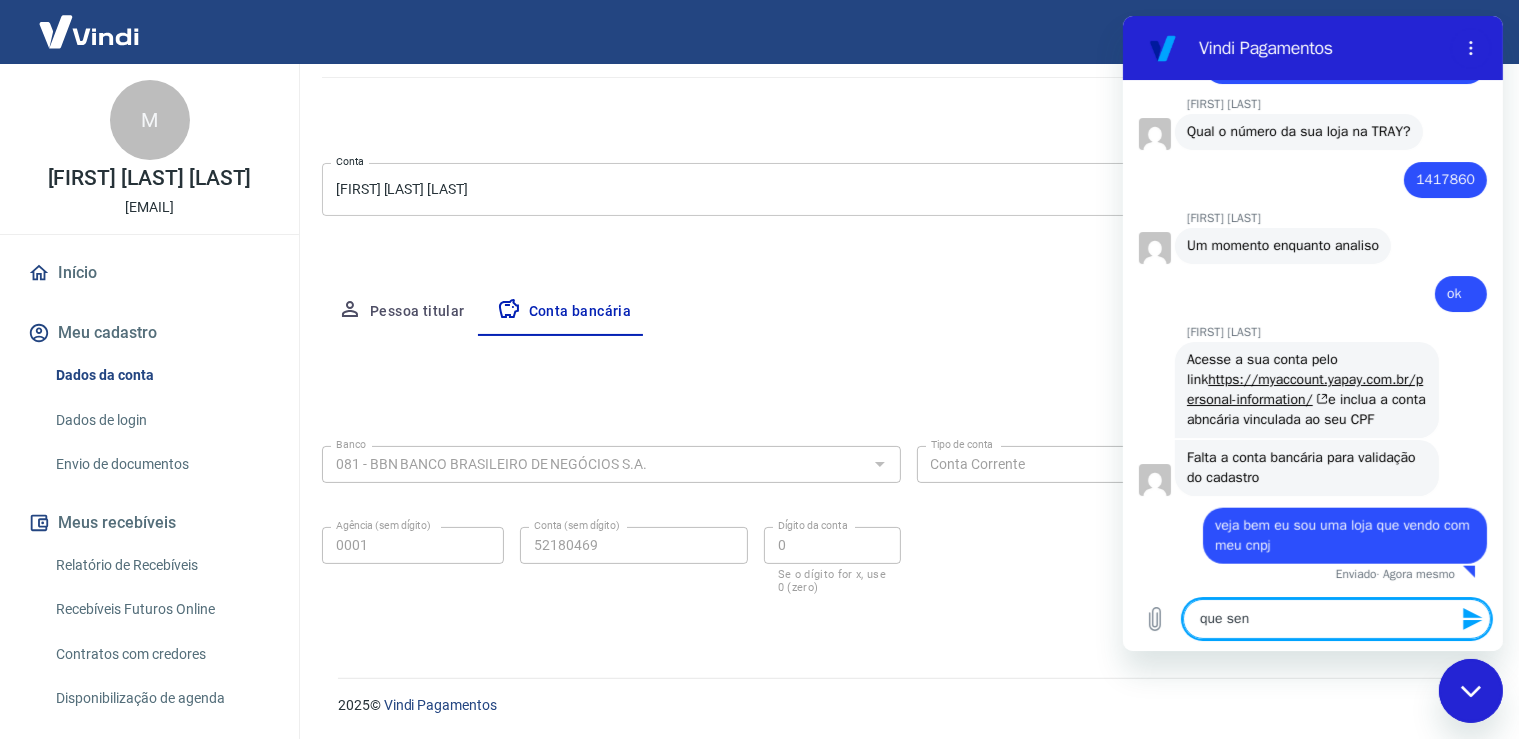 type on "que sent" 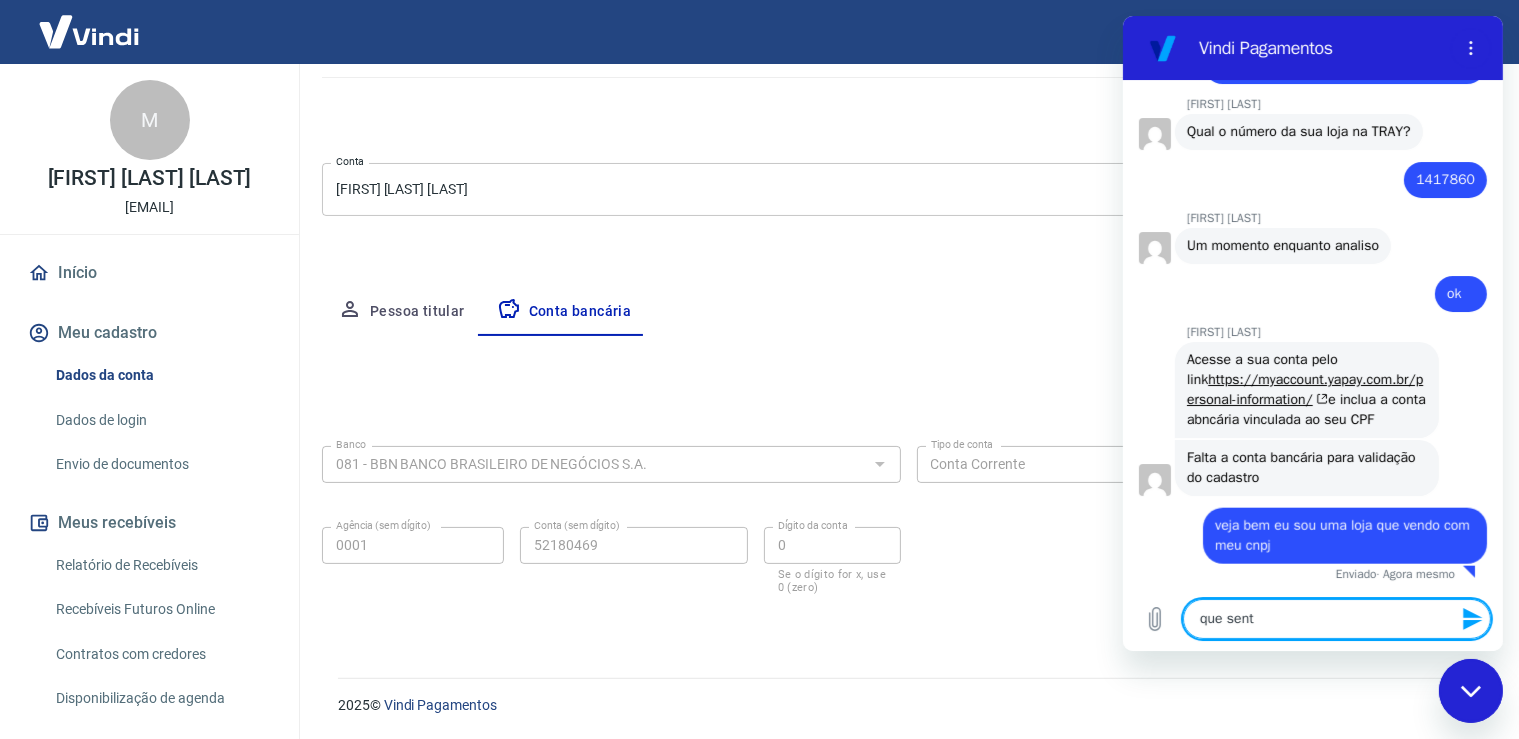 type on "que senti" 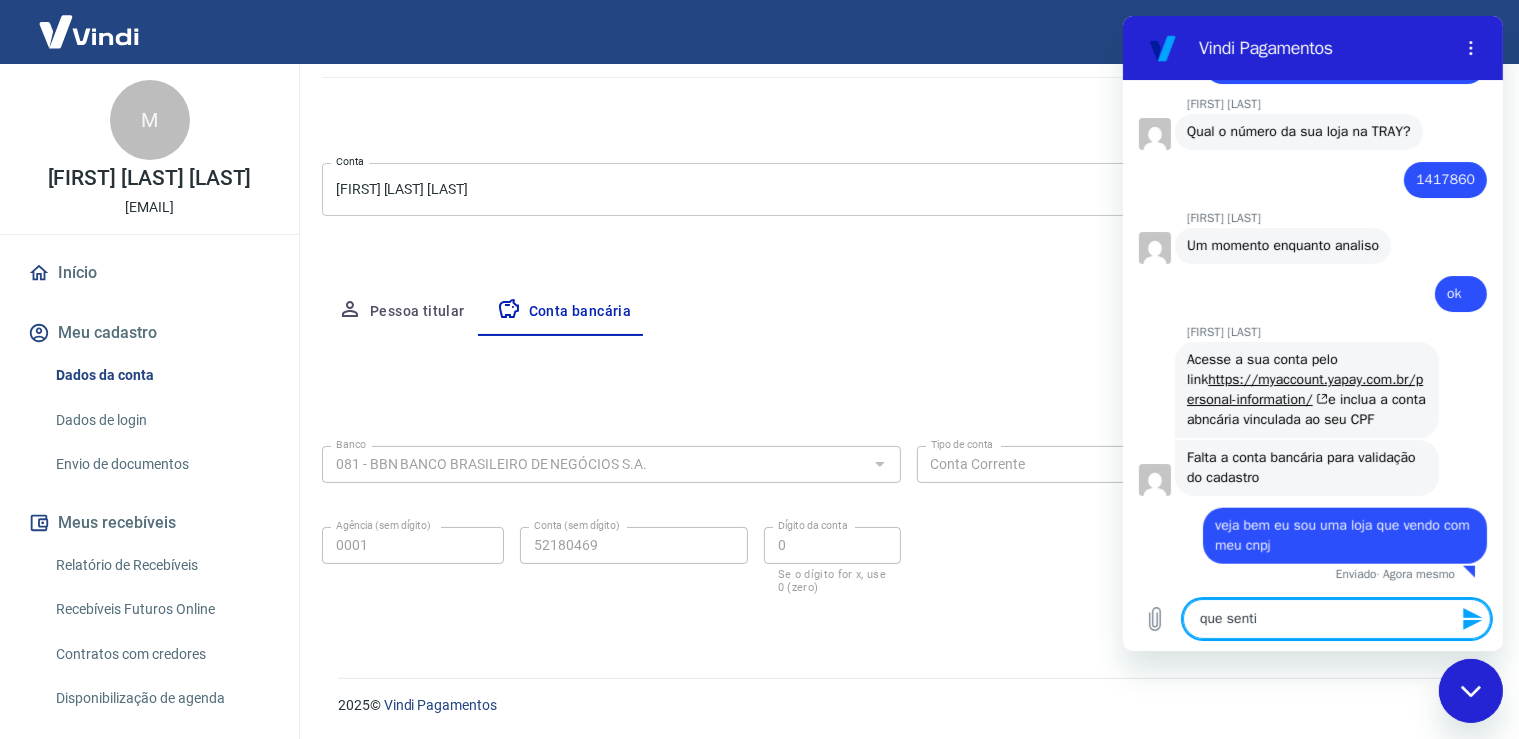 scroll, scrollTop: 1991, scrollLeft: 0, axis: vertical 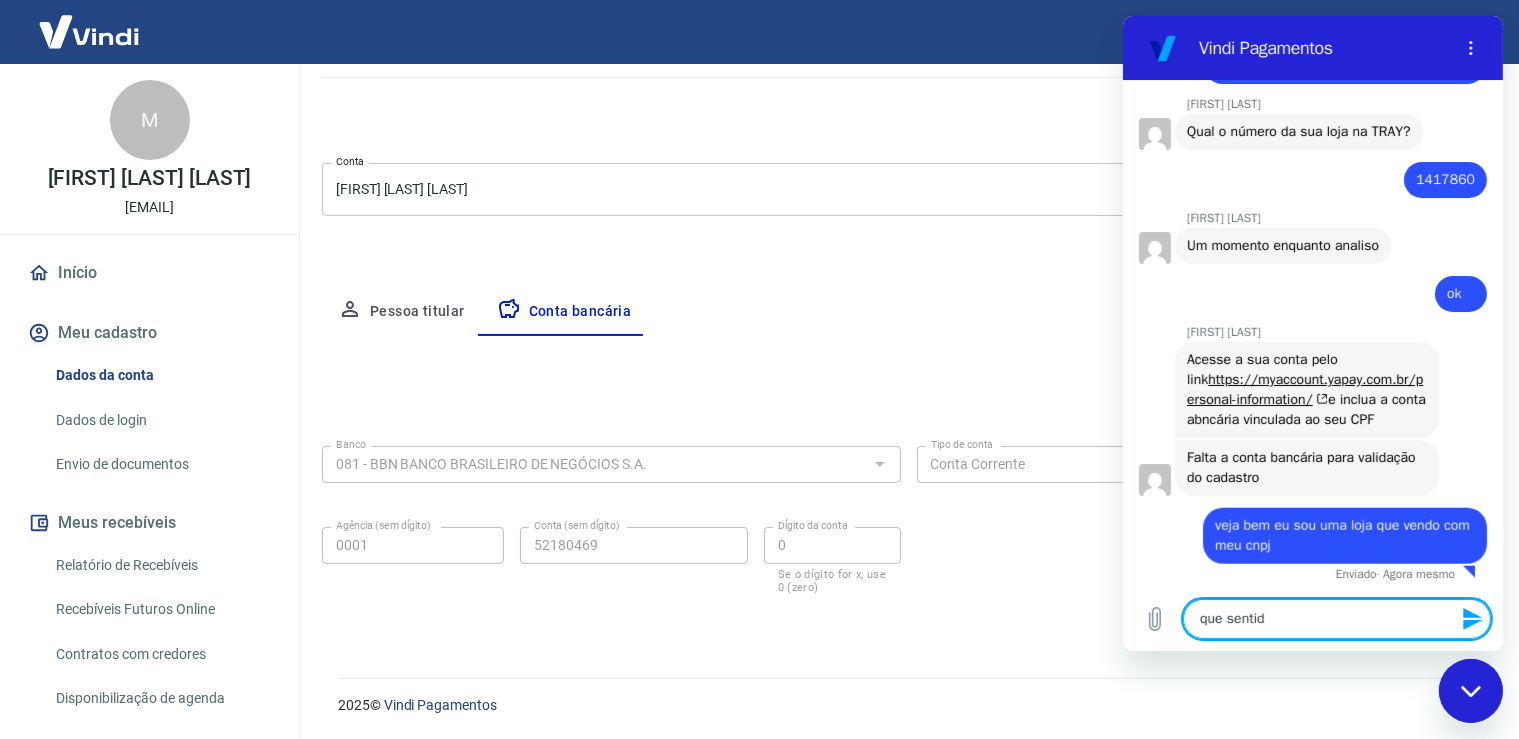 type on "x" 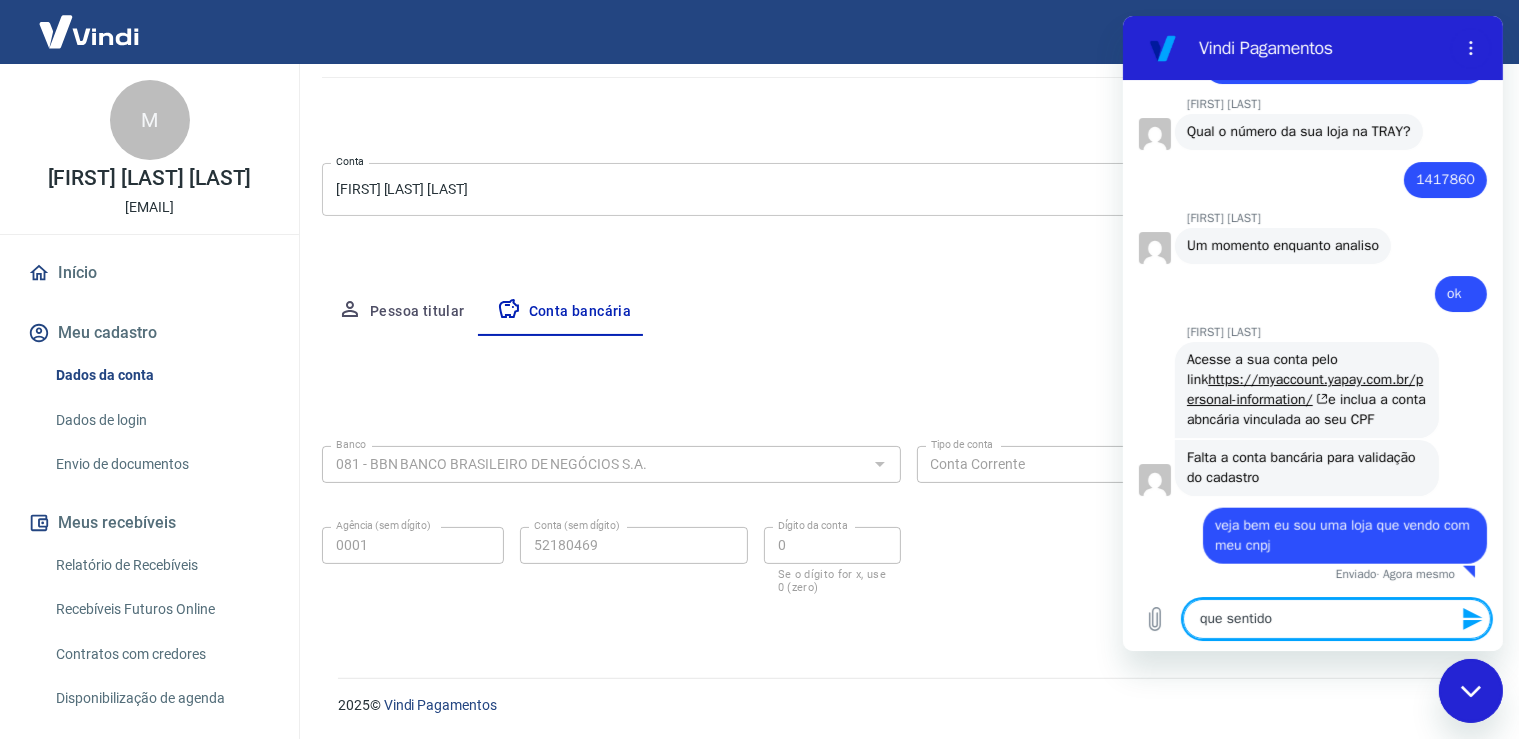 type on "que sentido" 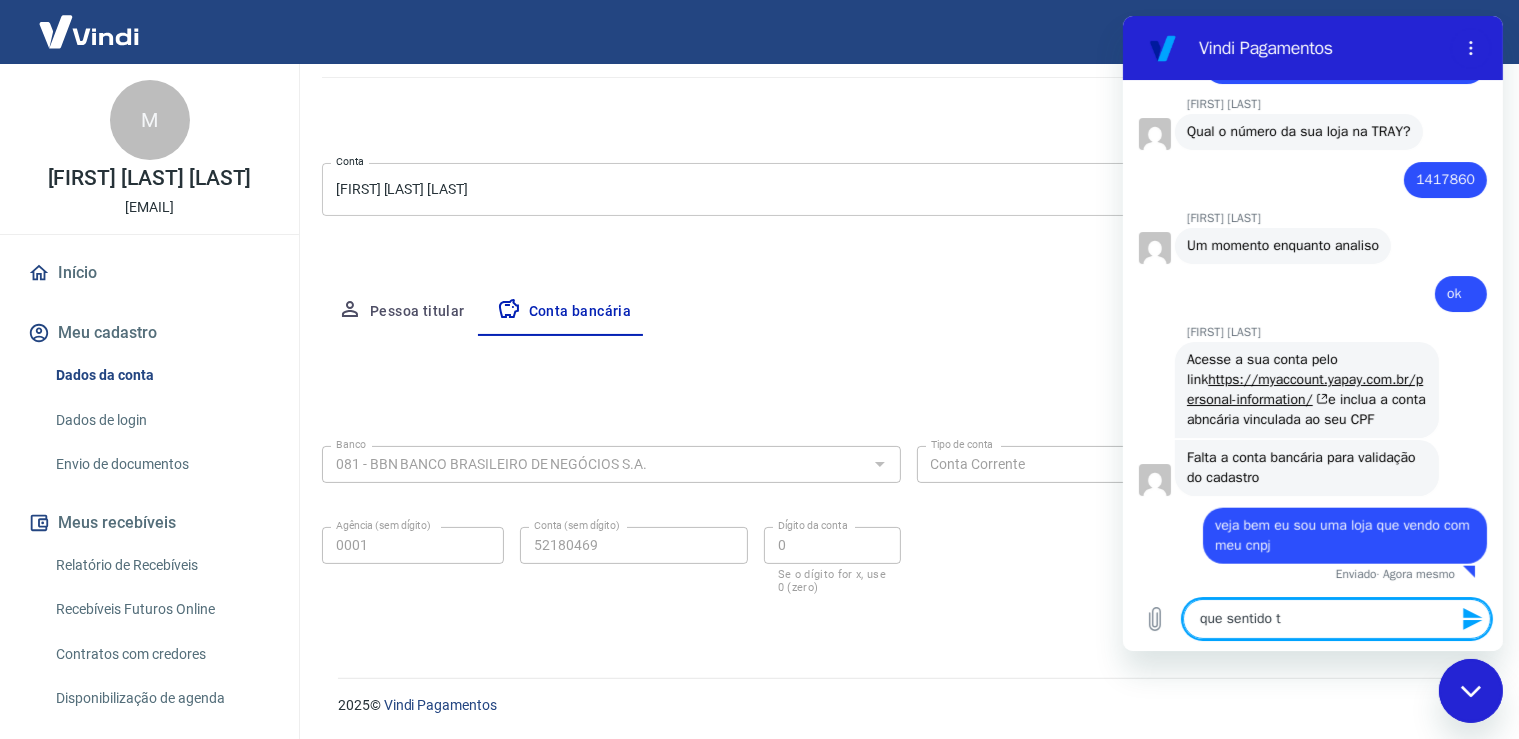type on "que sentido te" 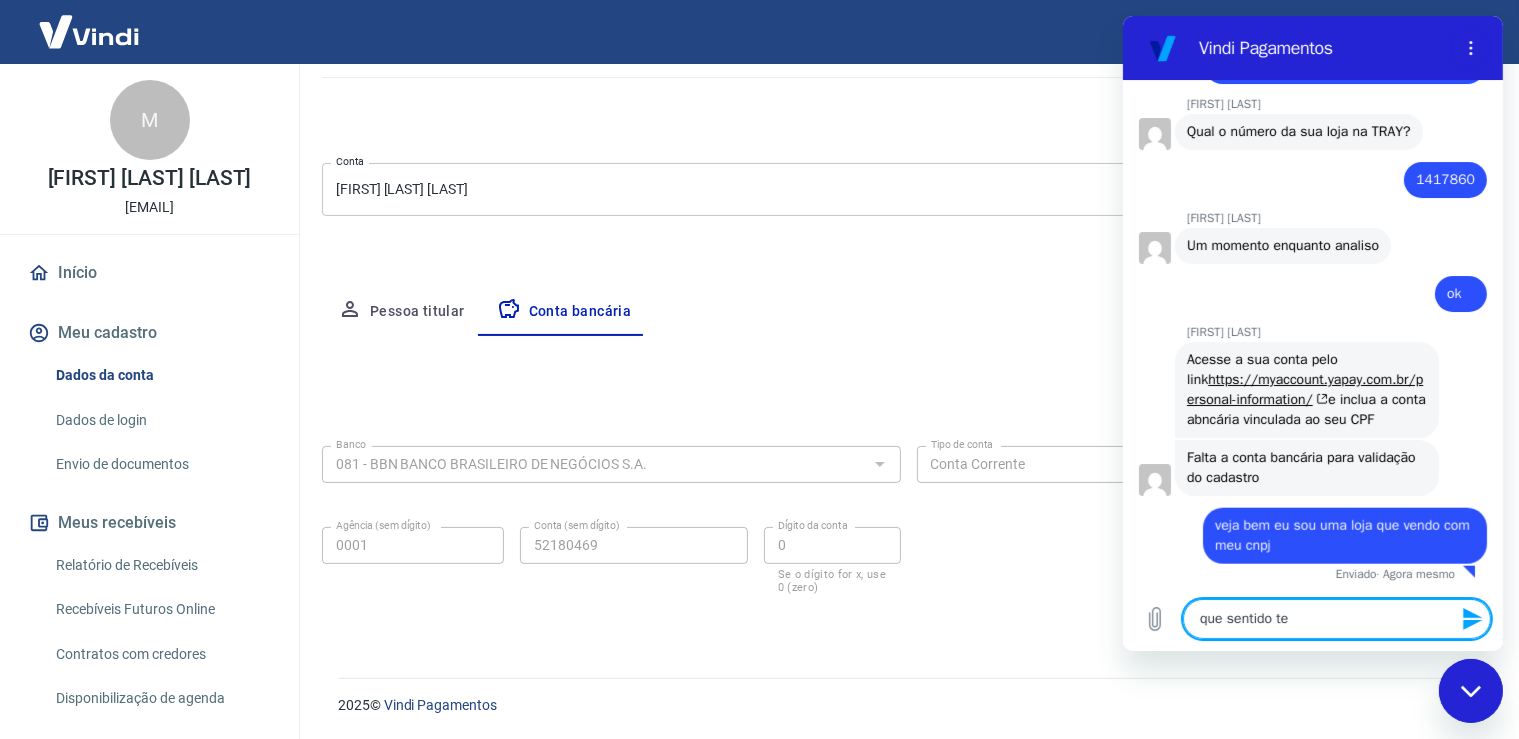 type on "que sentido tem" 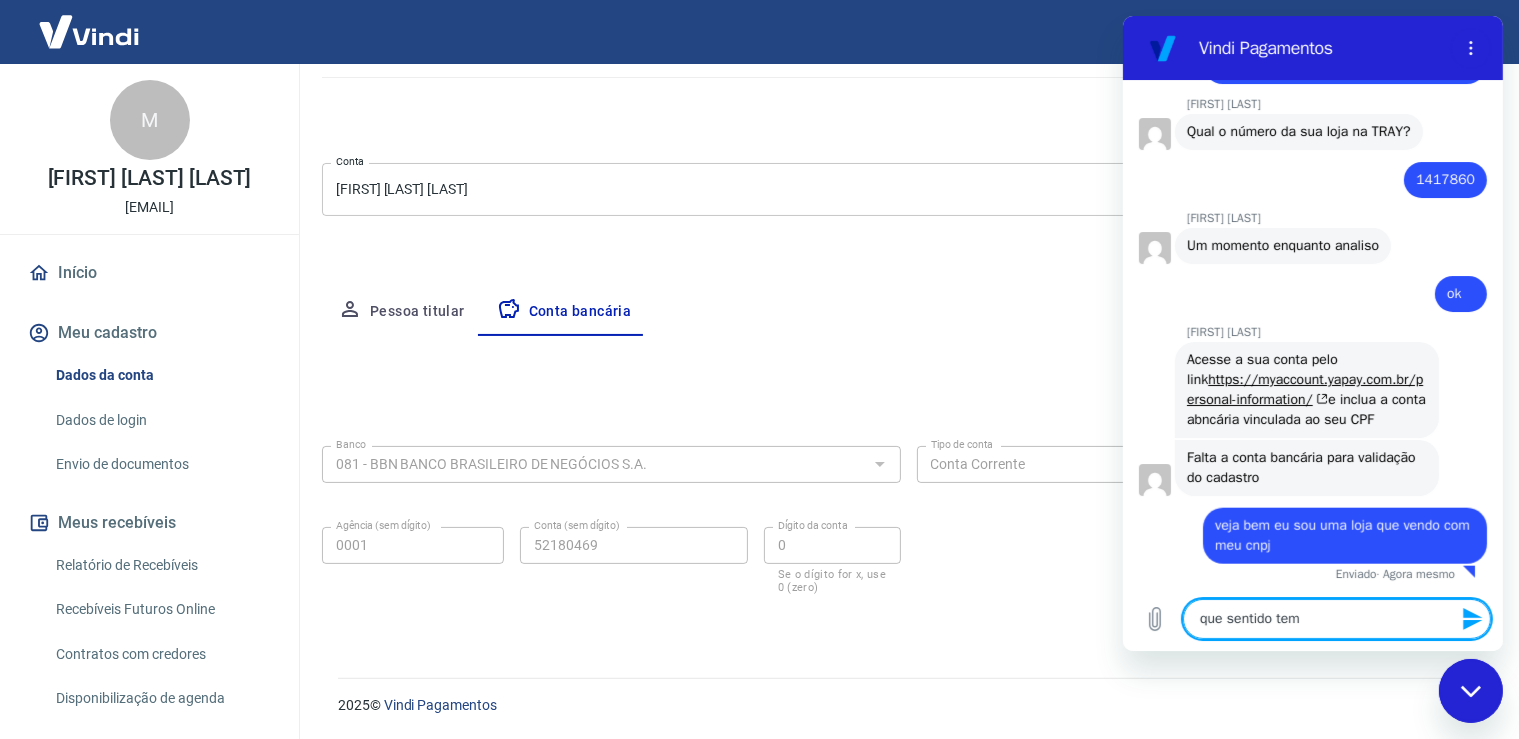 type on "que sentido tem" 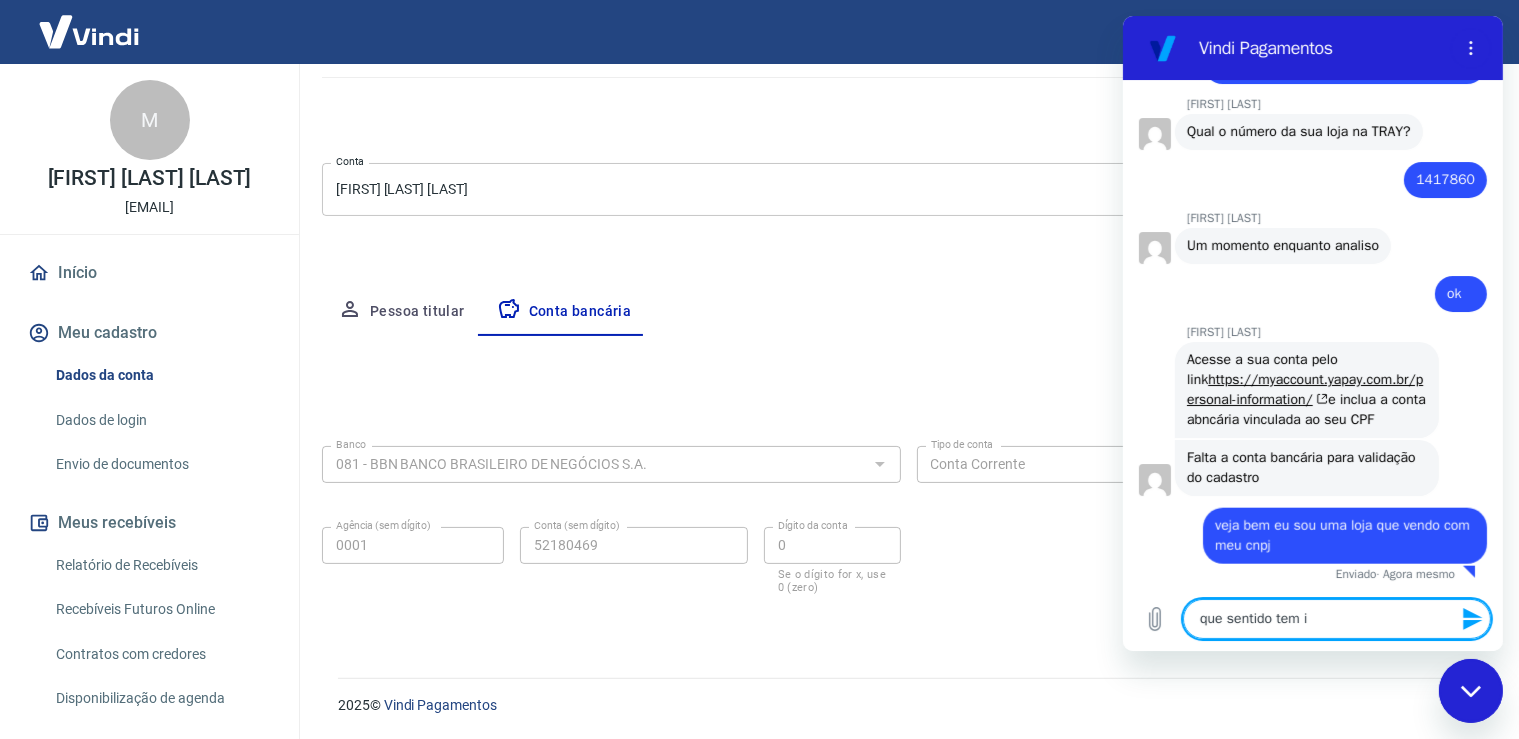 type on "que sentido tem in" 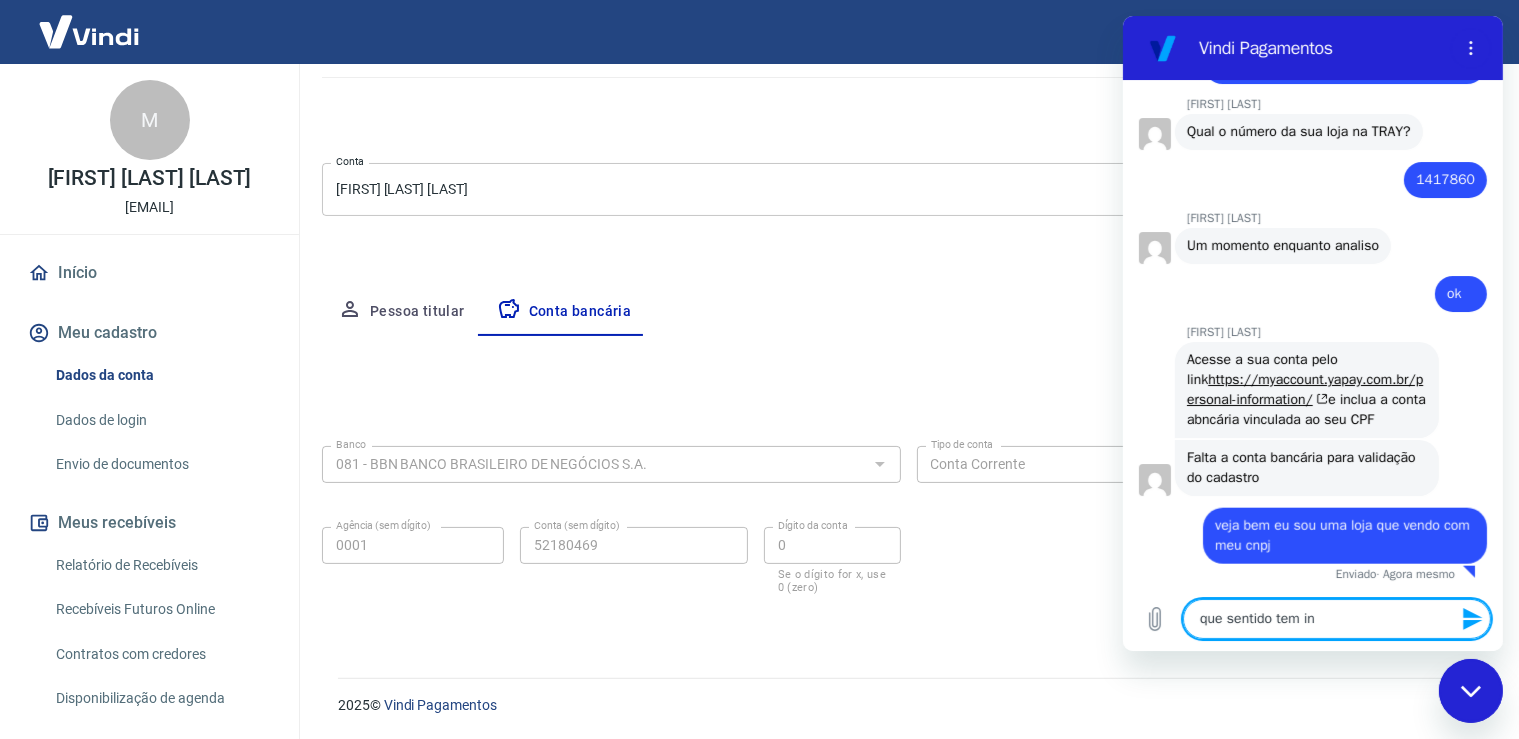 type on "que sentido tem inc" 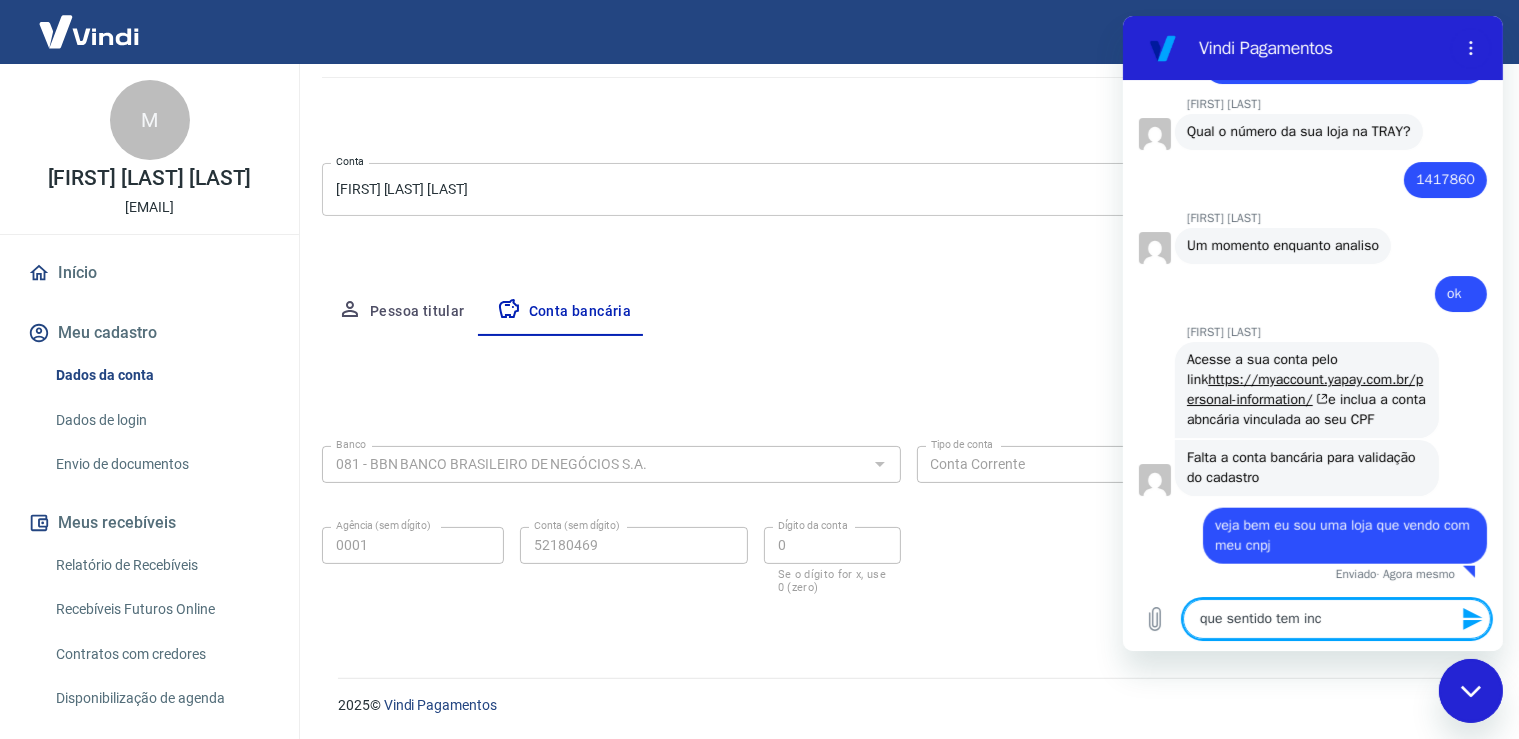 type on "que sentido tem incl" 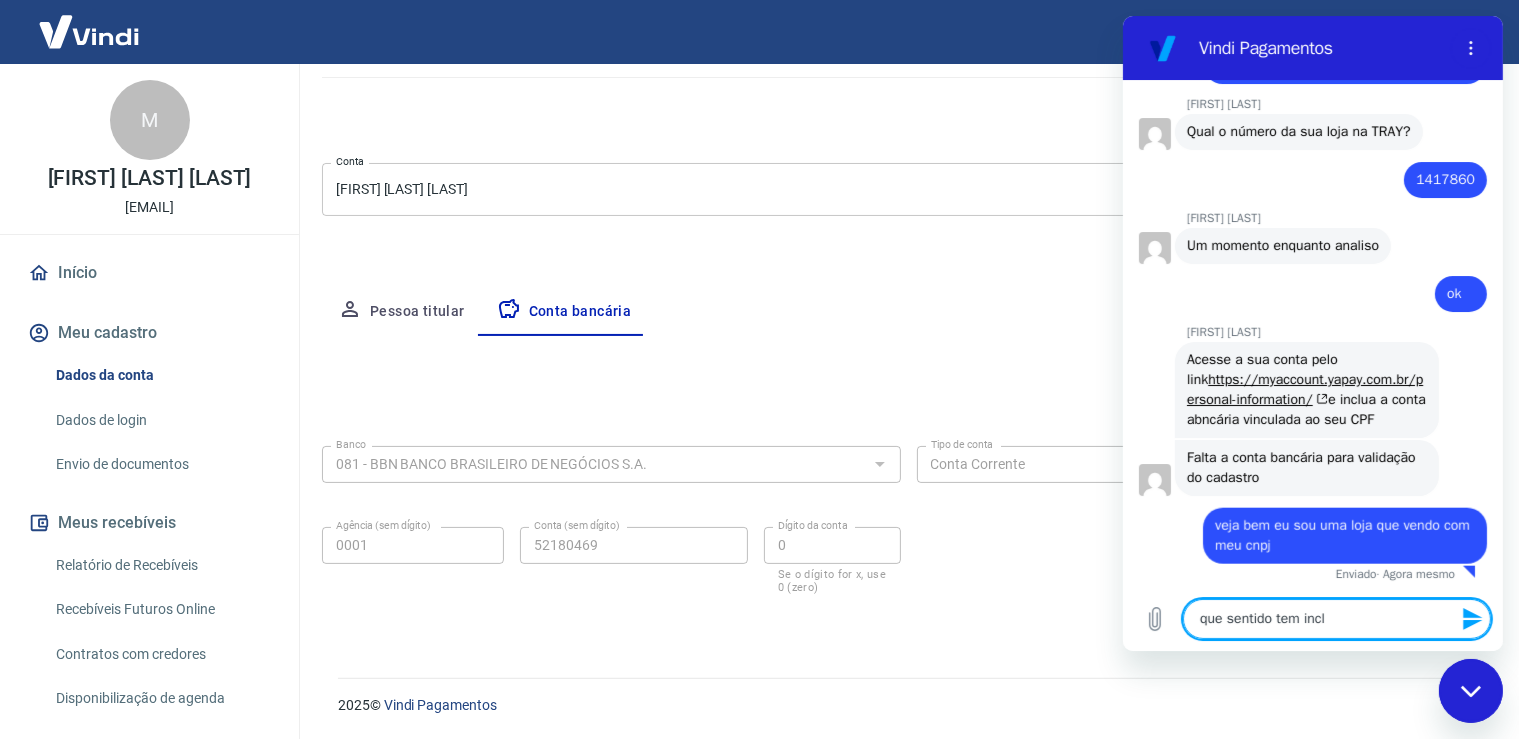type on "que sentido tem inclu" 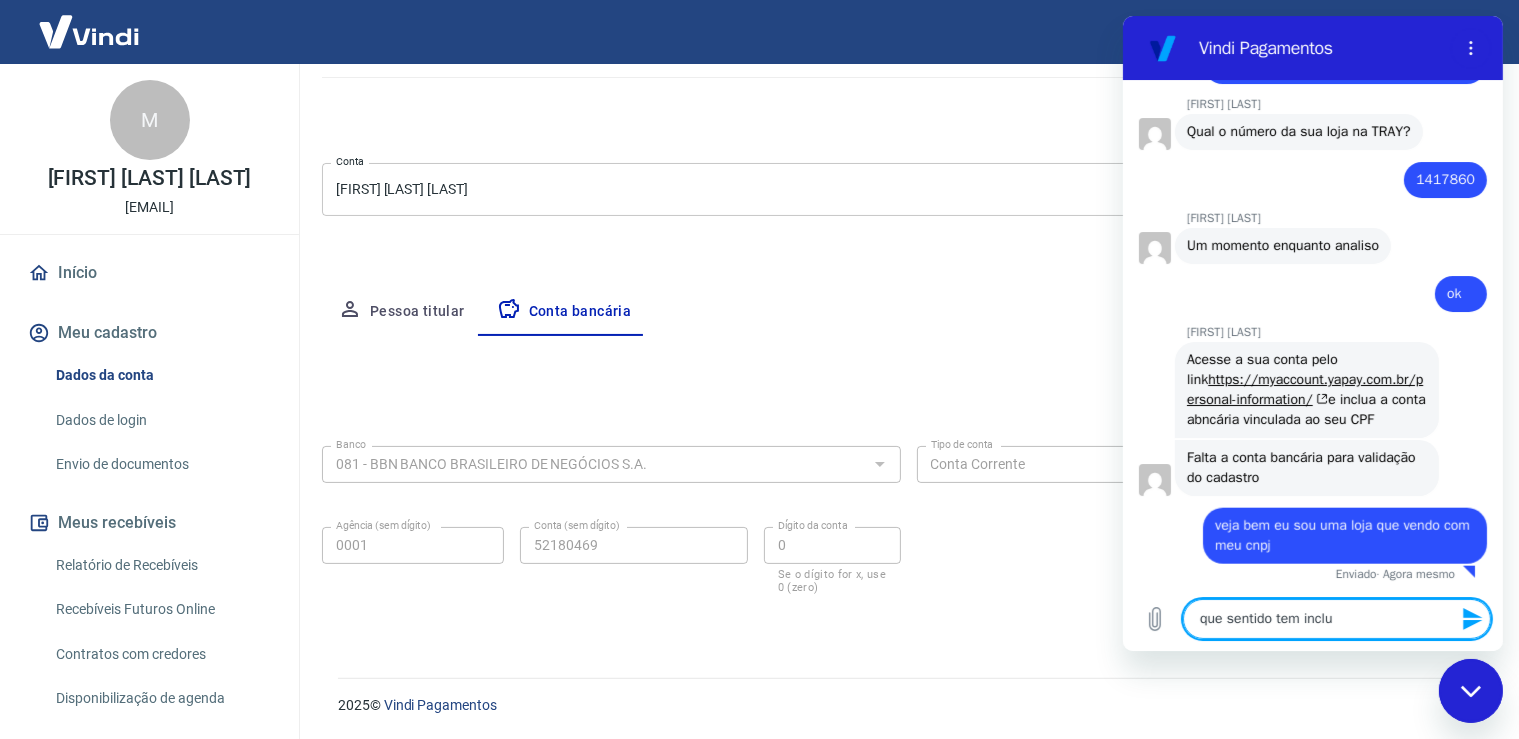 type on "que sentido tem inclui" 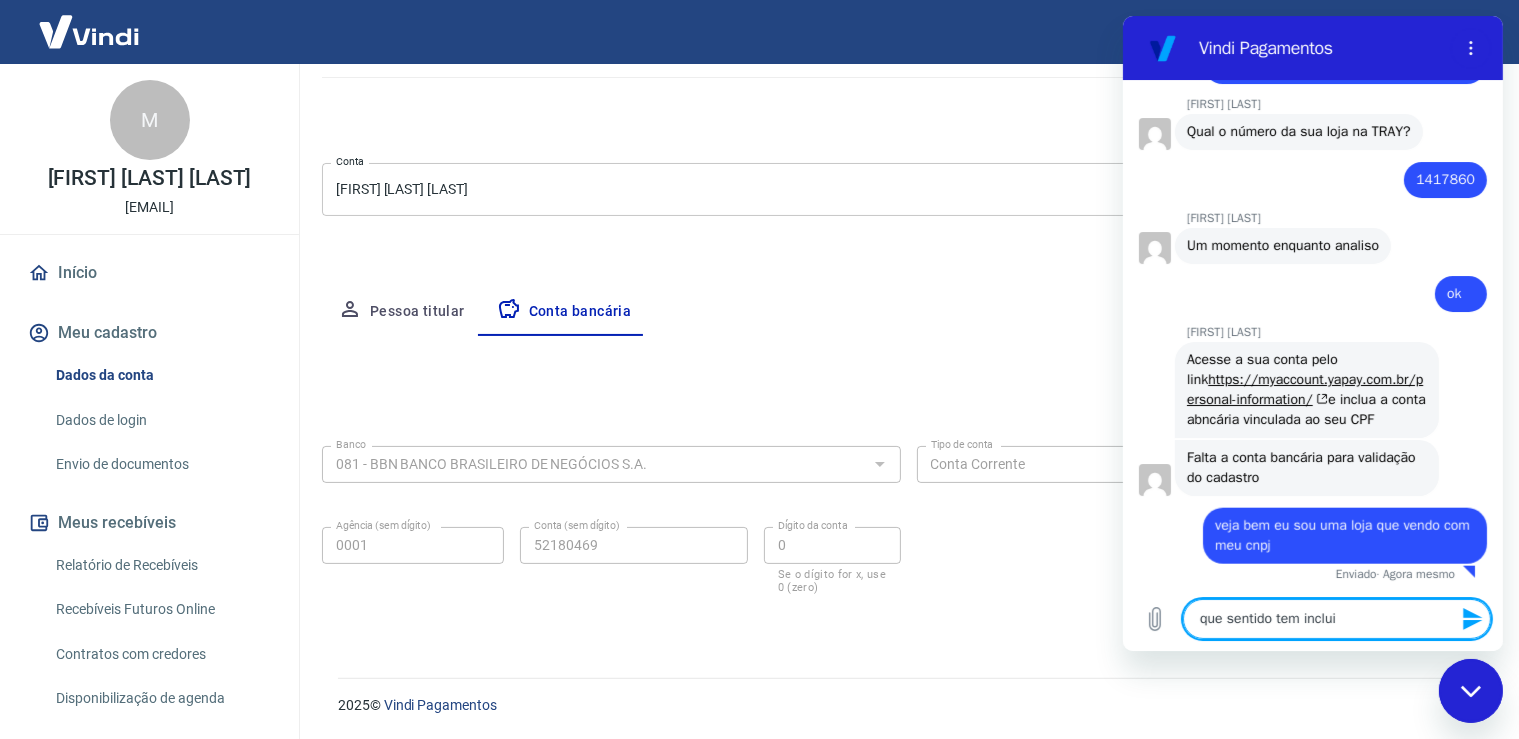 type on "que sentido tem incluir" 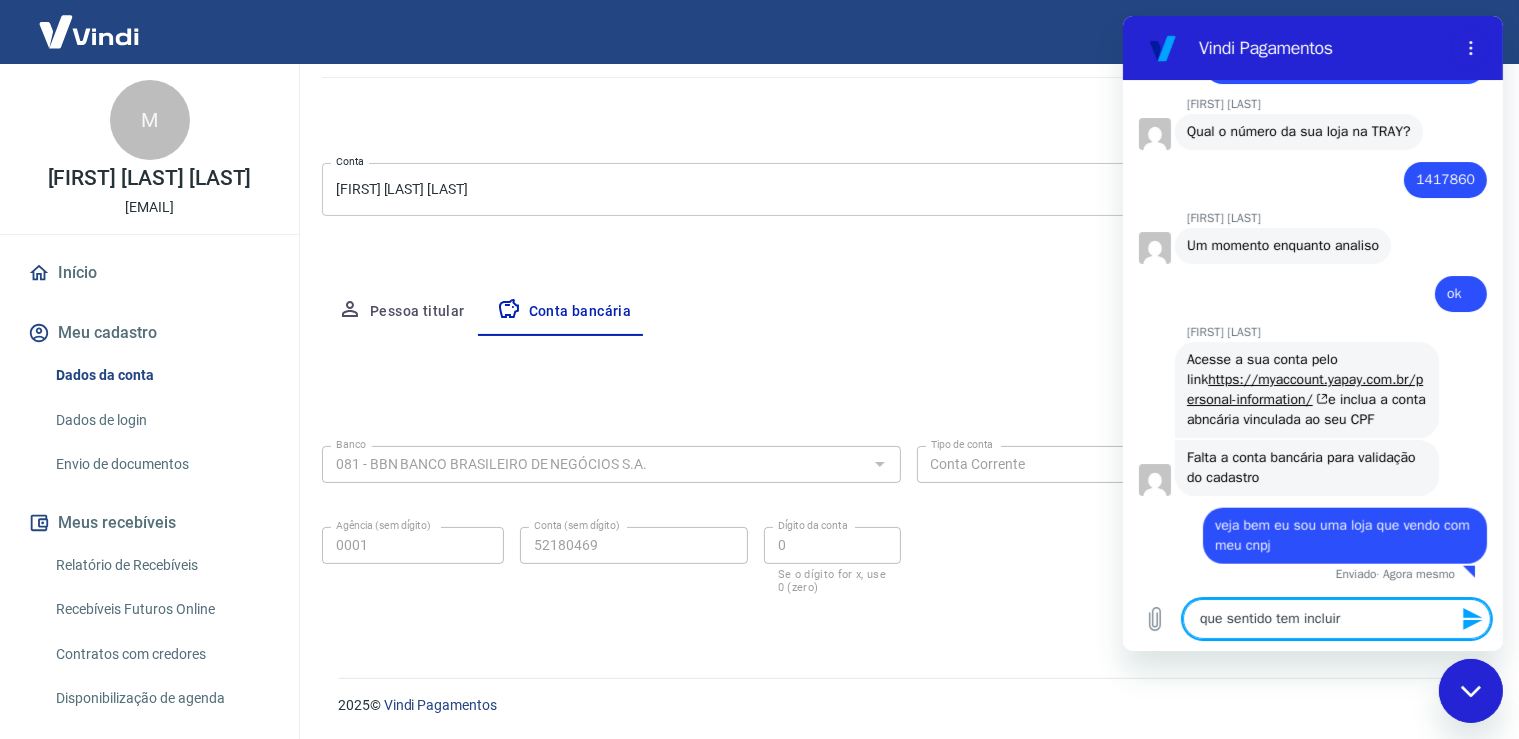 type on "que sentido tem incluir" 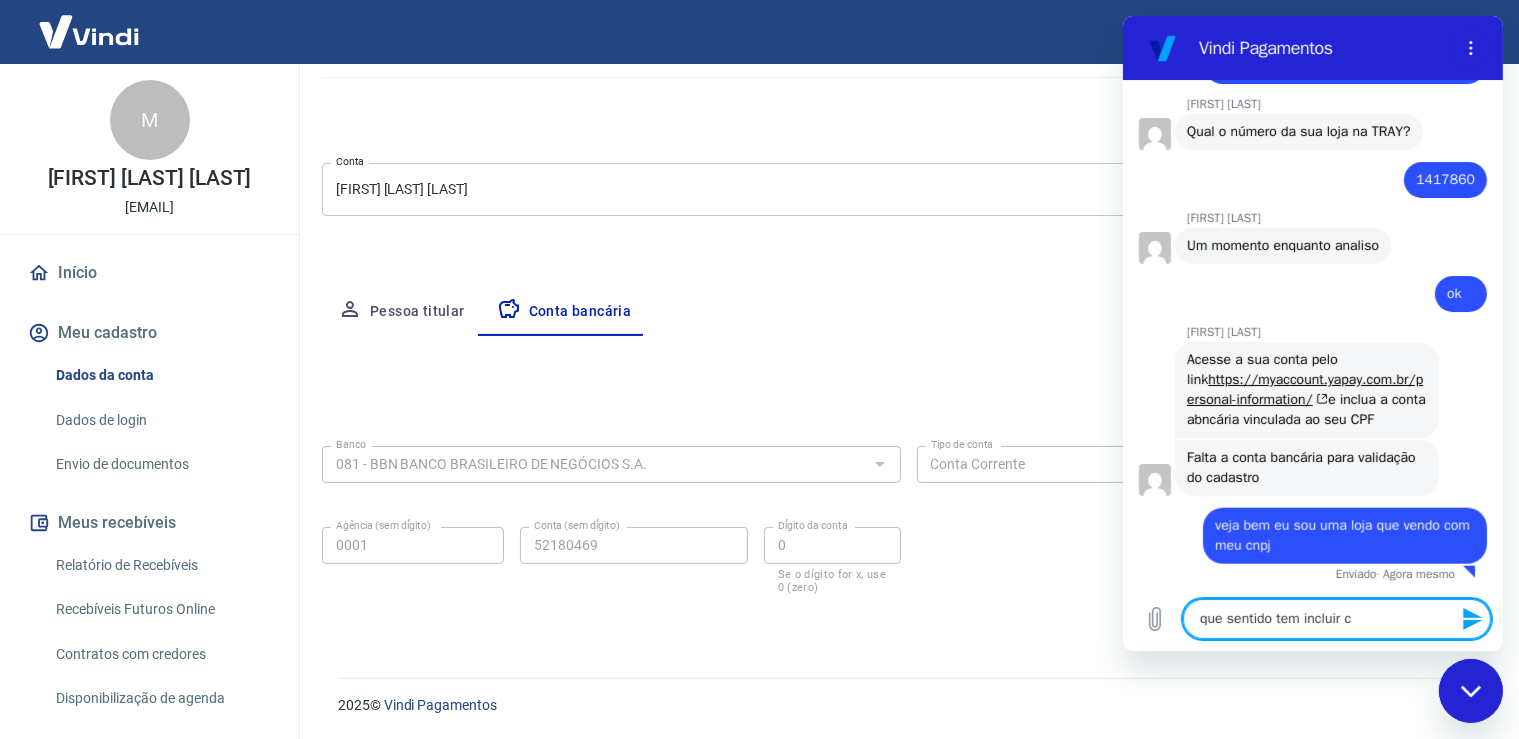type on "x" 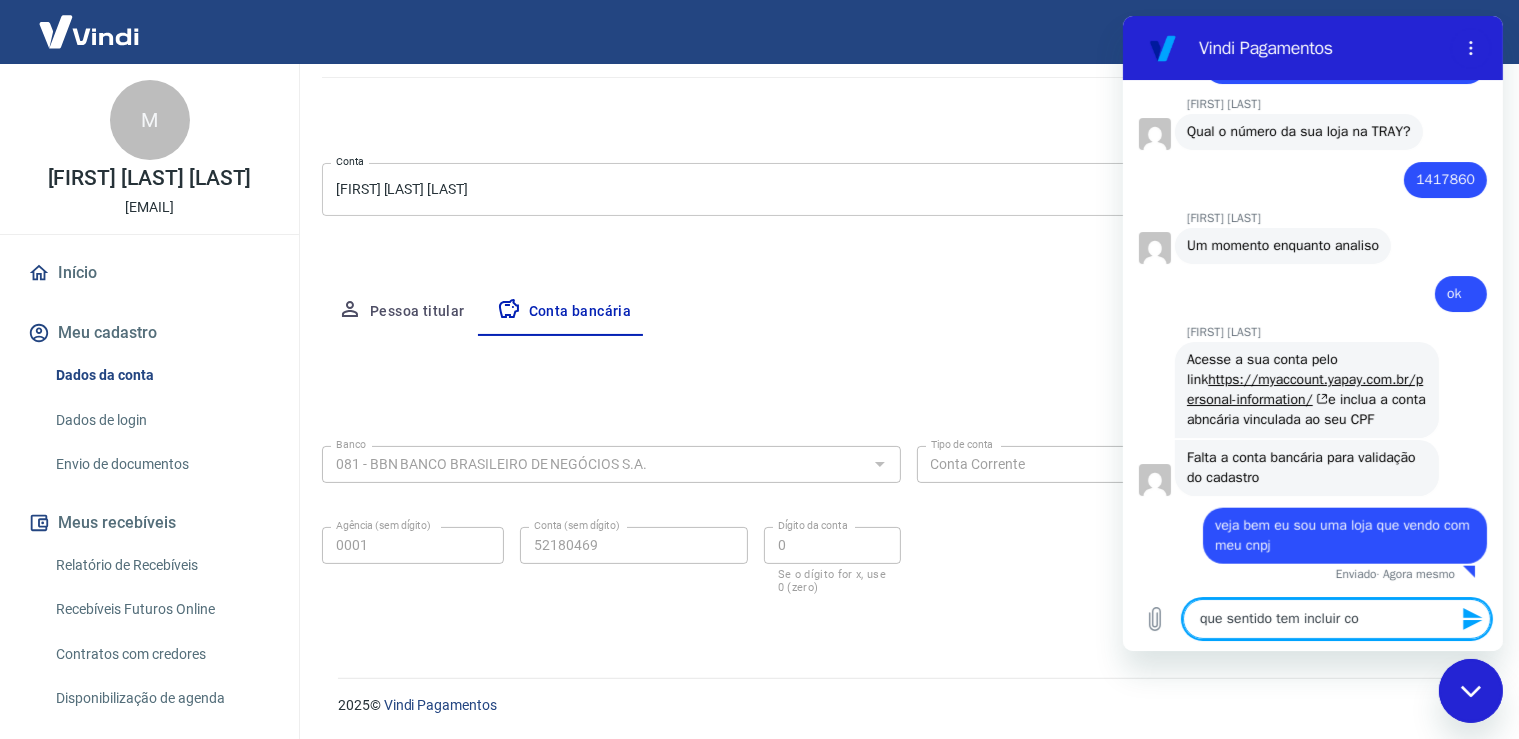 type on "que sentido tem incluir con" 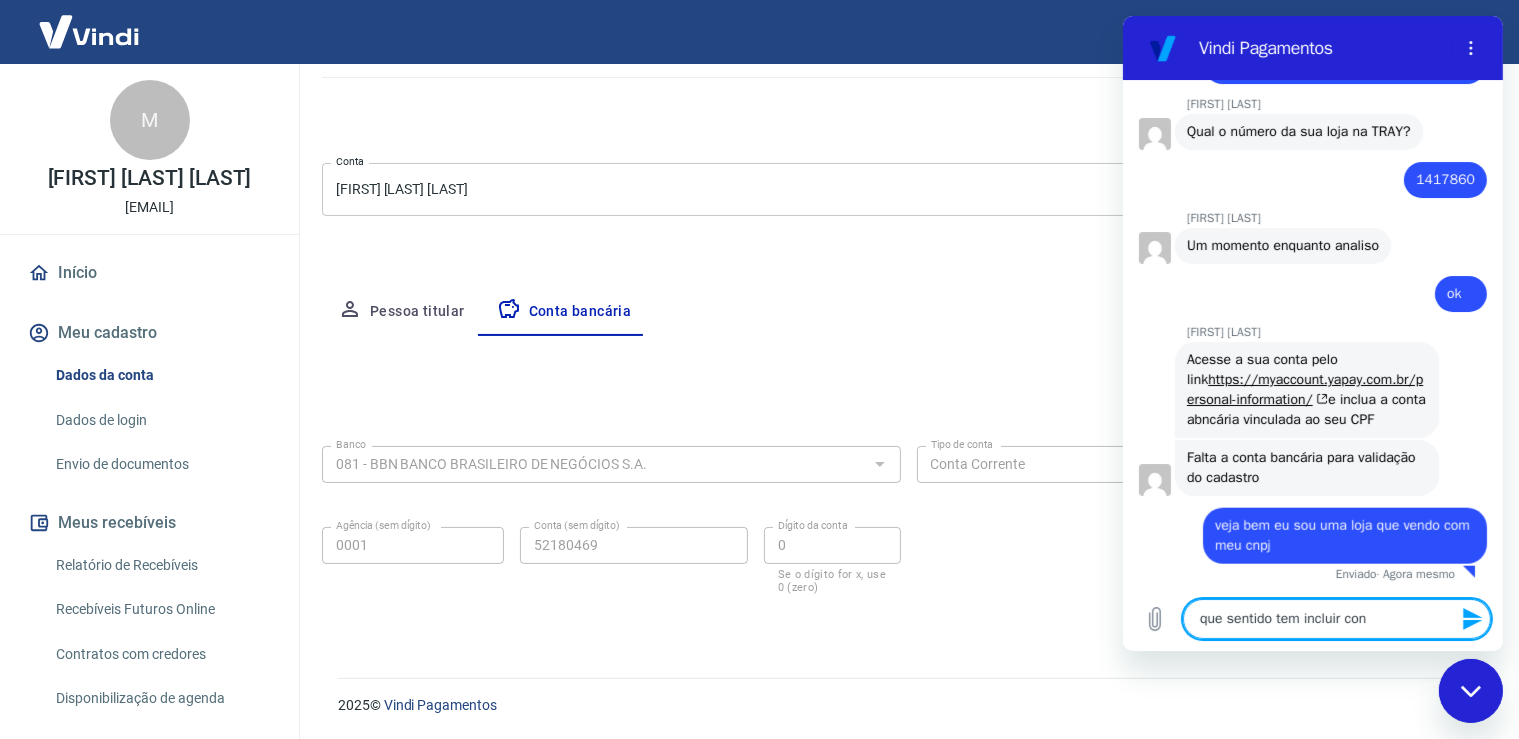 type on "que sentido tem incluir cont" 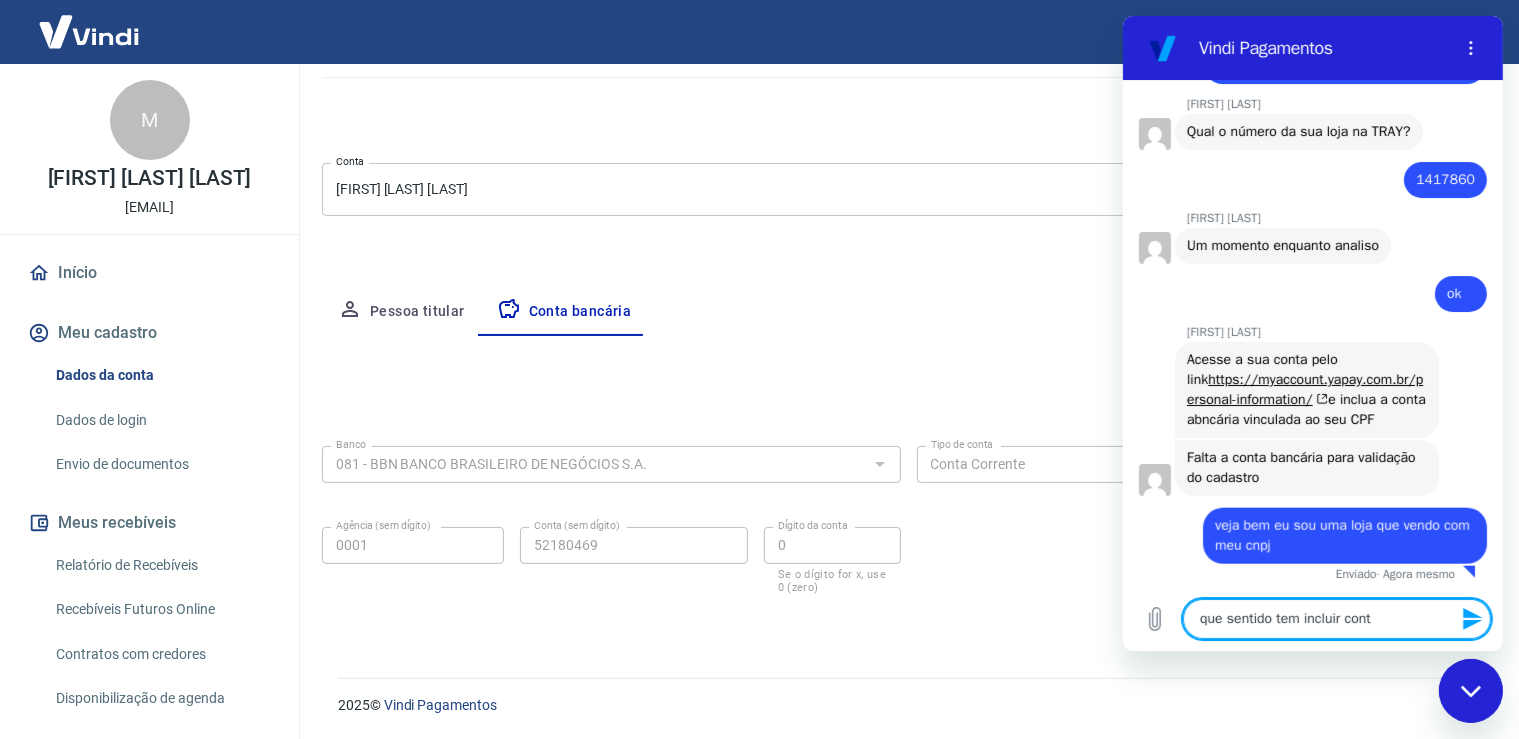 type on "que sentido tem incluir conta" 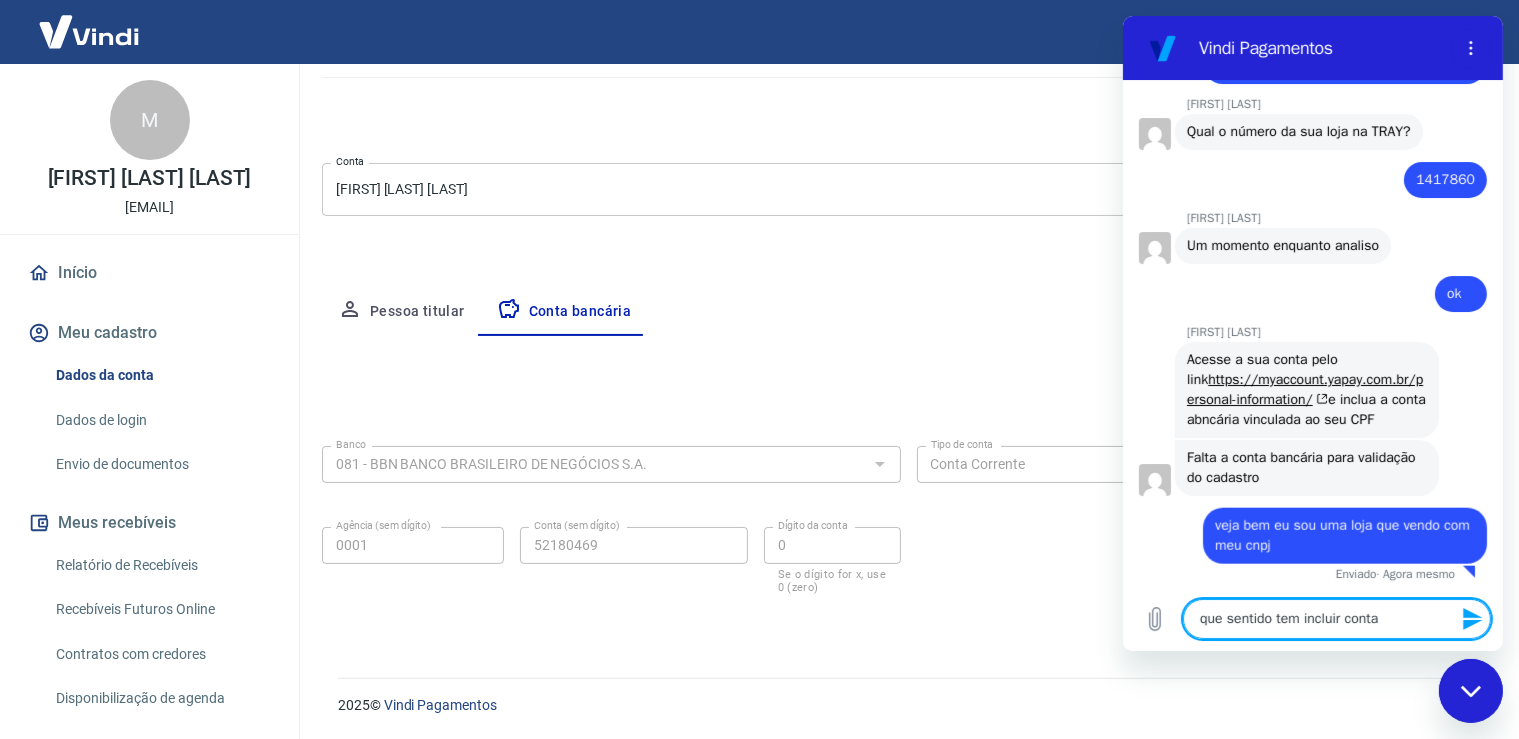 type on "x" 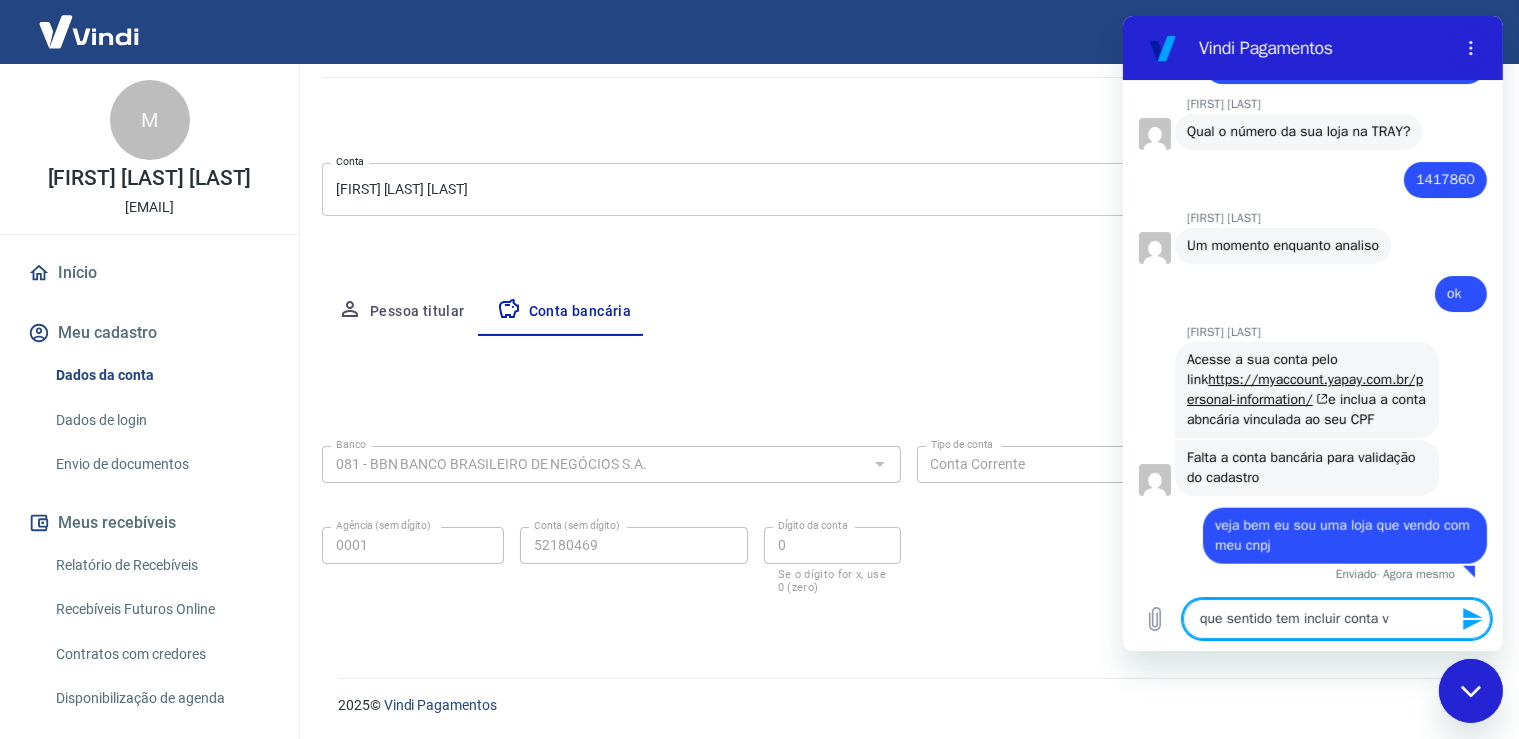 type on "que sentido tem incluir conta vi" 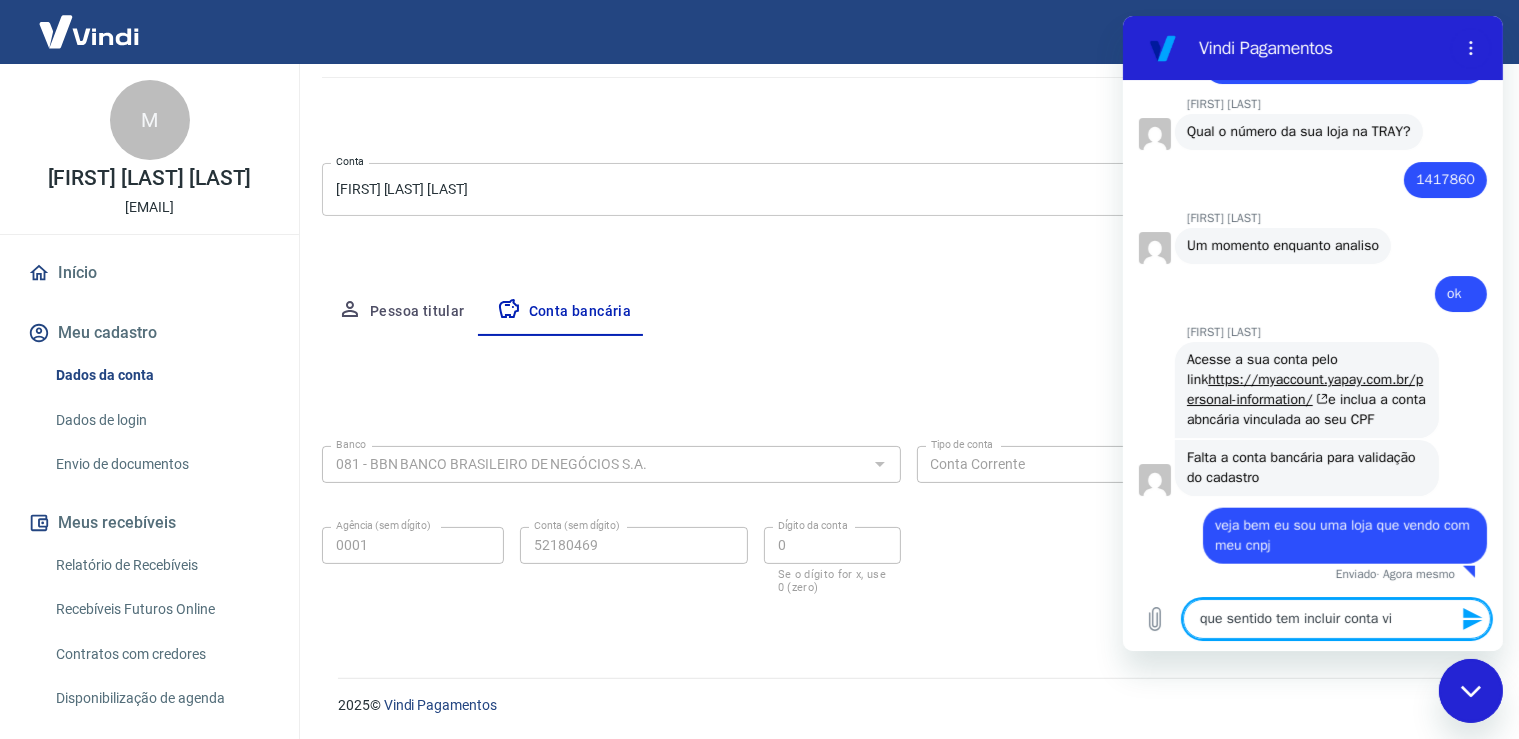 type on "que sentido tem incluir conta vin" 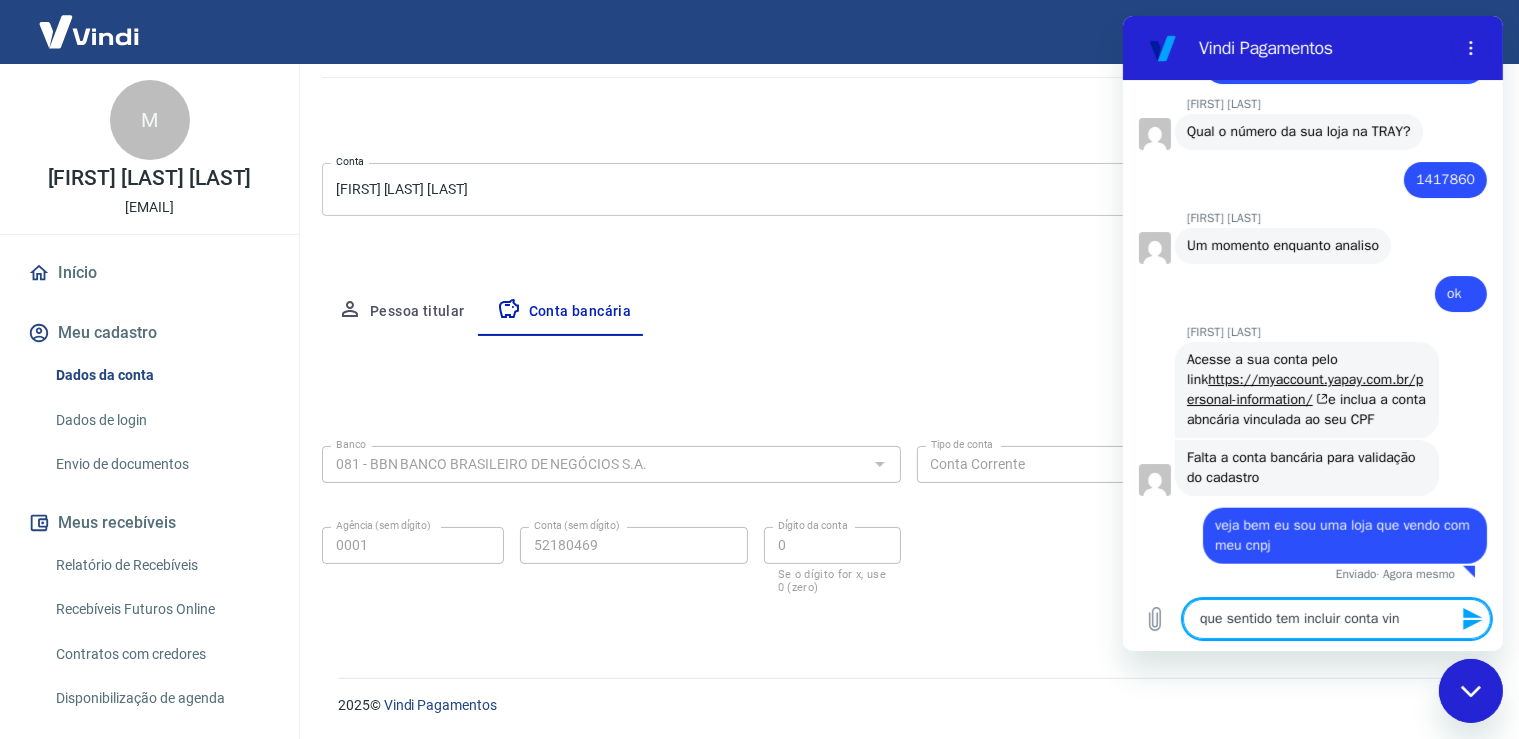 type on "que sentido tem incluir conta vinc" 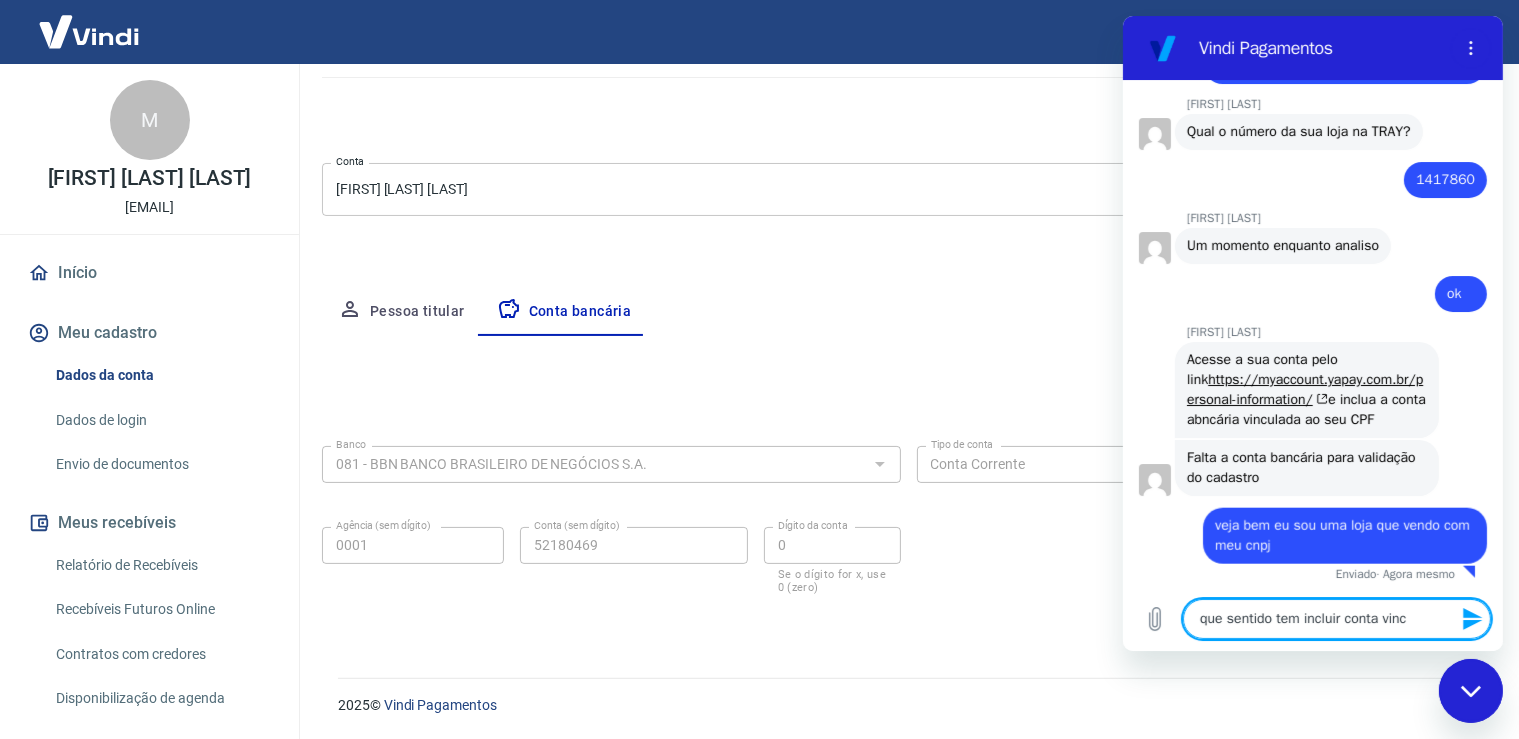 type on "x" 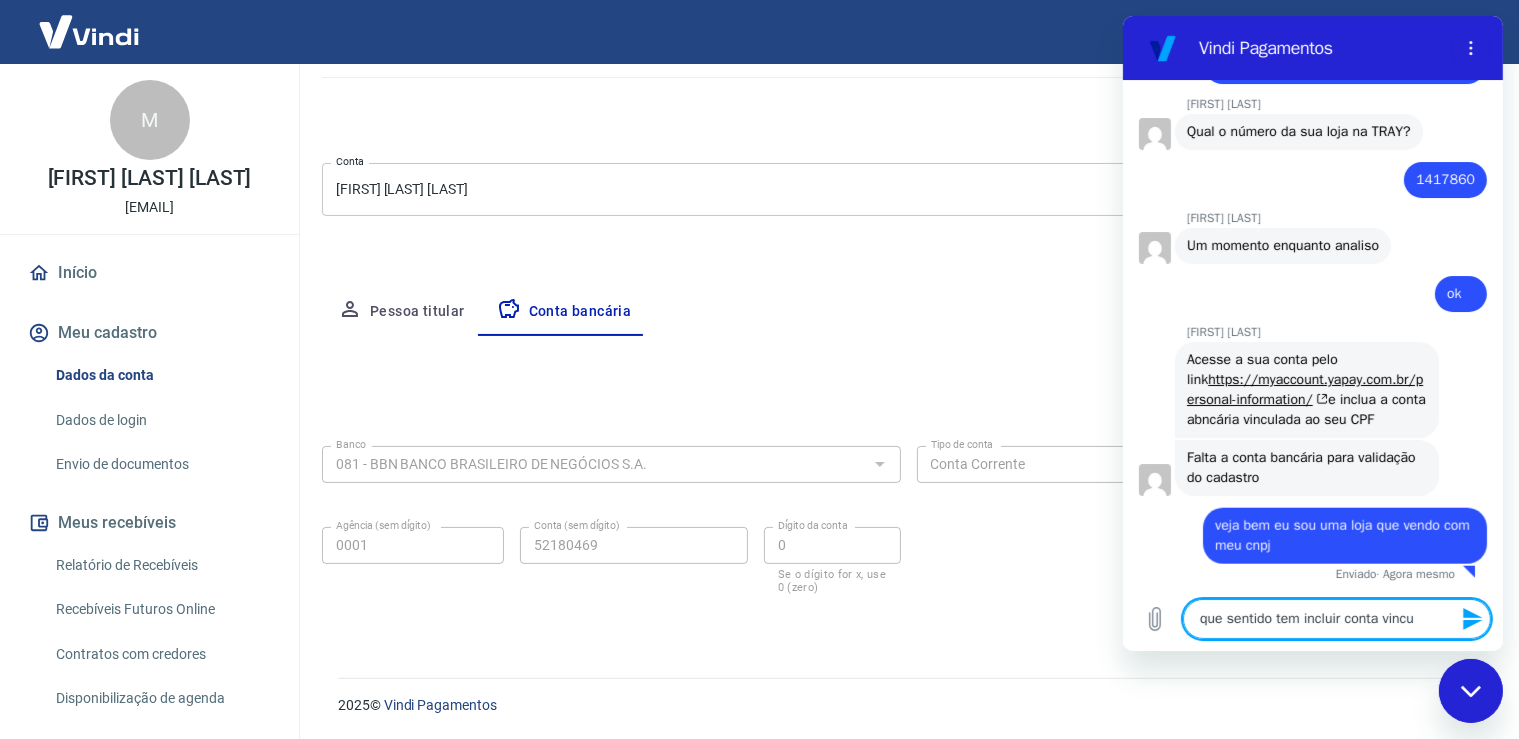 type on "que sentido tem incluir conta vincul" 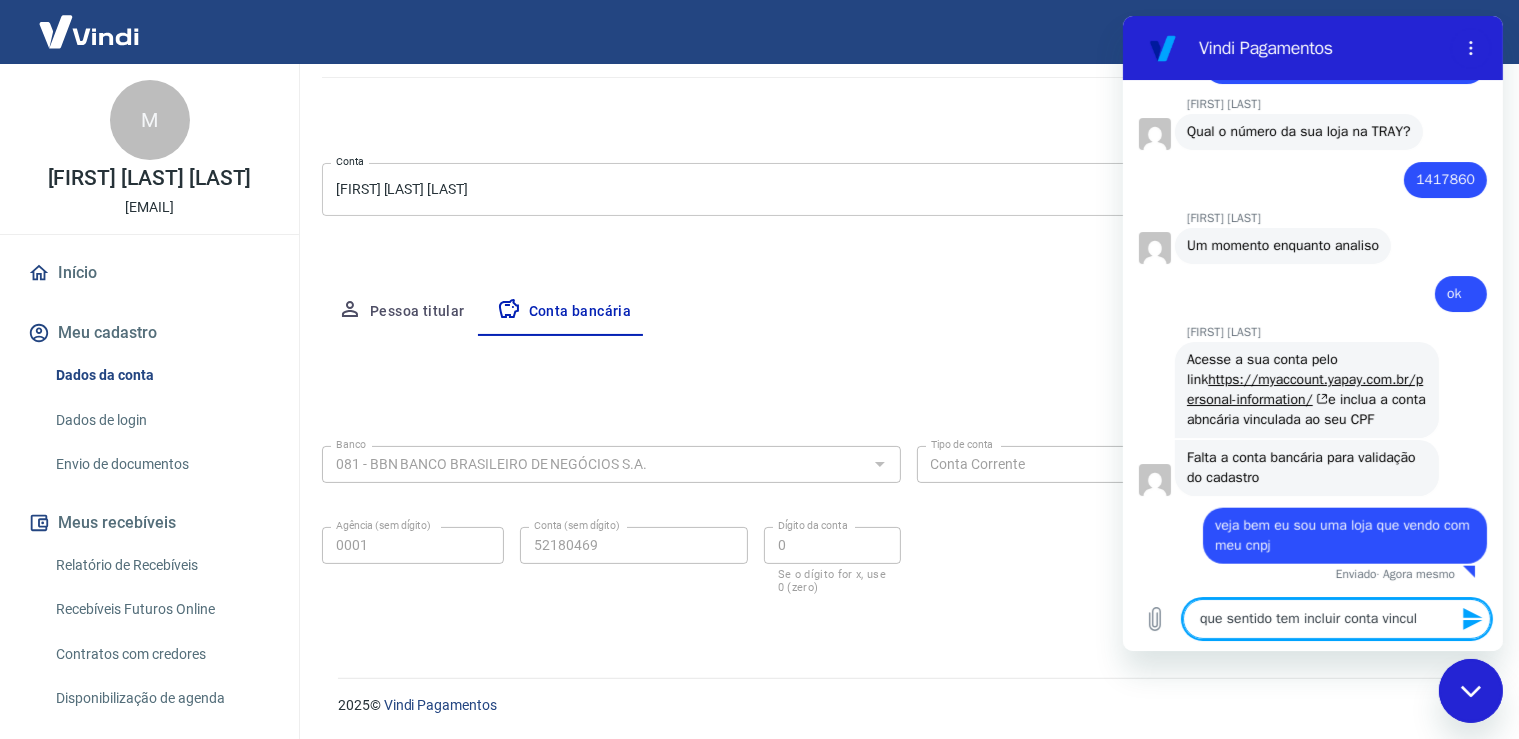 type on "que sentido tem incluir conta vincula" 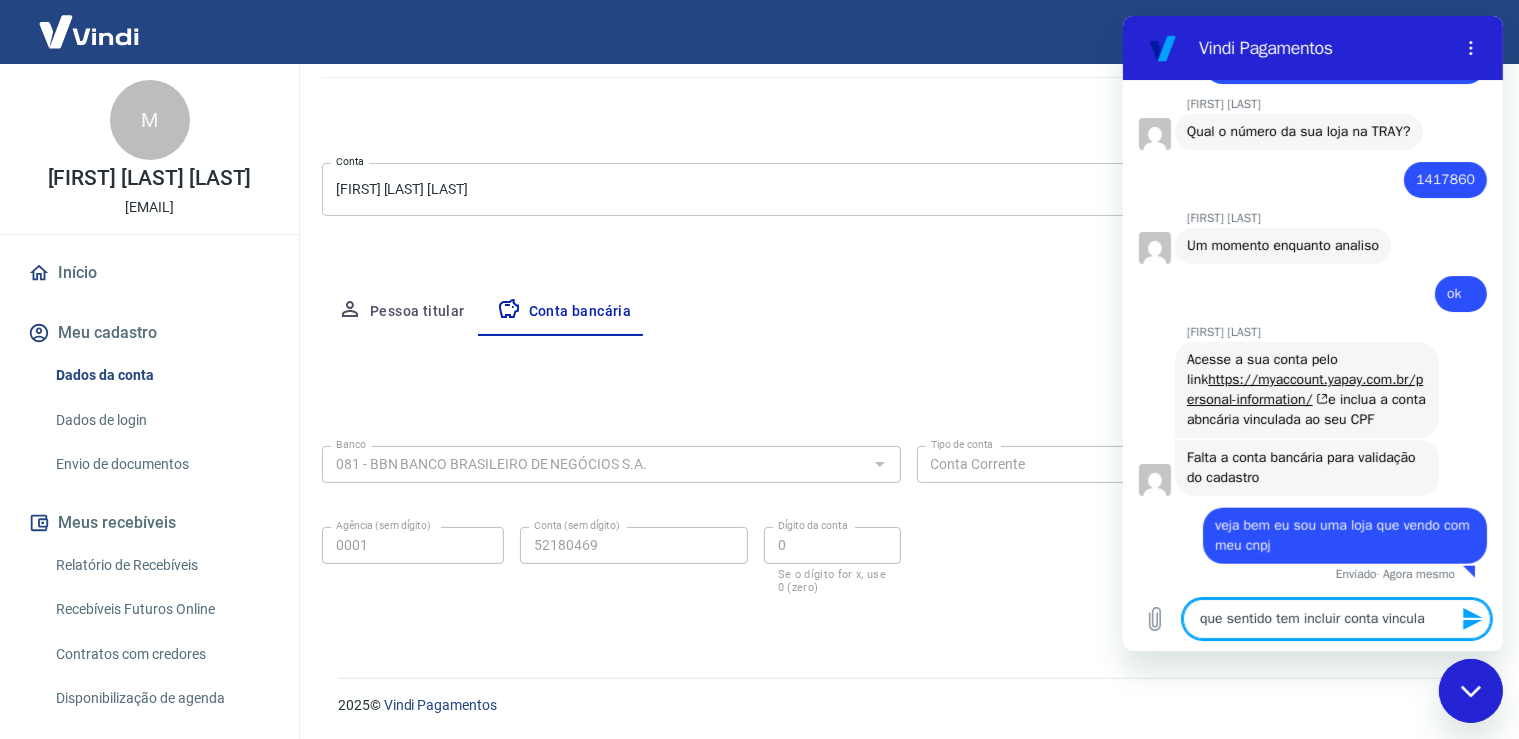 type on "que sentido tem incluir conta vinculad" 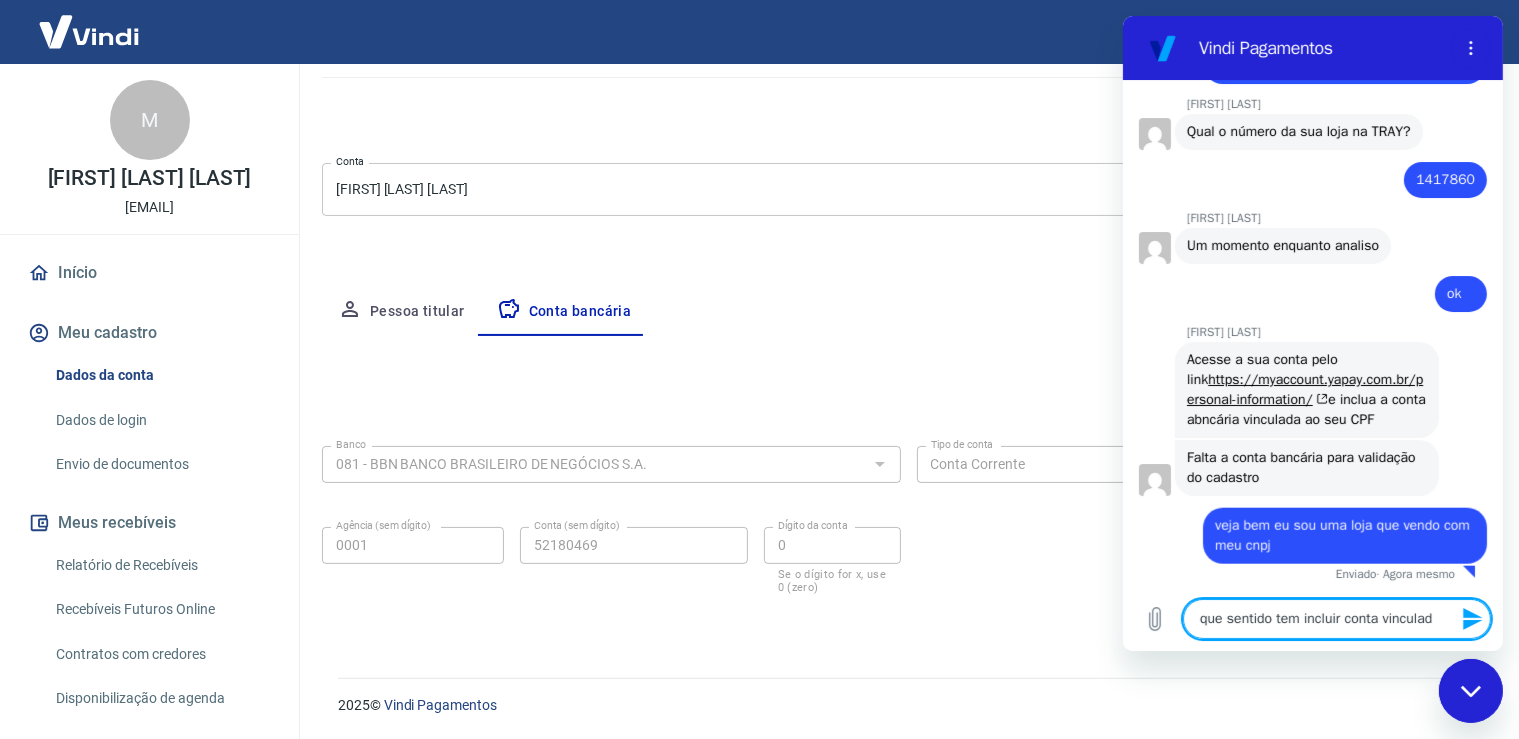type on "x" 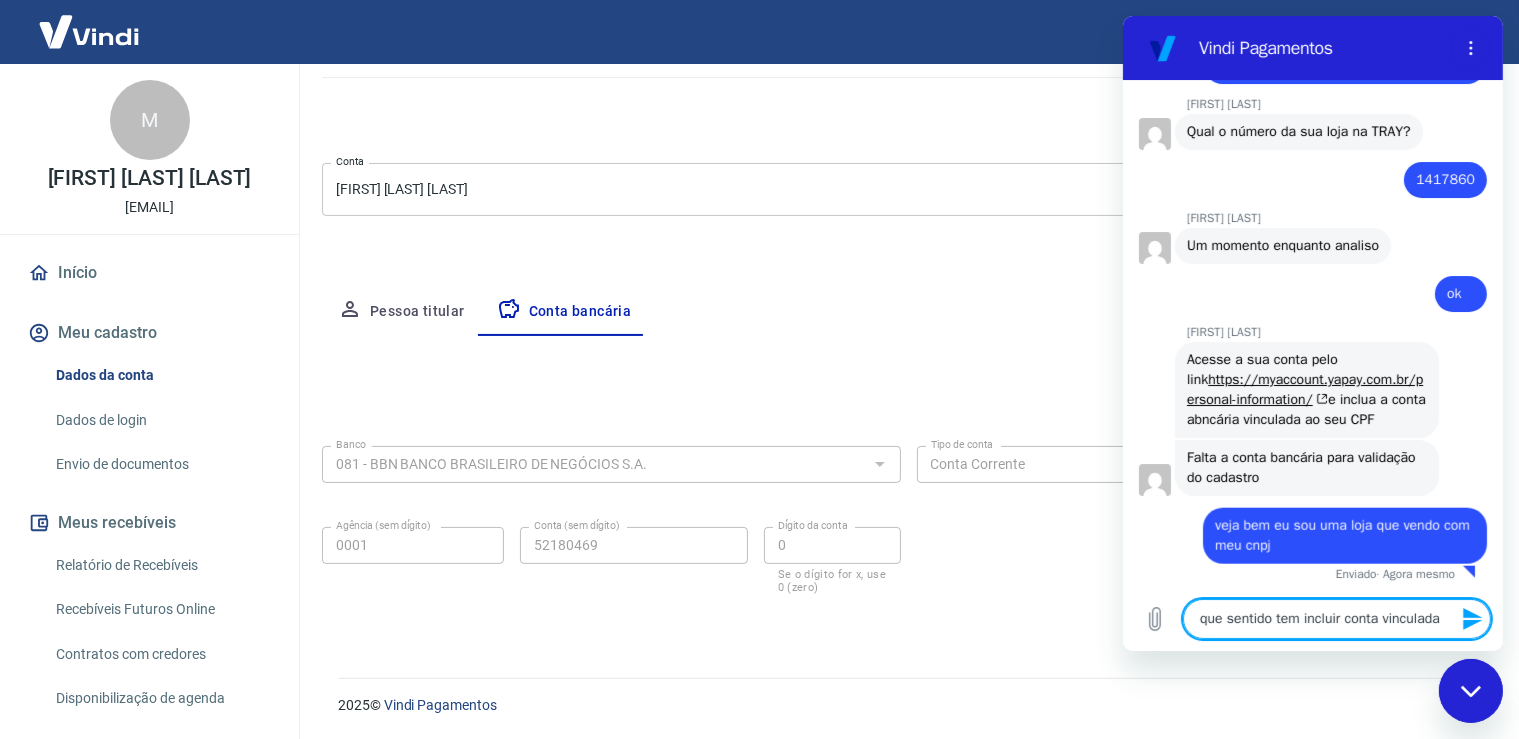 type on "que sentido tem incluir conta vinculada" 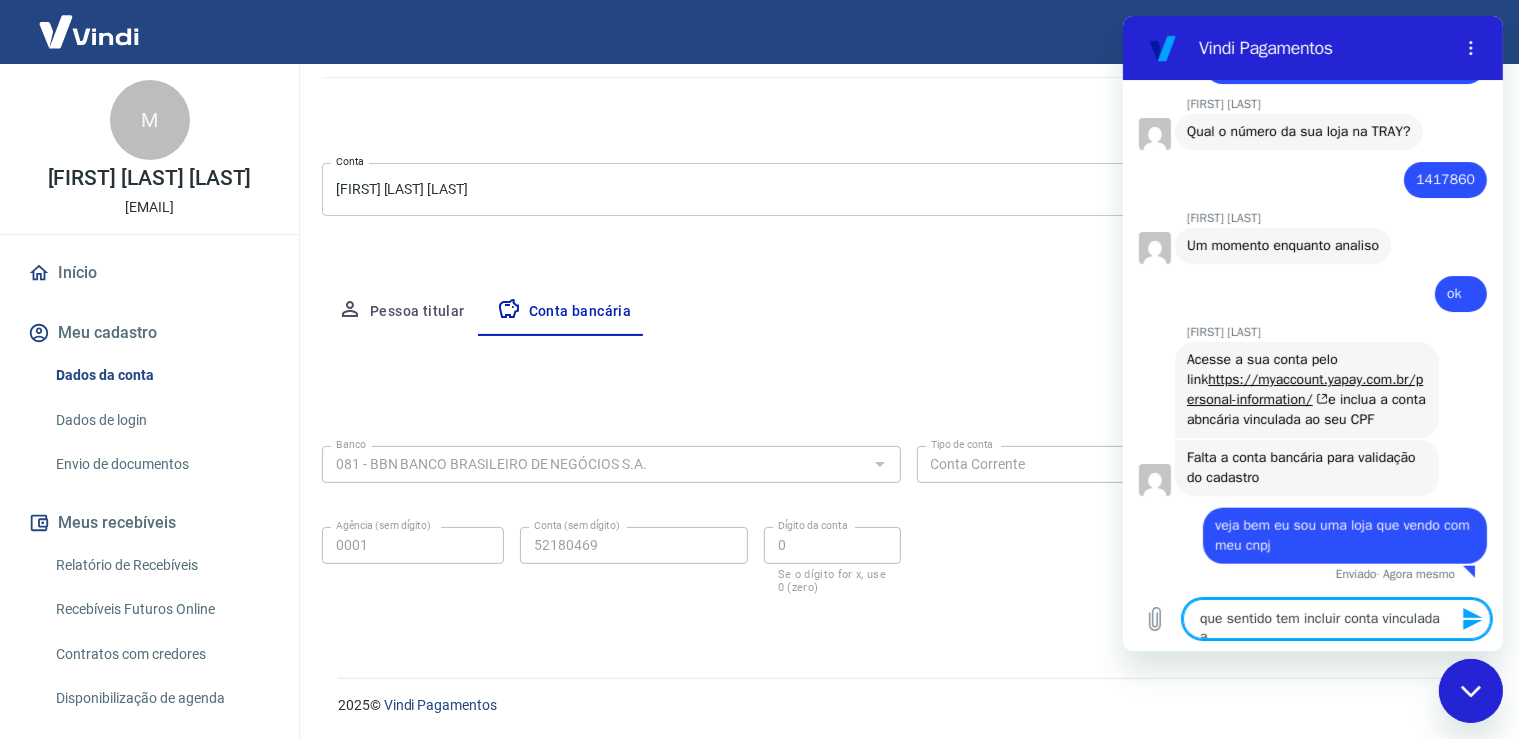 type on "x" 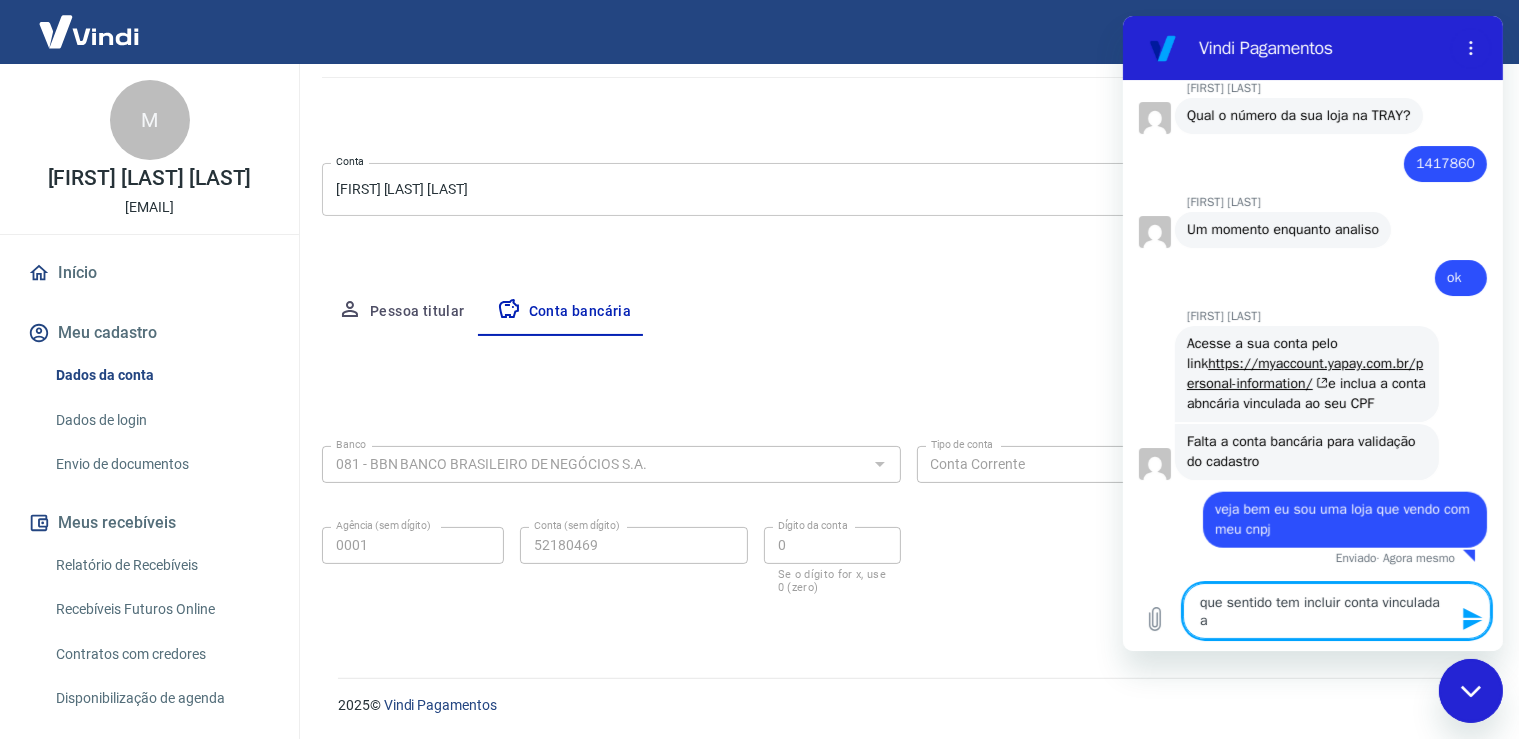type on "que sentido tem incluir conta vinculada ao" 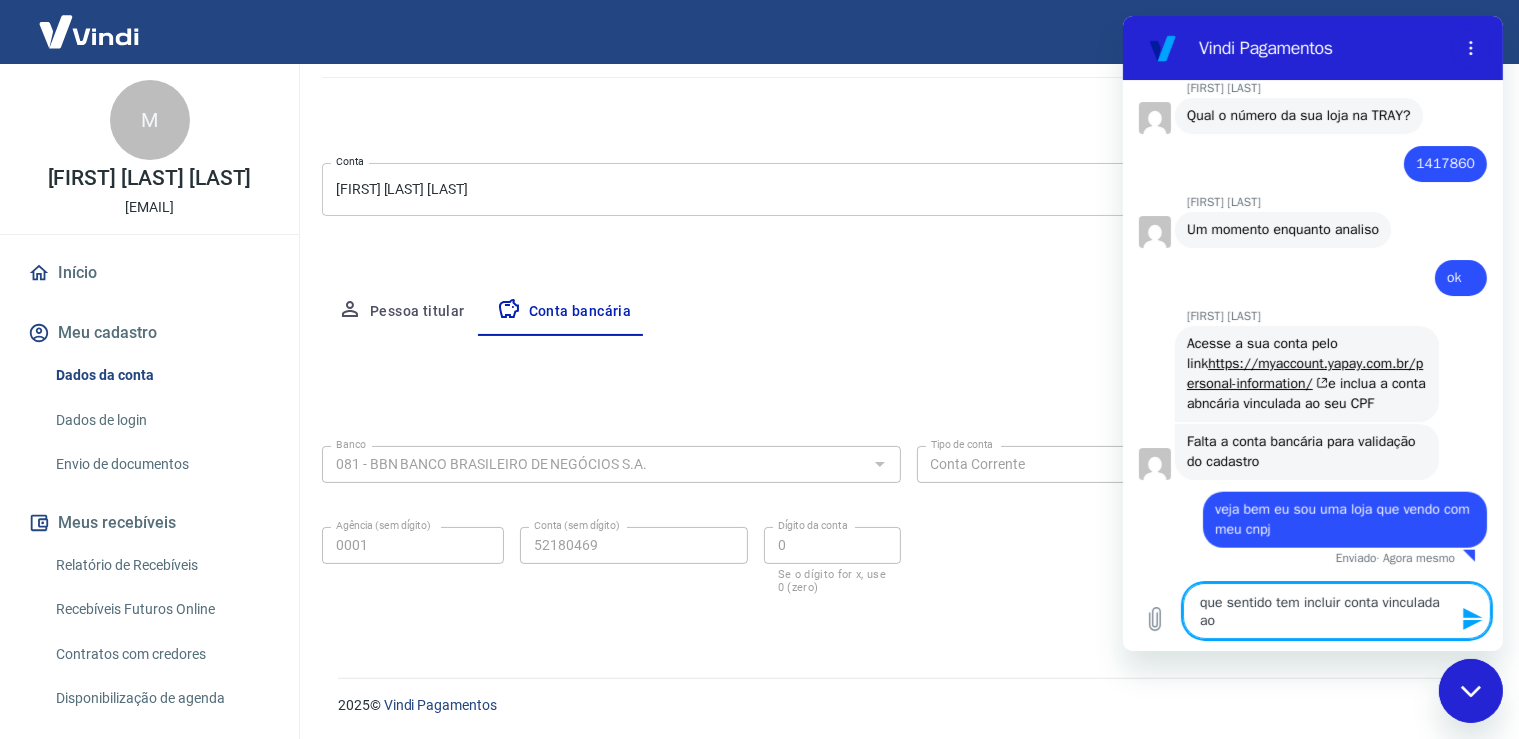 type on "que sentido tem incluir conta vinculada ao" 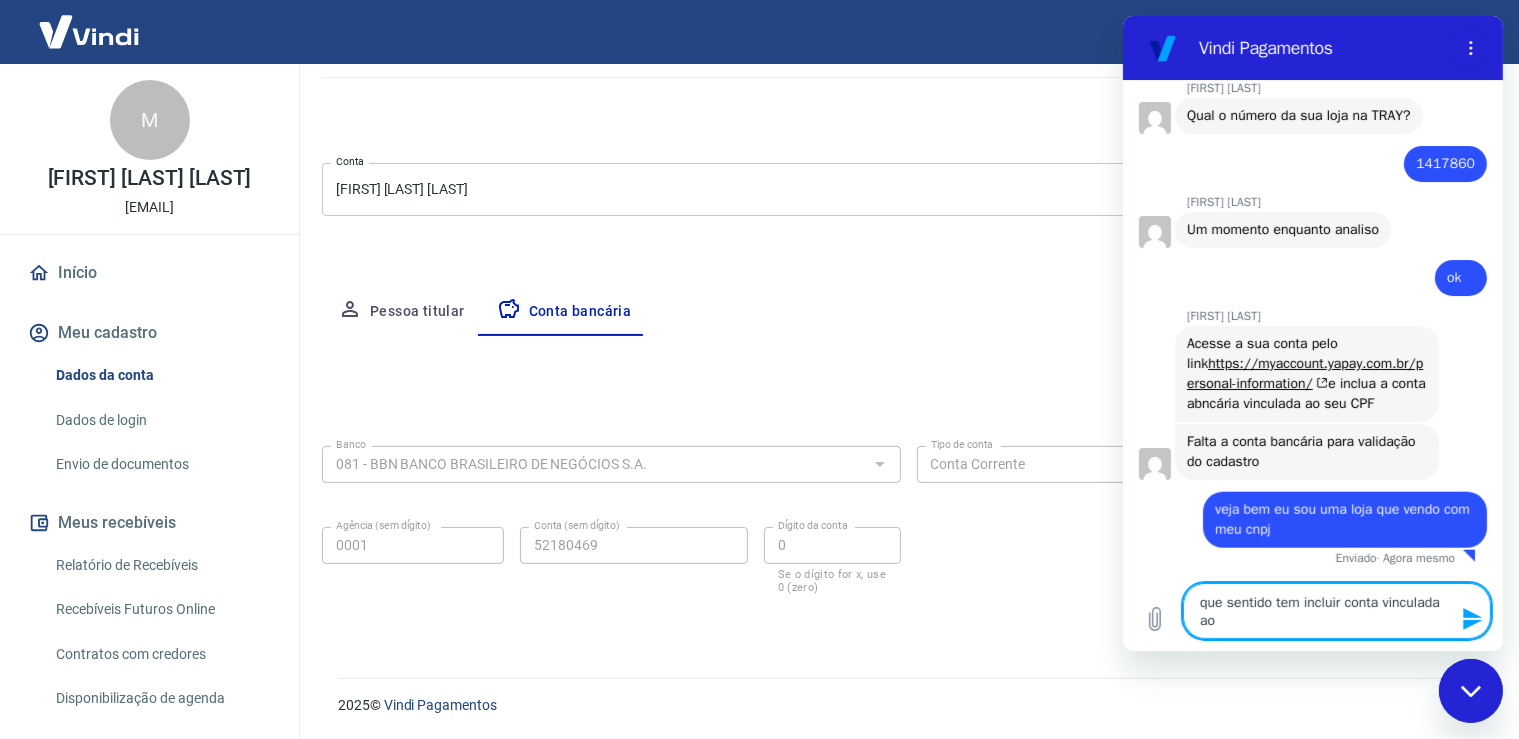 type on "x" 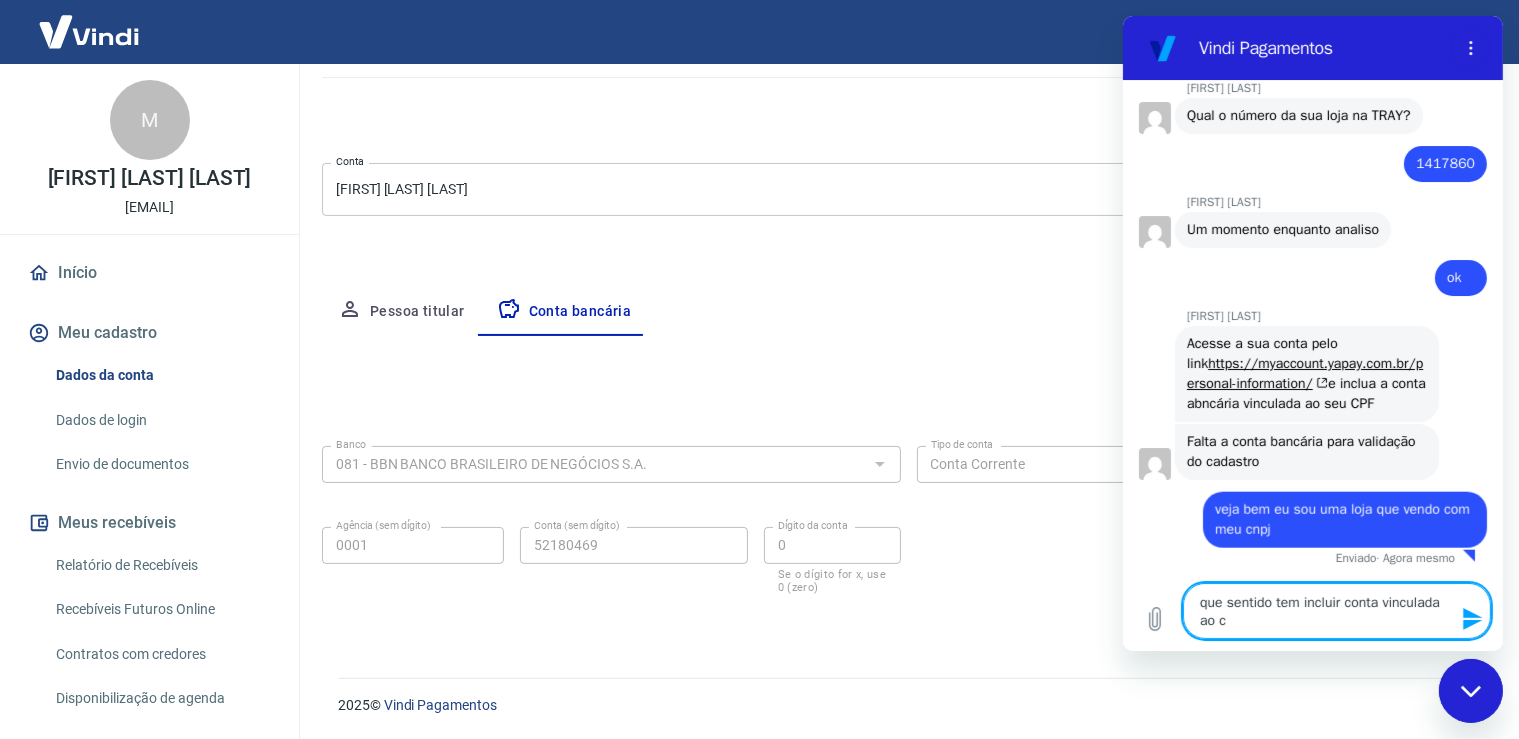 type on "x" 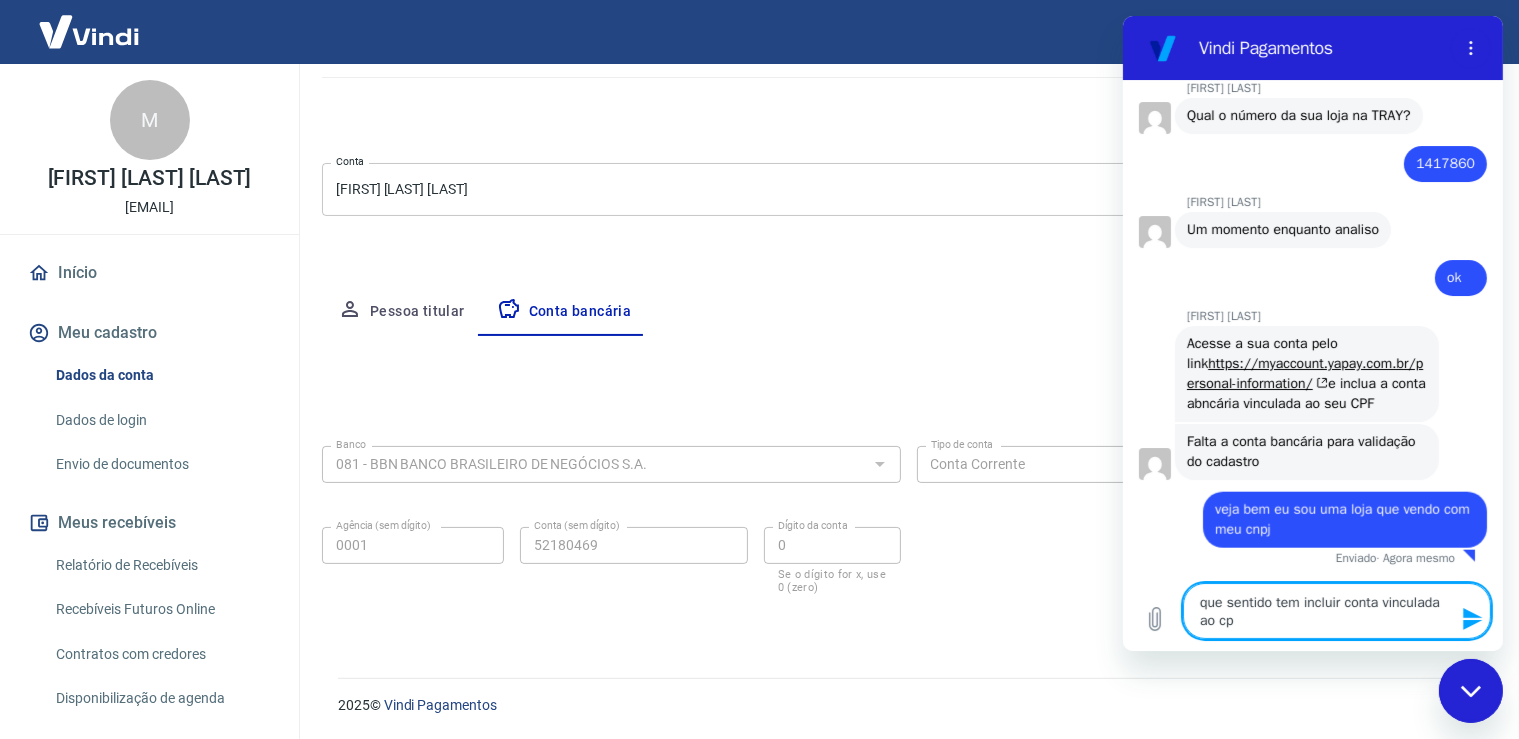 type on "que sentido tem incluir conta vinculada ao cpf" 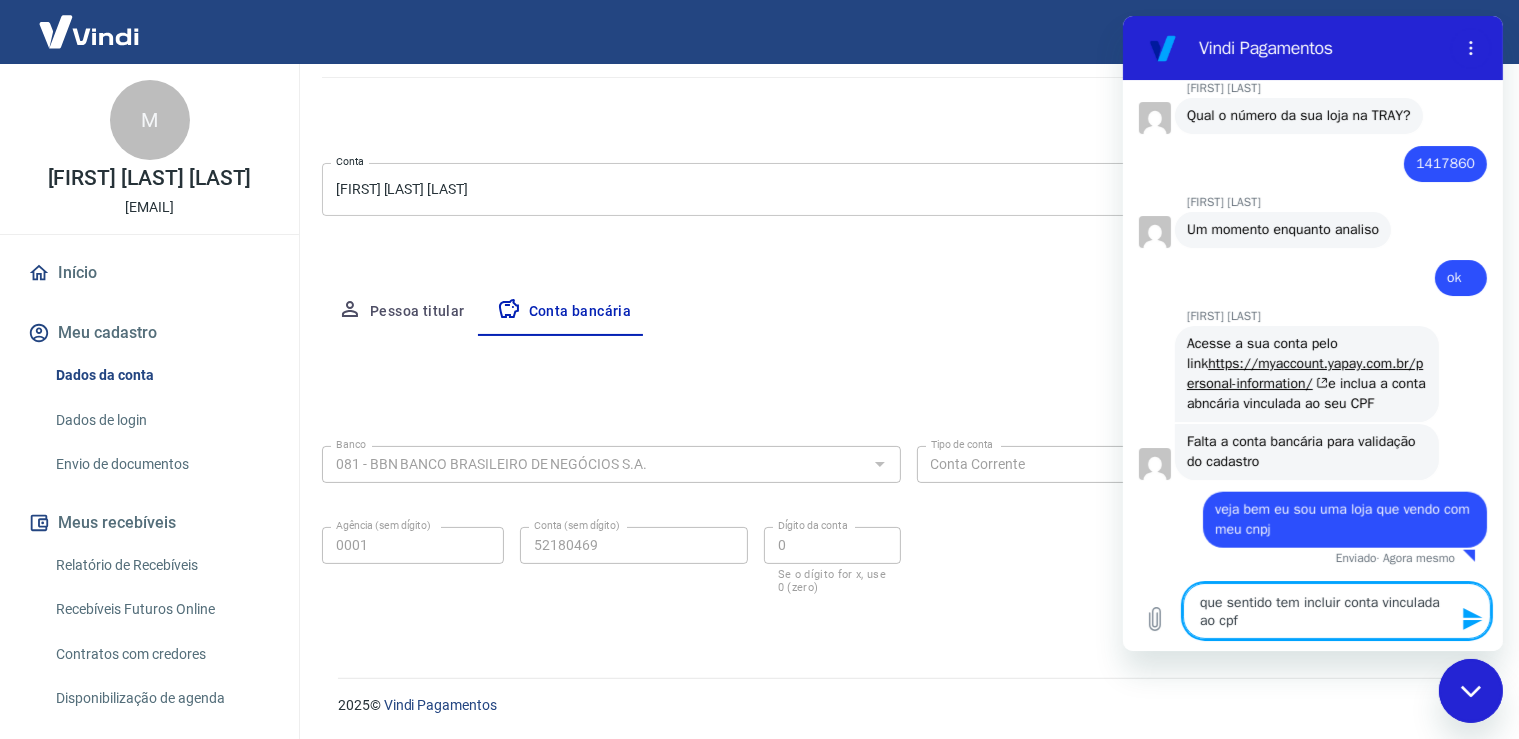 type on "que sentido tem incluir conta vinculada ao cpf?" 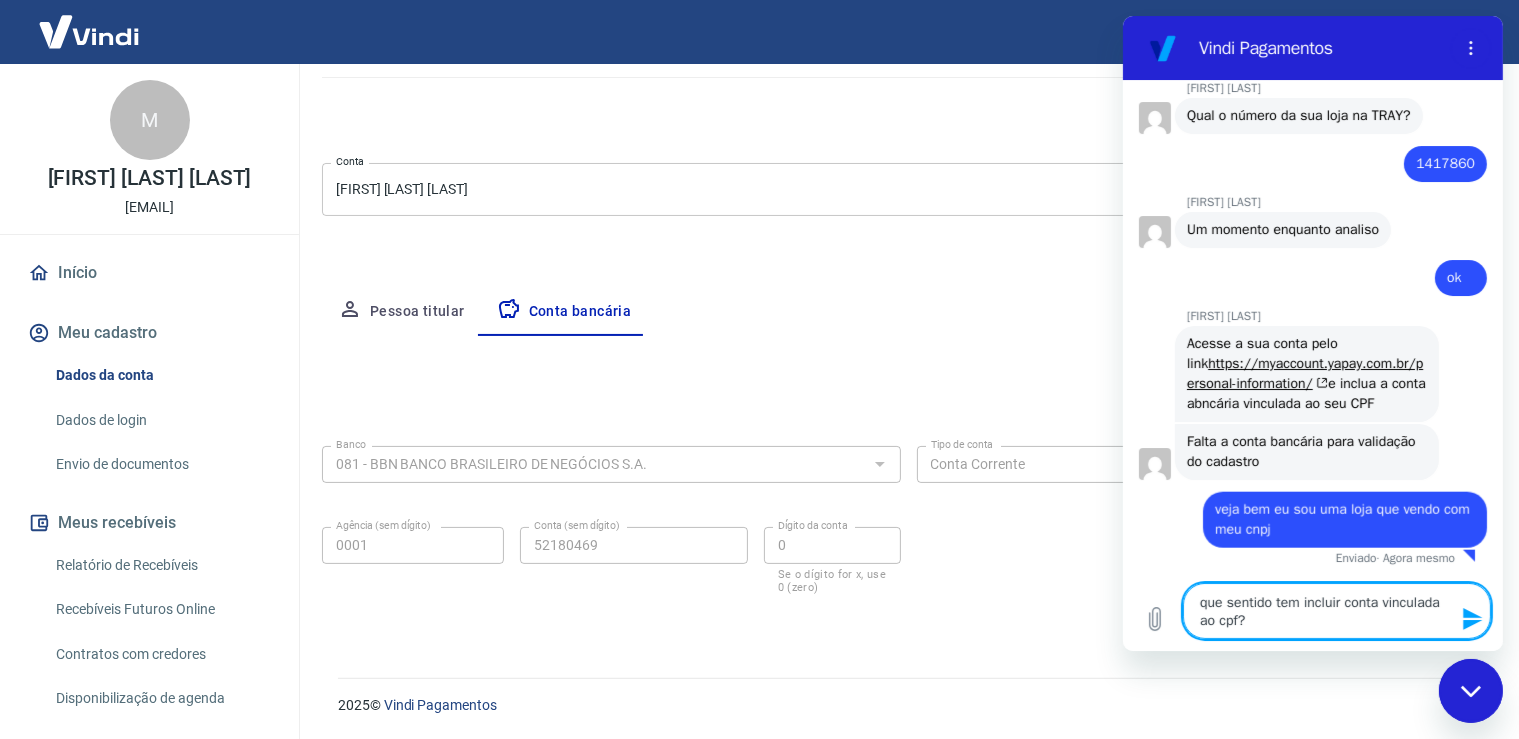 type on "x" 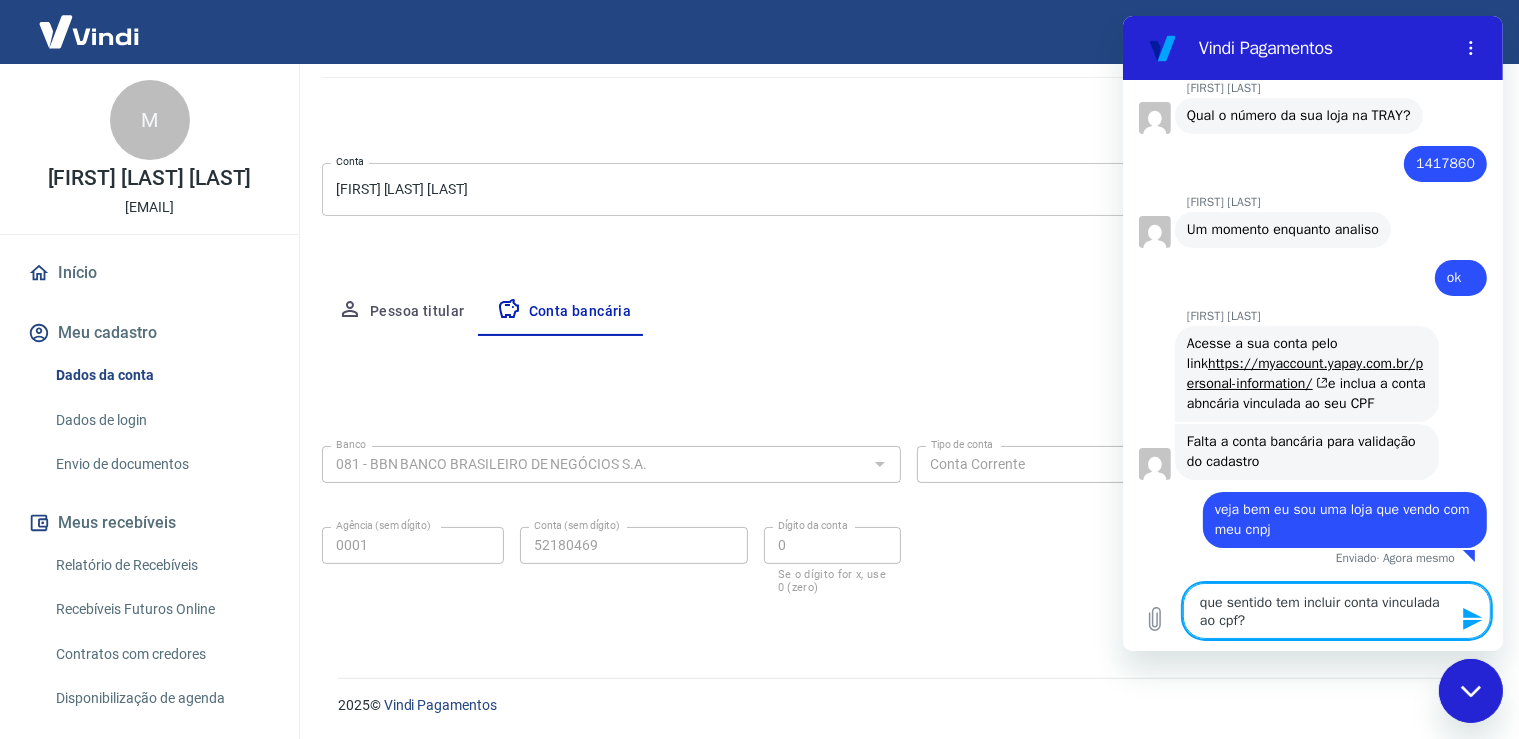 type 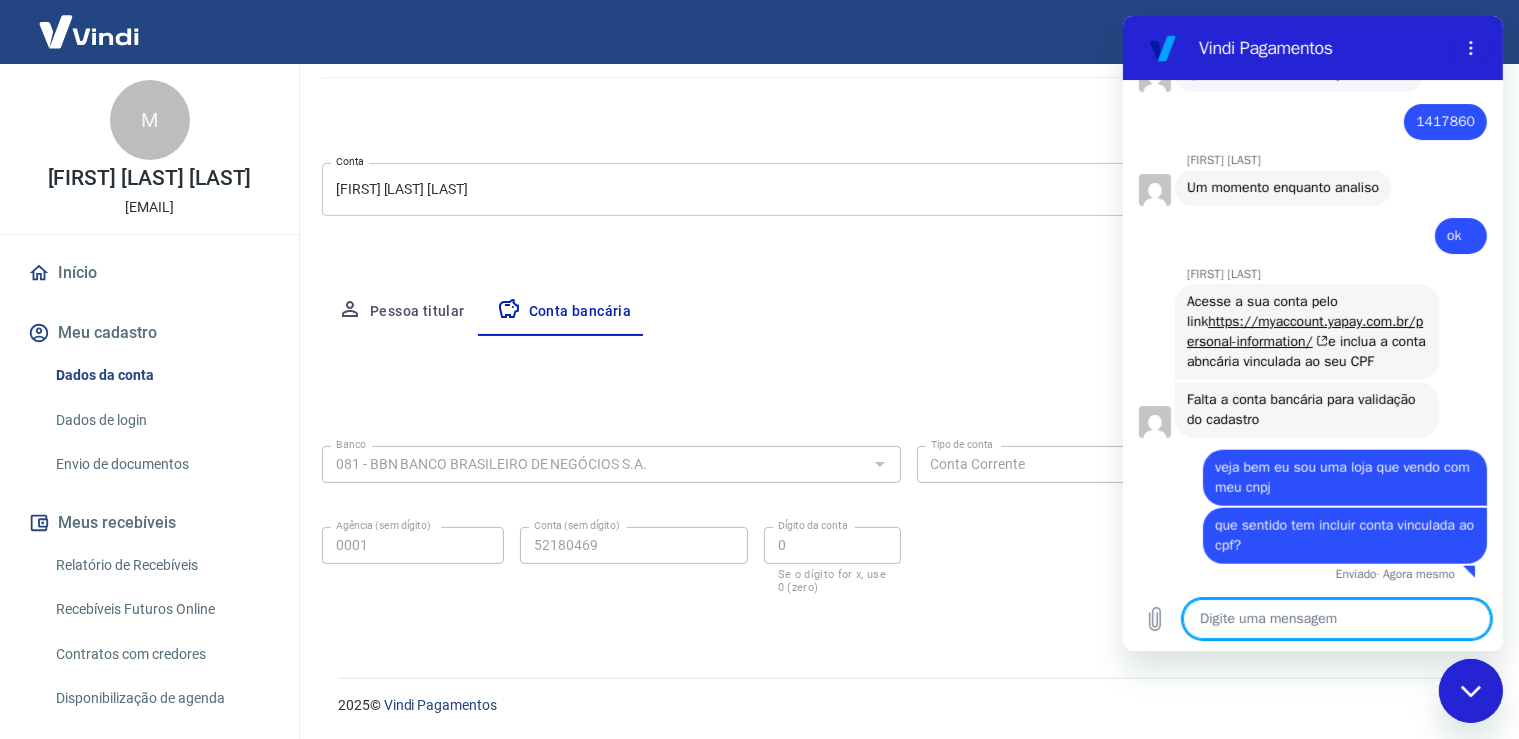 scroll, scrollTop: 2048, scrollLeft: 0, axis: vertical 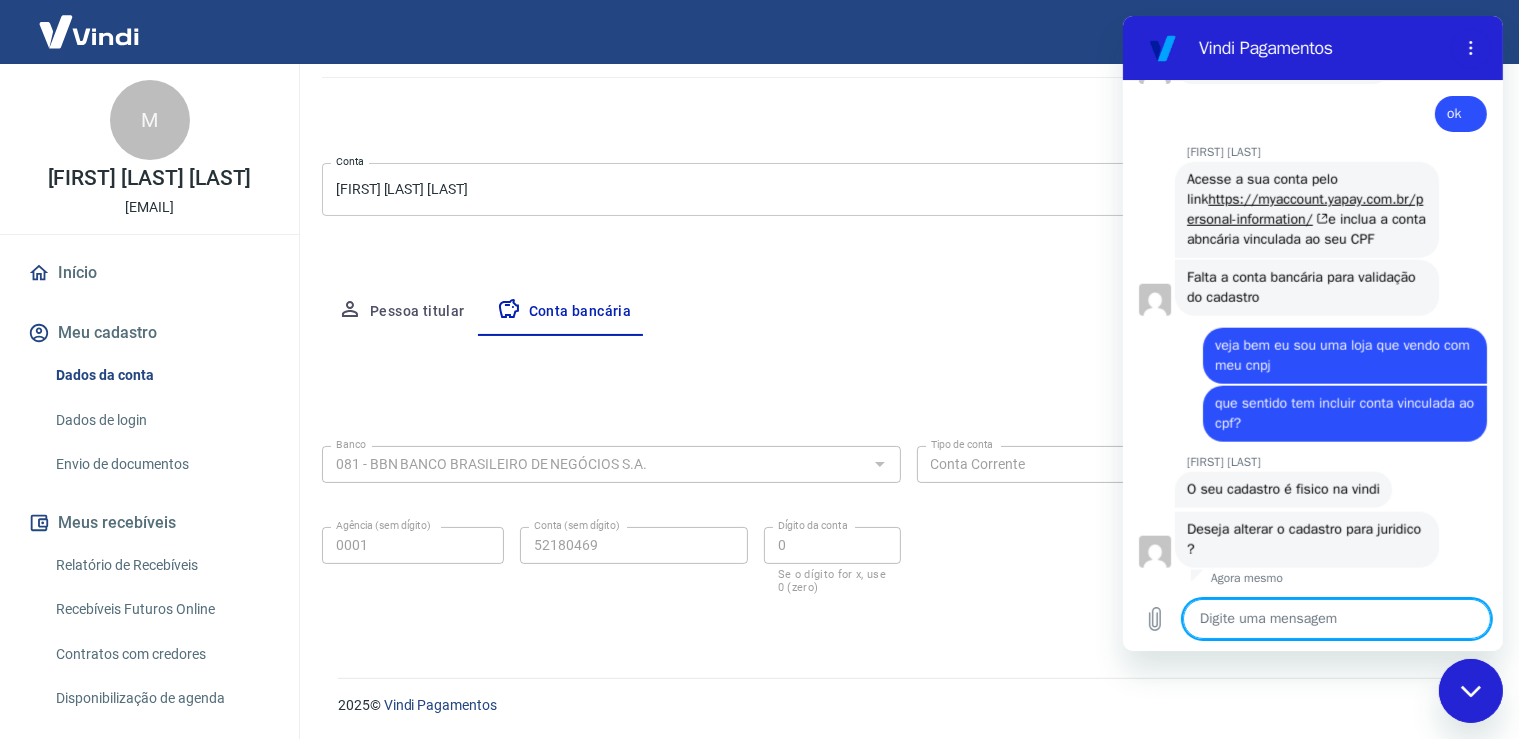type on "x" 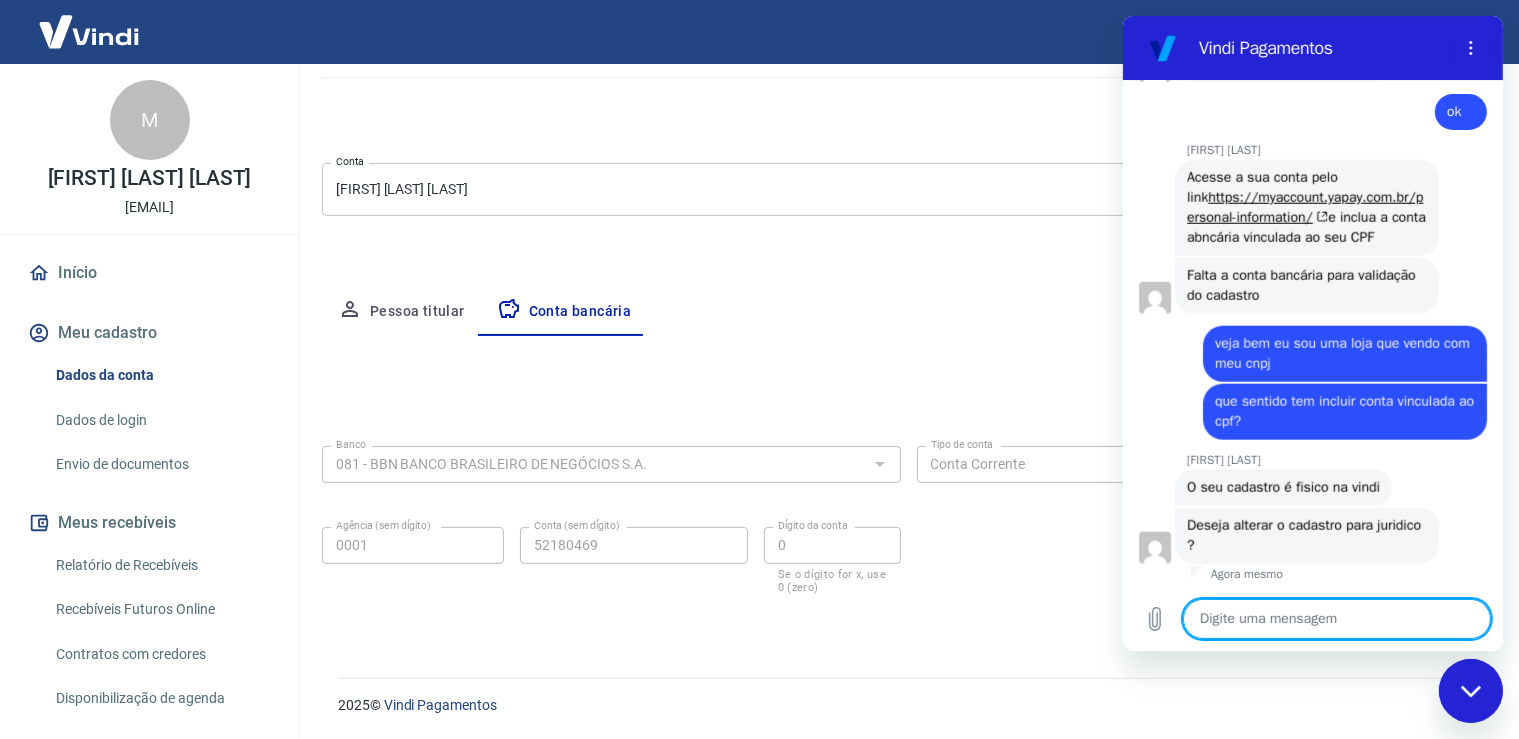 scroll, scrollTop: 2172, scrollLeft: 0, axis: vertical 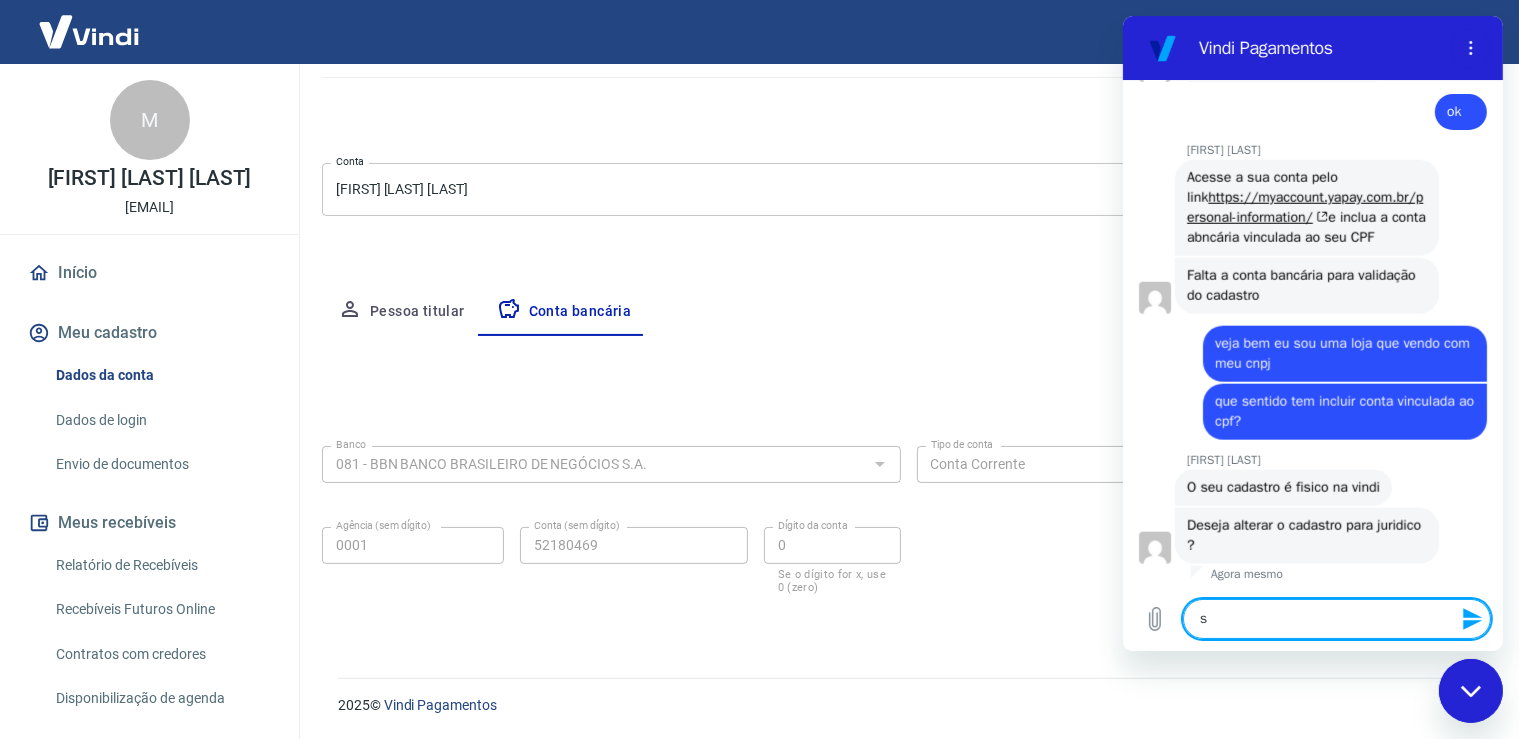 type on "si" 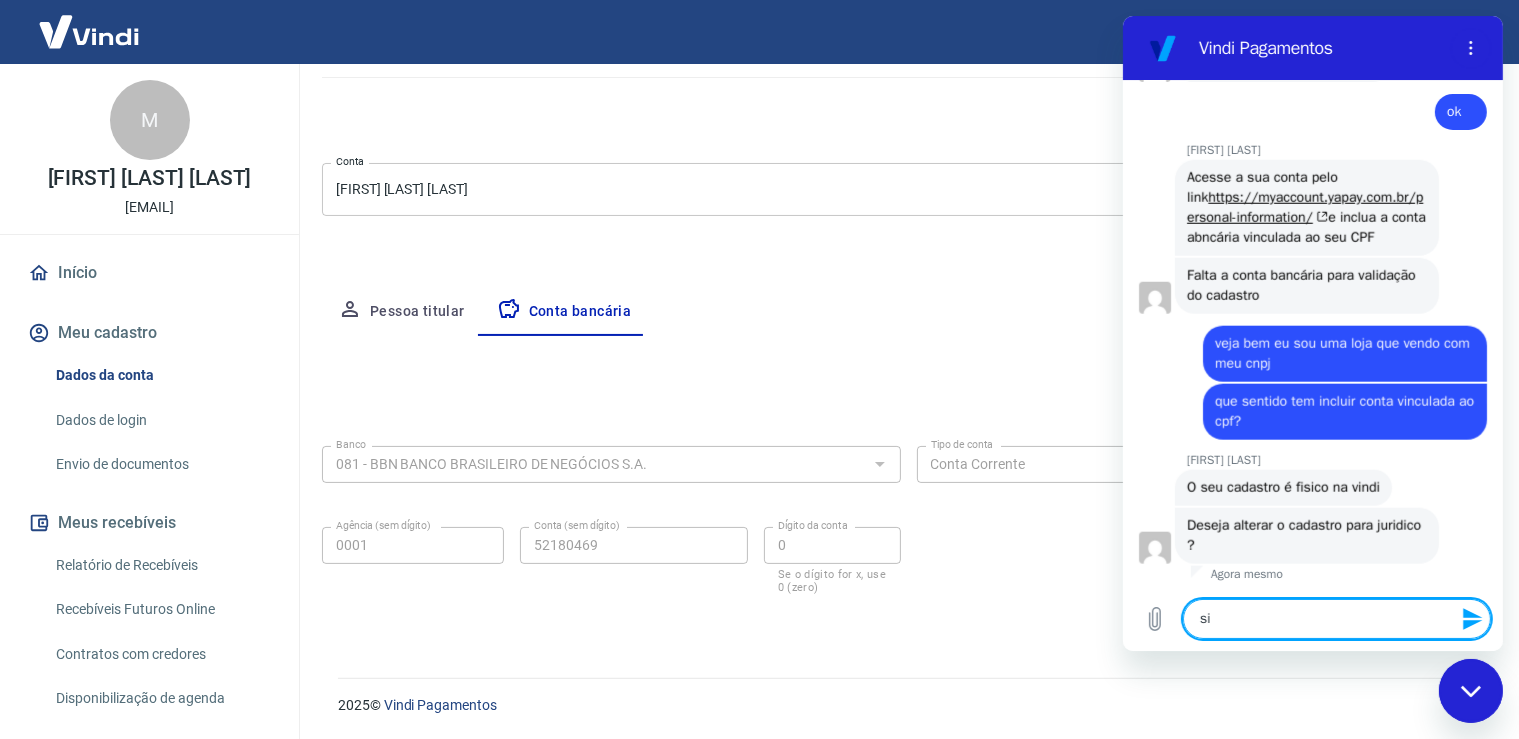 type 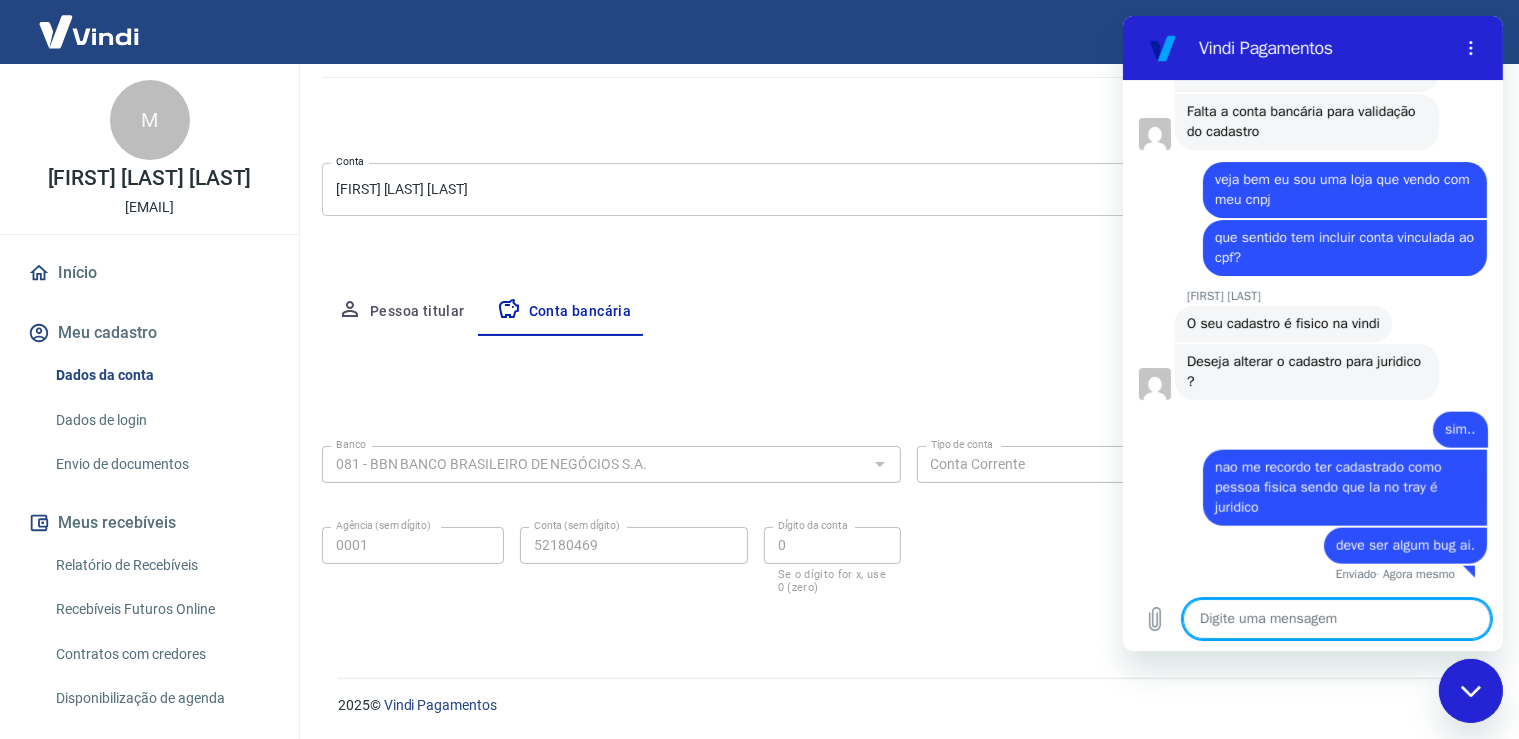 scroll, scrollTop: 2336, scrollLeft: 0, axis: vertical 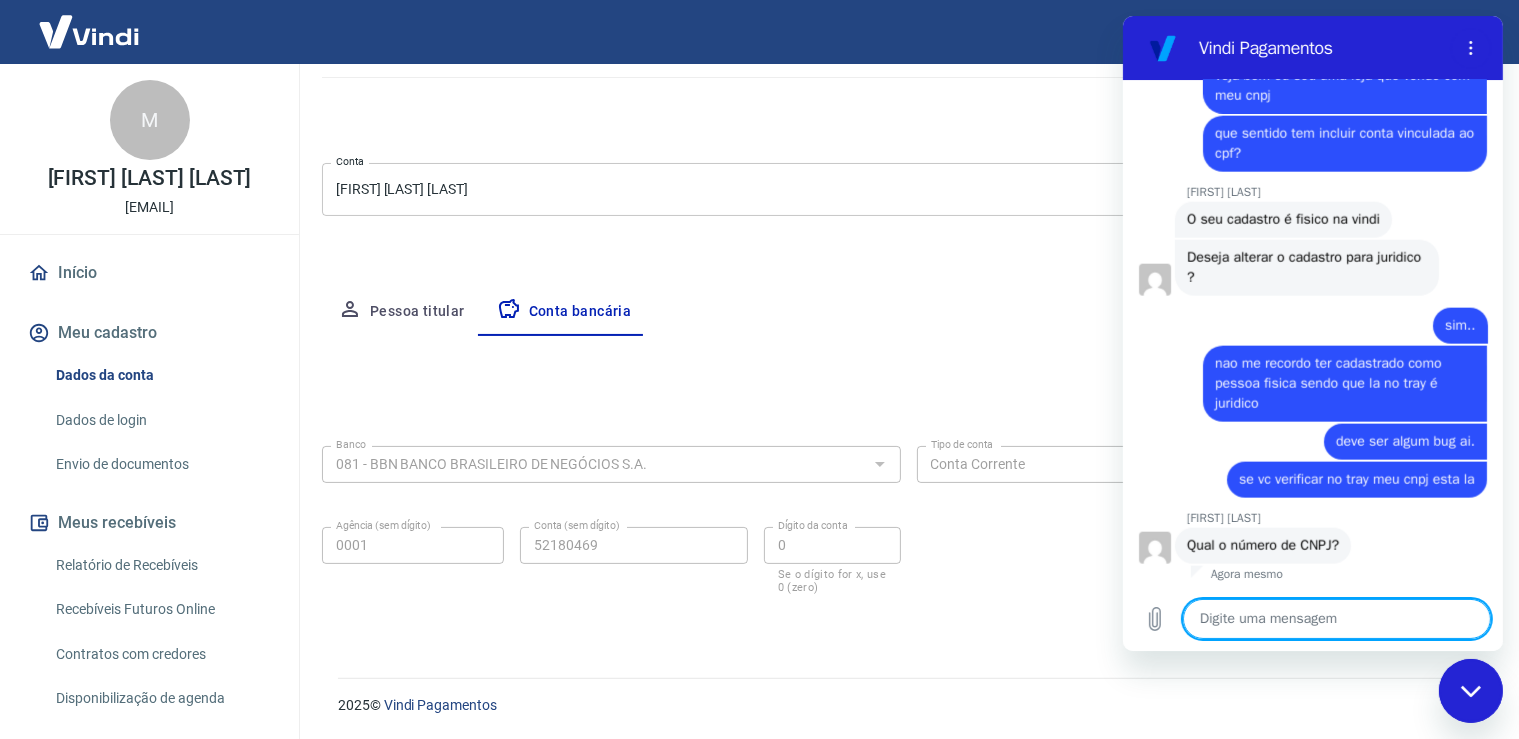 paste on "[CNPJ]" 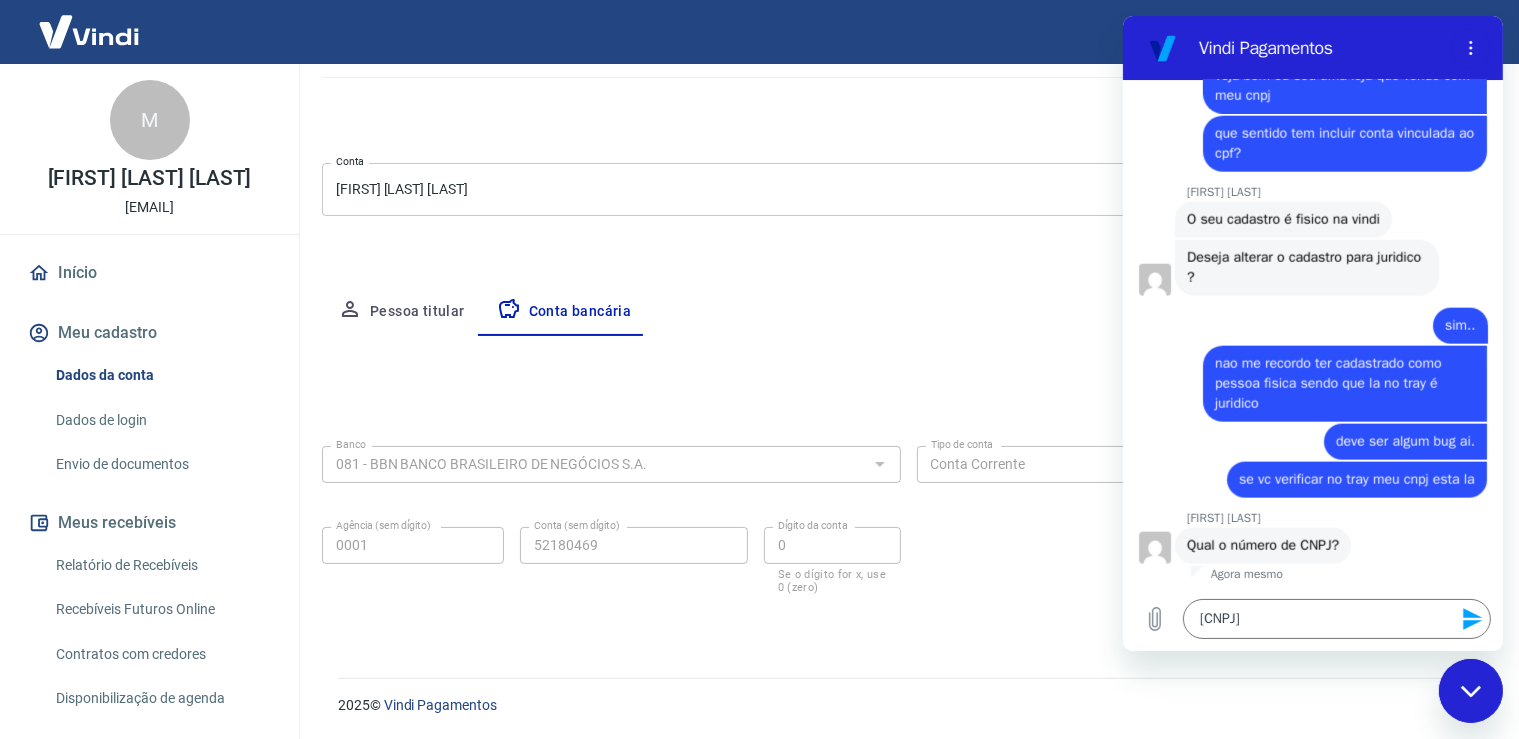 click 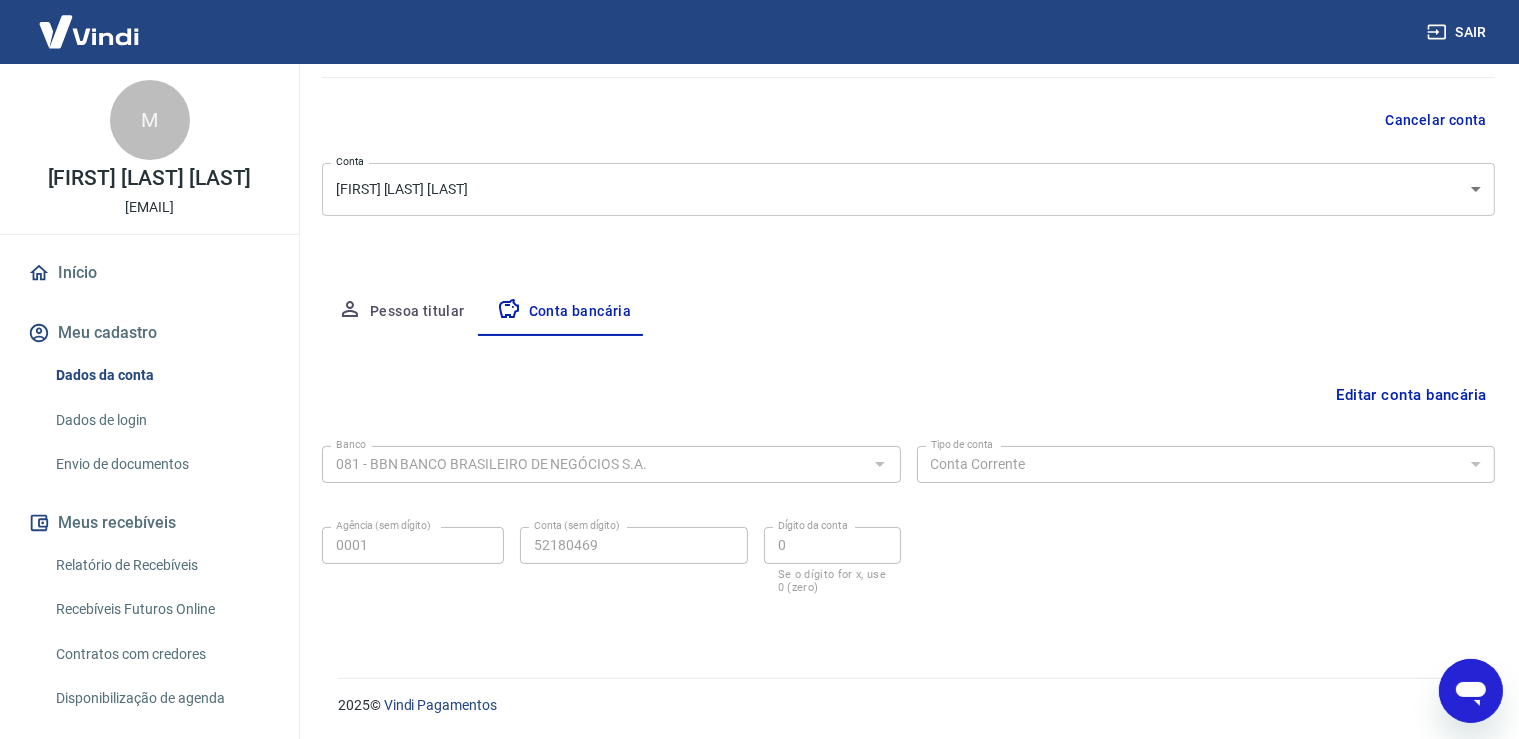 scroll, scrollTop: 2340, scrollLeft: 0, axis: vertical 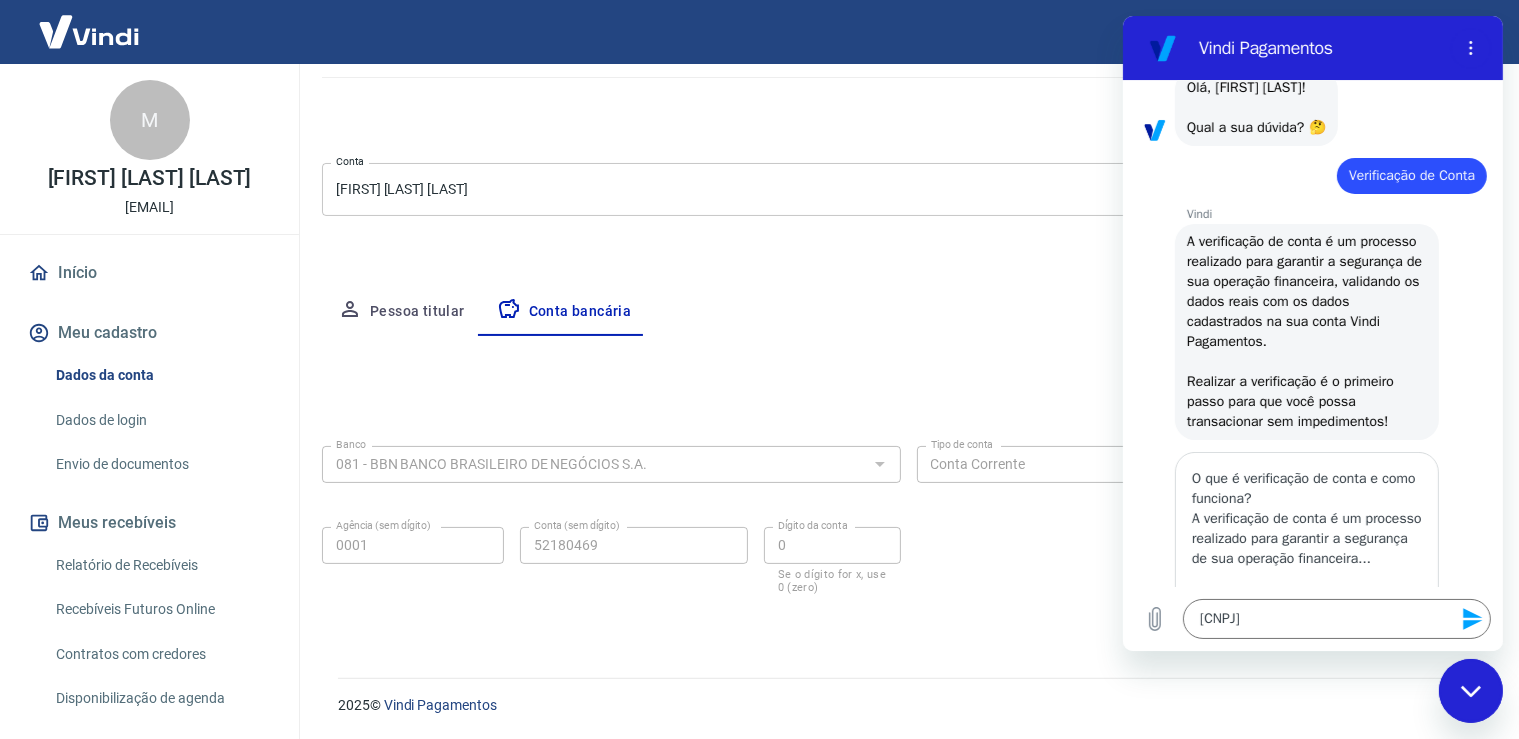 click 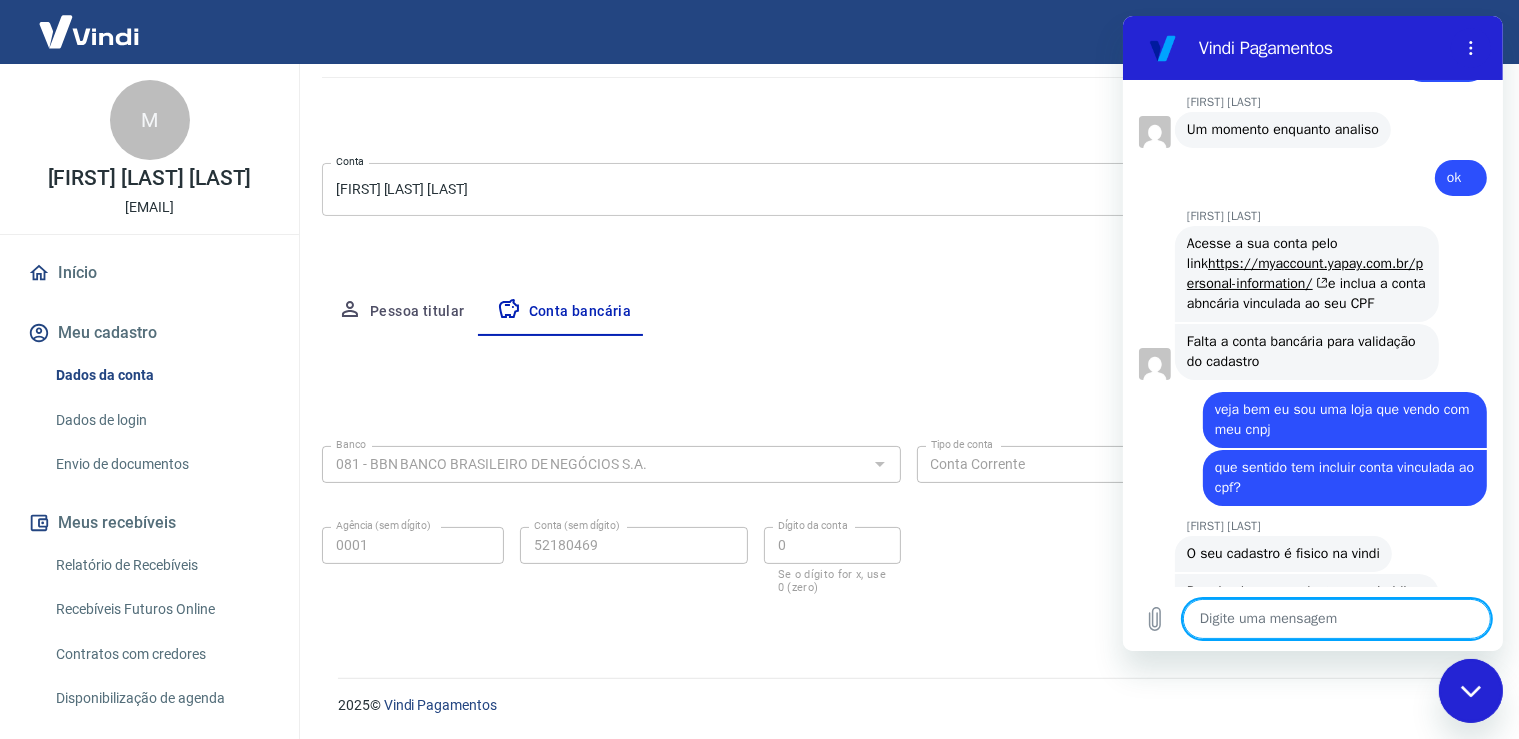 scroll, scrollTop: 2173, scrollLeft: 0, axis: vertical 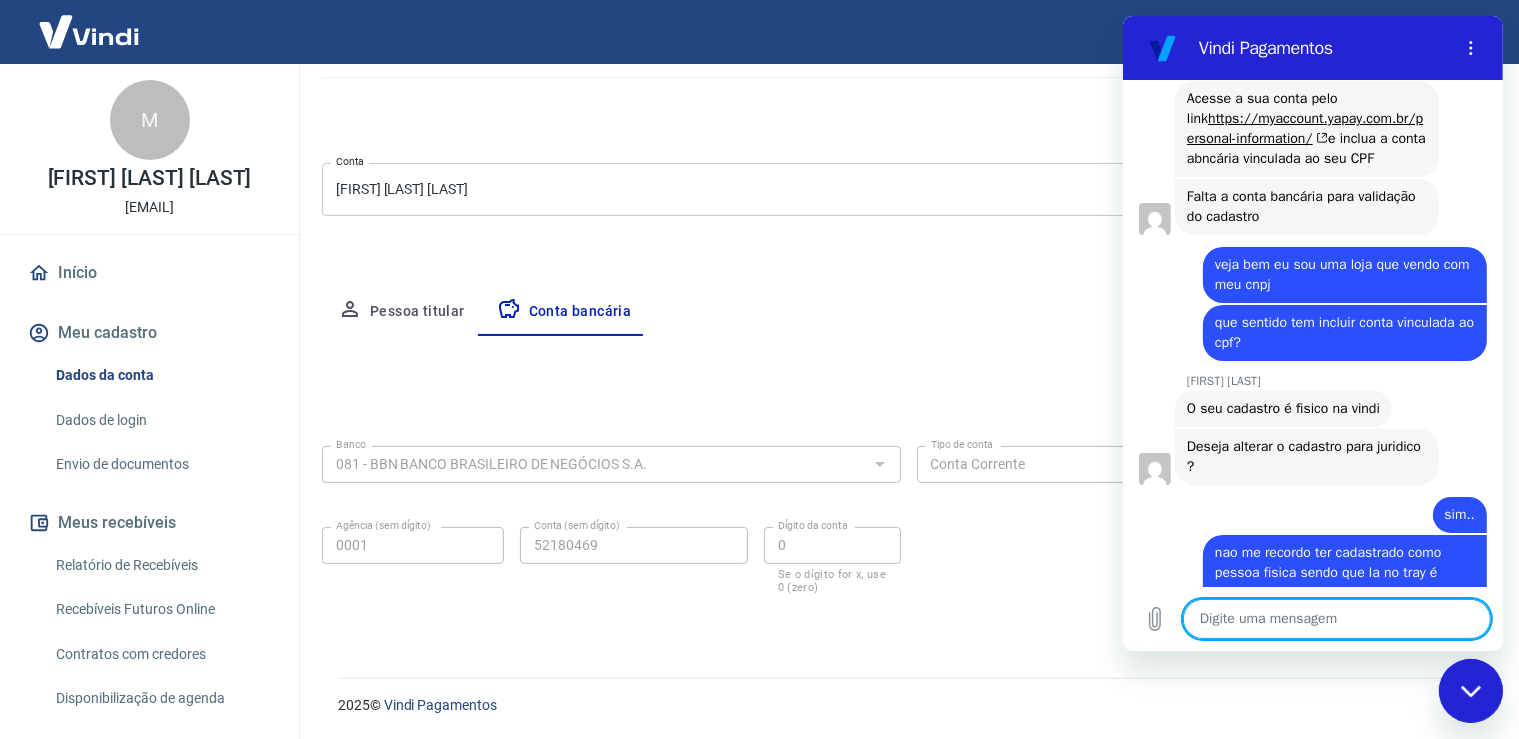 click at bounding box center [1336, 619] 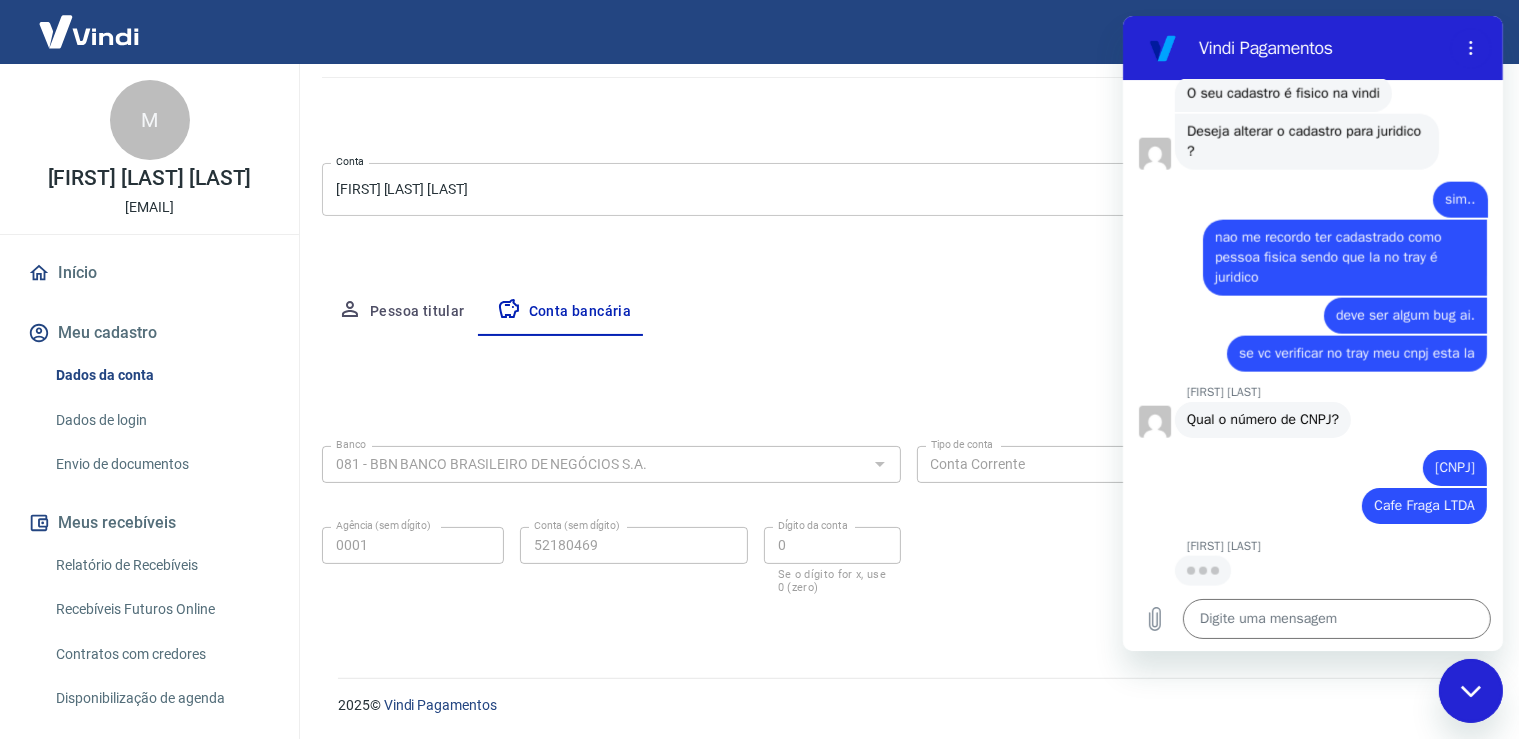 scroll, scrollTop: 2564, scrollLeft: 0, axis: vertical 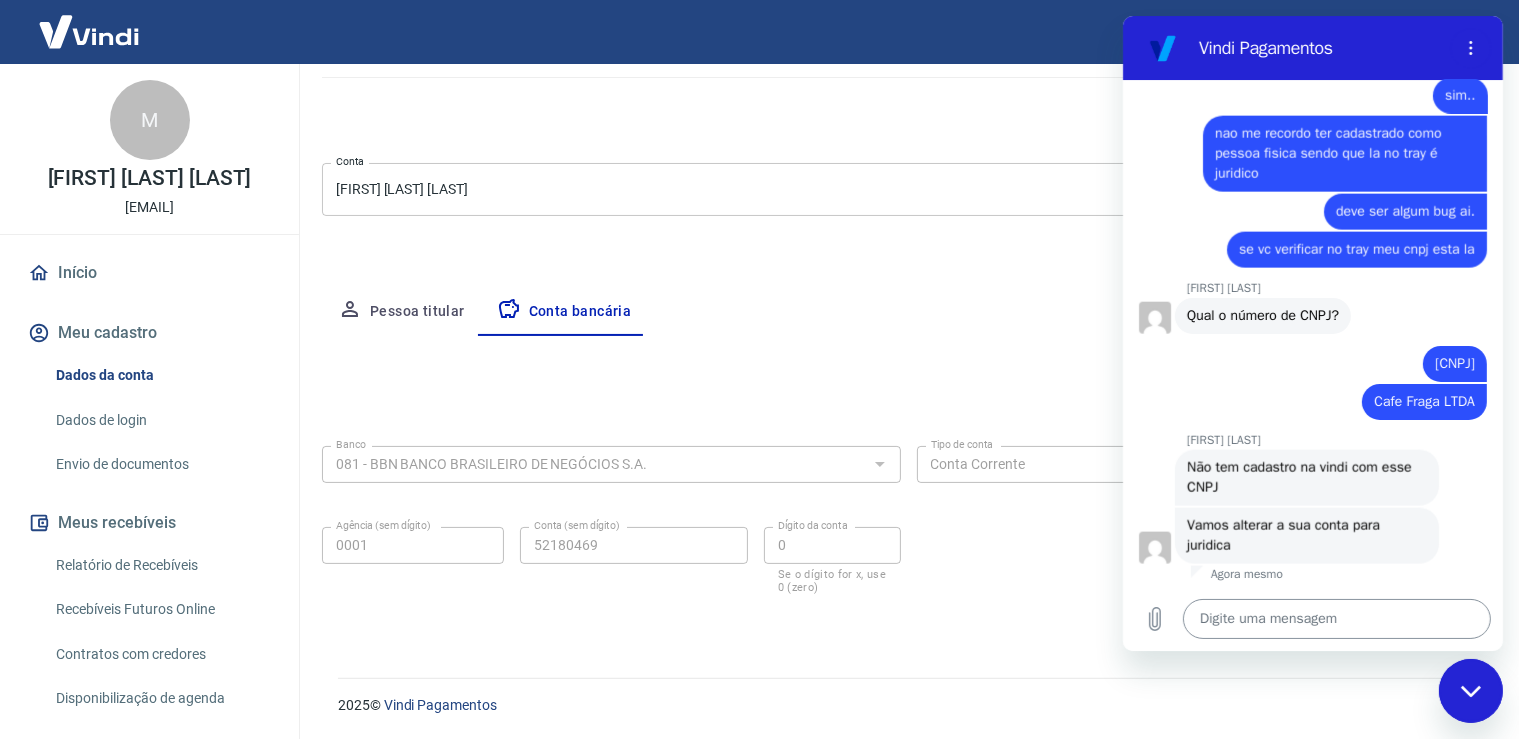 click at bounding box center [1336, 619] 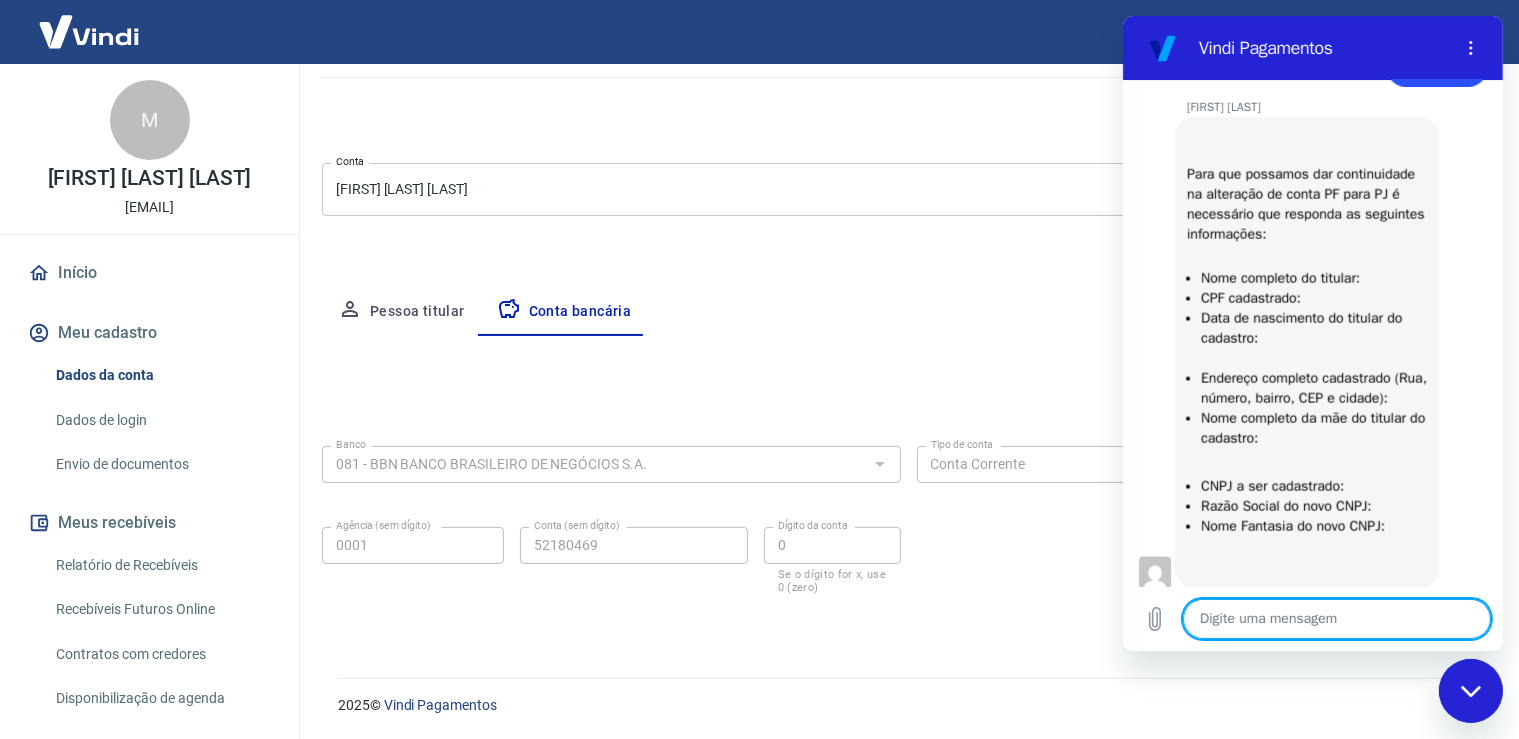 scroll, scrollTop: 3247, scrollLeft: 0, axis: vertical 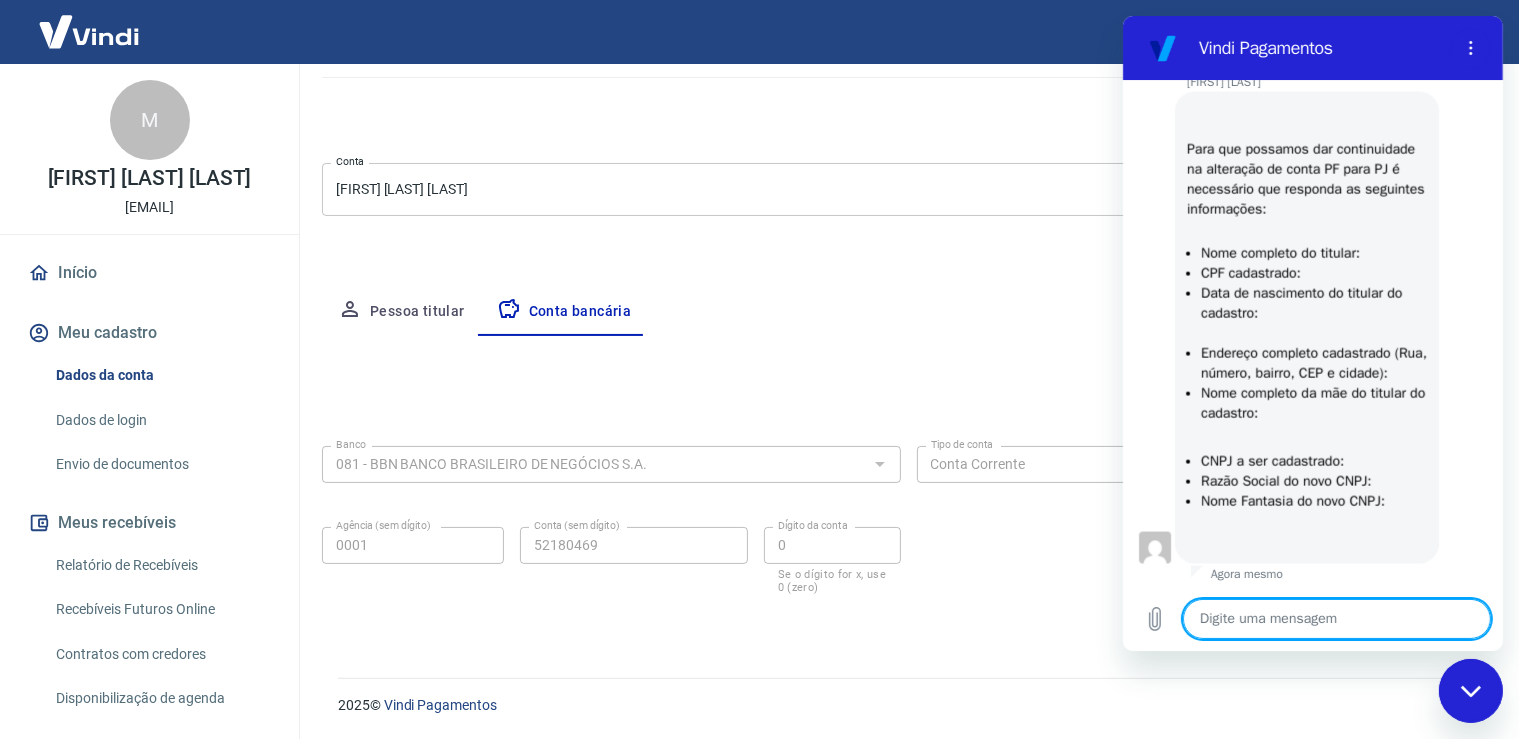paste on "[FIRST] [LAST] [LAST]" 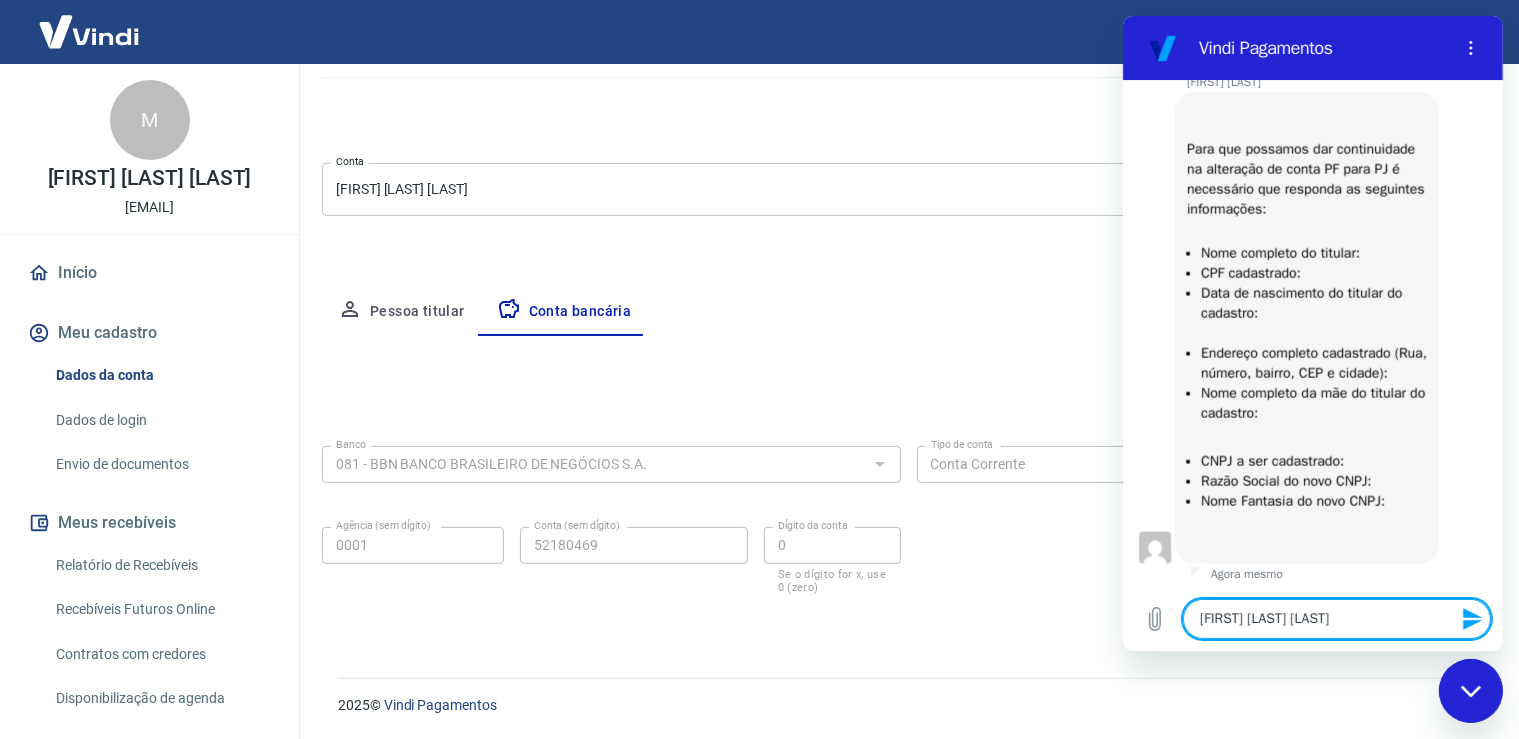 drag, startPoint x: 1428, startPoint y: 622, endPoint x: 921, endPoint y: 546, distance: 512.6646 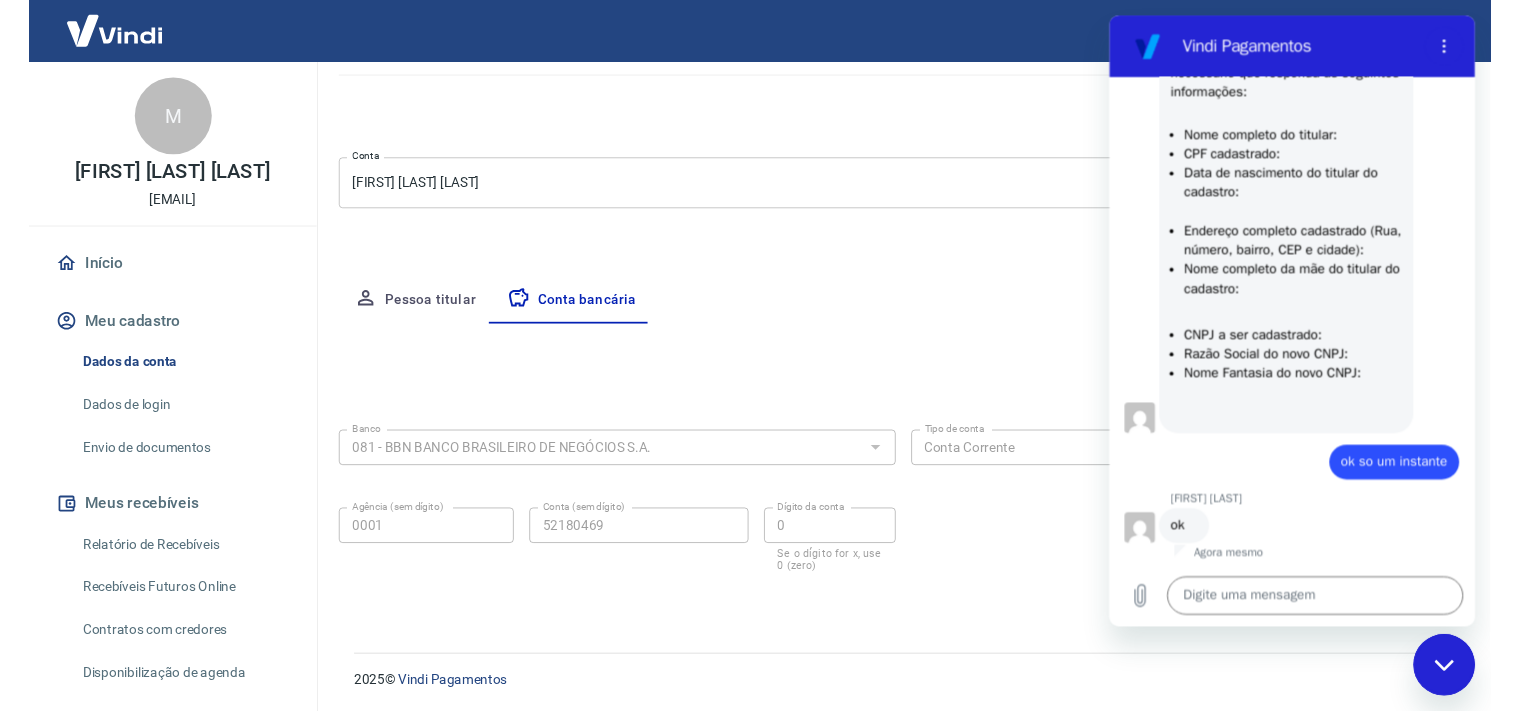scroll, scrollTop: 3361, scrollLeft: 0, axis: vertical 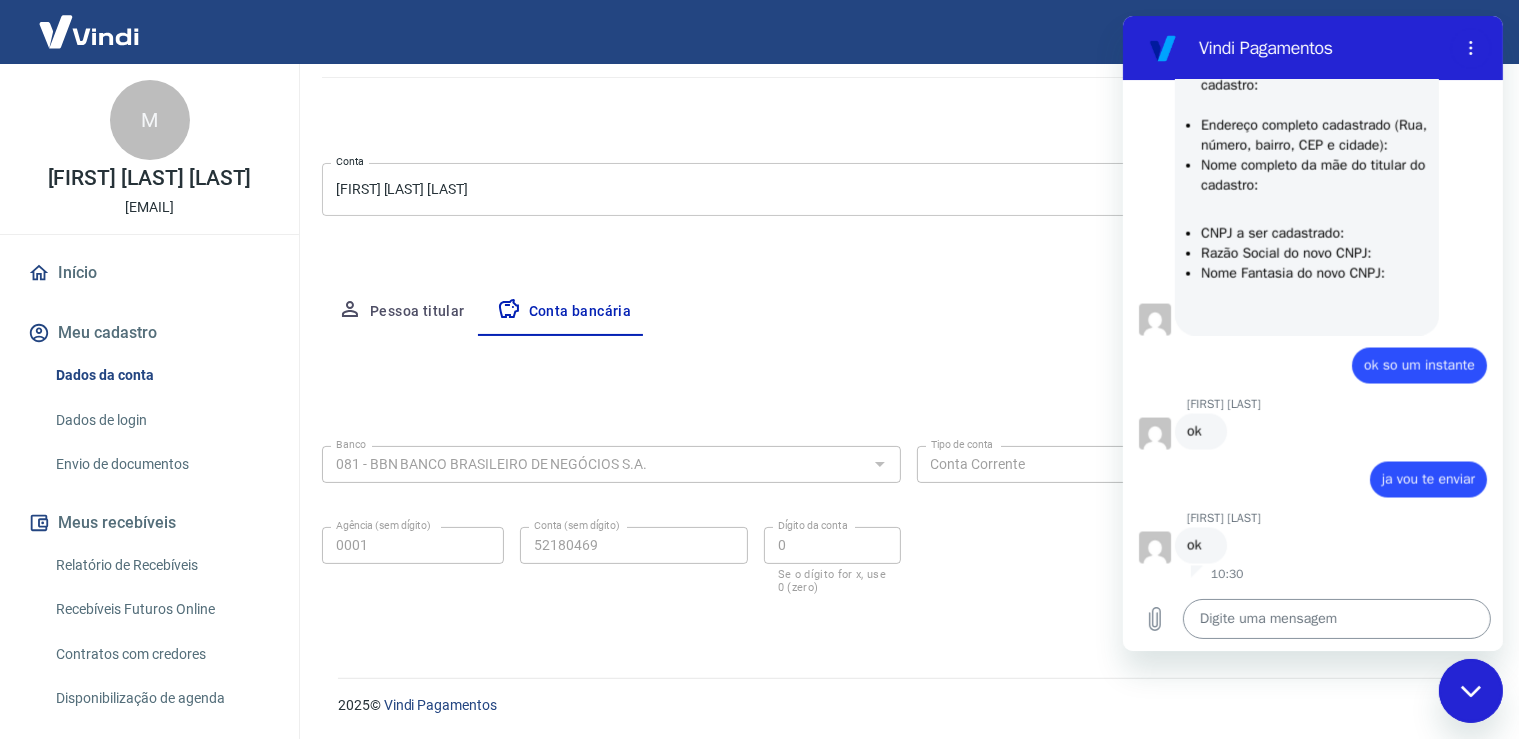 click at bounding box center (1336, 619) 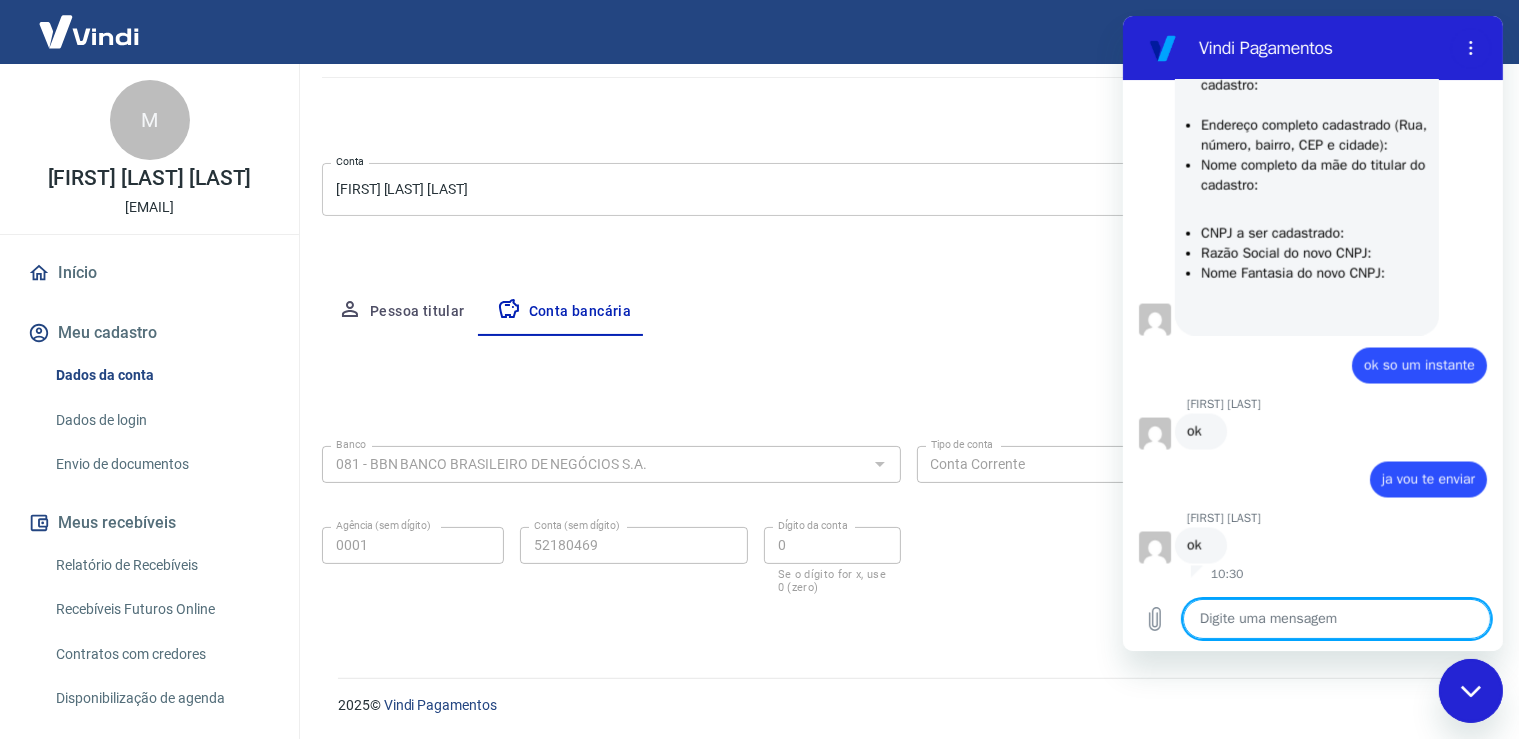 paste on "[FIRST] [LAST] [LAST]
[PHONE]
[DATE]
[STREET], [POSTAL_CODE], [CITY], [STATE]
[FIRST] [LAST]
CNPJ: [CNPJ]
[COMPANY_NAME]
[COMPANY_NAME]" 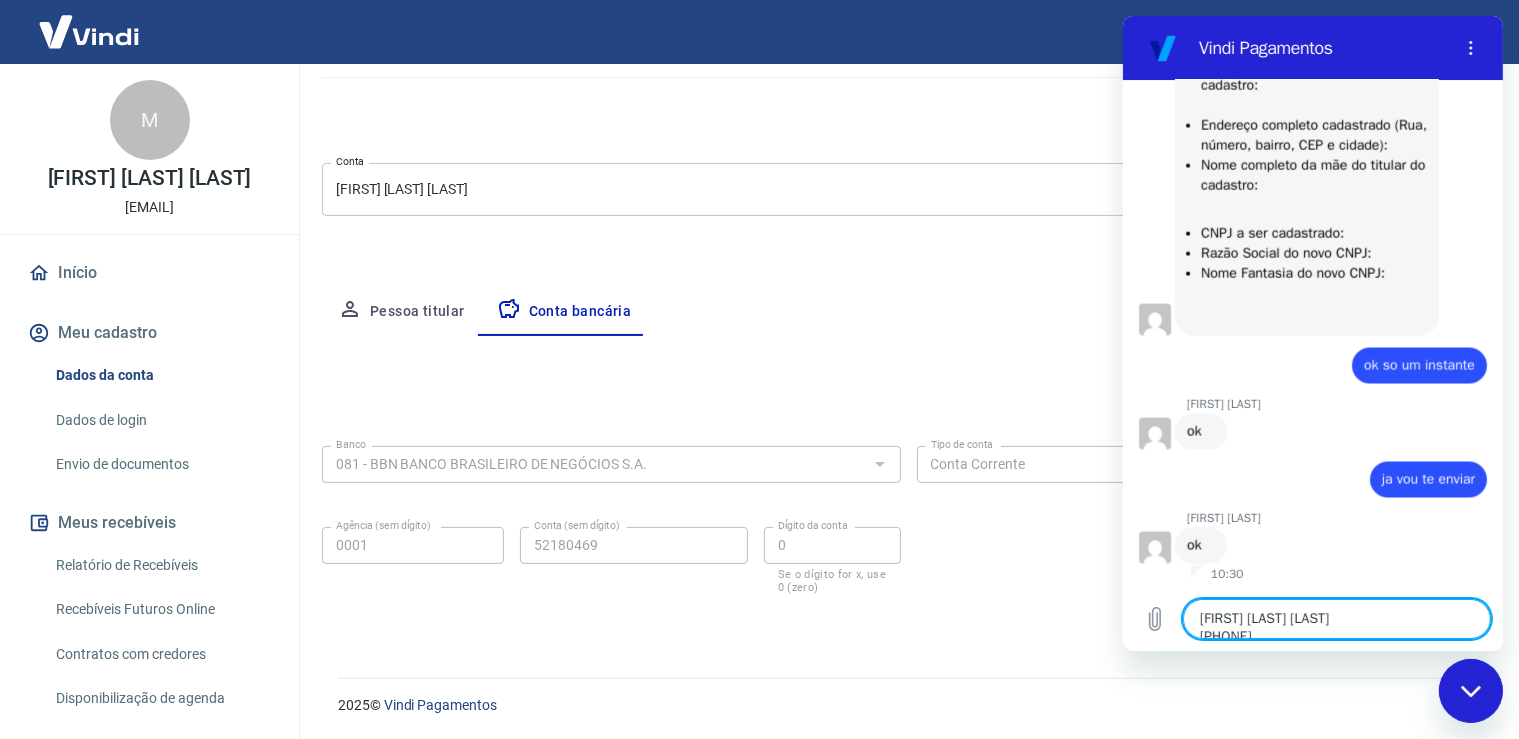 scroll, scrollTop: 100, scrollLeft: 0, axis: vertical 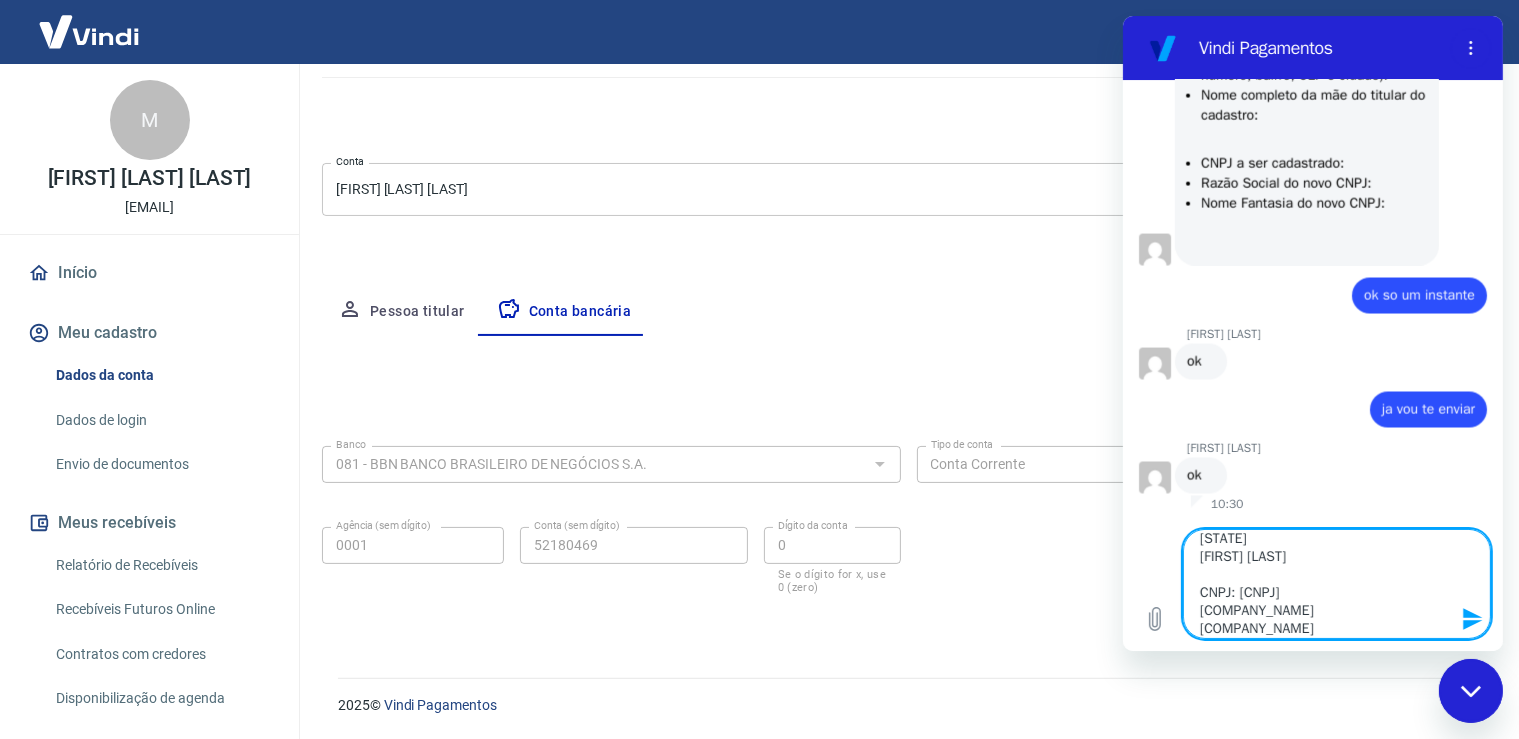 click 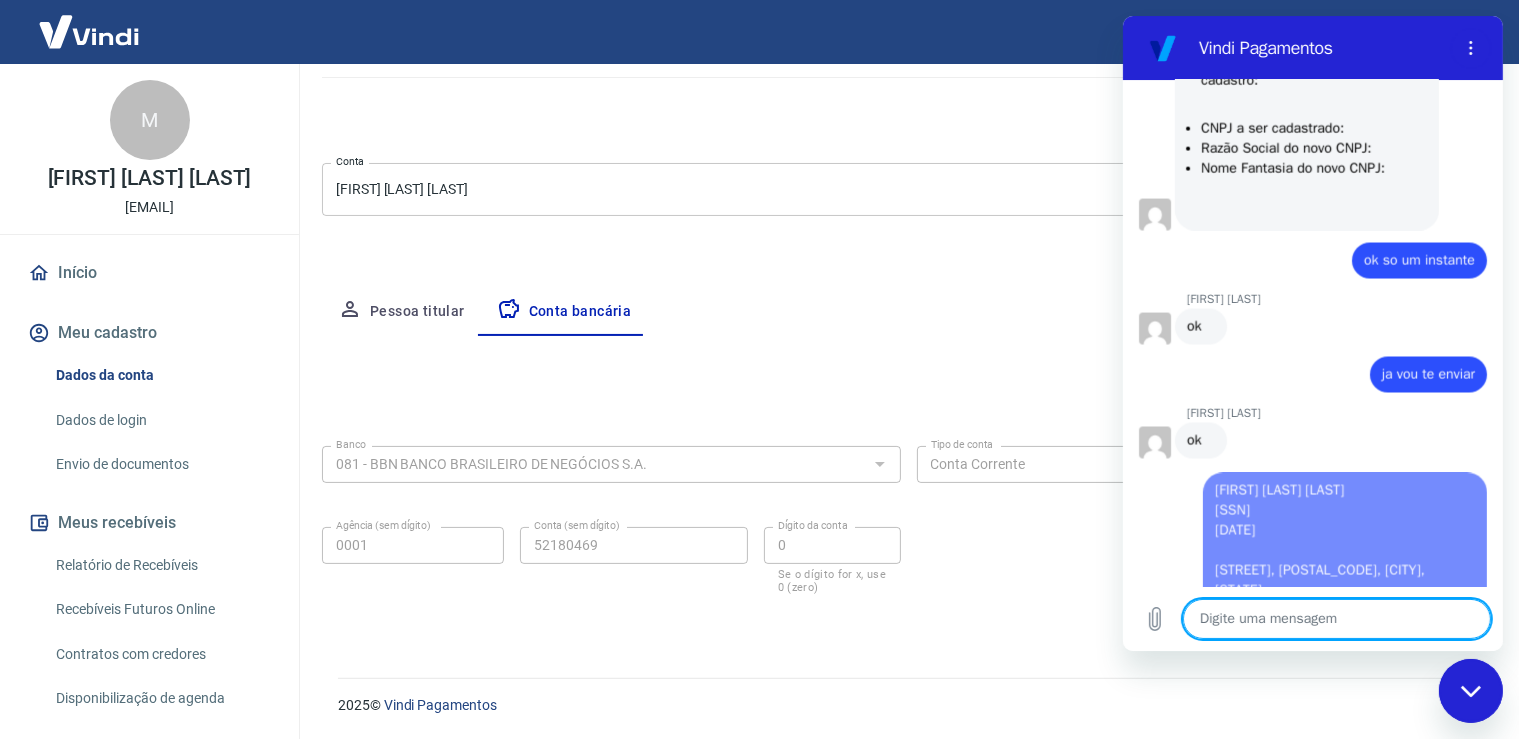 scroll, scrollTop: 0, scrollLeft: 0, axis: both 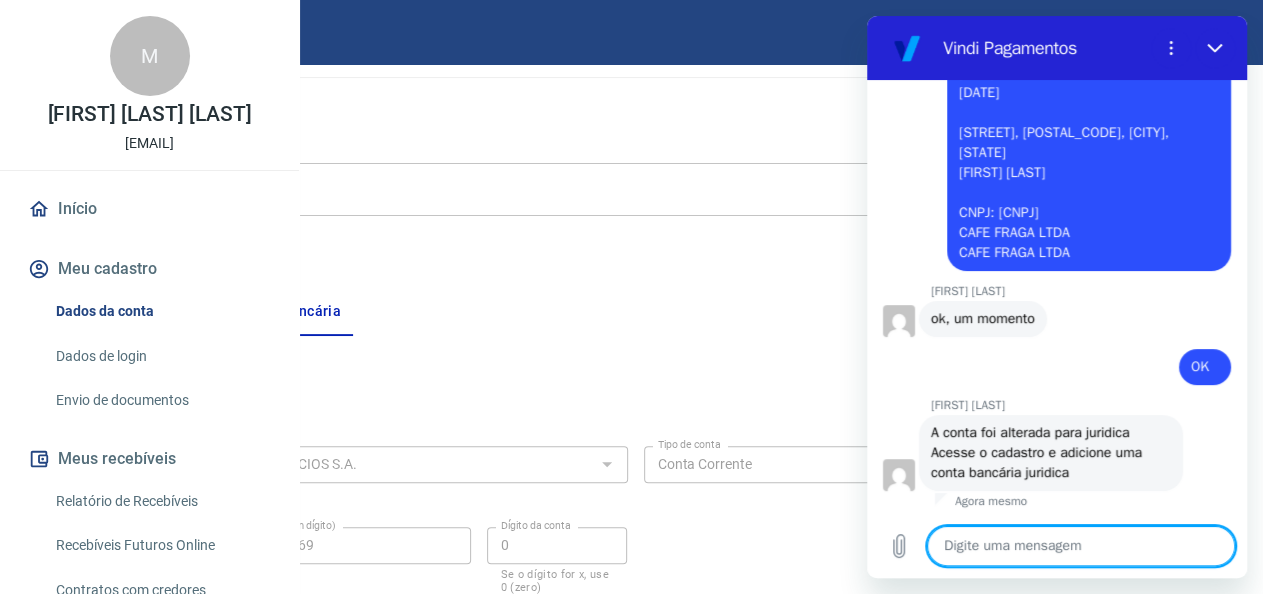 click at bounding box center [1081, 546] 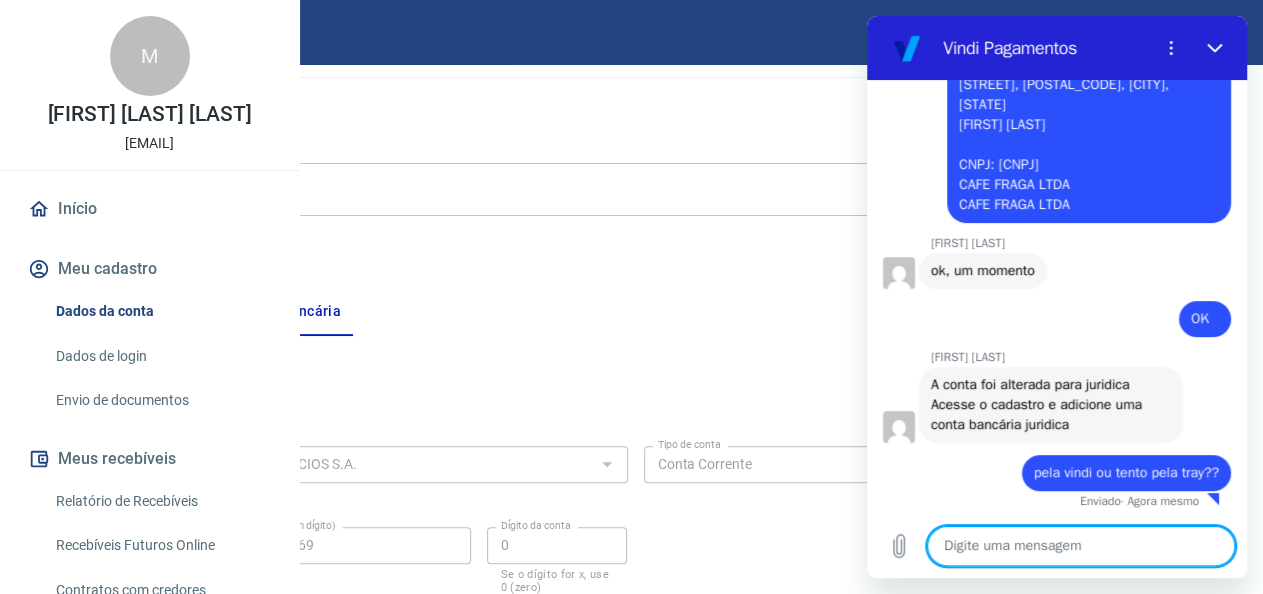 scroll, scrollTop: 4023, scrollLeft: 0, axis: vertical 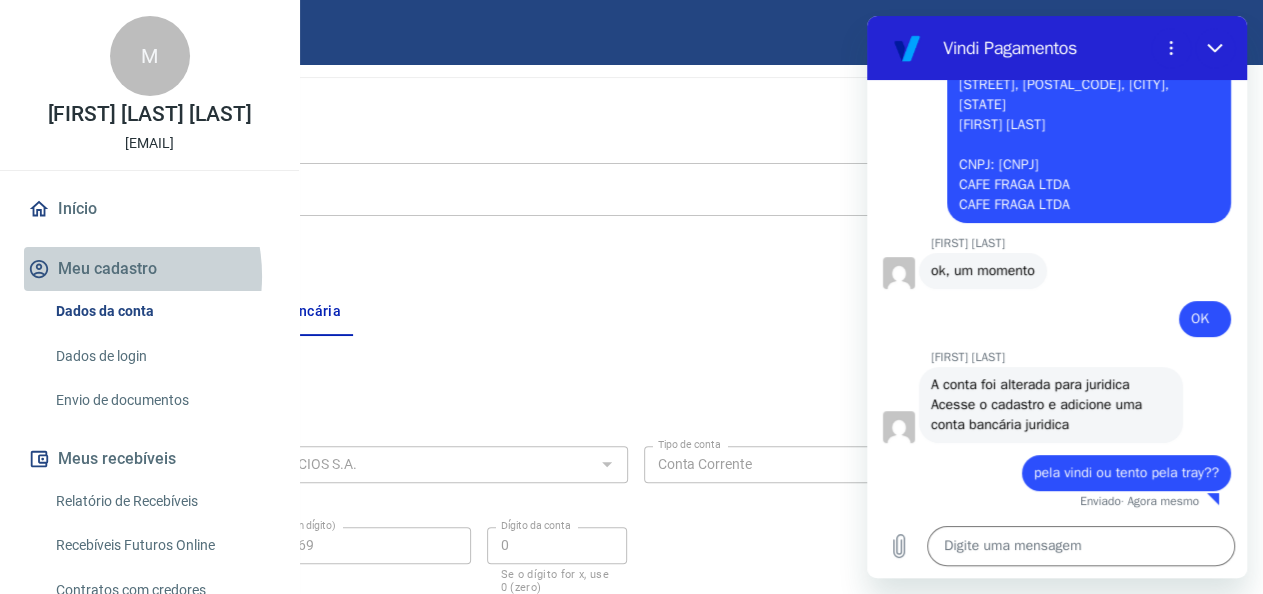 click on "Meu cadastro" at bounding box center (149, 269) 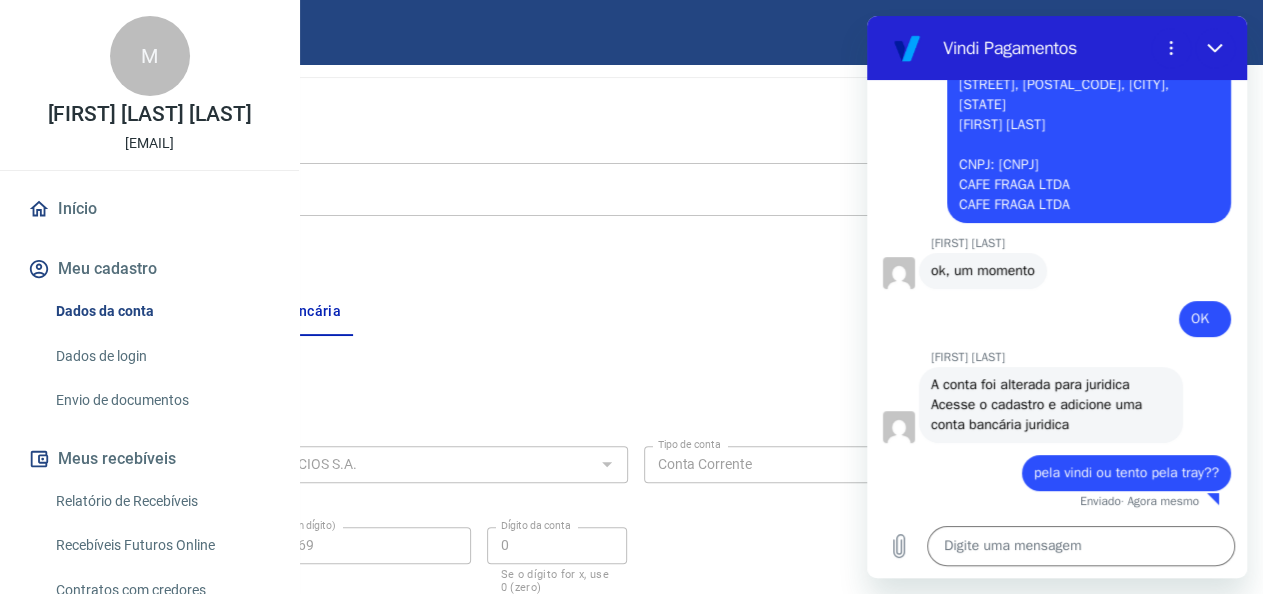 drag, startPoint x: 79, startPoint y: 313, endPoint x: 79, endPoint y: 302, distance: 11 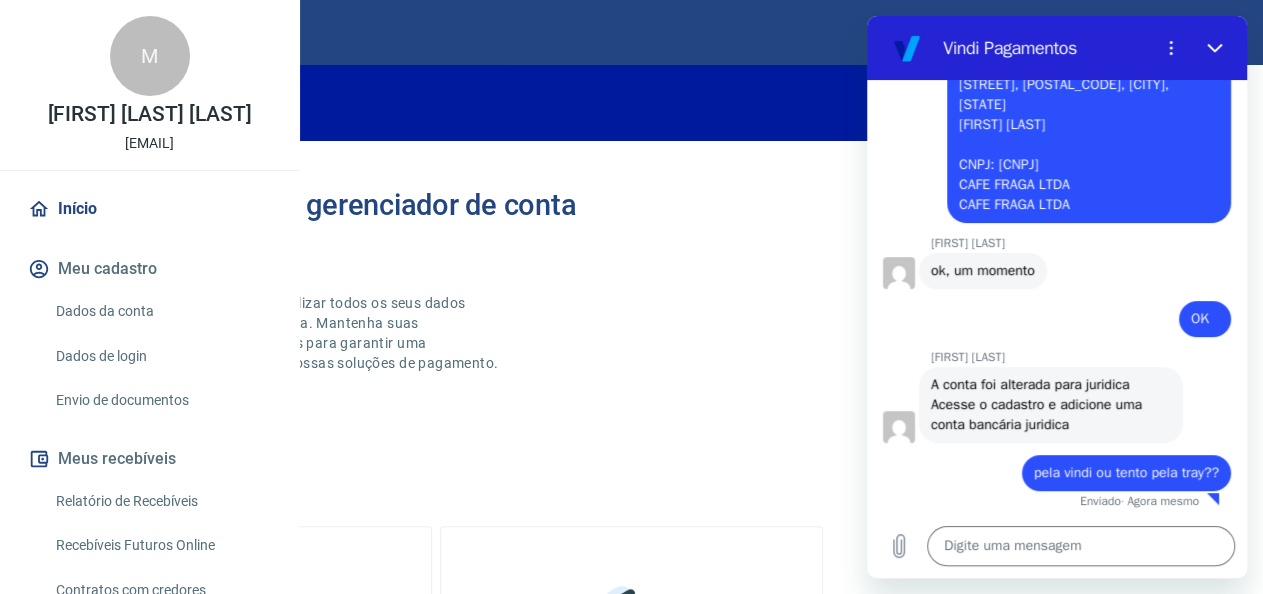 click on "Início" at bounding box center [149, 209] 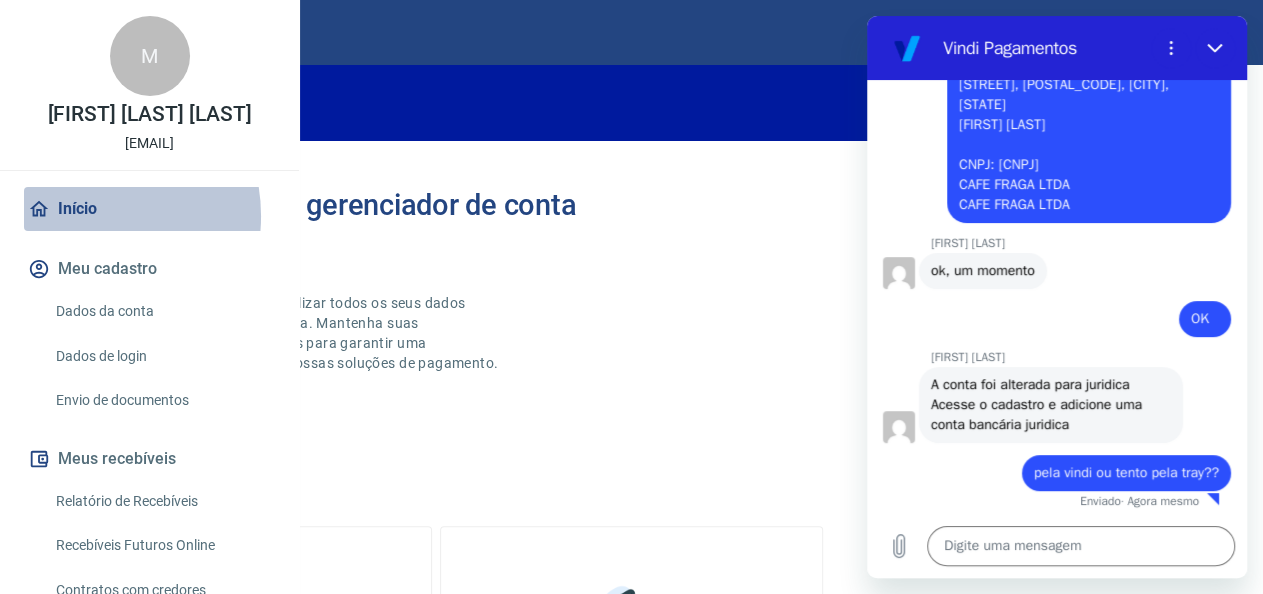 click on "Início" at bounding box center (149, 209) 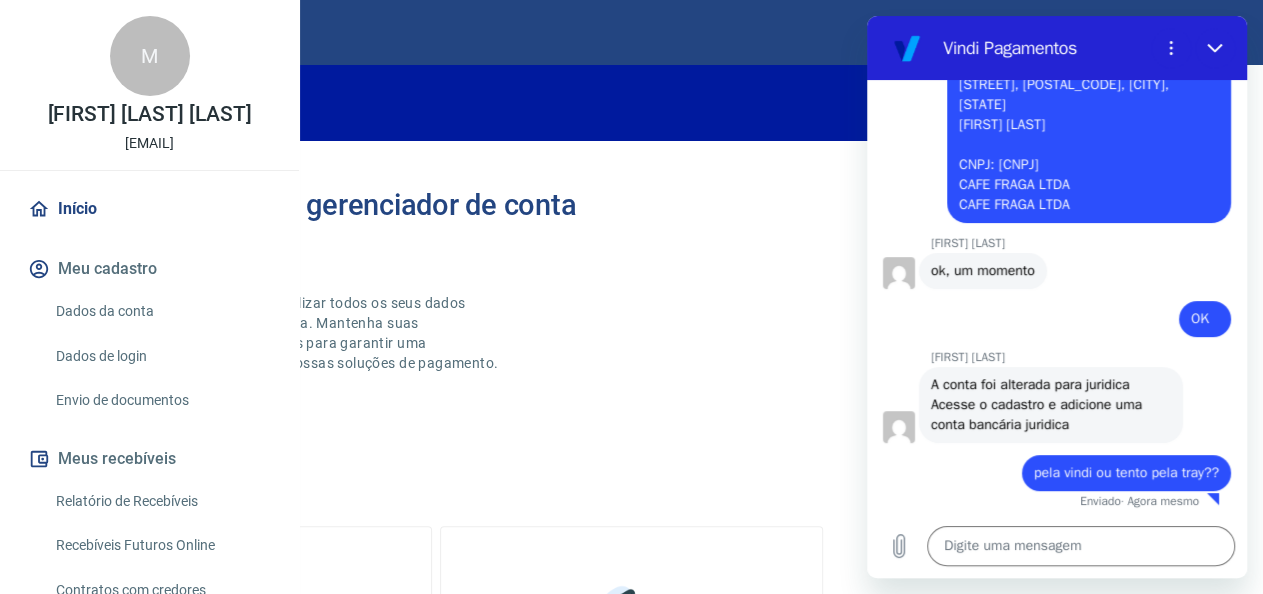 click on "Dados da conta" at bounding box center [161, 311] 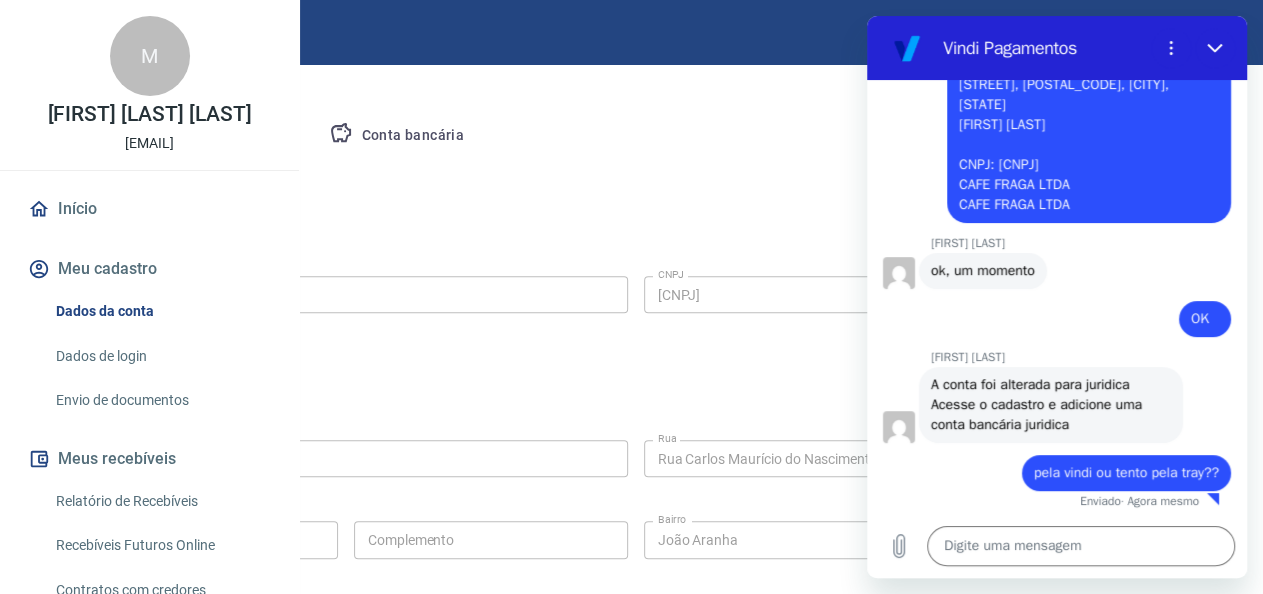scroll, scrollTop: 312, scrollLeft: 0, axis: vertical 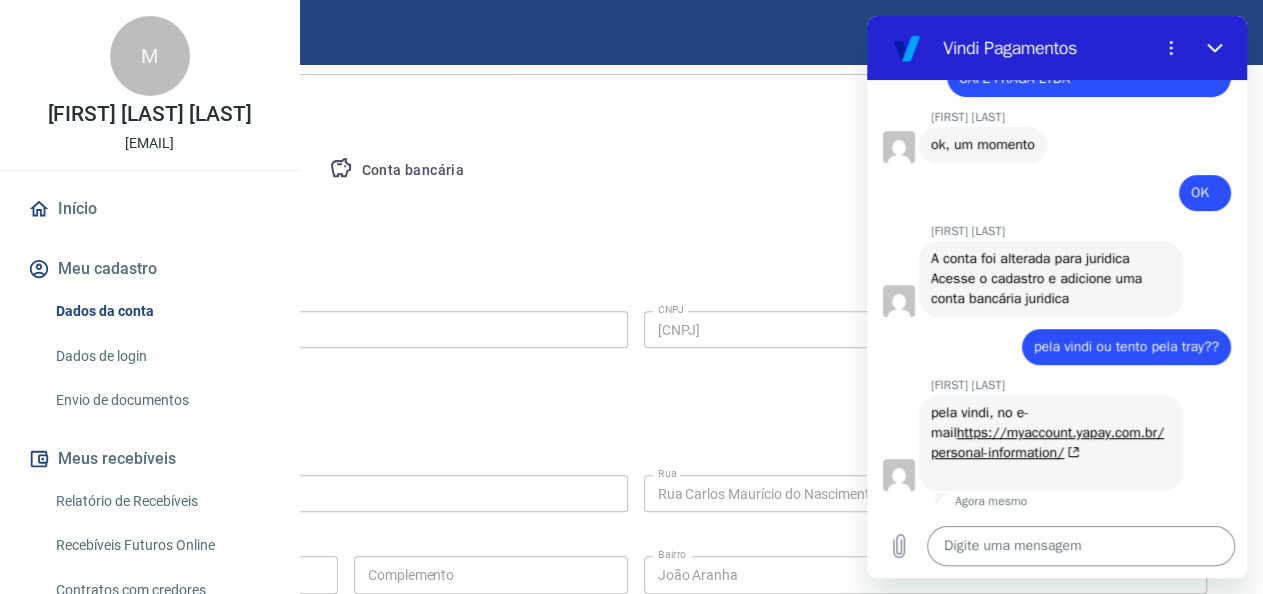 click at bounding box center [1081, 546] 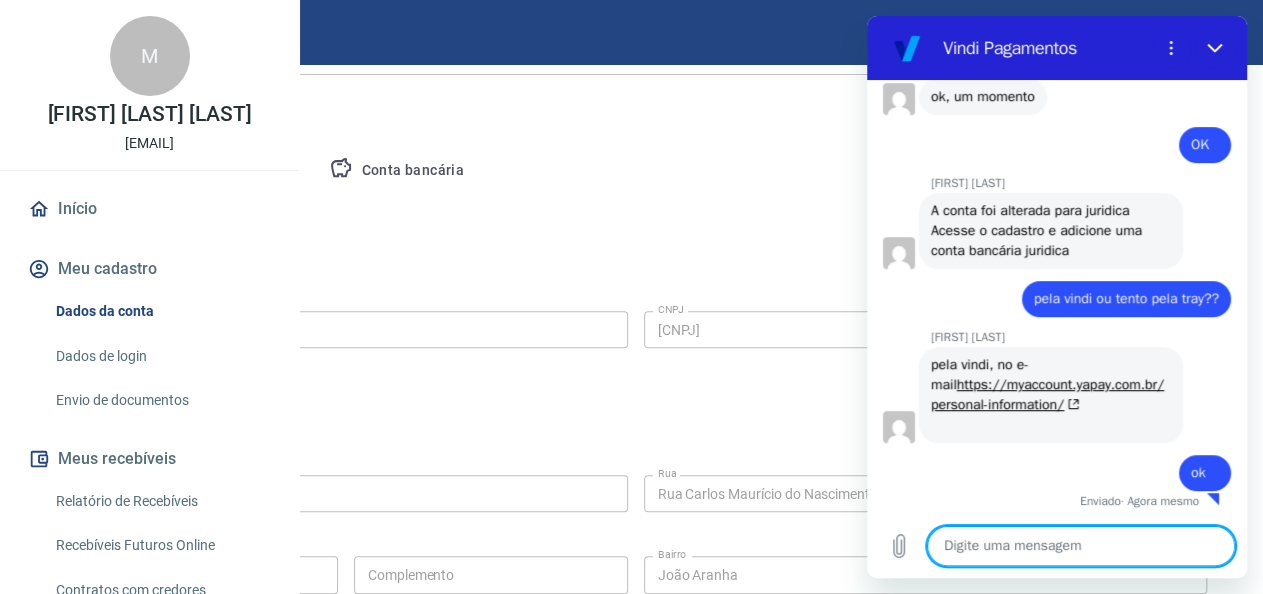 scroll, scrollTop: 4197, scrollLeft: 0, axis: vertical 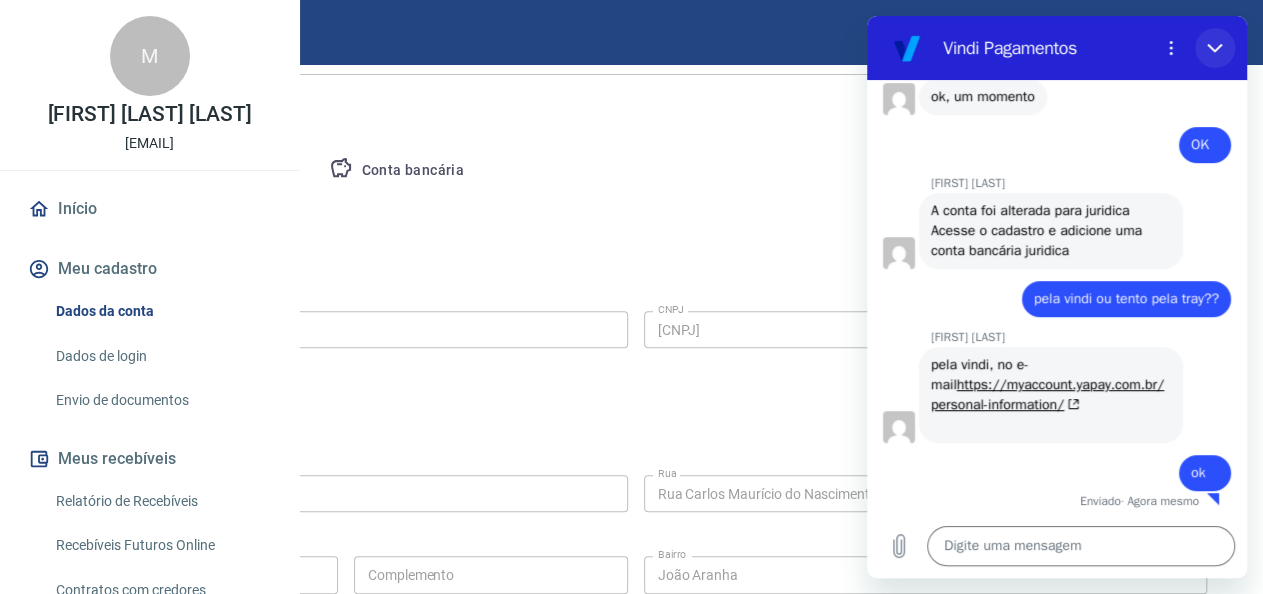 drag, startPoint x: 1216, startPoint y: 44, endPoint x: 2078, endPoint y: 67, distance: 862.30676 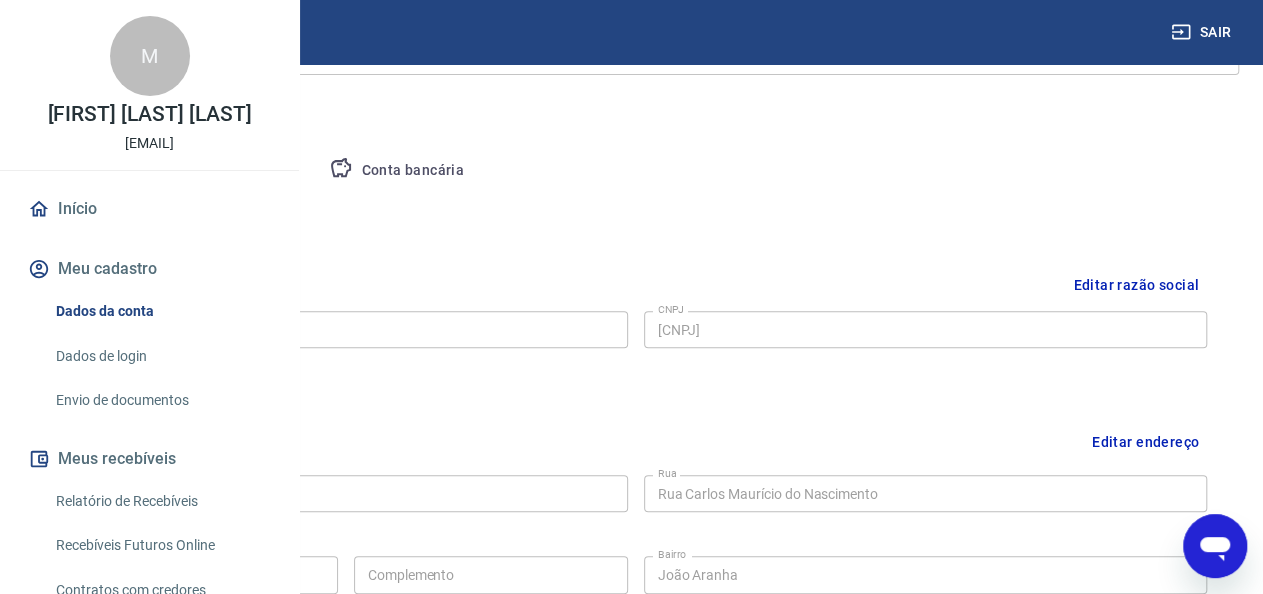 scroll, scrollTop: 4077, scrollLeft: 0, axis: vertical 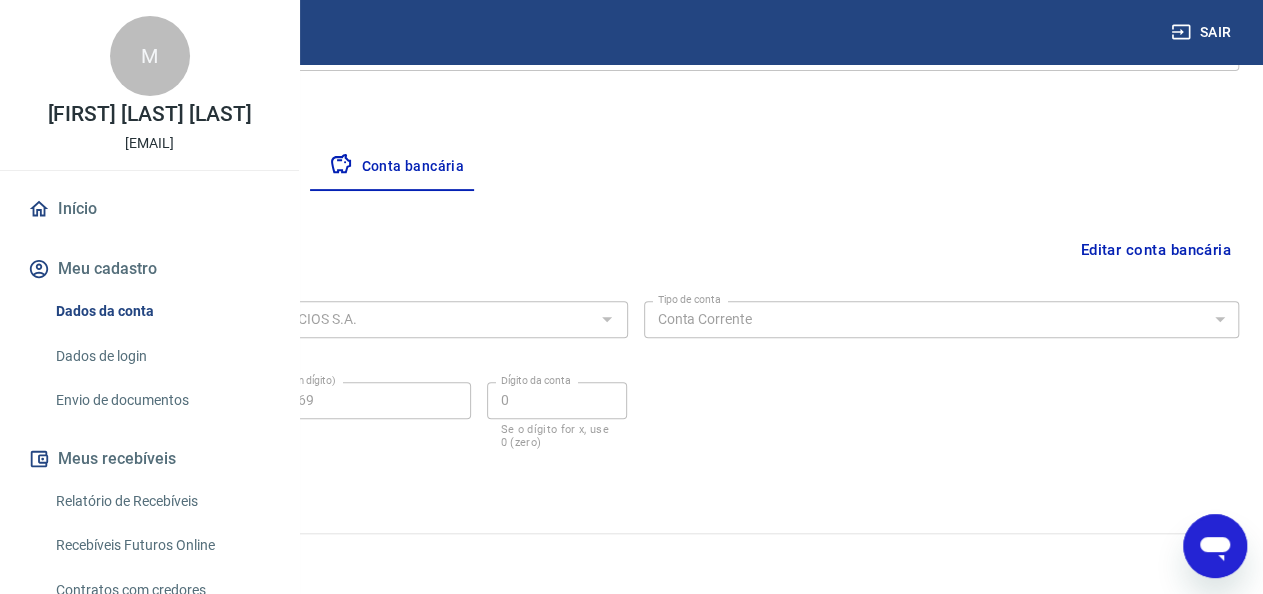 click on "Editar conta bancária" at bounding box center [1155, 250] 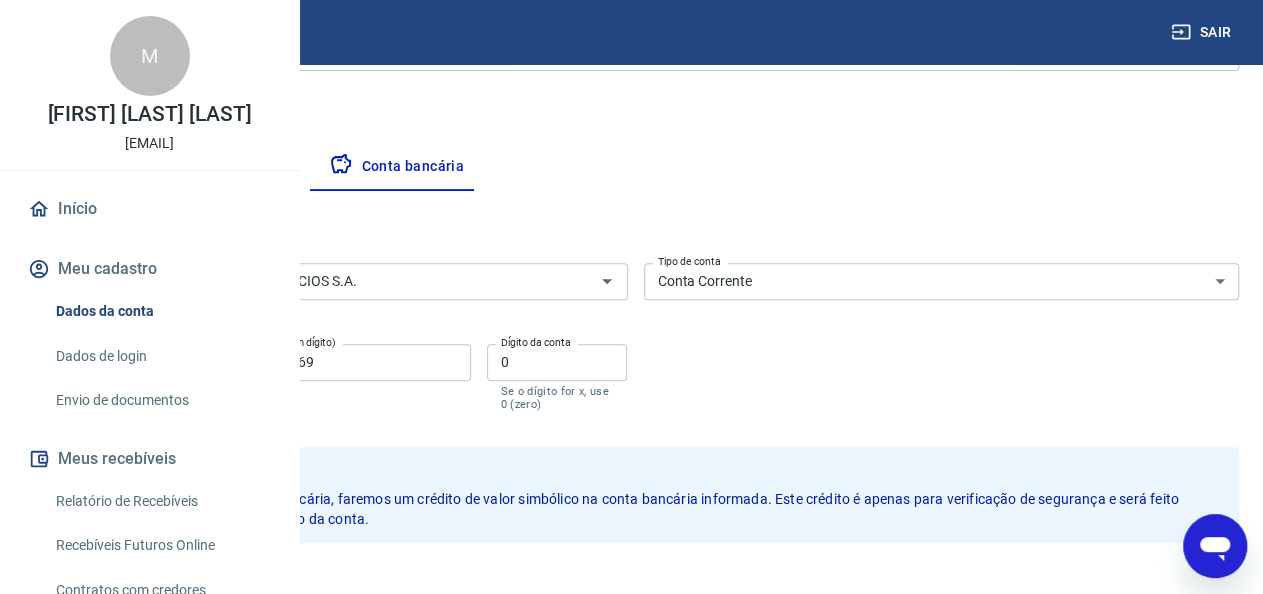 click on "Salvar" at bounding box center (70, 586) 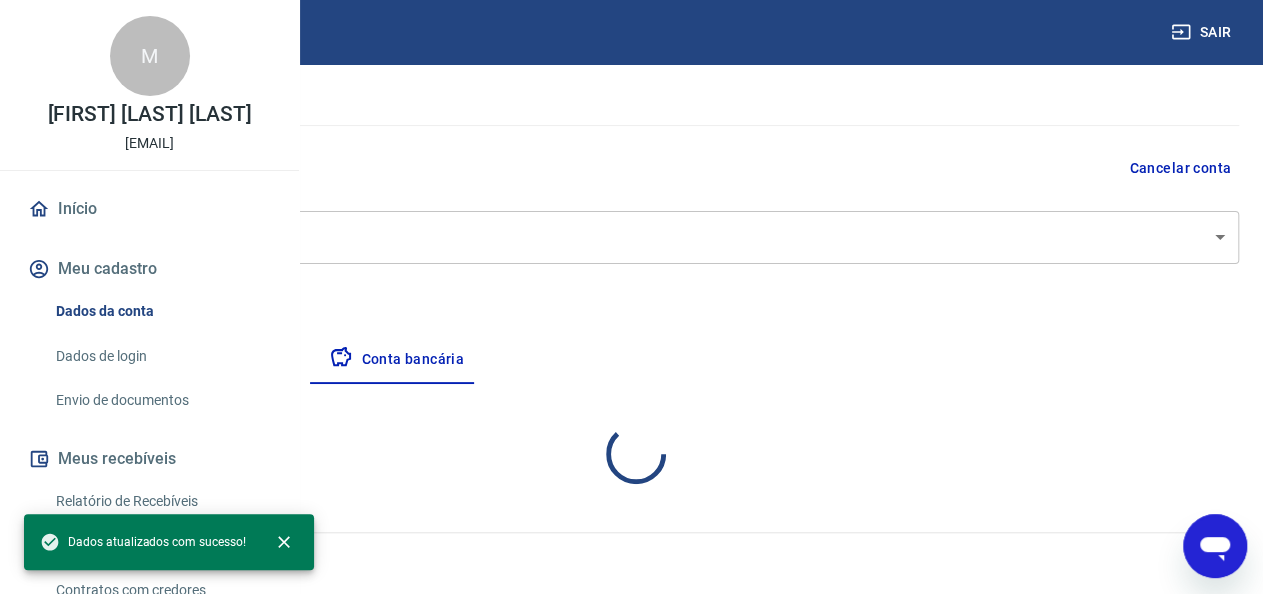 scroll, scrollTop: 122, scrollLeft: 0, axis: vertical 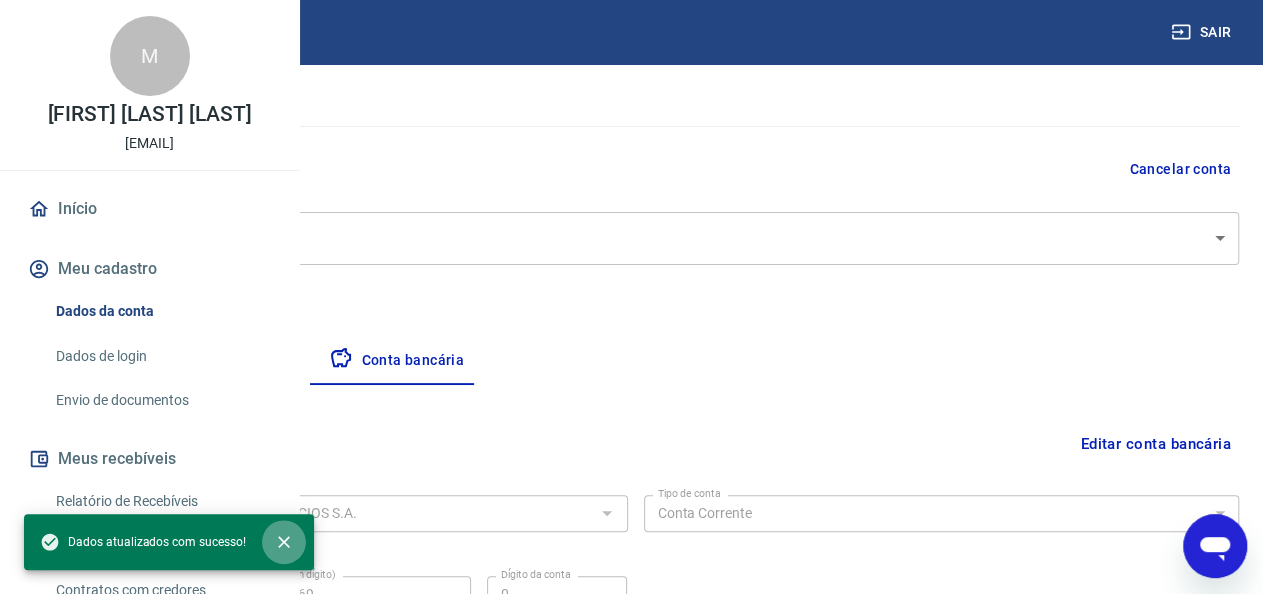 click 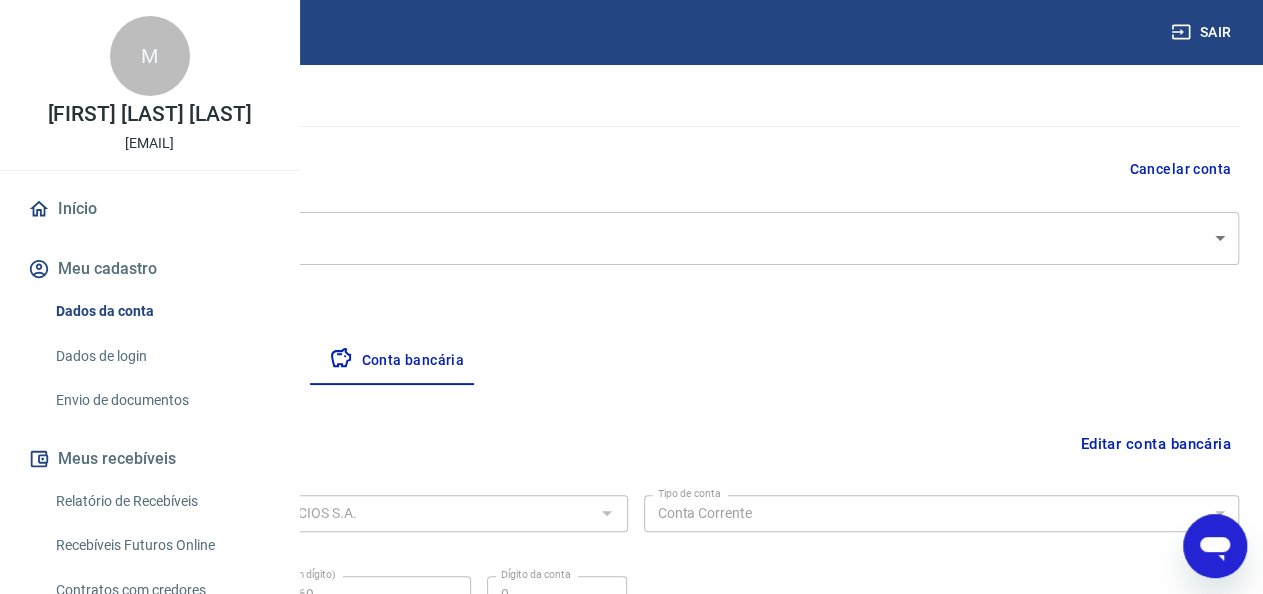 click 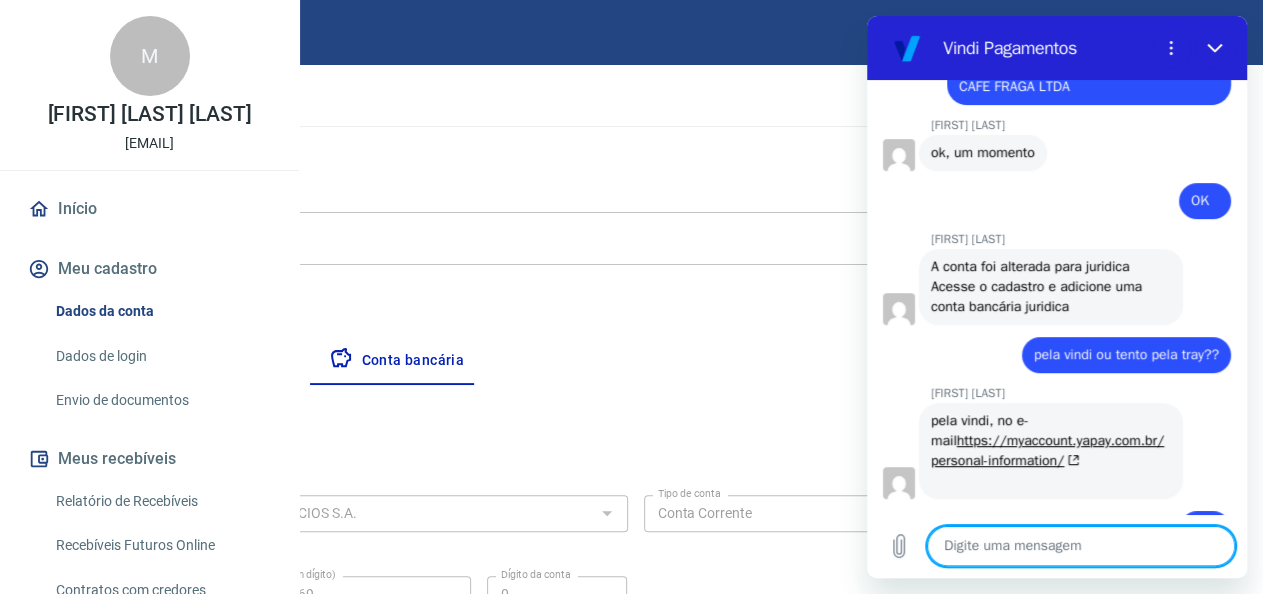 scroll, scrollTop: 0, scrollLeft: 0, axis: both 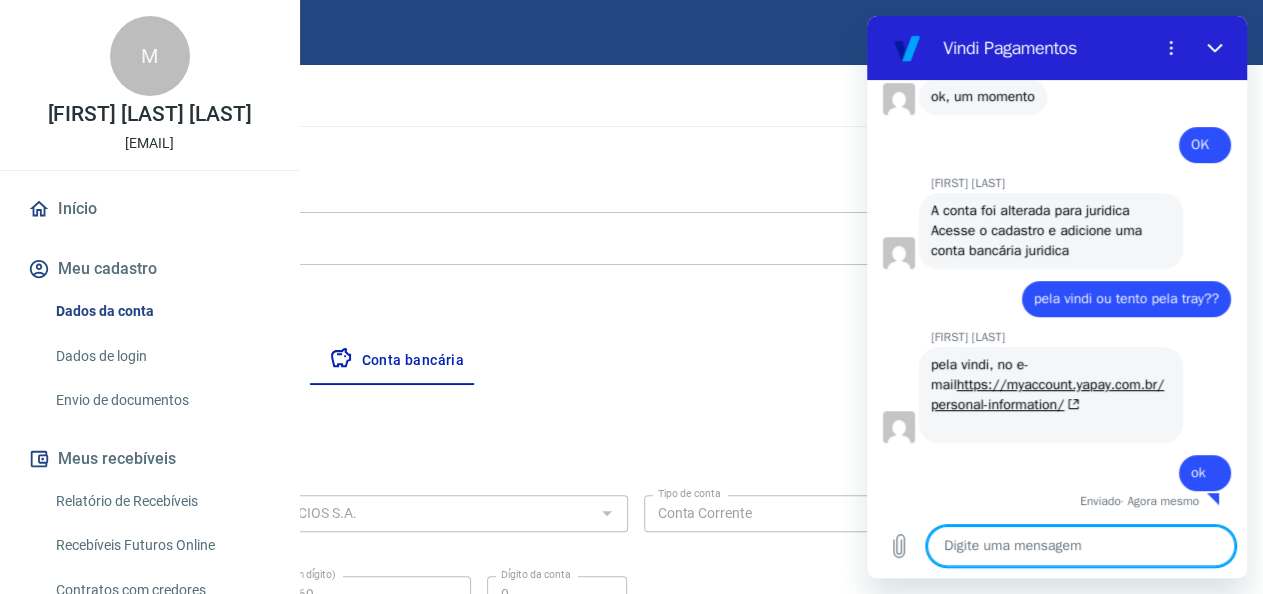 click at bounding box center (1081, 546) 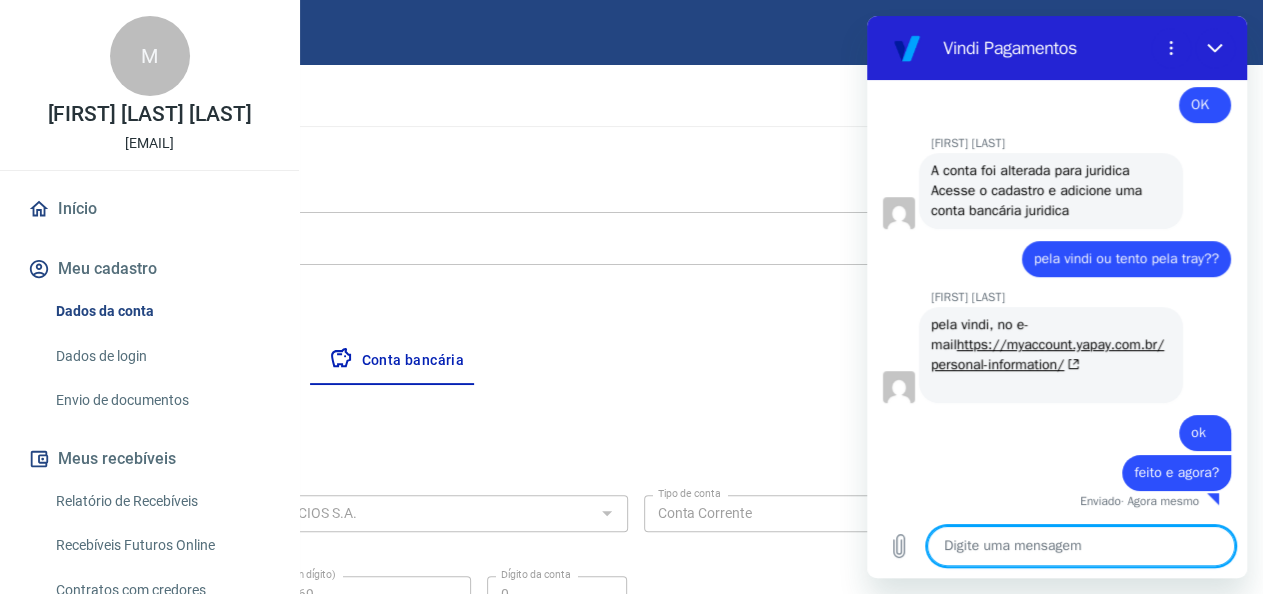 scroll, scrollTop: 4235, scrollLeft: 0, axis: vertical 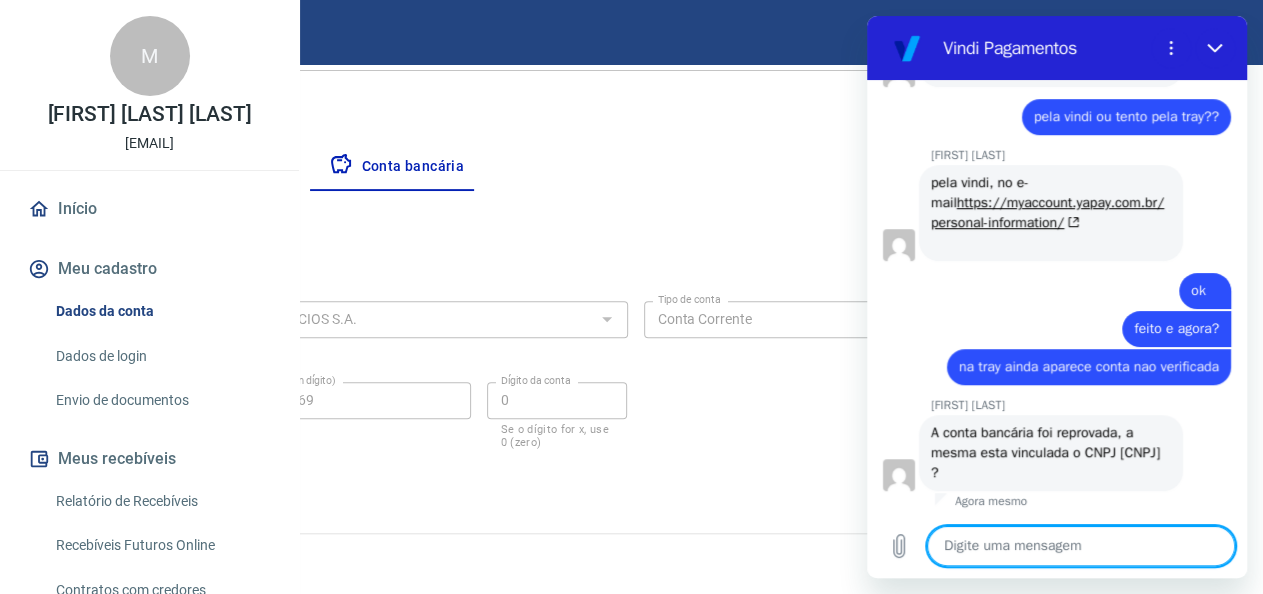 click at bounding box center [1081, 546] 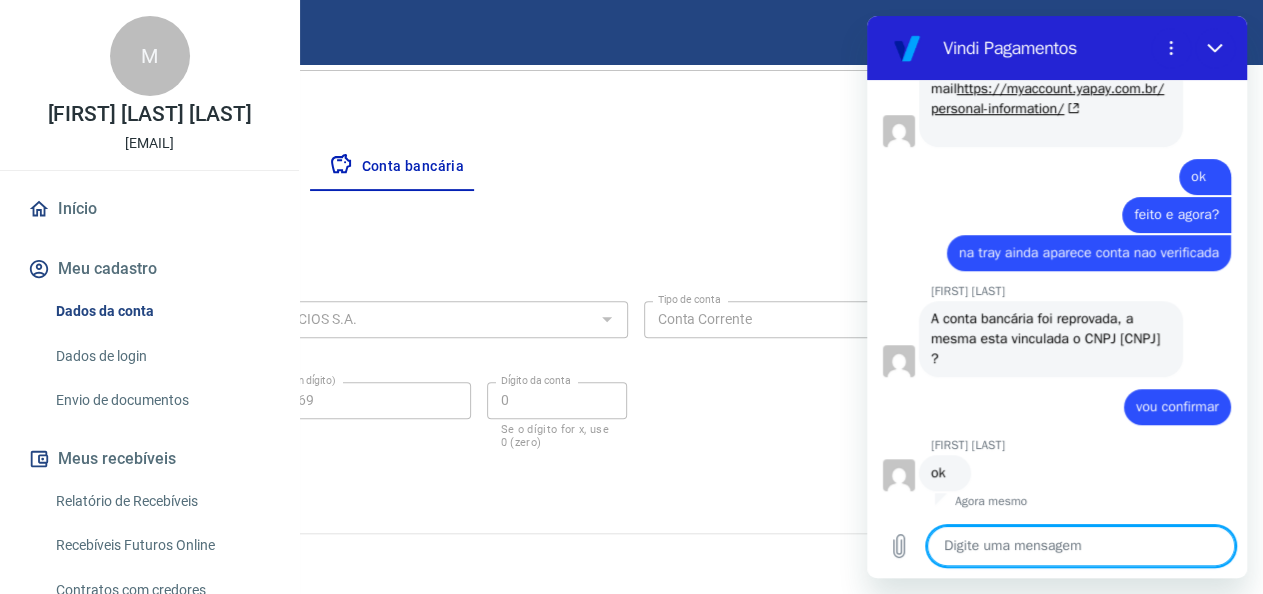 scroll, scrollTop: 4533, scrollLeft: 0, axis: vertical 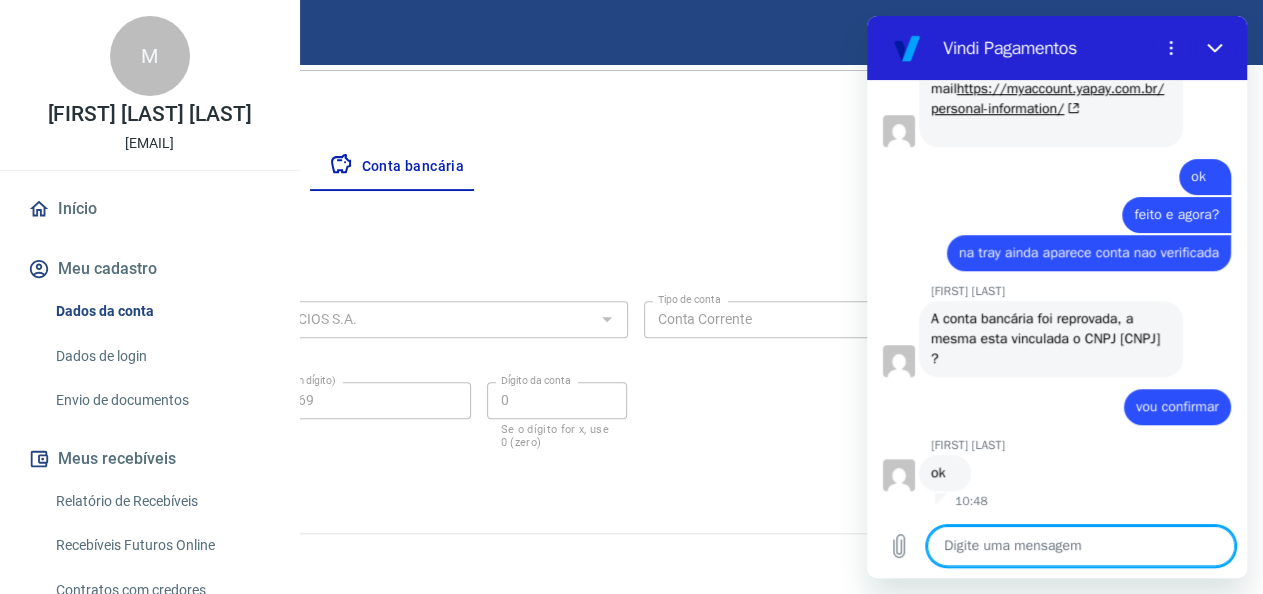 click on "Banco [BANK_NAME] Banco Tipo de conta Conta Corrente Conta Poupança Tipo de conta Agência (sem dígito) [AGENCY_NUMBER] Agência (sem dígito) Conta (sem dígito) [ACCOUNT_NUMBER] Conta (sem dígito) Dígito da conta [DIGIT] Dígito da conta Se o dígito for x, use 0 (zero)" at bounding box center [635, 373] 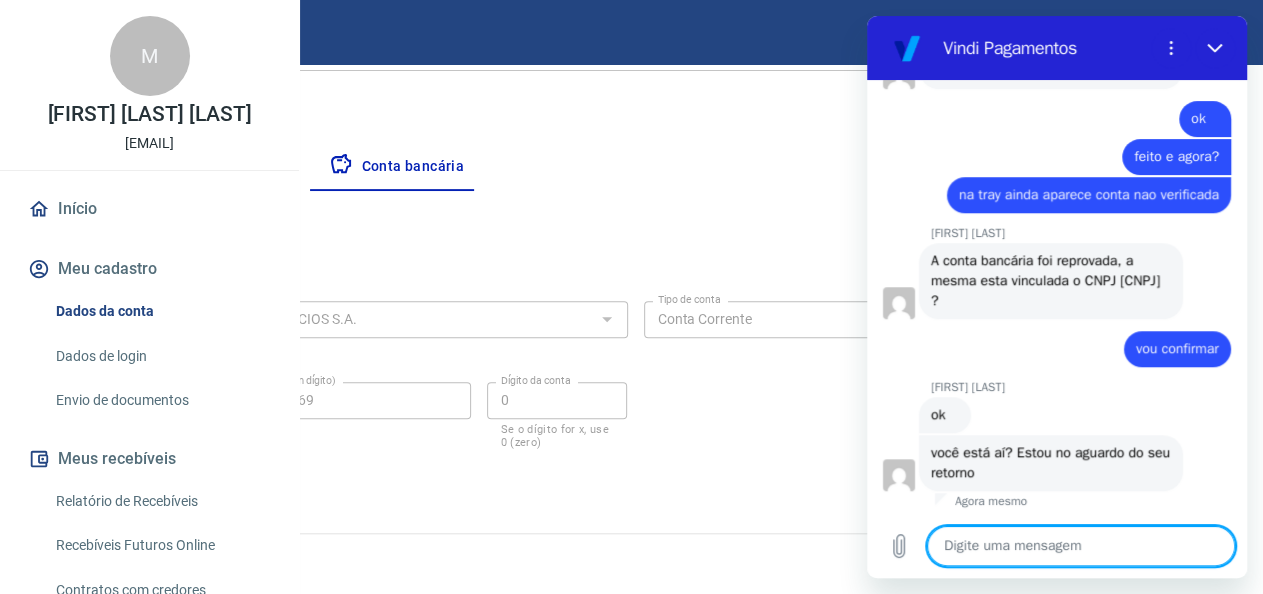 scroll, scrollTop: 4591, scrollLeft: 0, axis: vertical 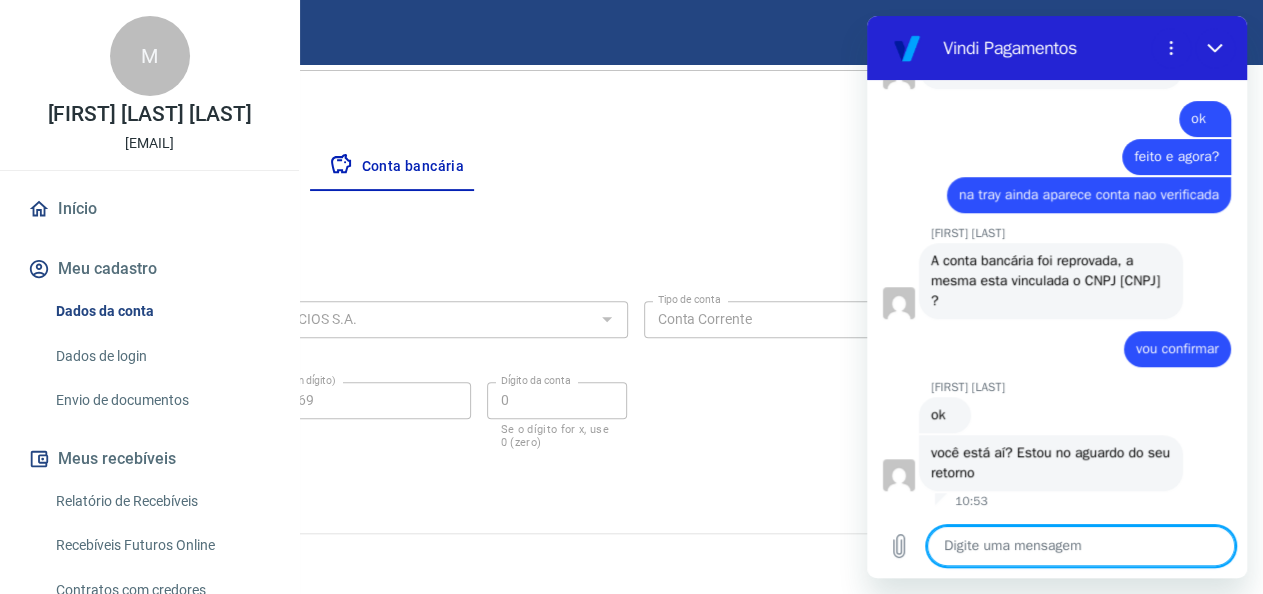 click at bounding box center [1081, 546] 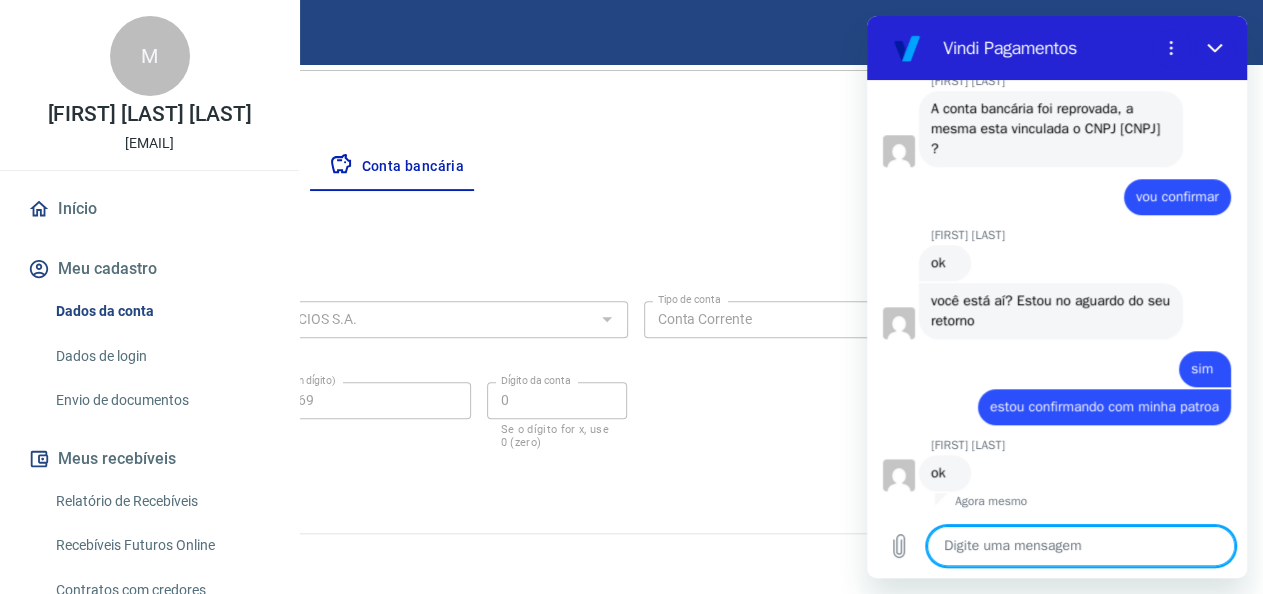scroll, scrollTop: 4743, scrollLeft: 0, axis: vertical 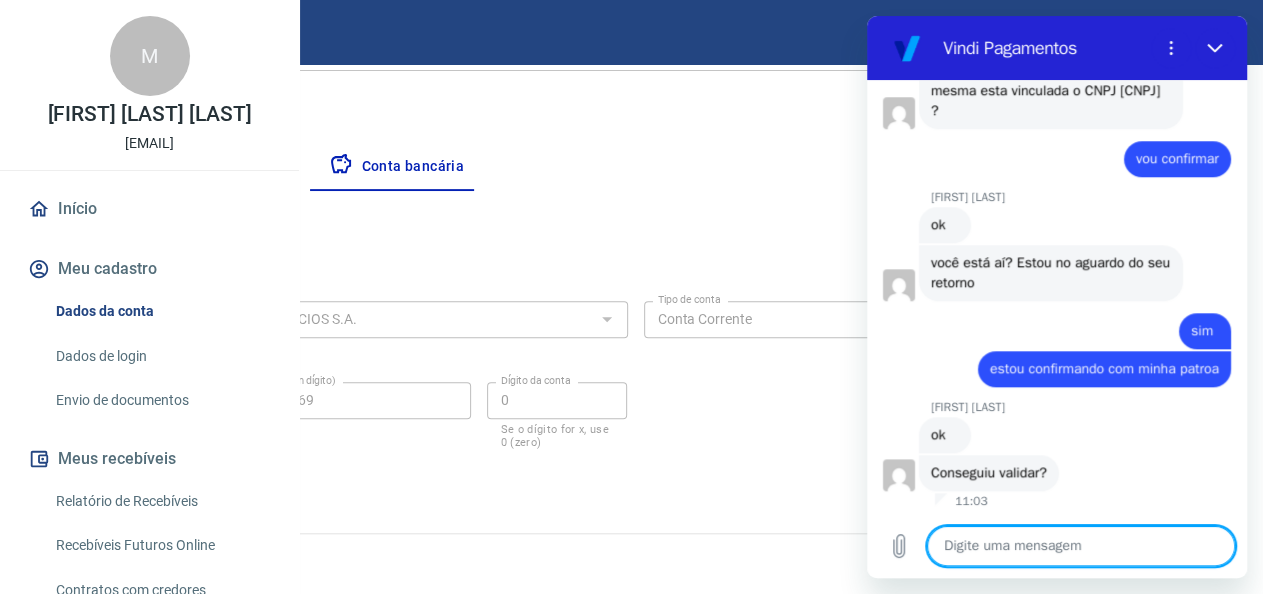 click at bounding box center [1081, 546] 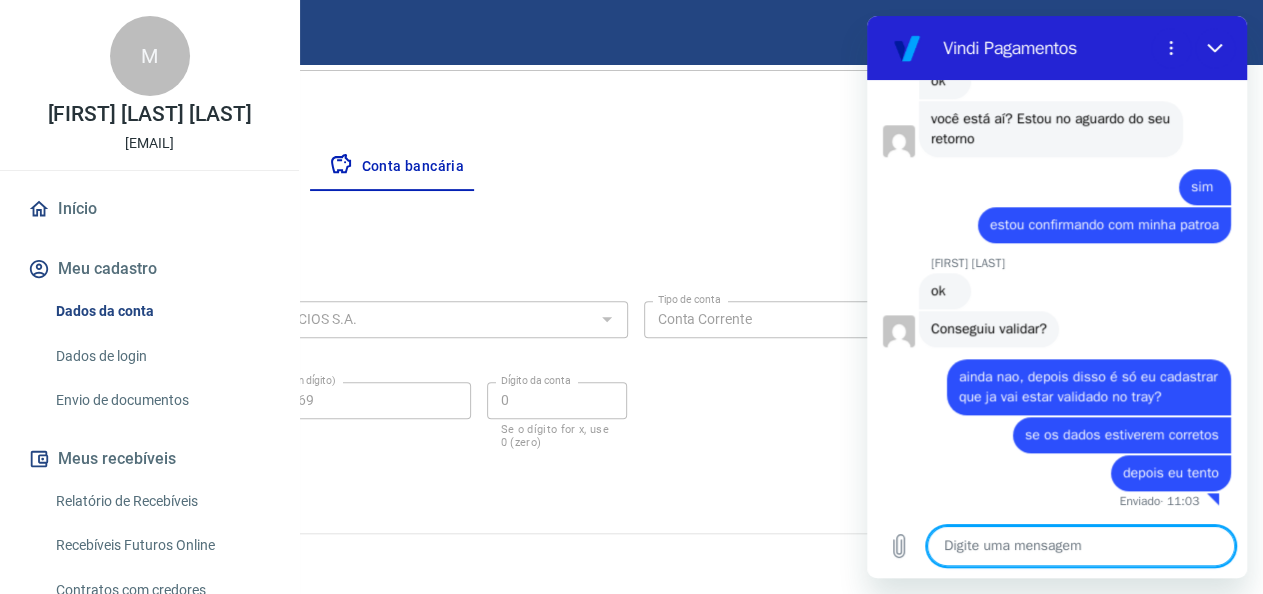 scroll, scrollTop: 4945, scrollLeft: 0, axis: vertical 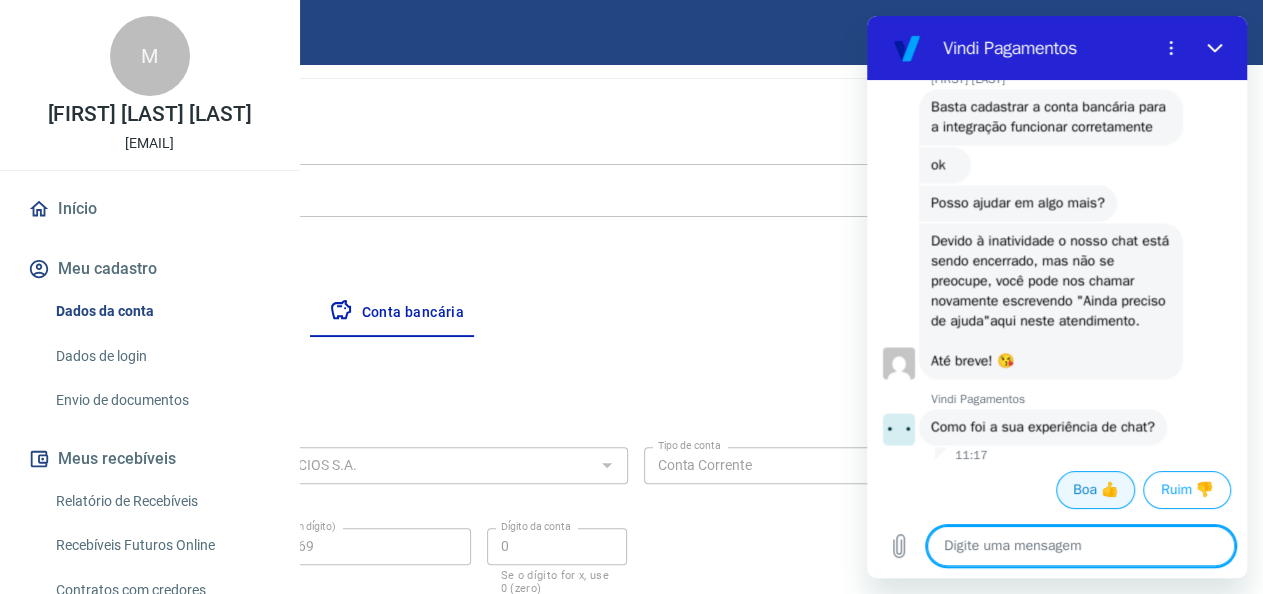 click on "Boa 👍" at bounding box center [1095, 490] 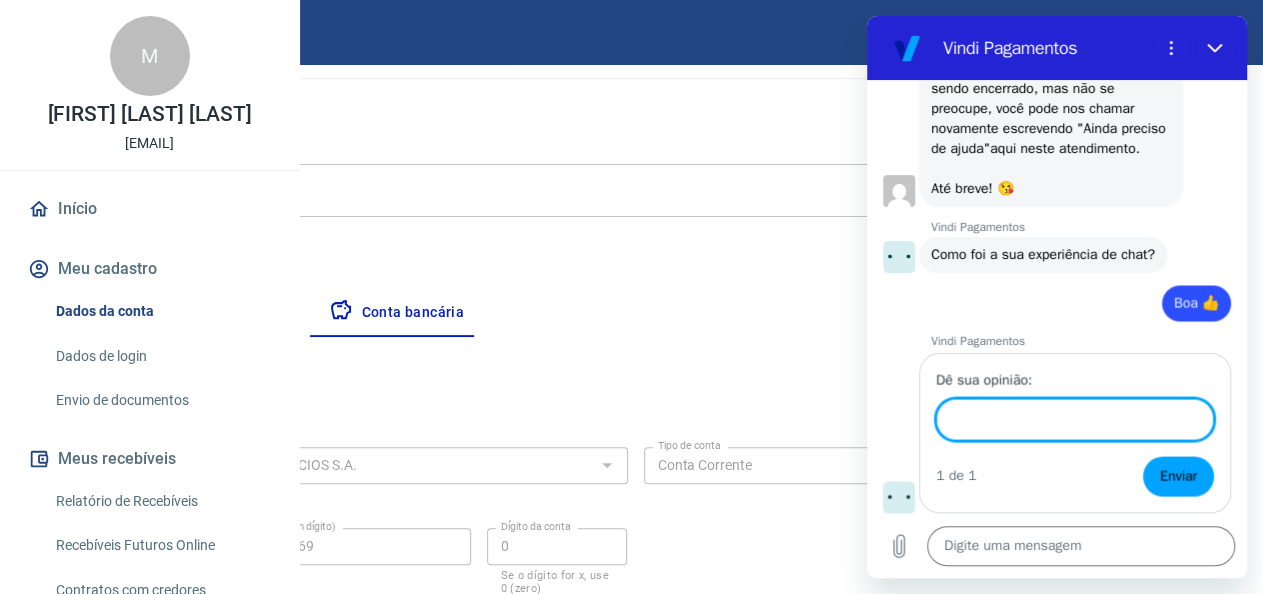 scroll, scrollTop: 5588, scrollLeft: 0, axis: vertical 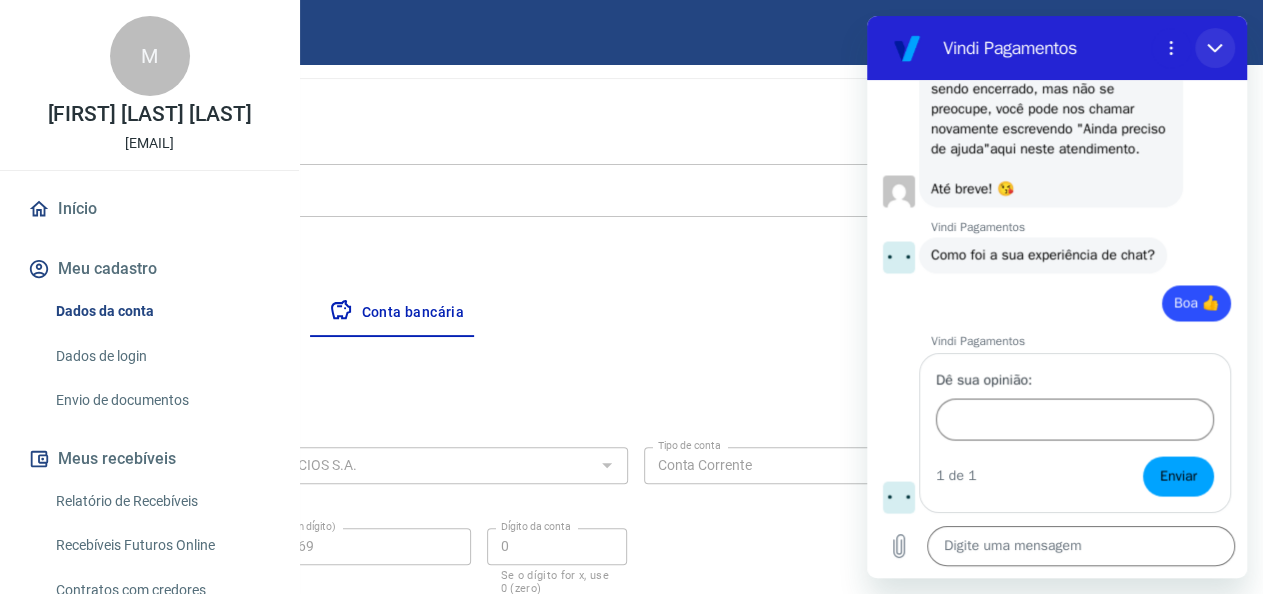 click 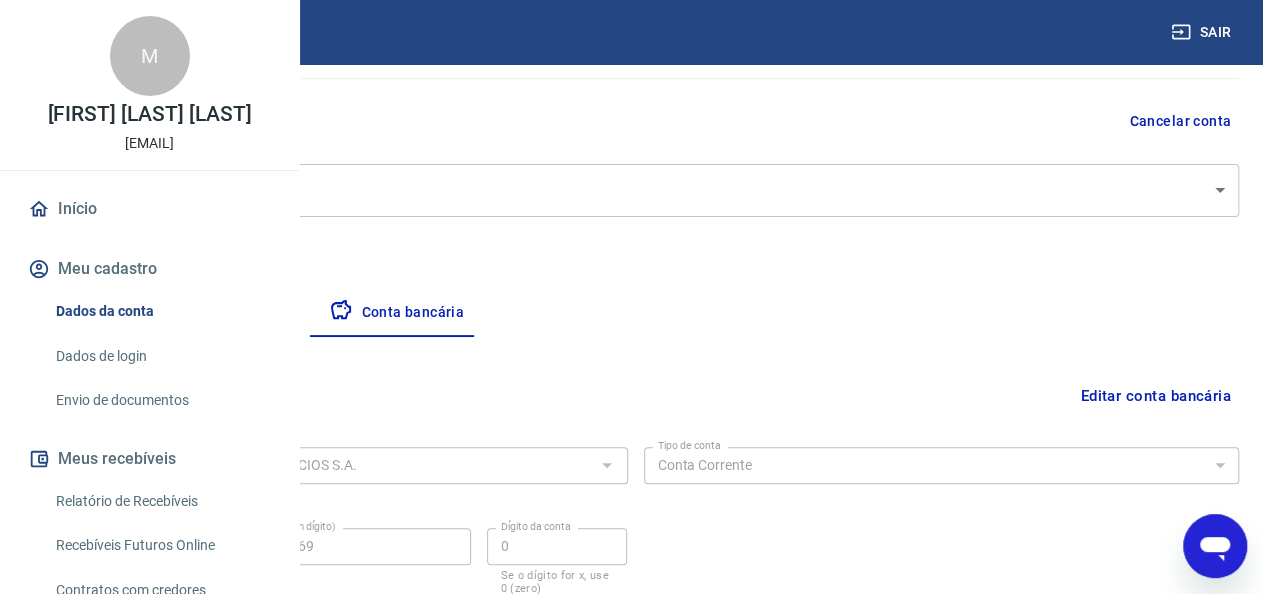 scroll, scrollTop: 5428, scrollLeft: 0, axis: vertical 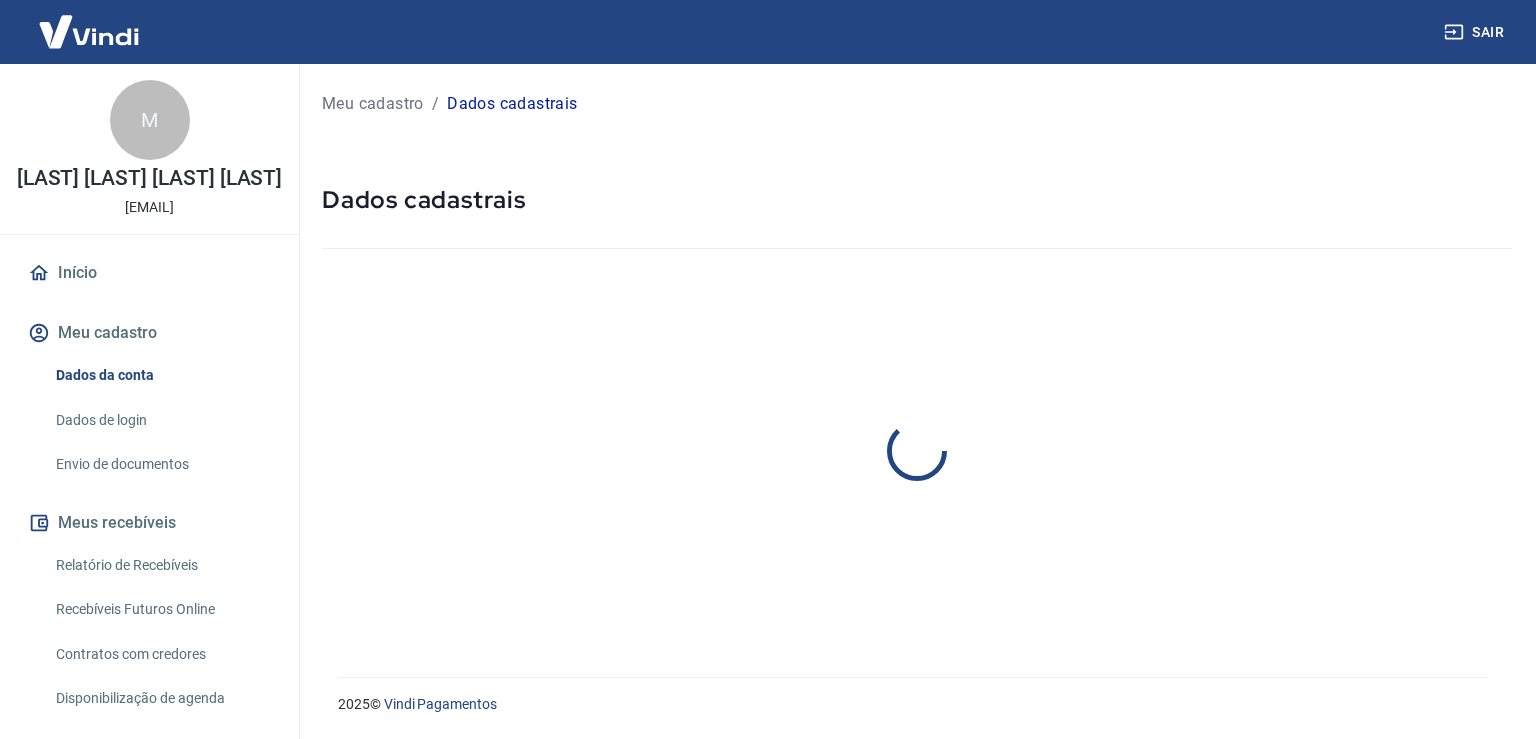 select on "SP" 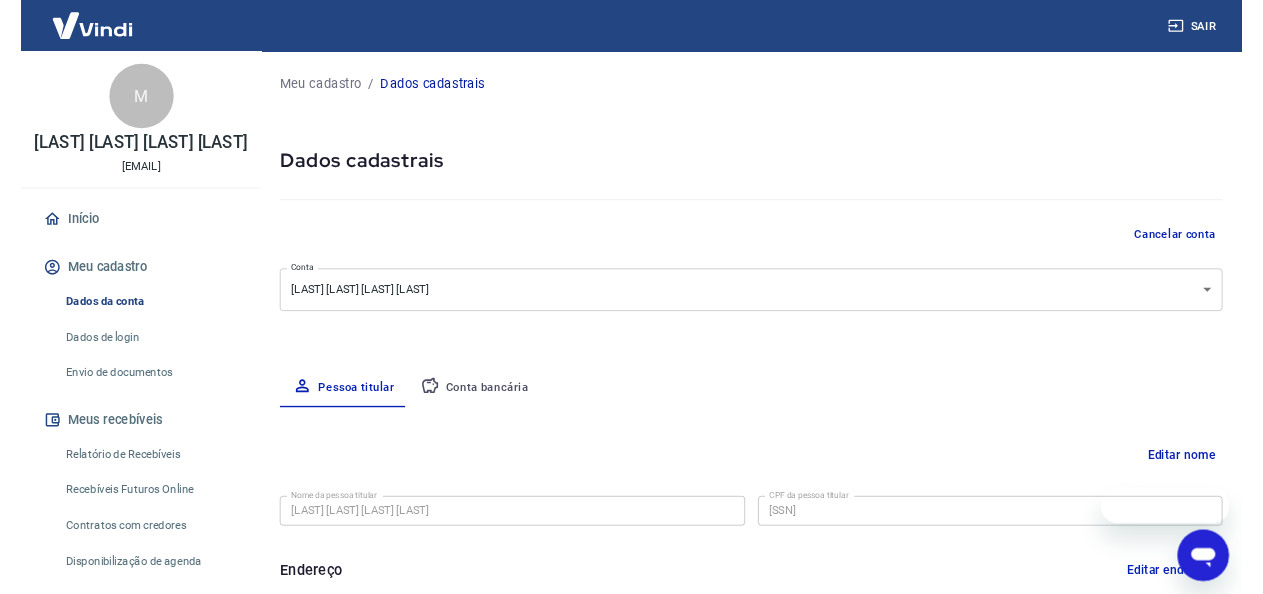 scroll, scrollTop: 0, scrollLeft: 0, axis: both 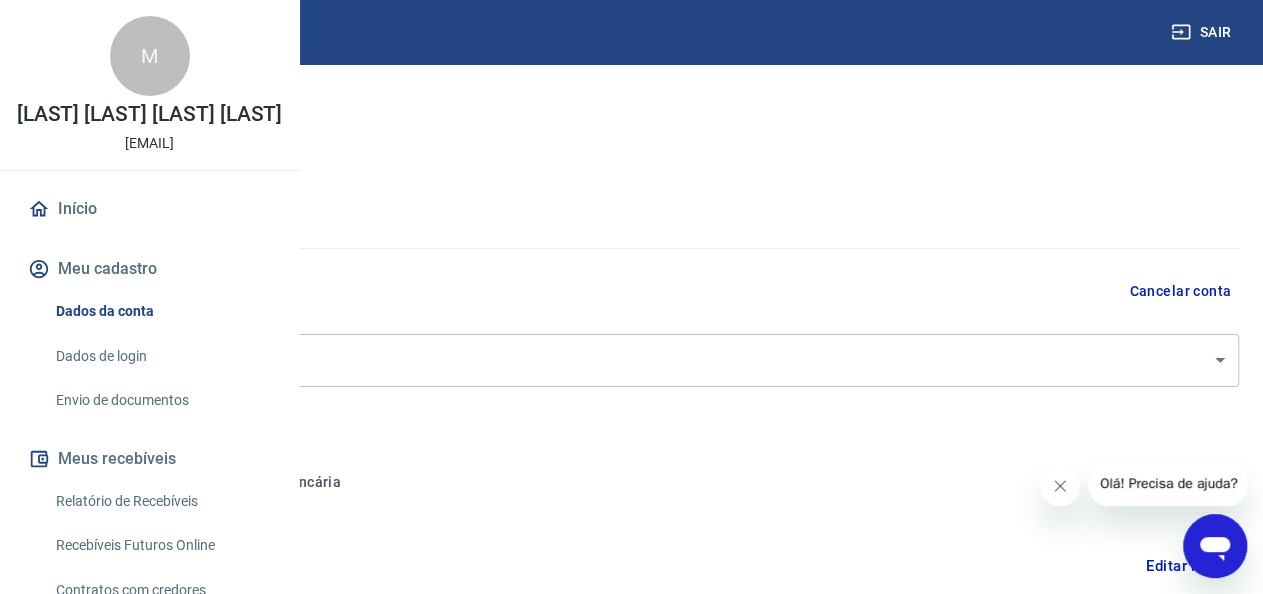 click 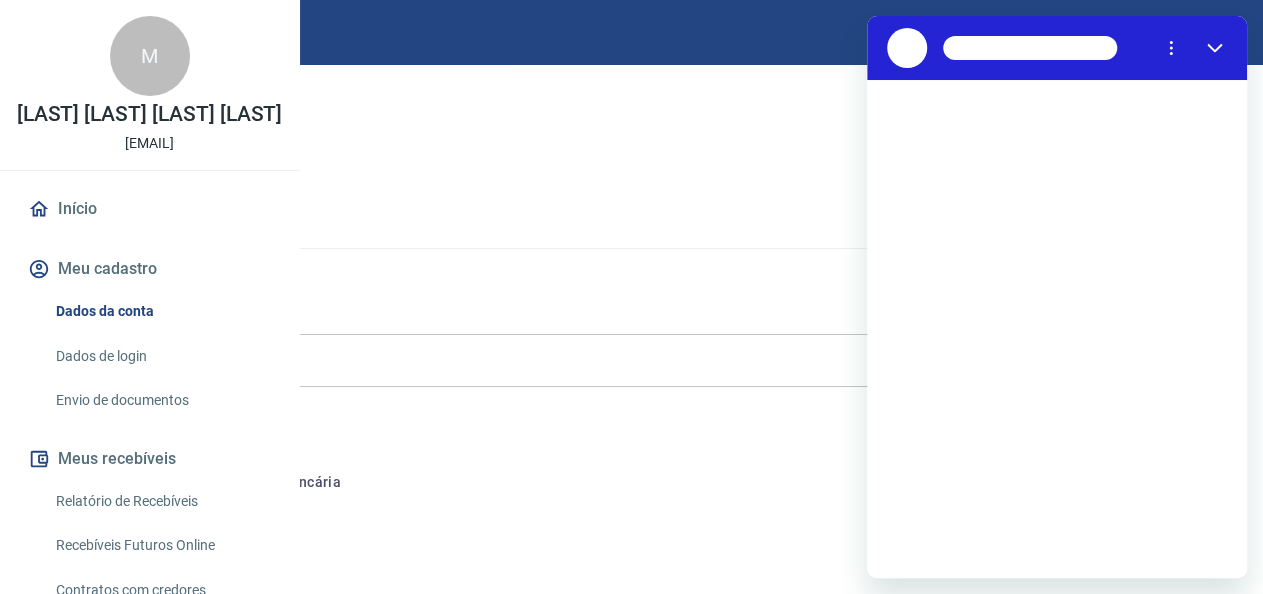 scroll, scrollTop: 0, scrollLeft: 0, axis: both 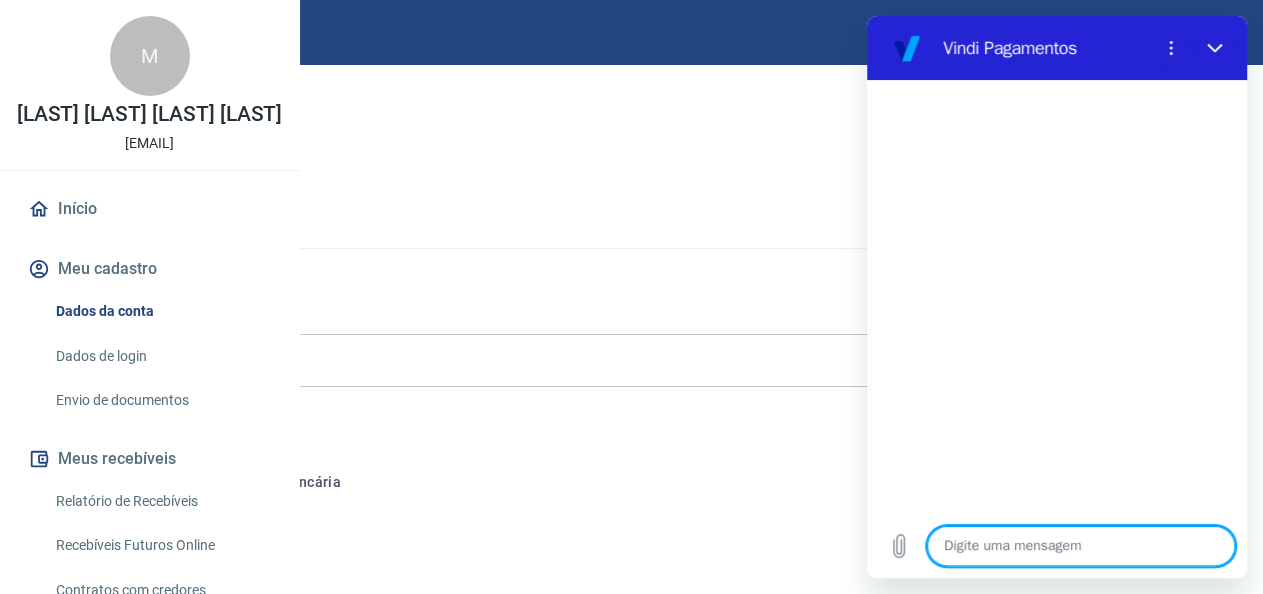 type on "x" 